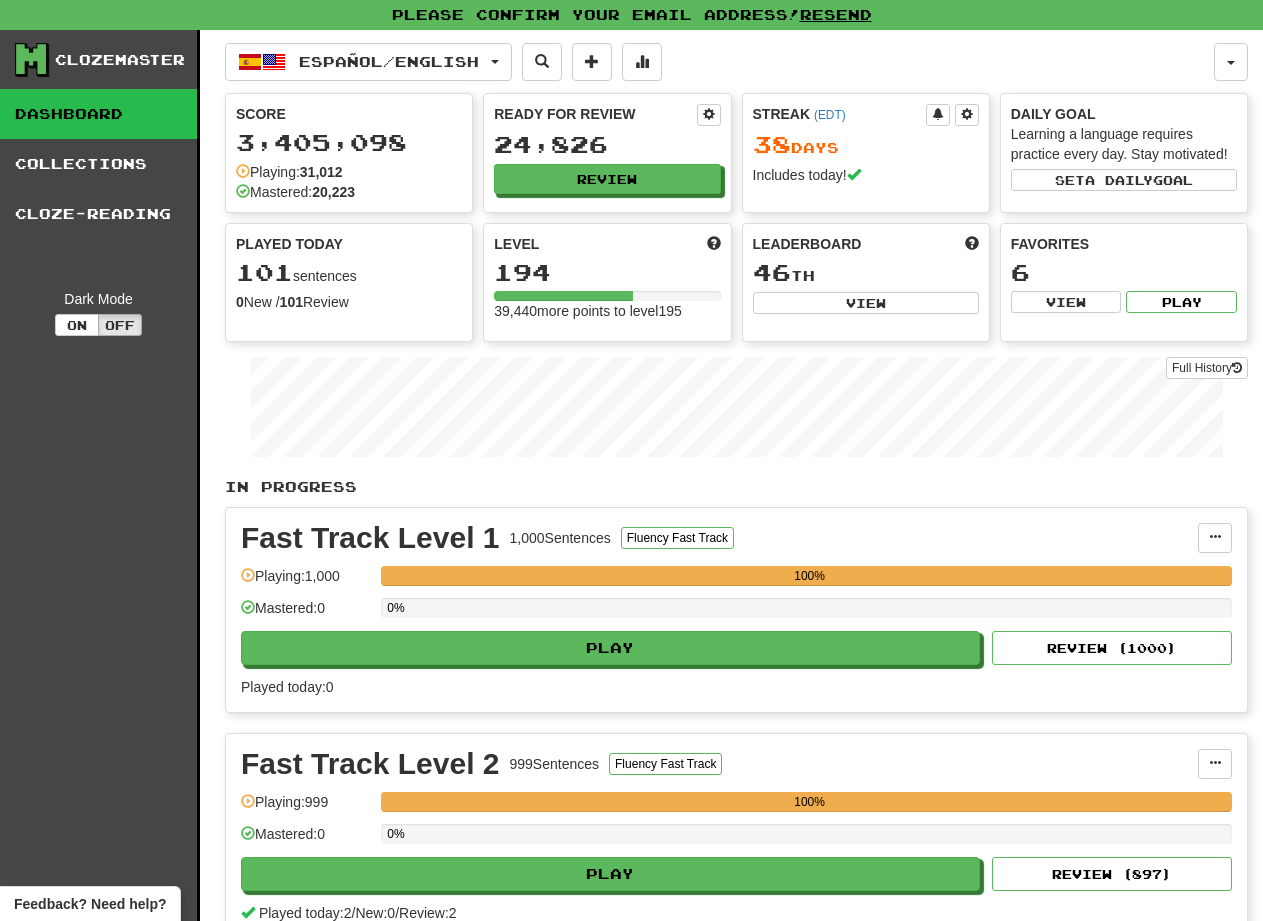 scroll, scrollTop: 0, scrollLeft: 0, axis: both 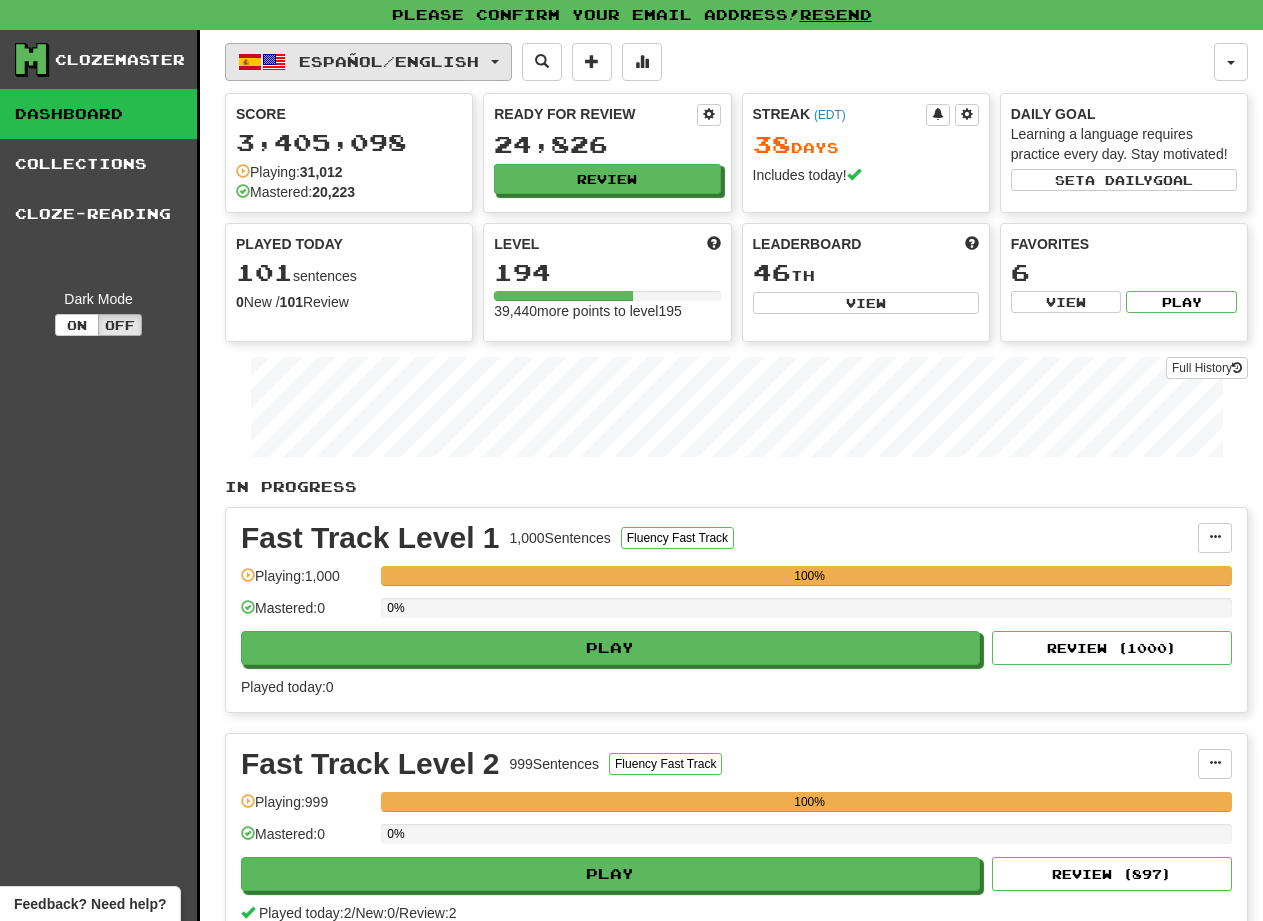 click on "Español  /  English" at bounding box center [368, 62] 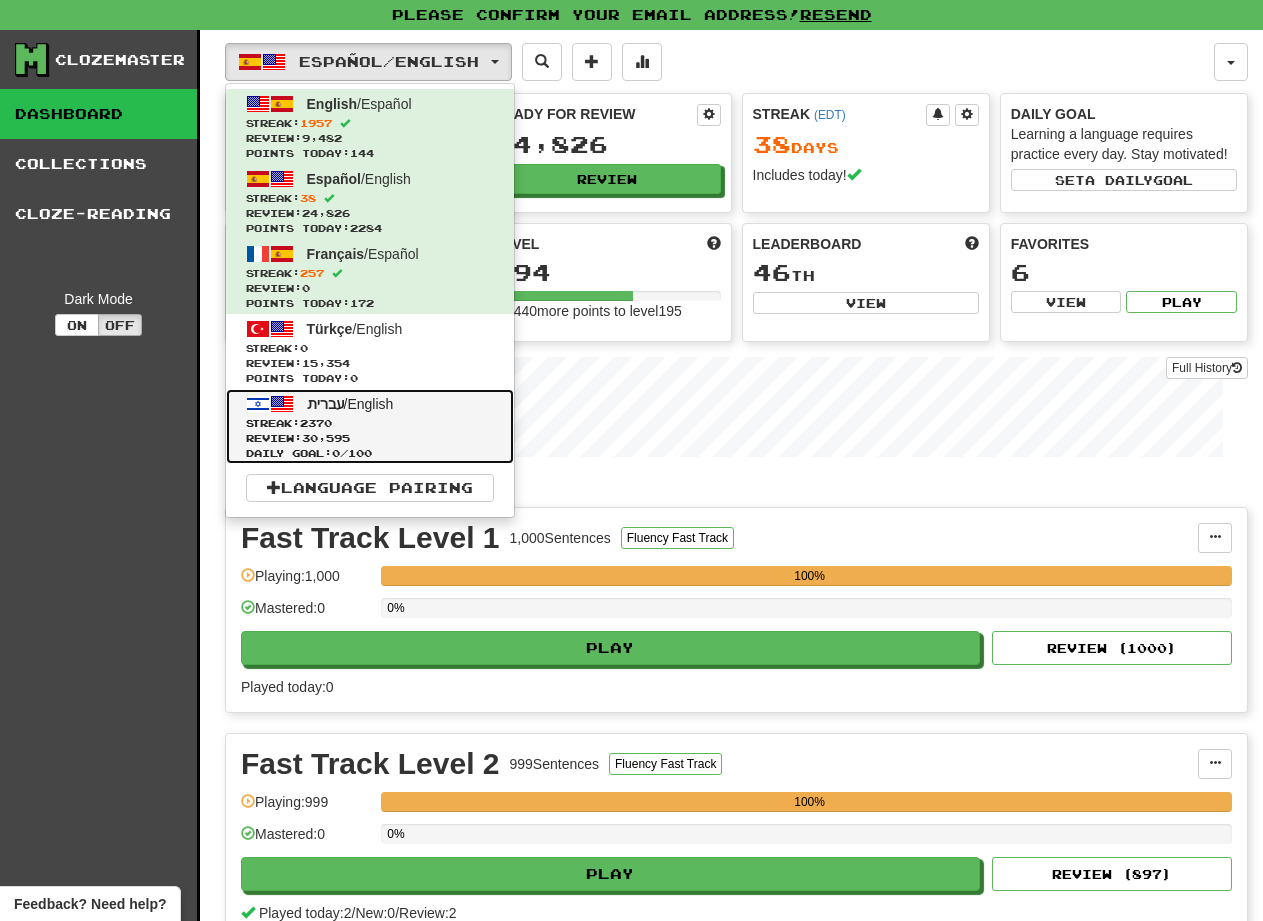 click on "עברית  /  English Streak:  2370   Review:  30,595 Daily Goal:  0  /  100" at bounding box center [370, 426] 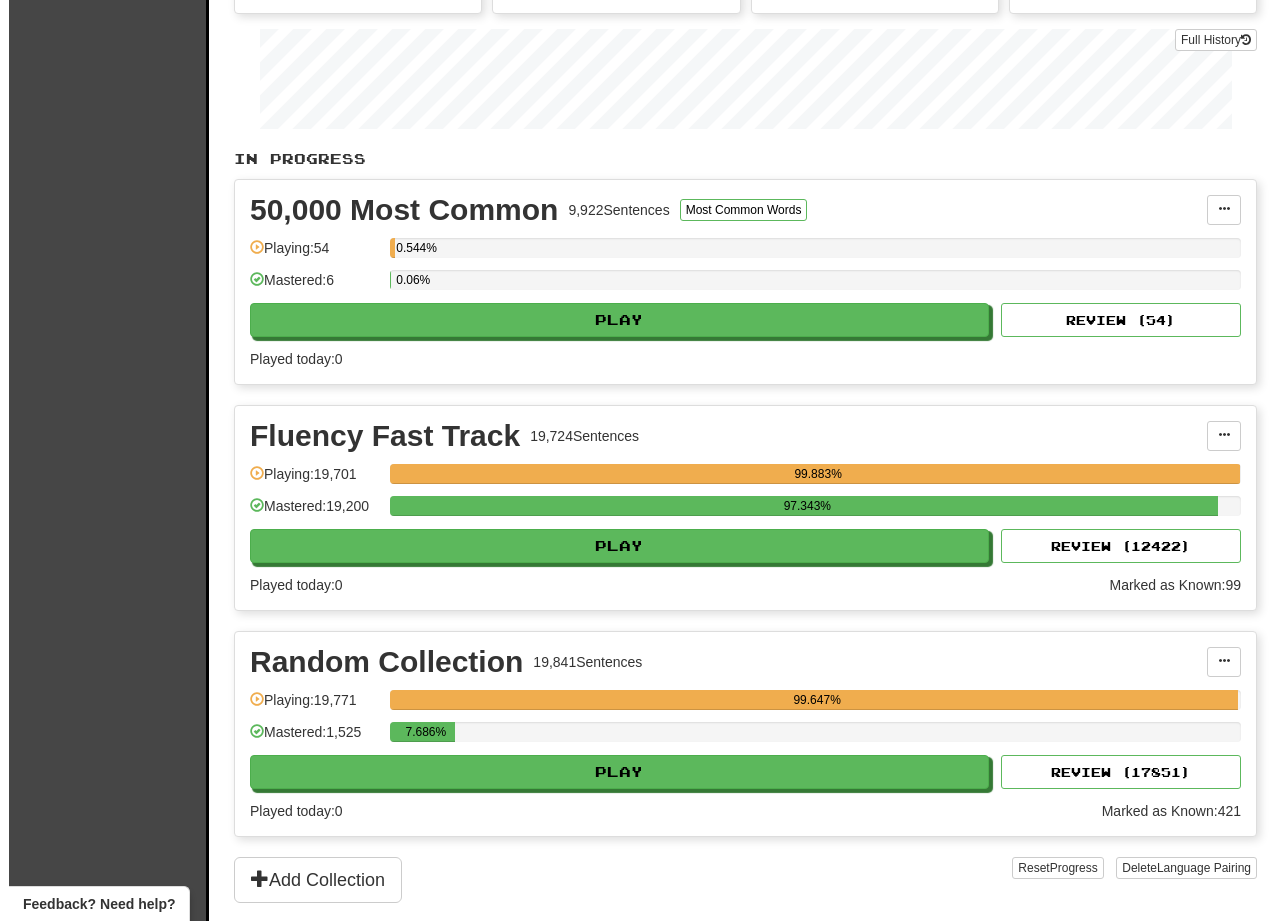 scroll, scrollTop: 0, scrollLeft: 0, axis: both 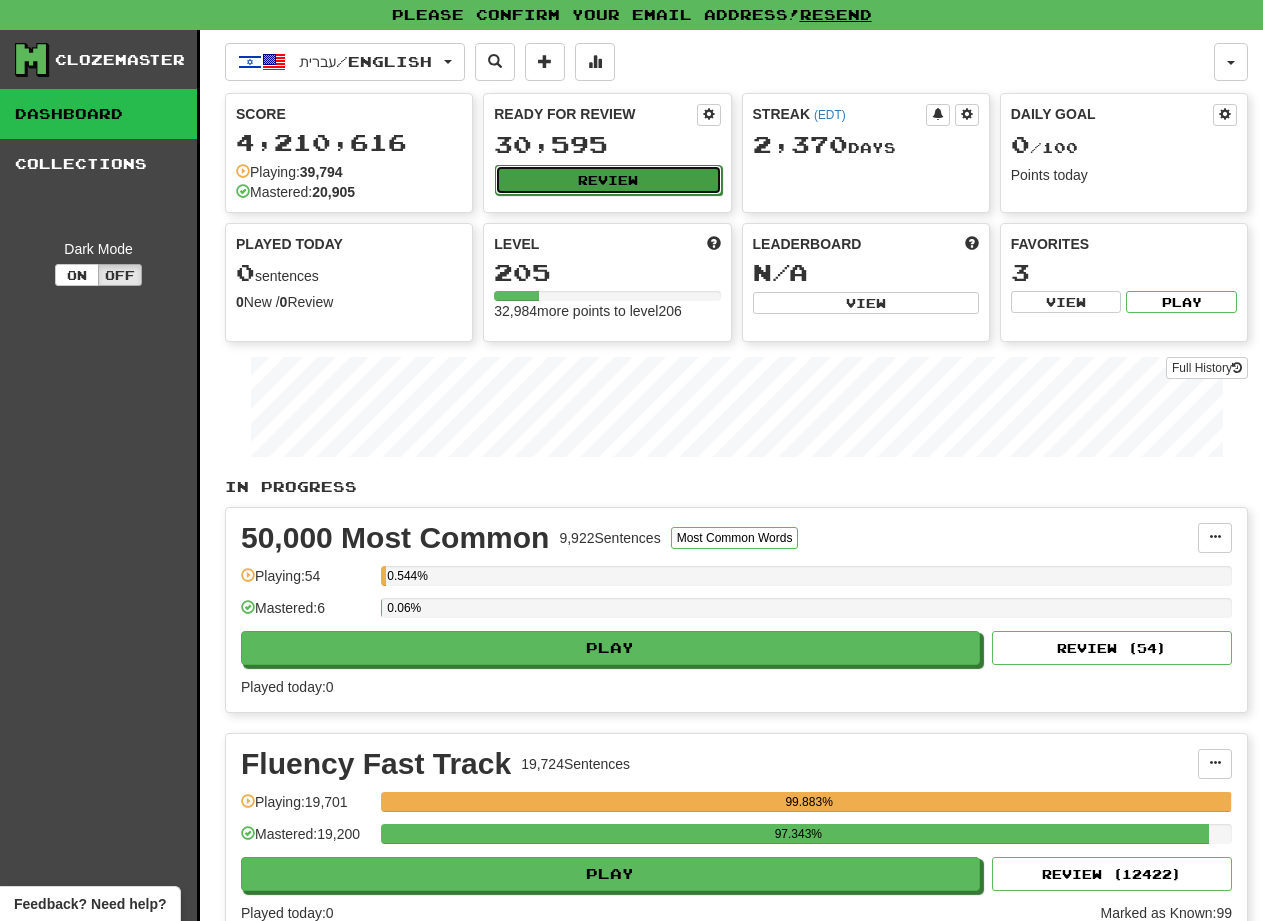 click on "Review" at bounding box center (608, 180) 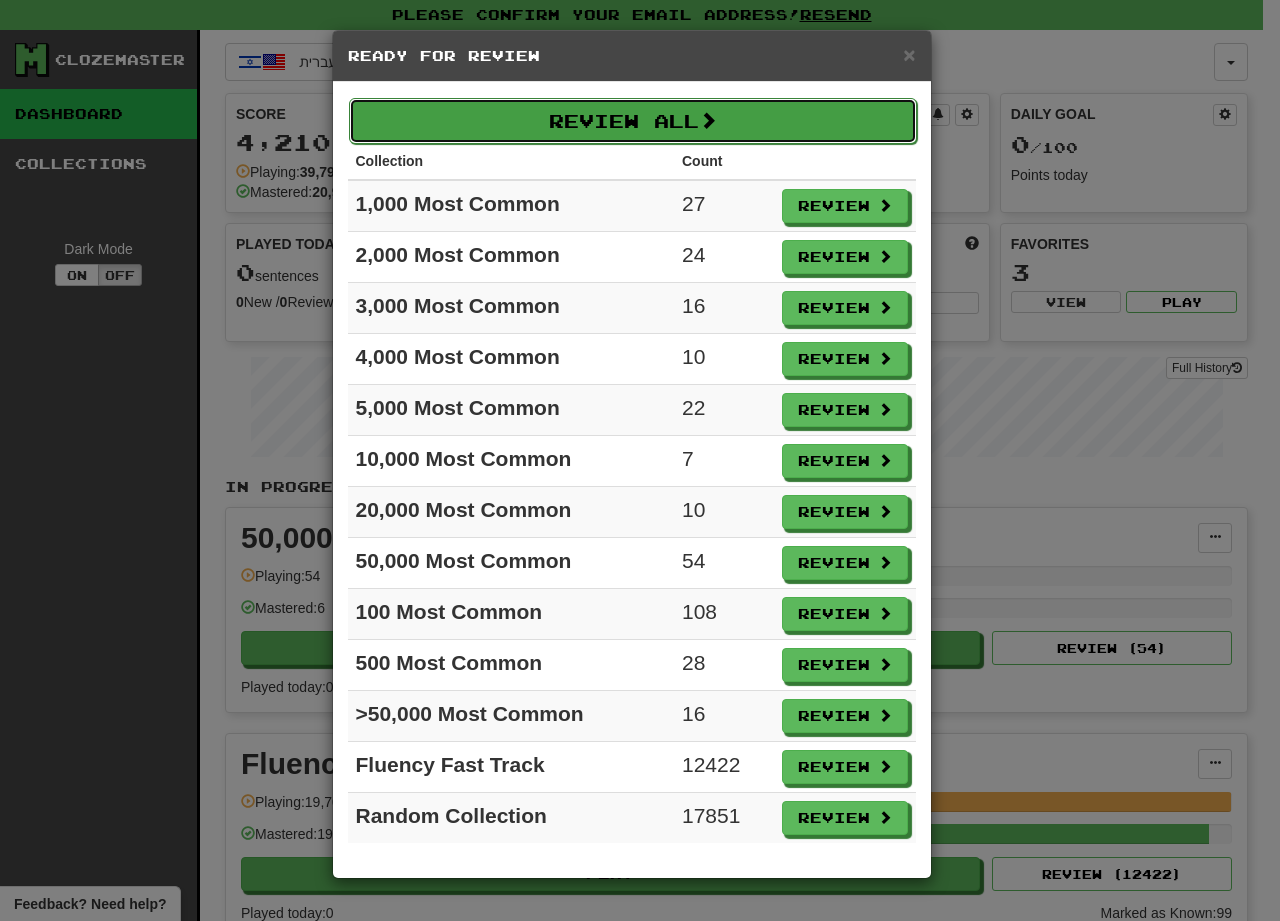 click on "Review All" at bounding box center (633, 121) 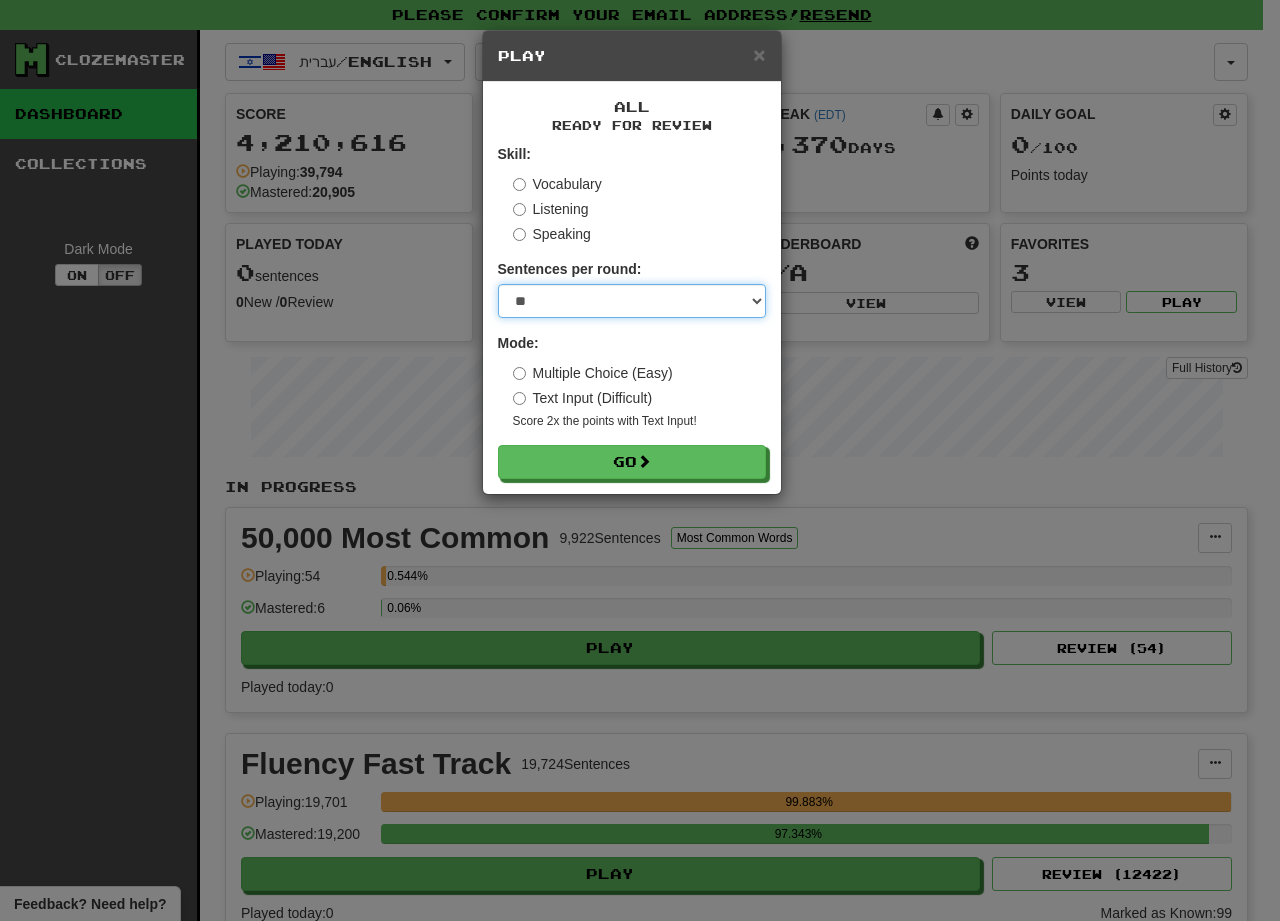 click on "* ** ** ** ** ** *** ********" at bounding box center (632, 301) 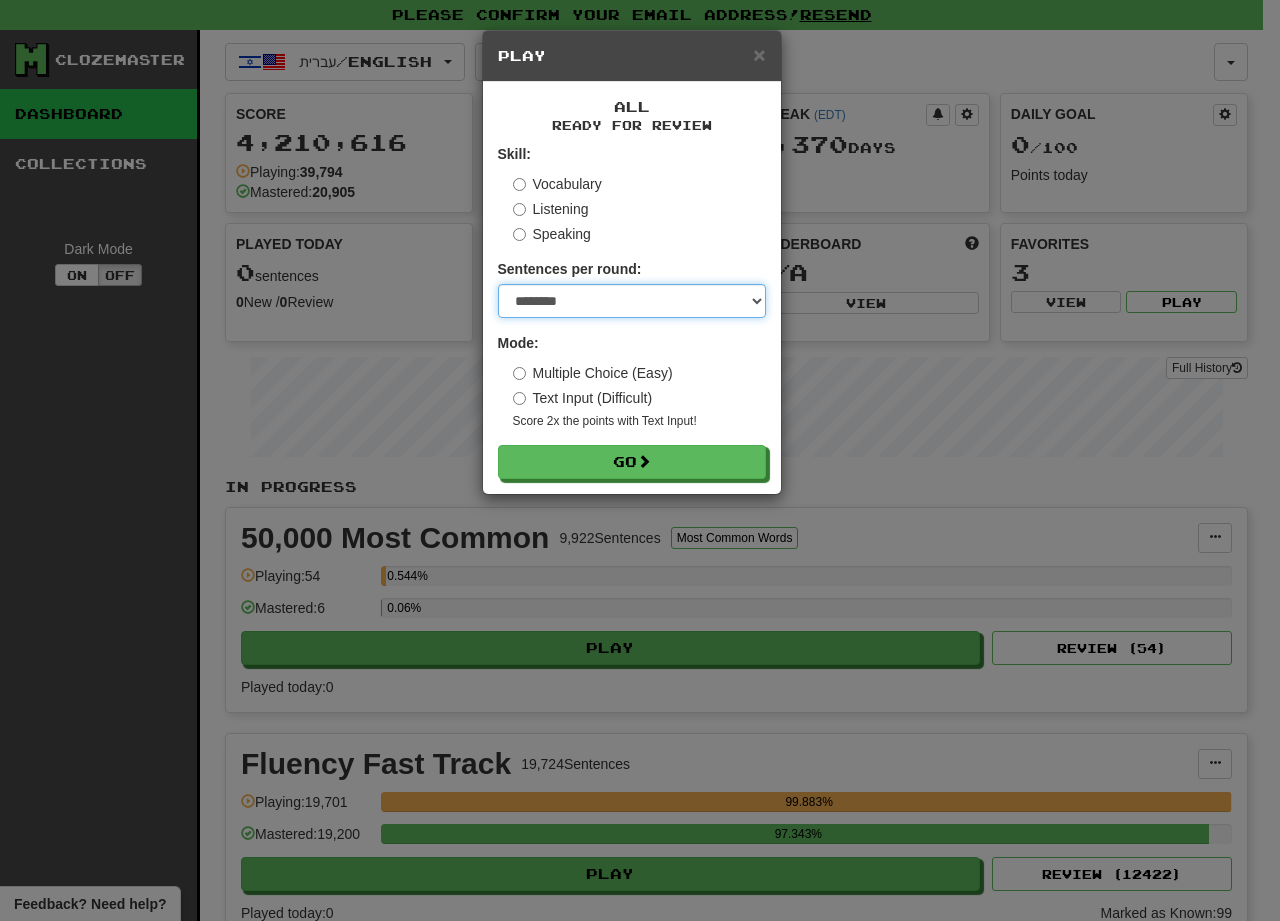 click on "* ** ** ** ** ** *** ********" at bounding box center [632, 301] 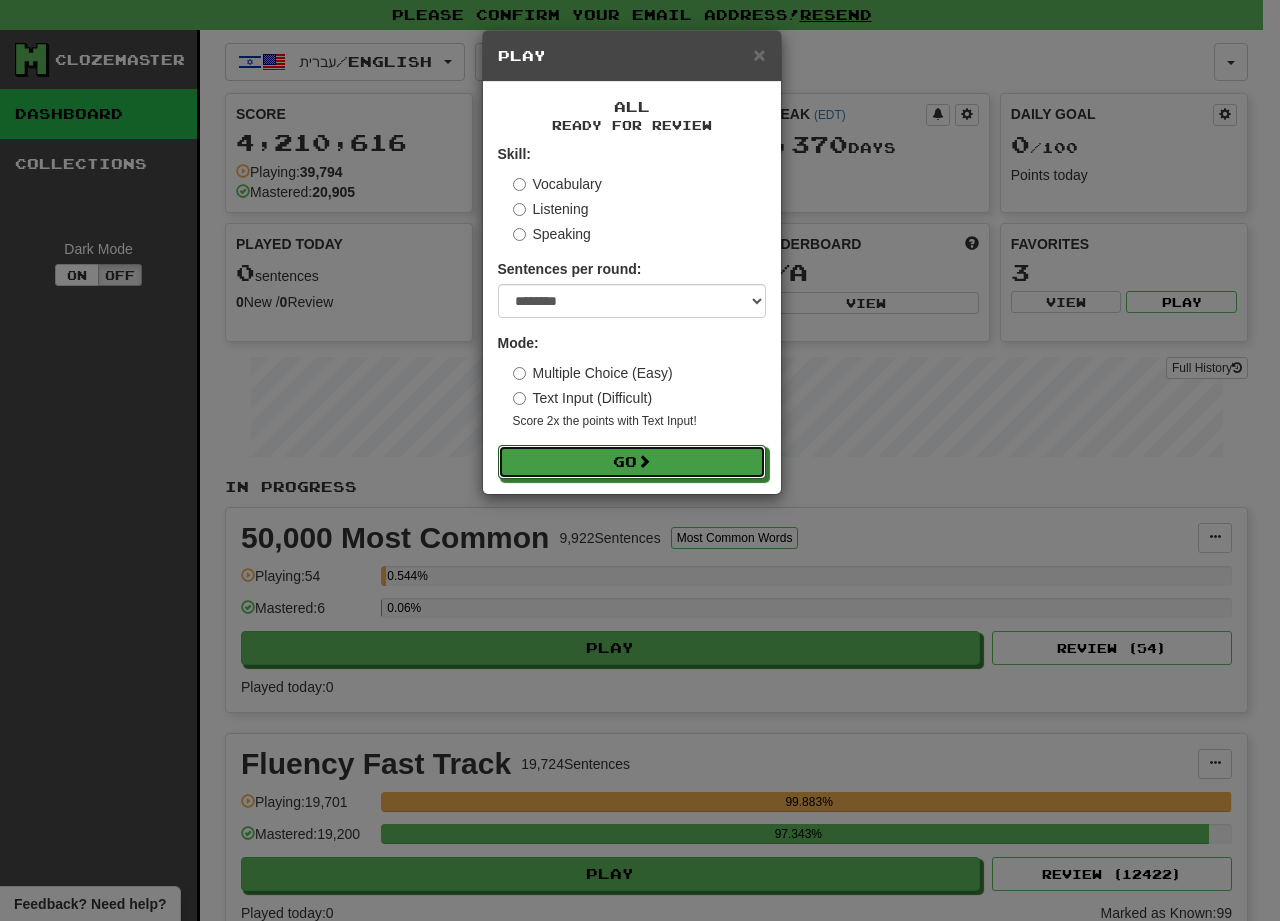 drag, startPoint x: 584, startPoint y: 468, endPoint x: 526, endPoint y: 380, distance: 105.3945 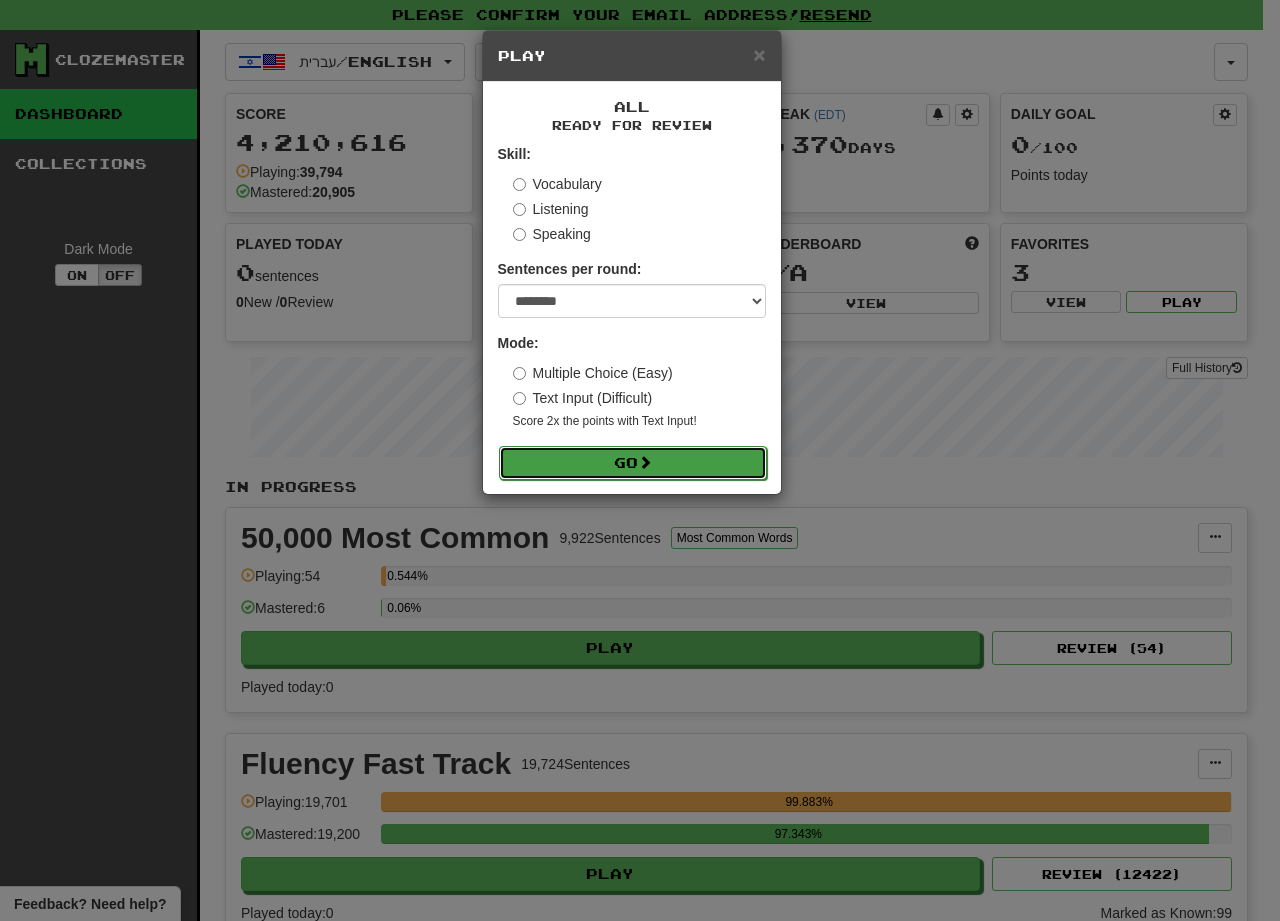 click on "Go" at bounding box center (633, 463) 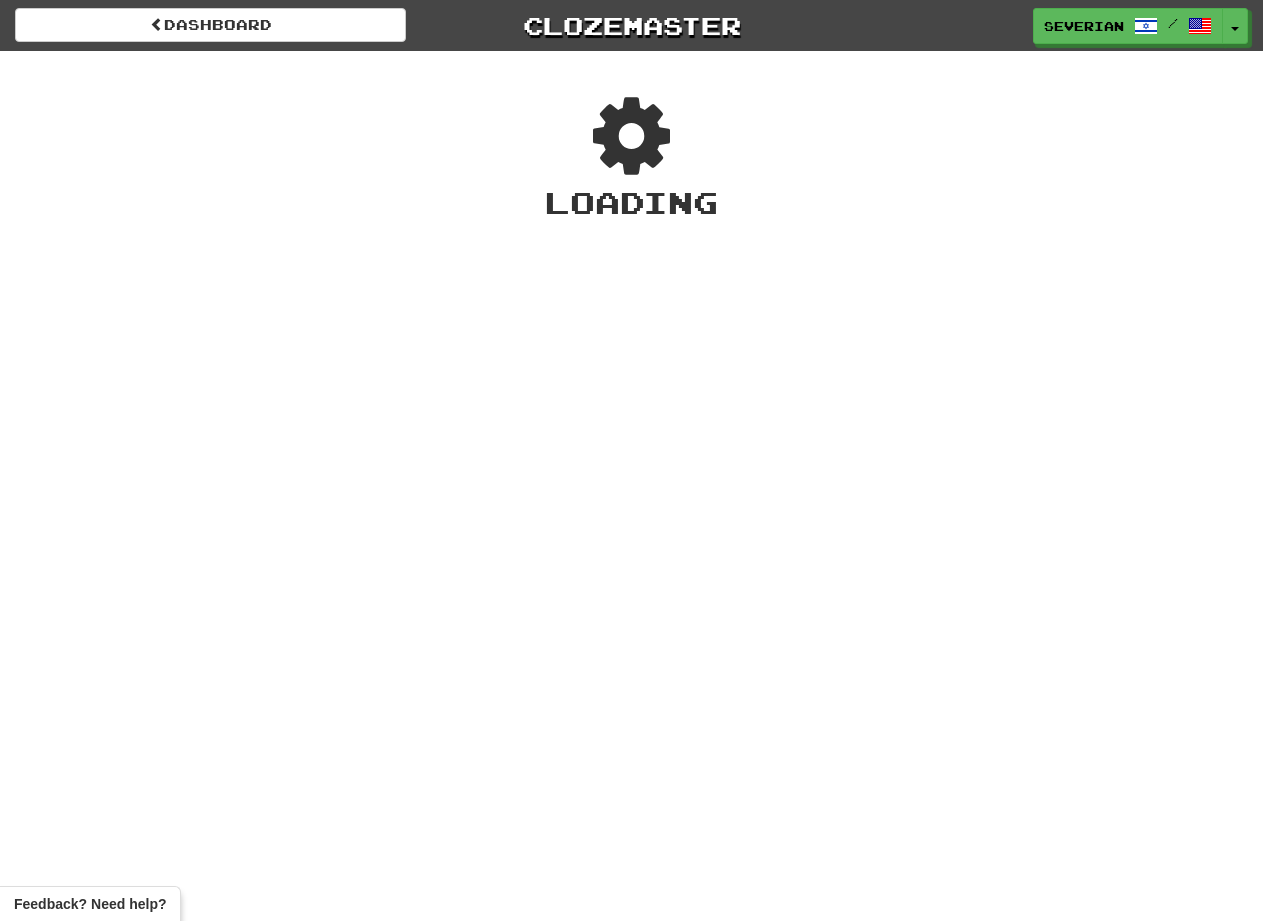 scroll, scrollTop: 0, scrollLeft: 0, axis: both 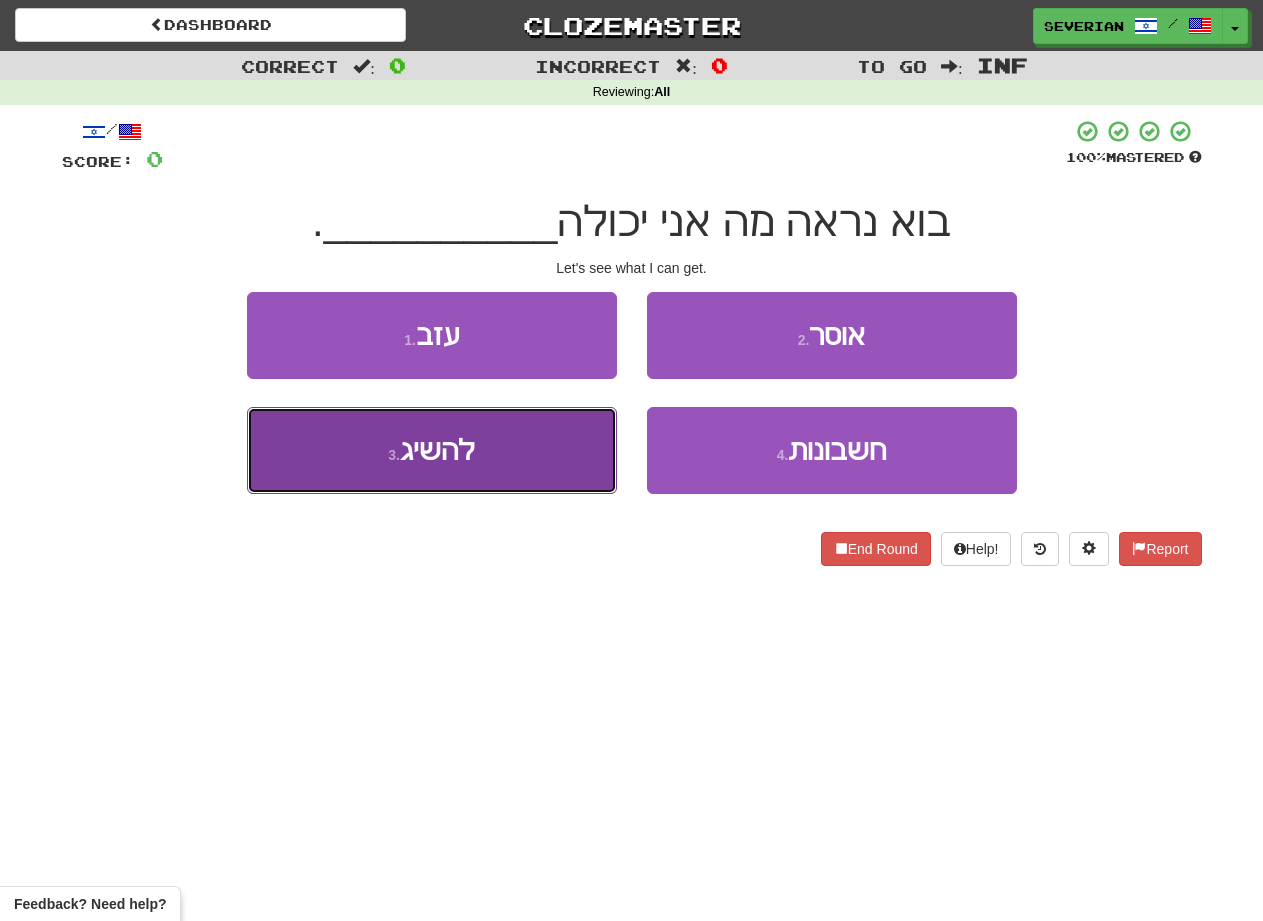 click on "3 .  להשיג" at bounding box center (432, 450) 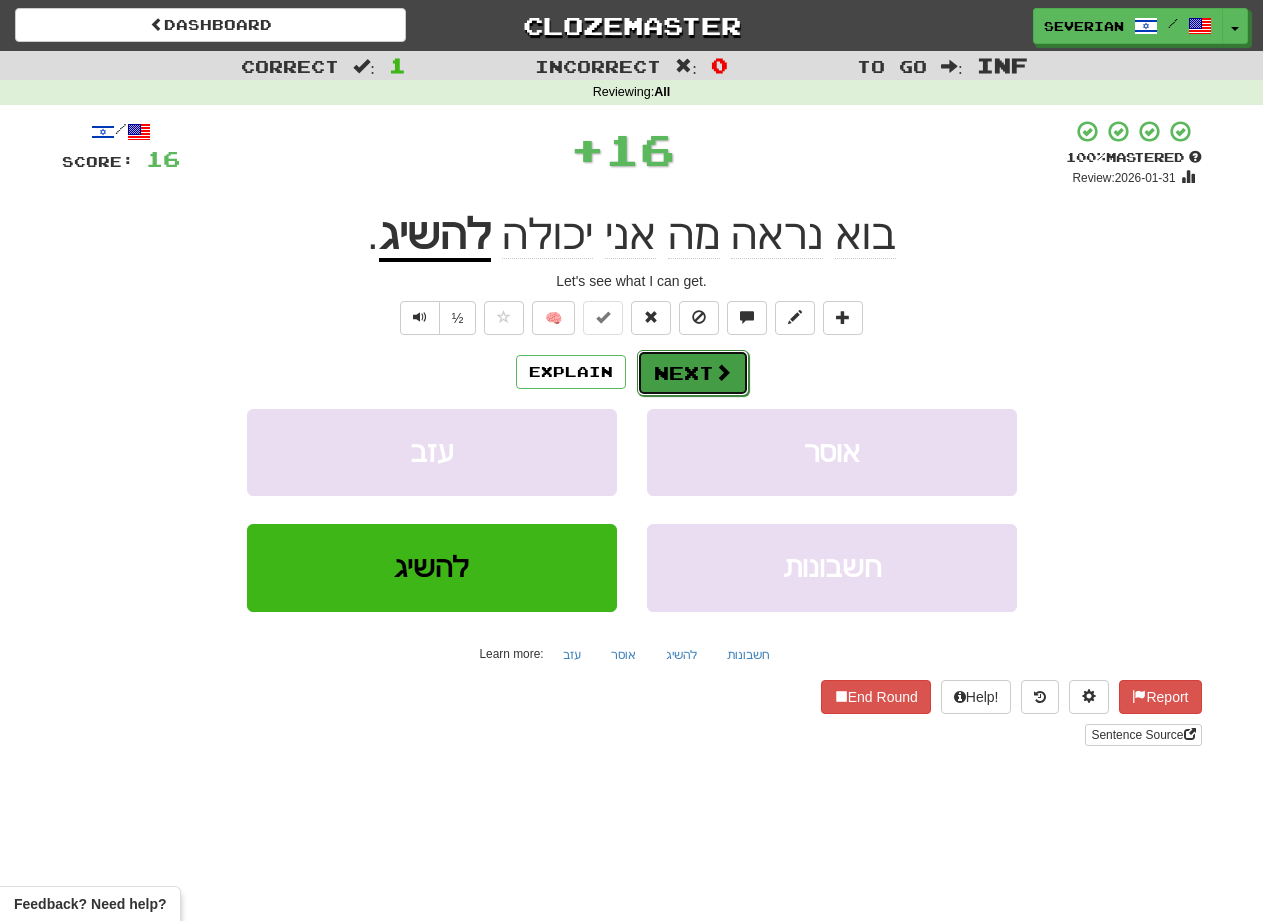 click on "Next" at bounding box center [693, 373] 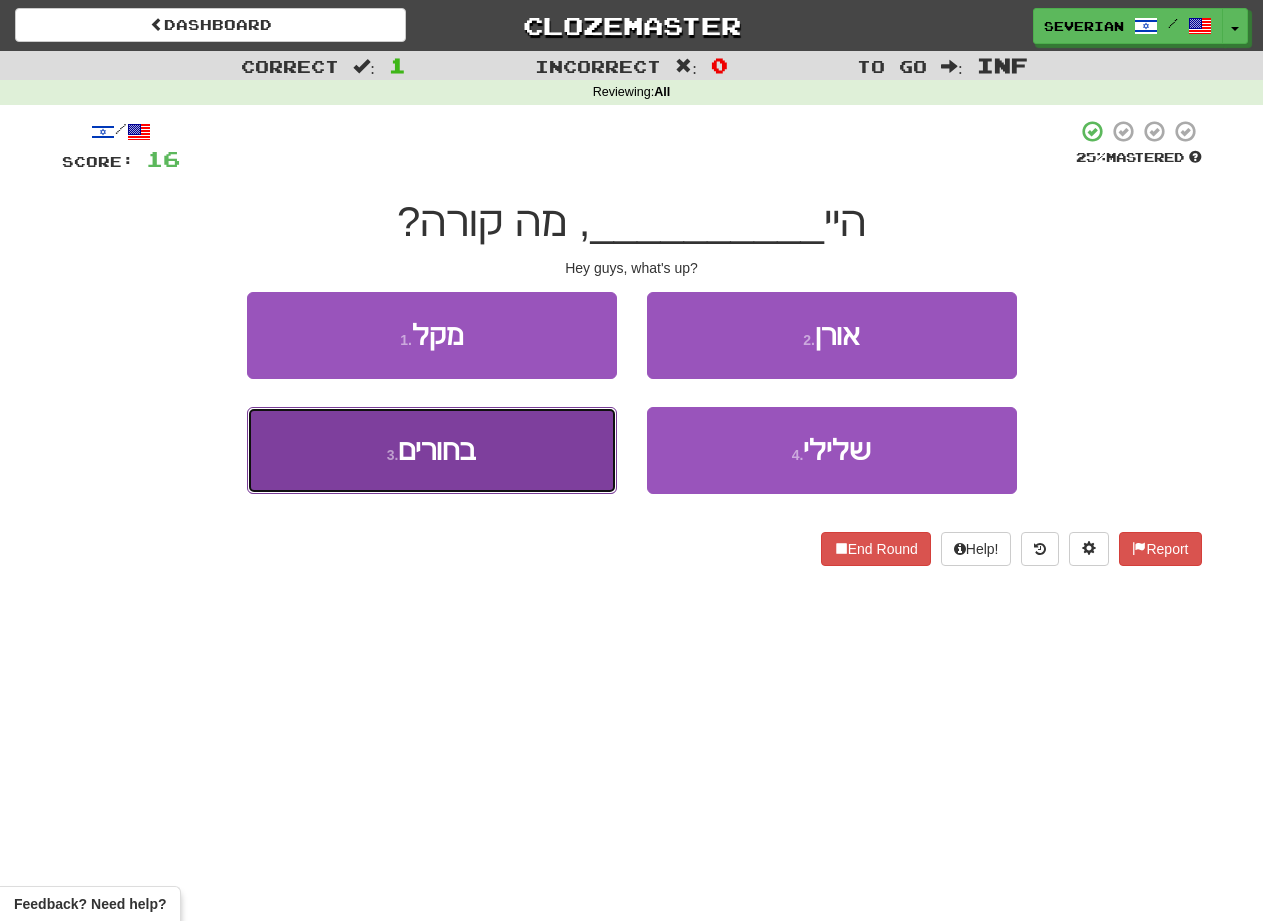 click on "3 .  בחורים" at bounding box center (432, 450) 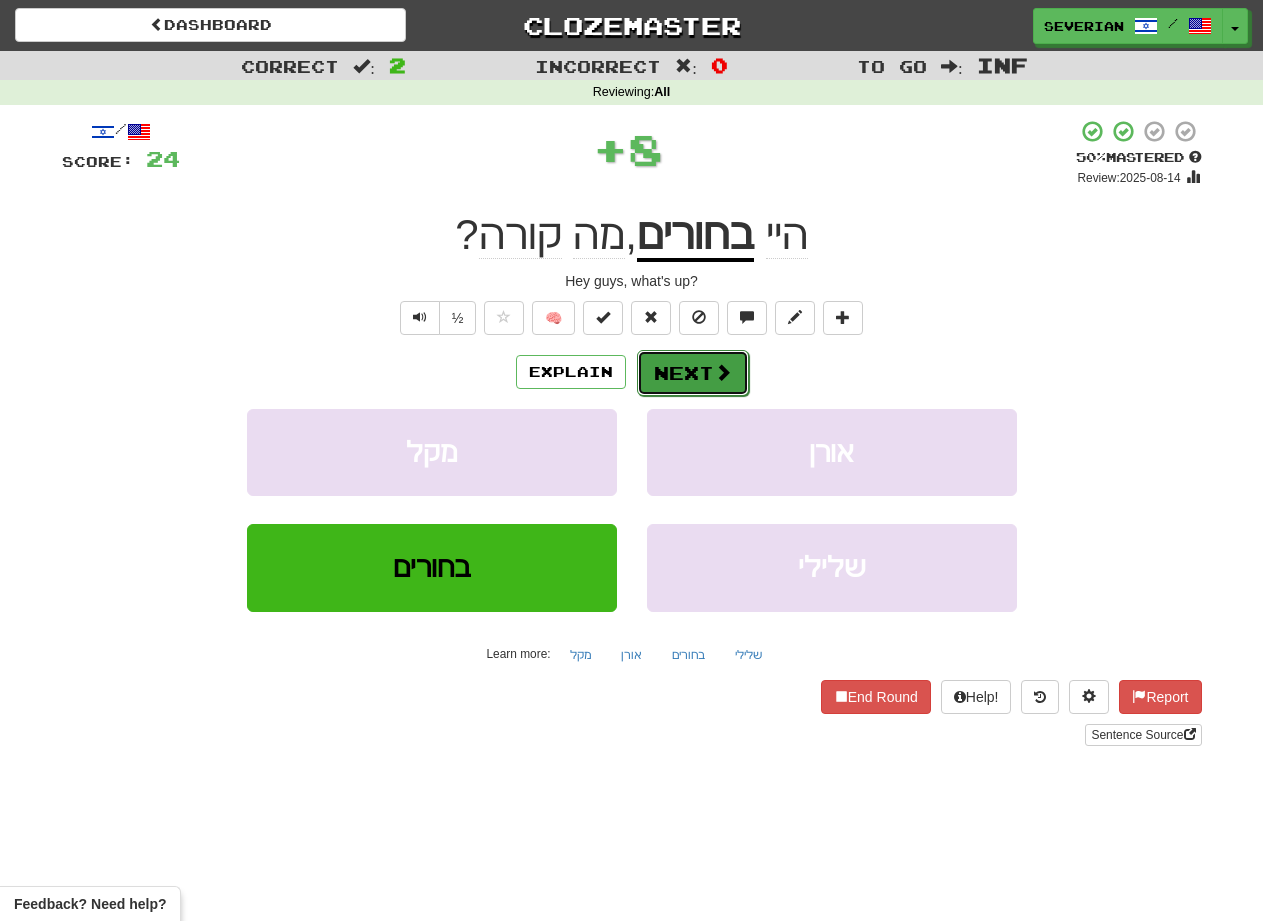 click on "Next" at bounding box center [693, 373] 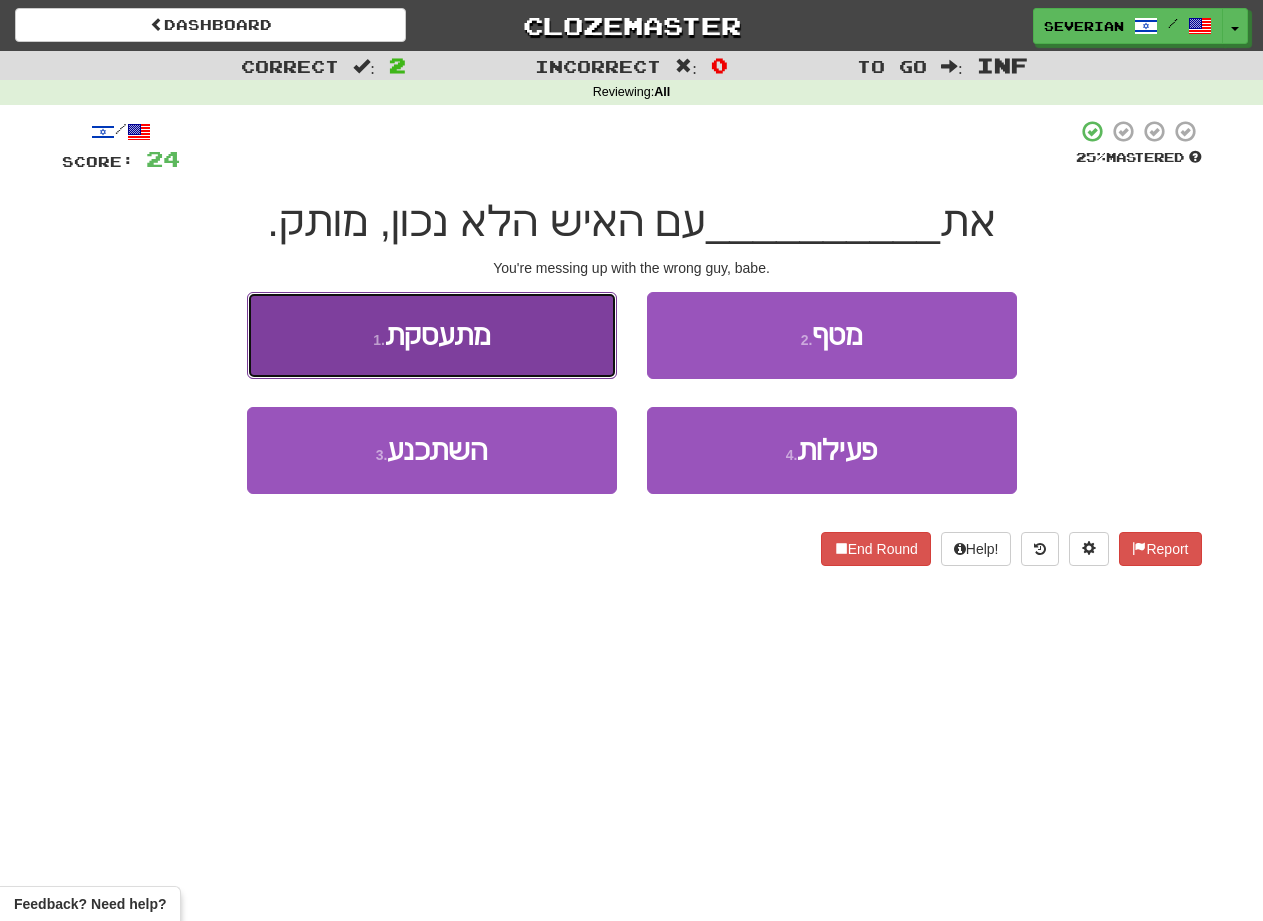 click on "1 .  מתעסקת" at bounding box center (432, 335) 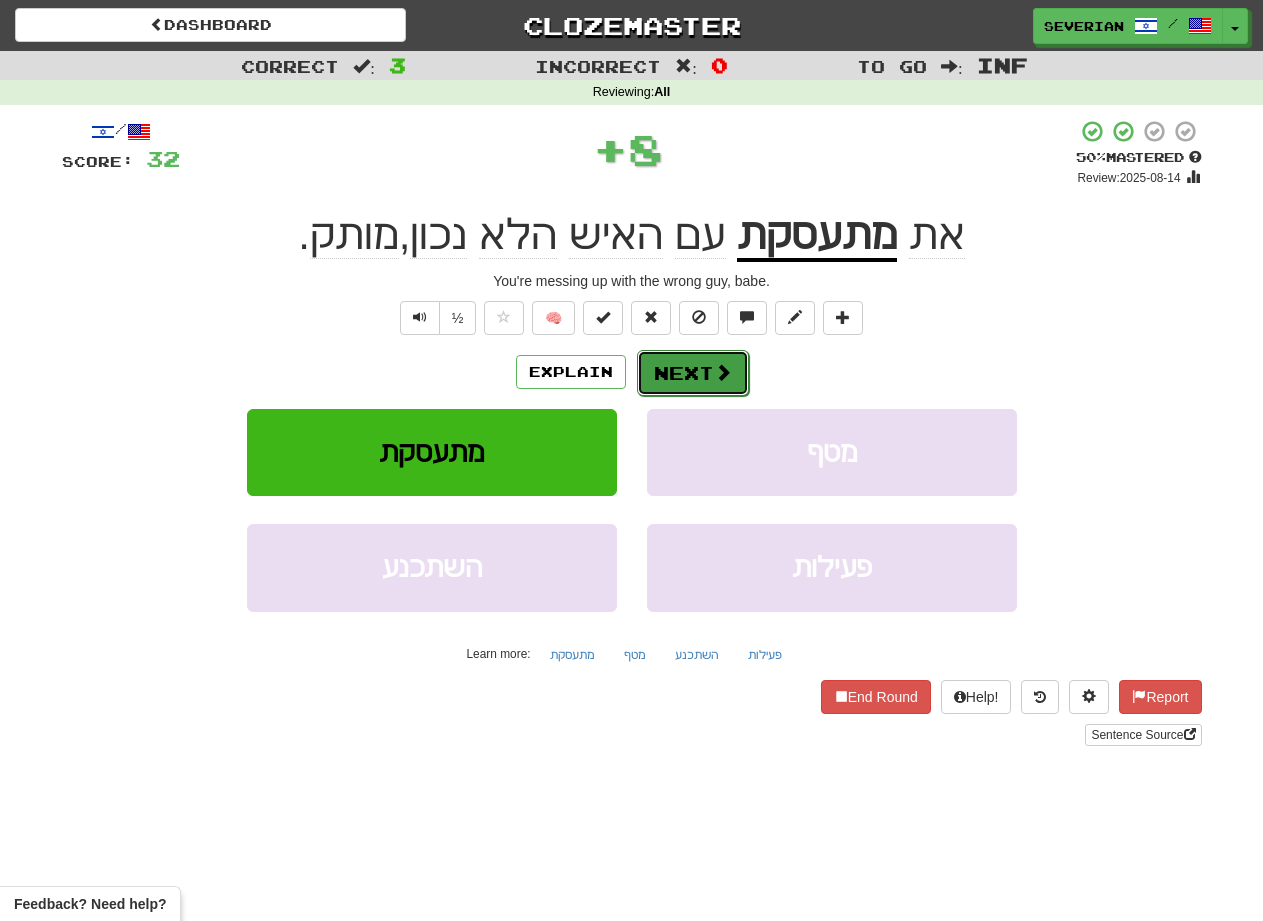 click on "Next" at bounding box center [693, 373] 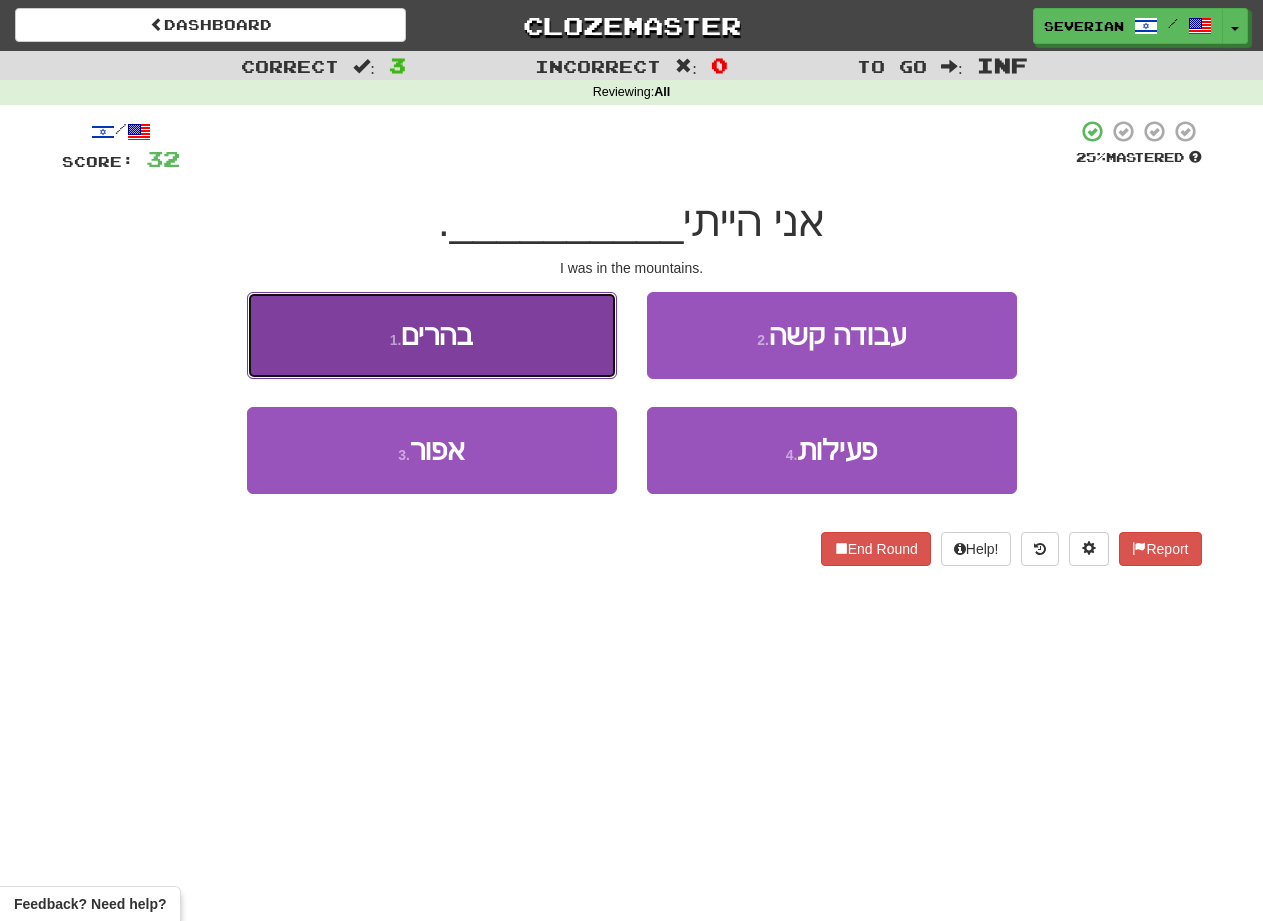 click on "1 .  בהרים" at bounding box center [432, 335] 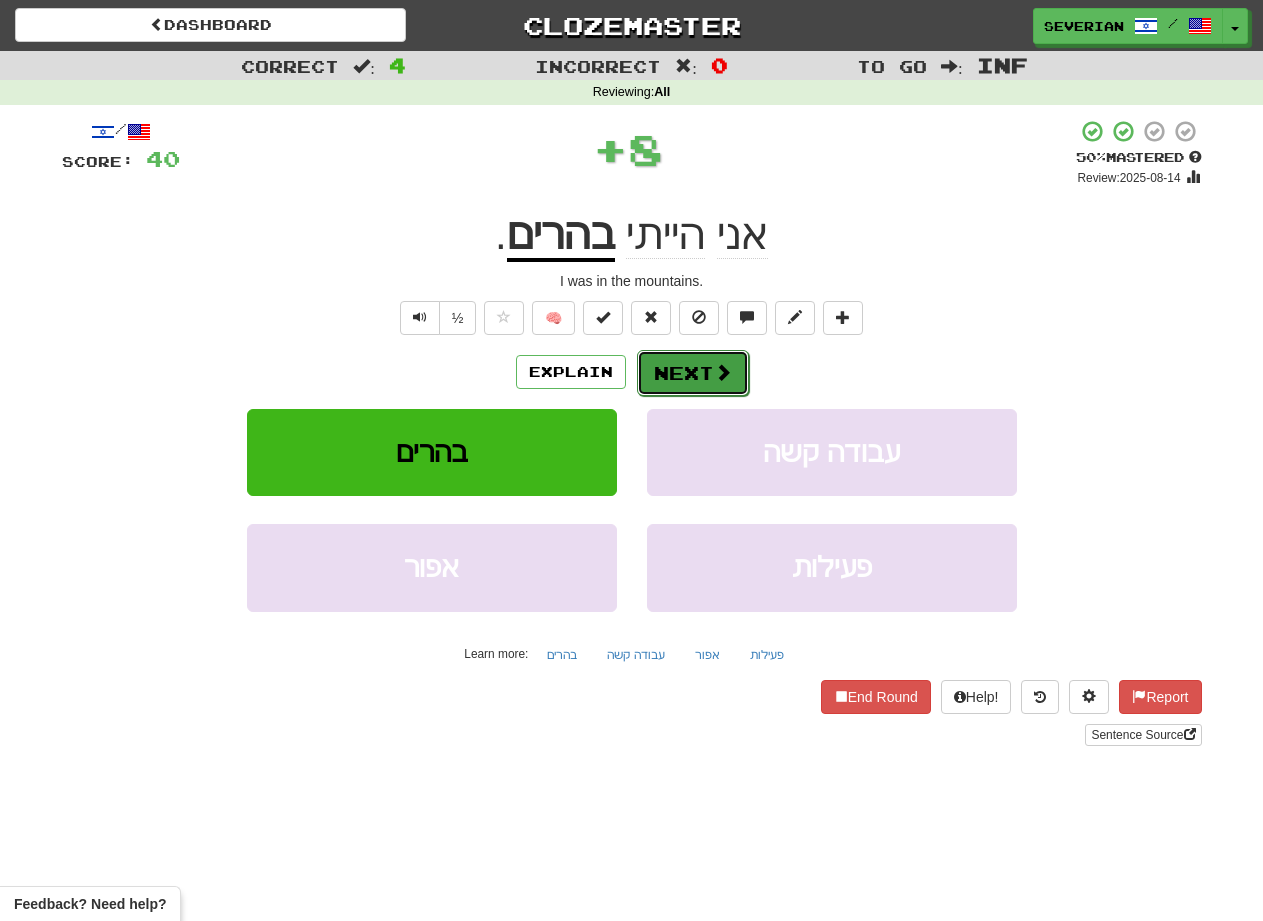 click on "Next" at bounding box center [693, 373] 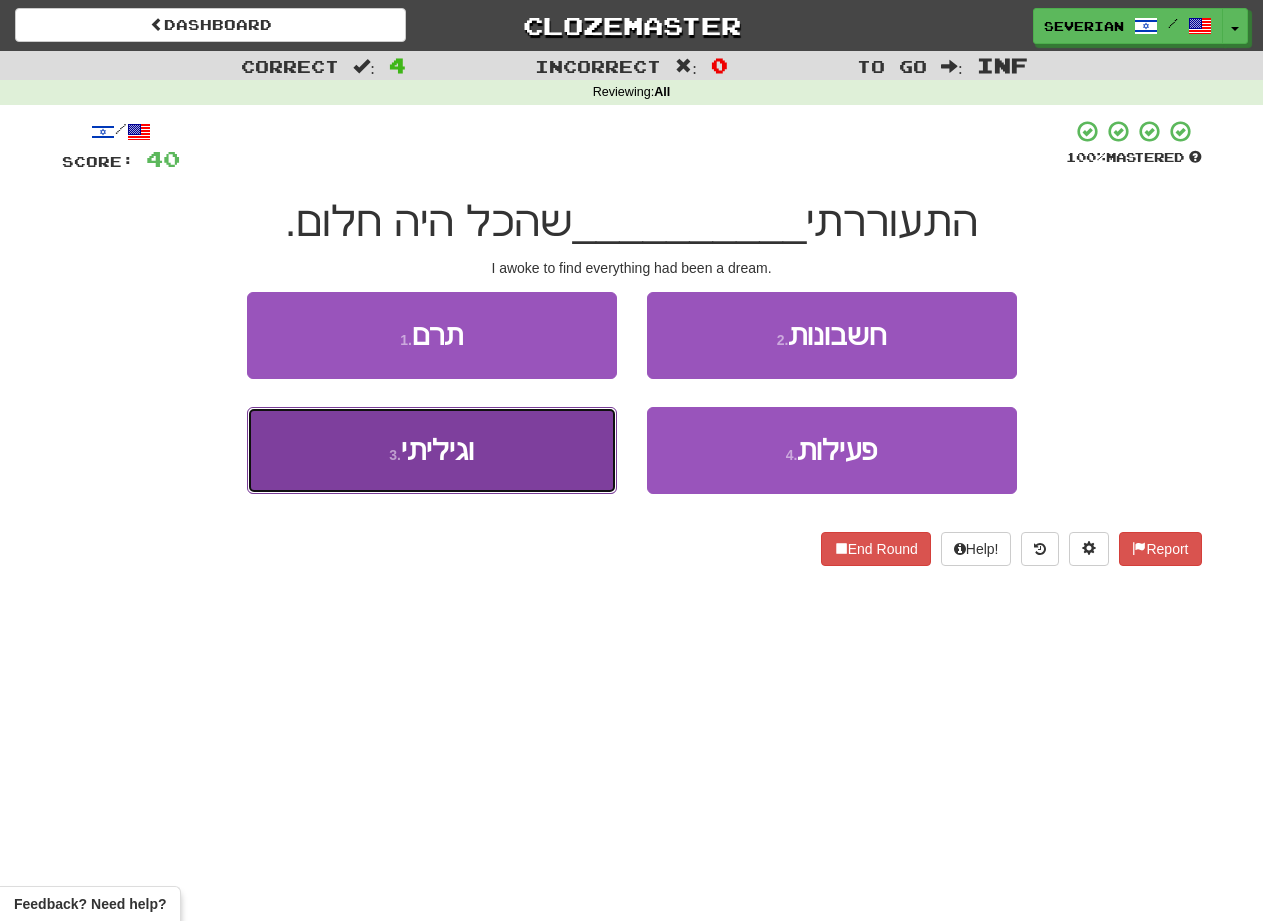 click on "3 .  וגיליתי" at bounding box center (432, 450) 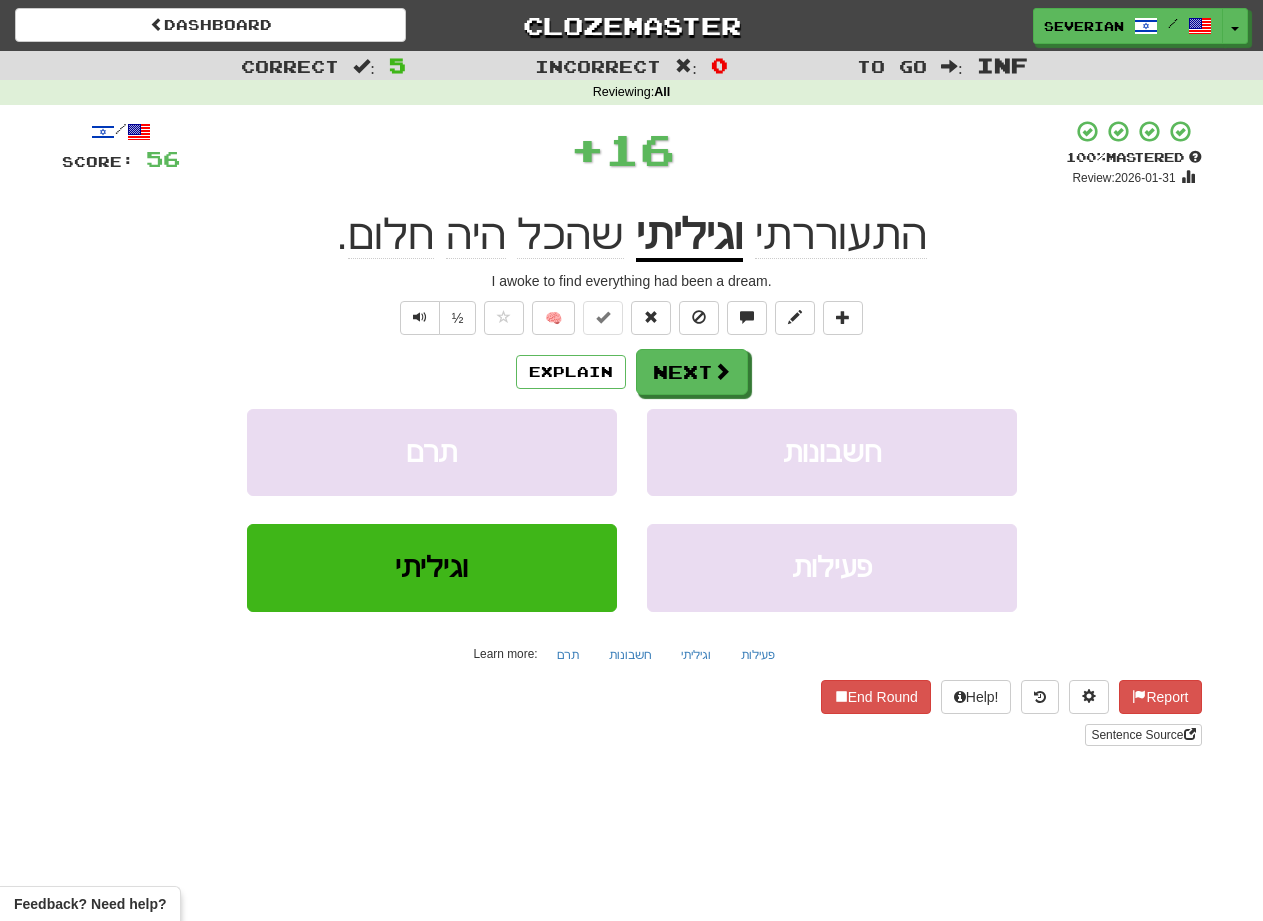 click on "/  Score:   56 + 16 100 %  Mastered Review:  2026-01-31 התעוררתי   וגיליתי   שהכל   היה   חלום . I awoke to find everything had been a dream. ½ 🧠 Explain Next תרם חשבונות וגיליתי פעילות Learn more: תרם חשבונות וגיליתי פעילות  End Round  Help!  Report Sentence Source" at bounding box center (632, 432) 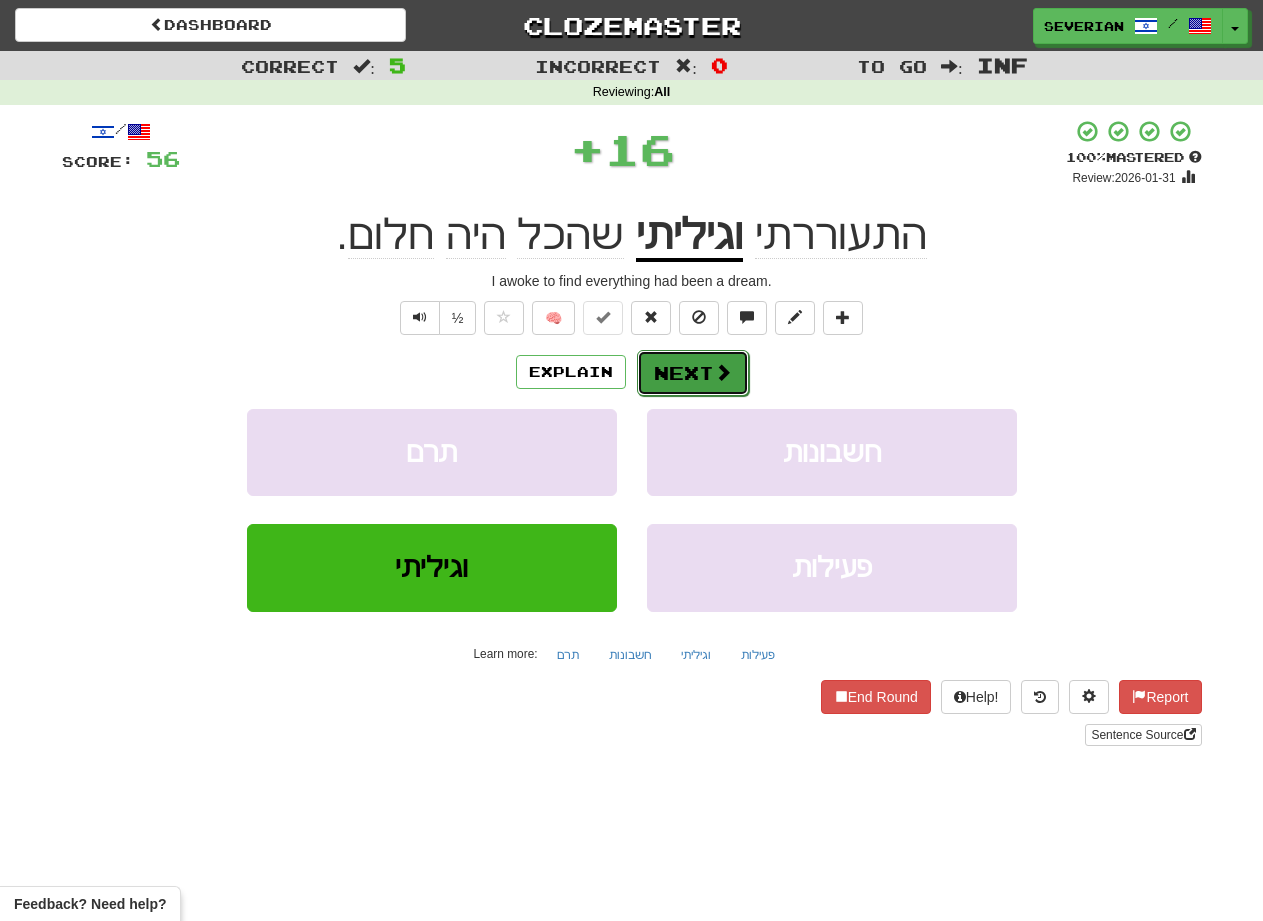 click on "Next" at bounding box center (693, 373) 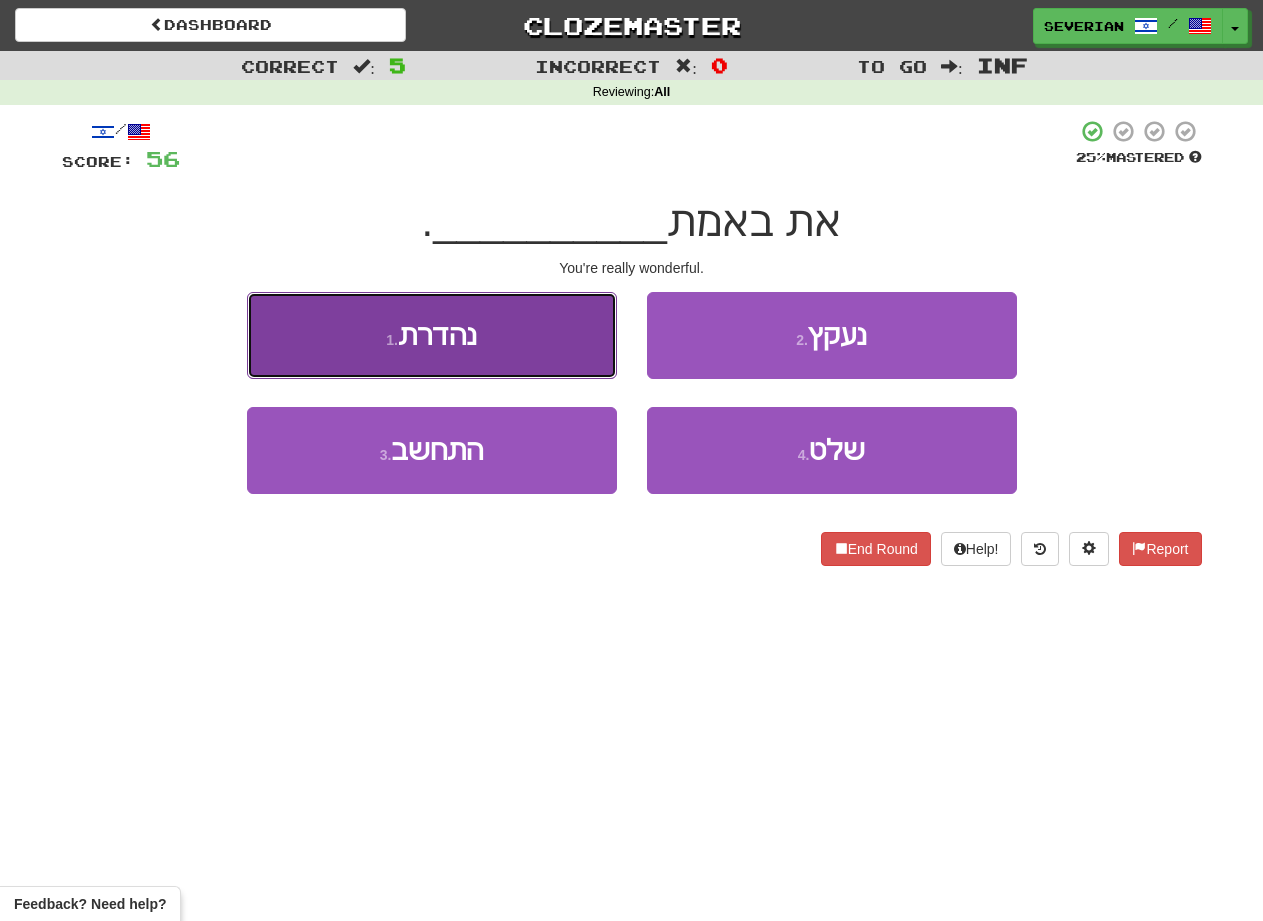 click on "1 .  נהדרת" at bounding box center [432, 335] 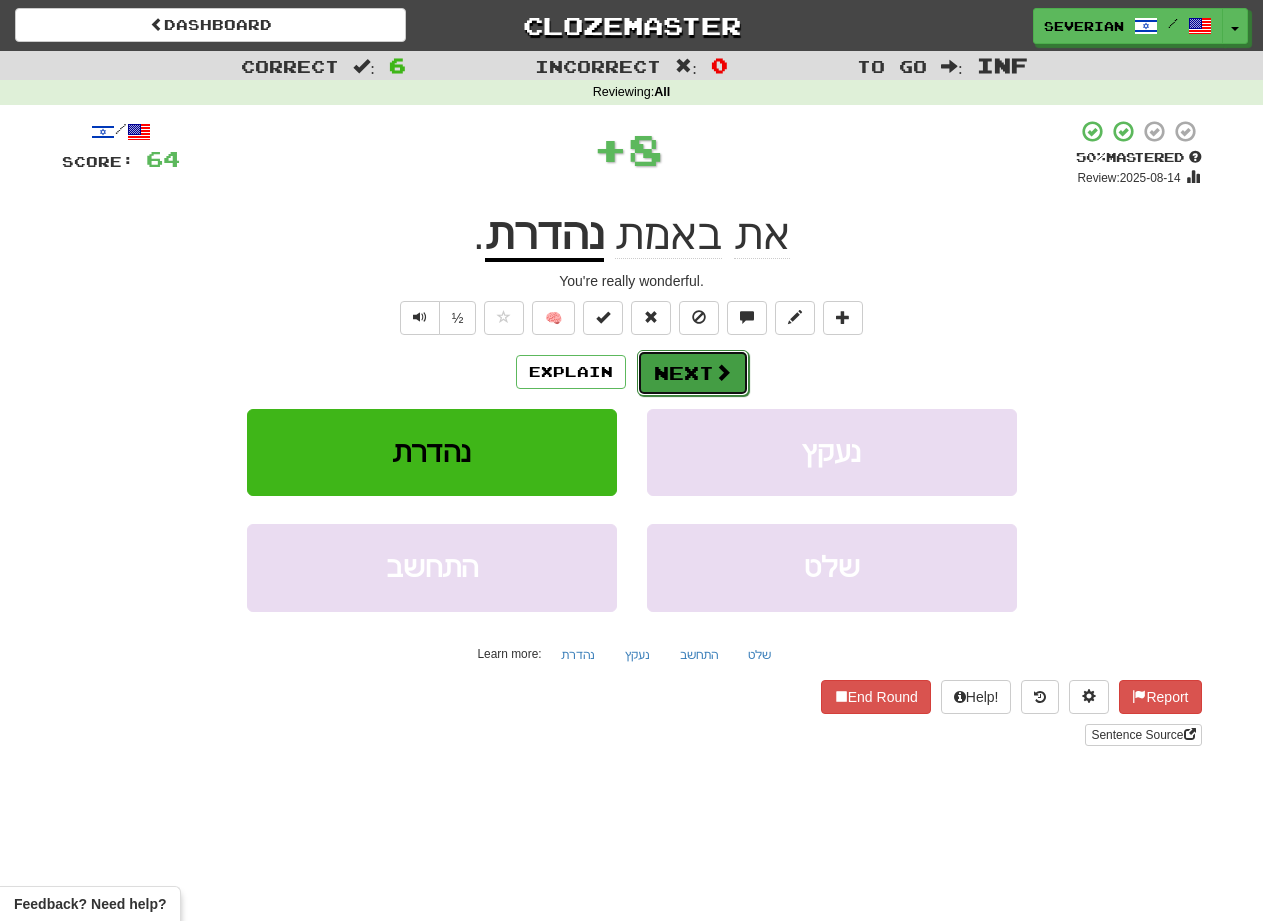 click on "Next" at bounding box center [693, 373] 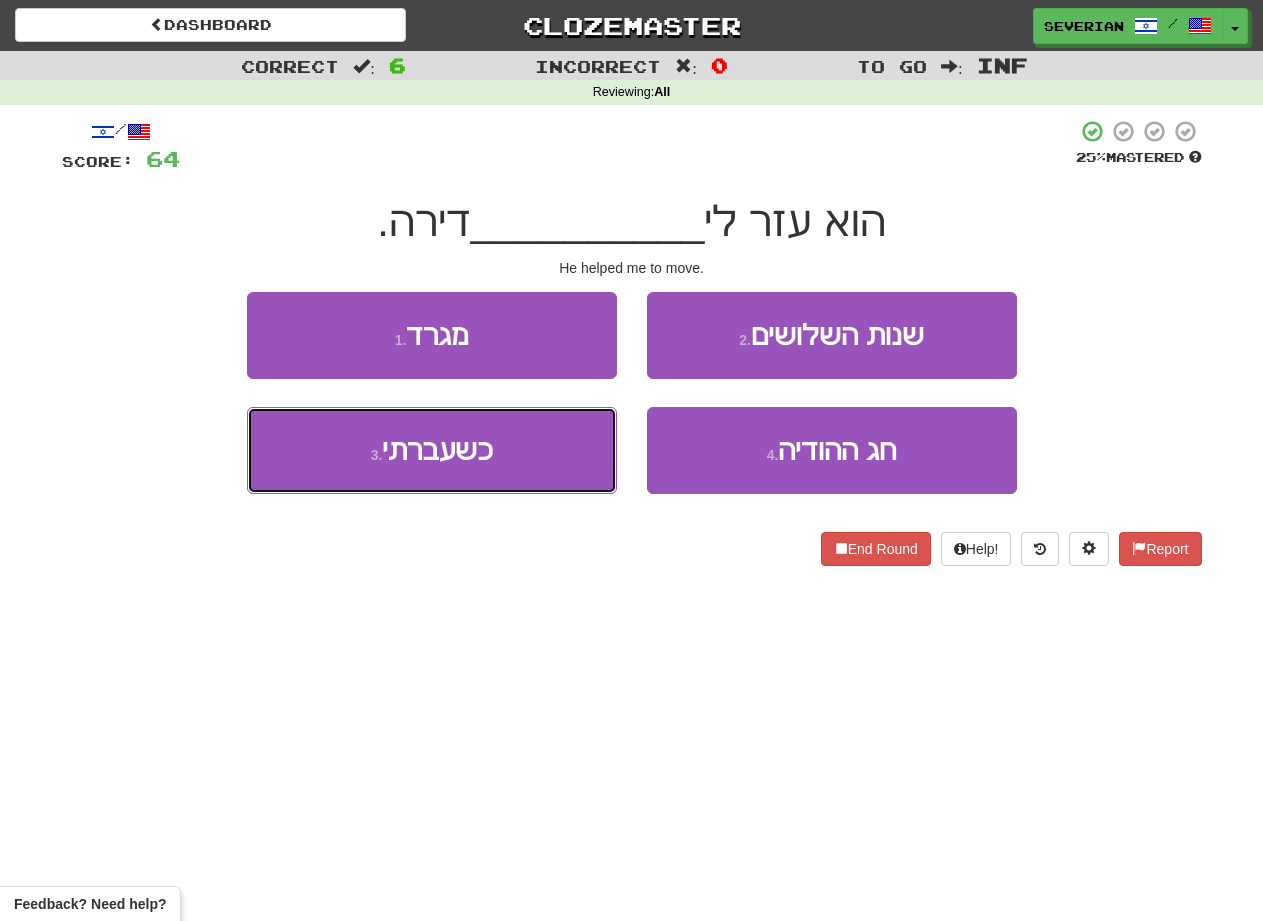 drag, startPoint x: 479, startPoint y: 448, endPoint x: 552, endPoint y: 404, distance: 85.23497 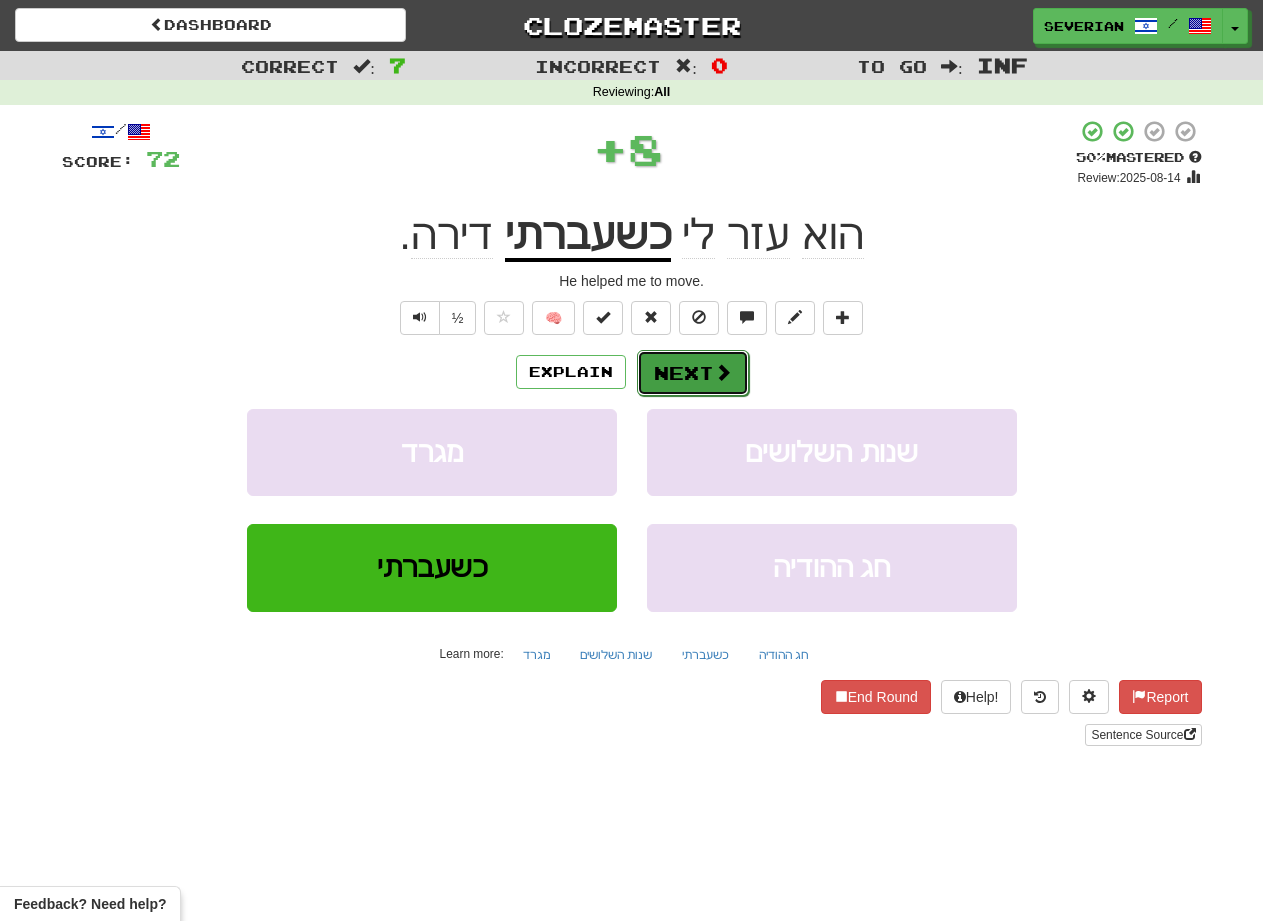 click on "Next" at bounding box center [693, 373] 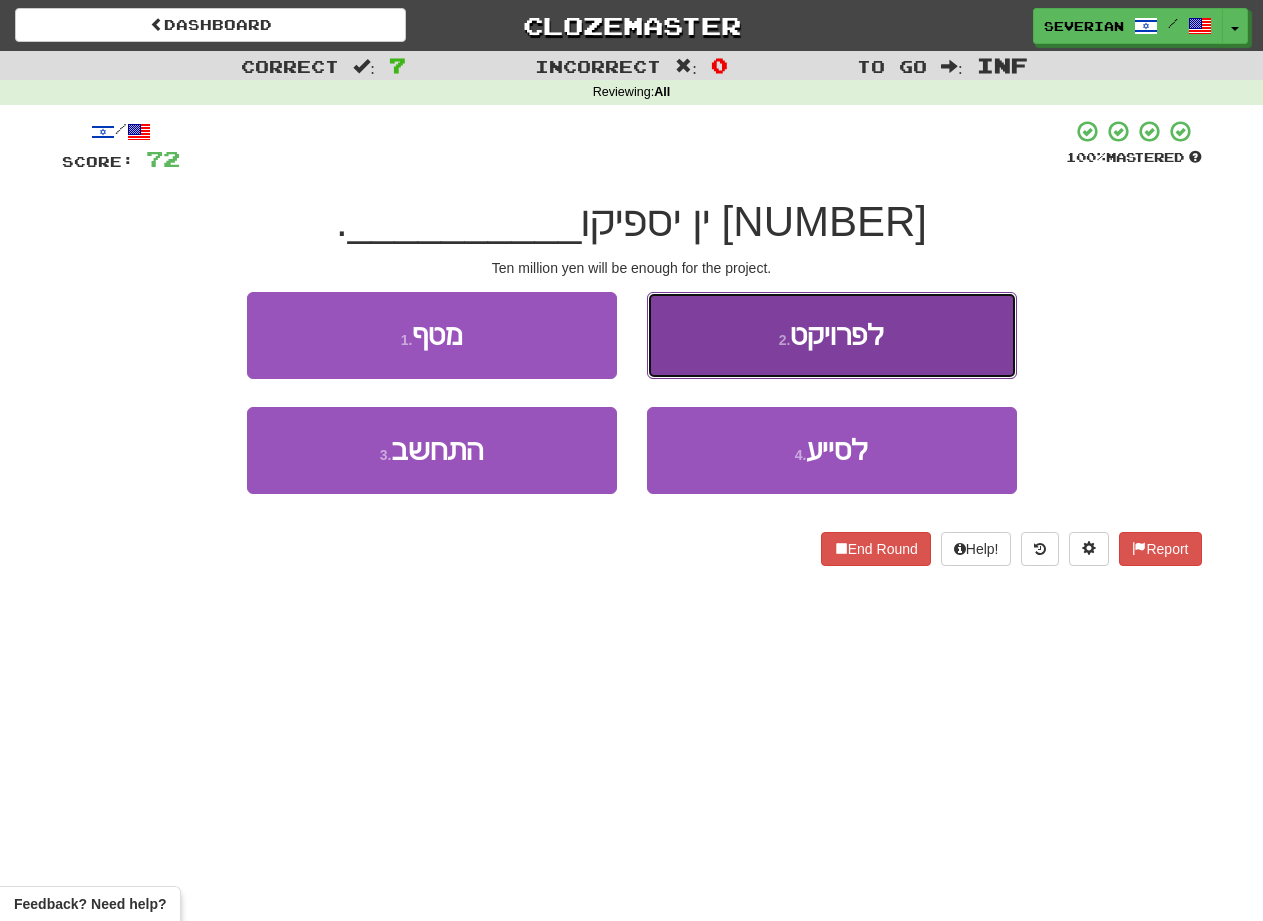 click on "2 .  לפרויקט" at bounding box center [832, 335] 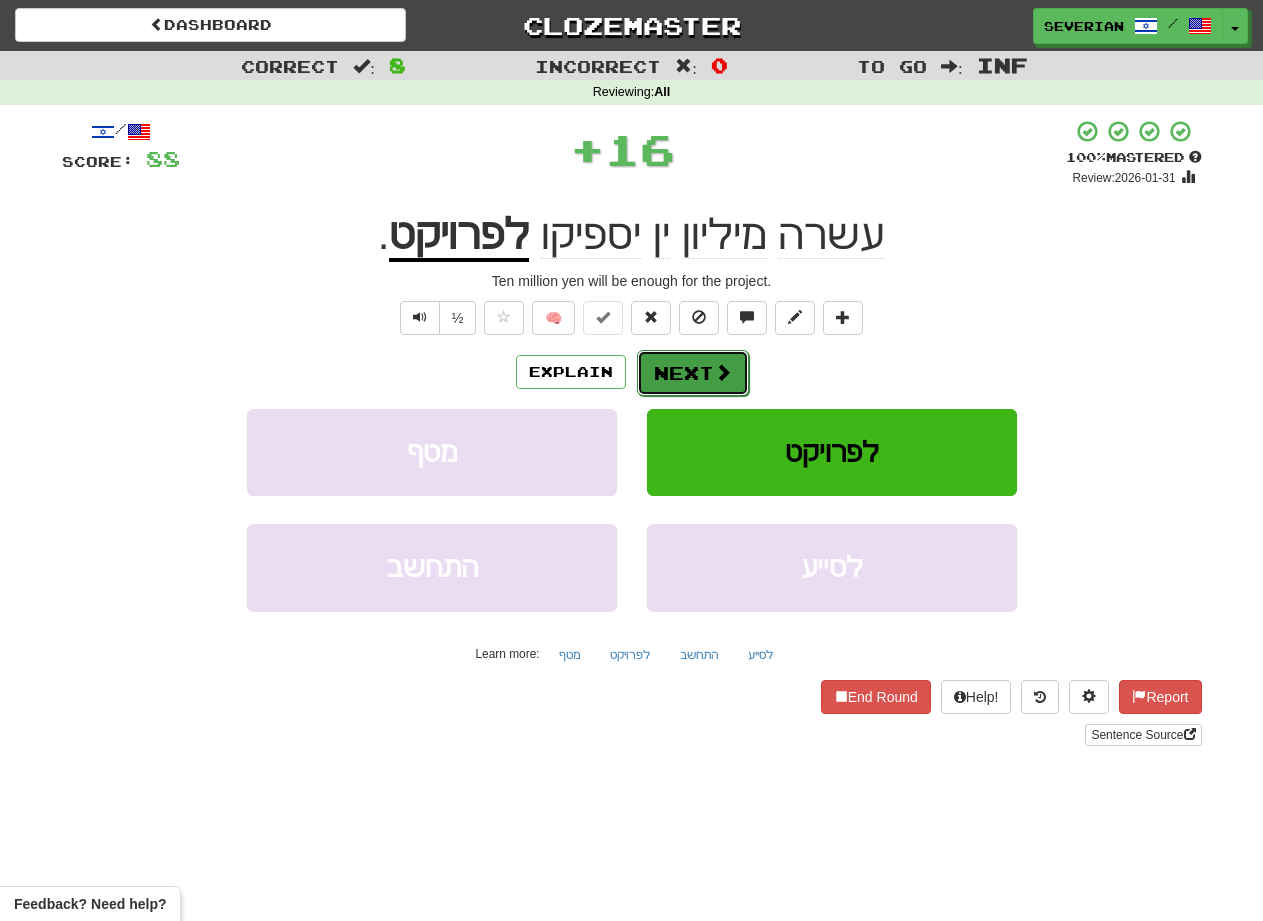 click on "Next" at bounding box center [693, 373] 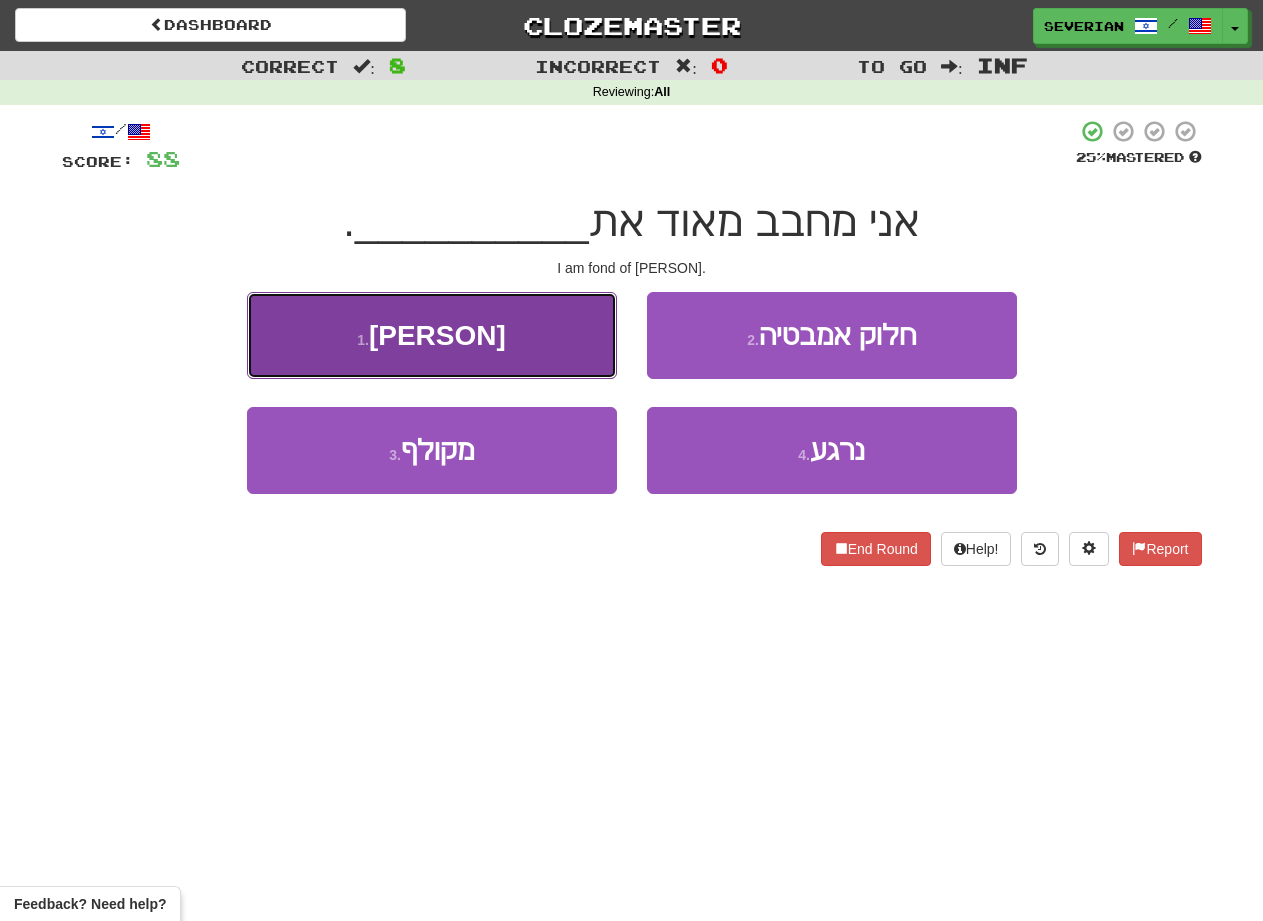 click on "1 .  קתי" at bounding box center (432, 335) 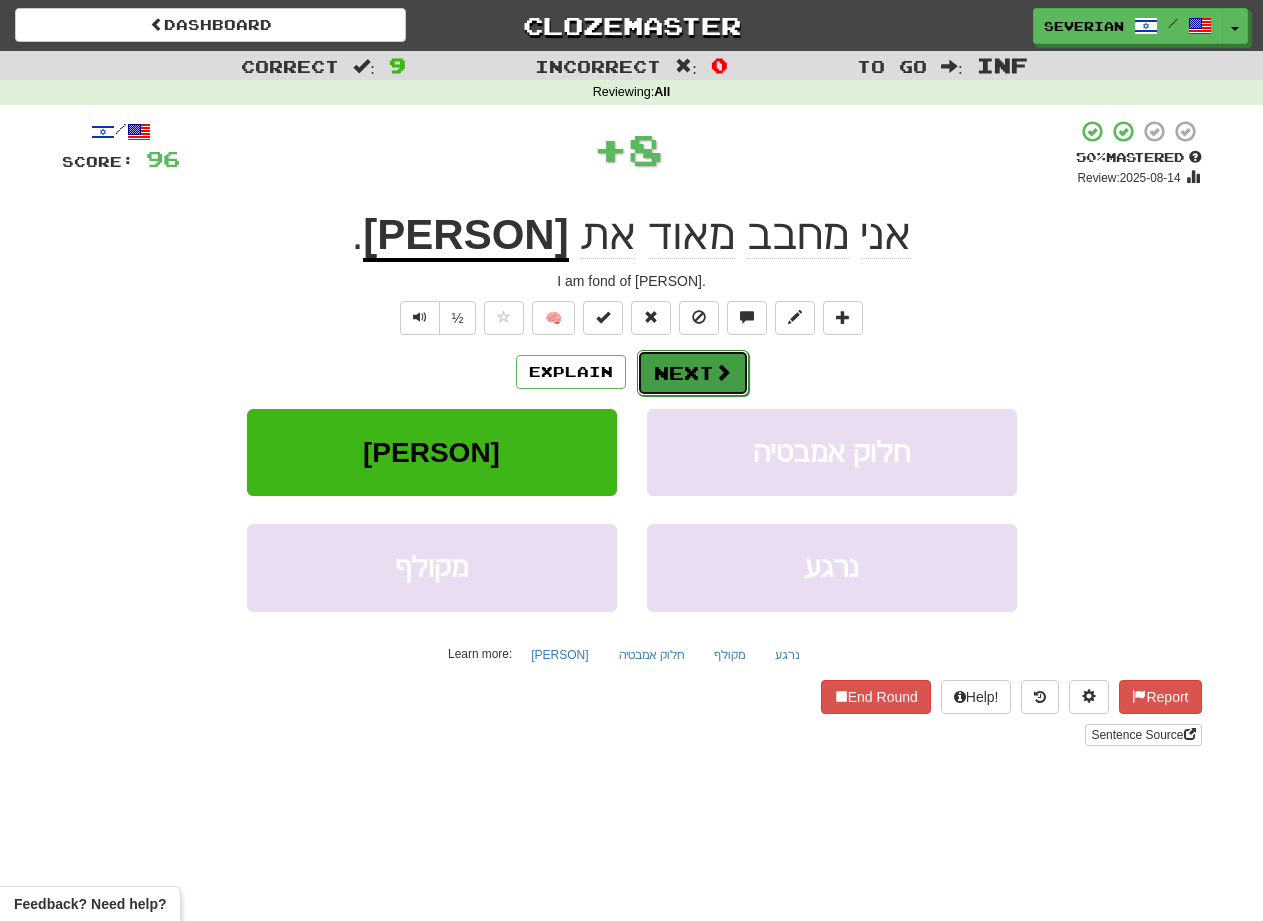 click on "Next" at bounding box center [693, 373] 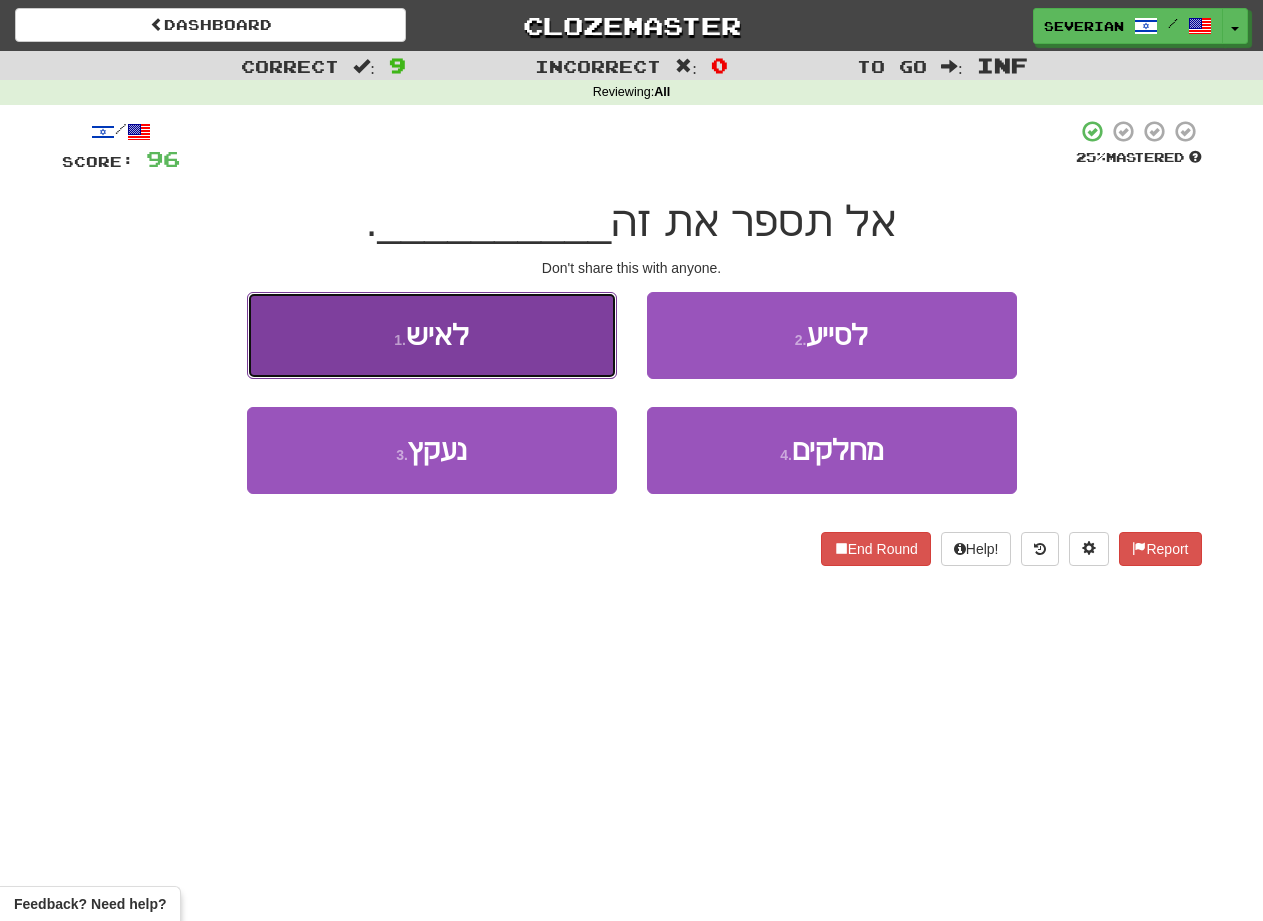 click on "1 .  לאיש" at bounding box center (432, 335) 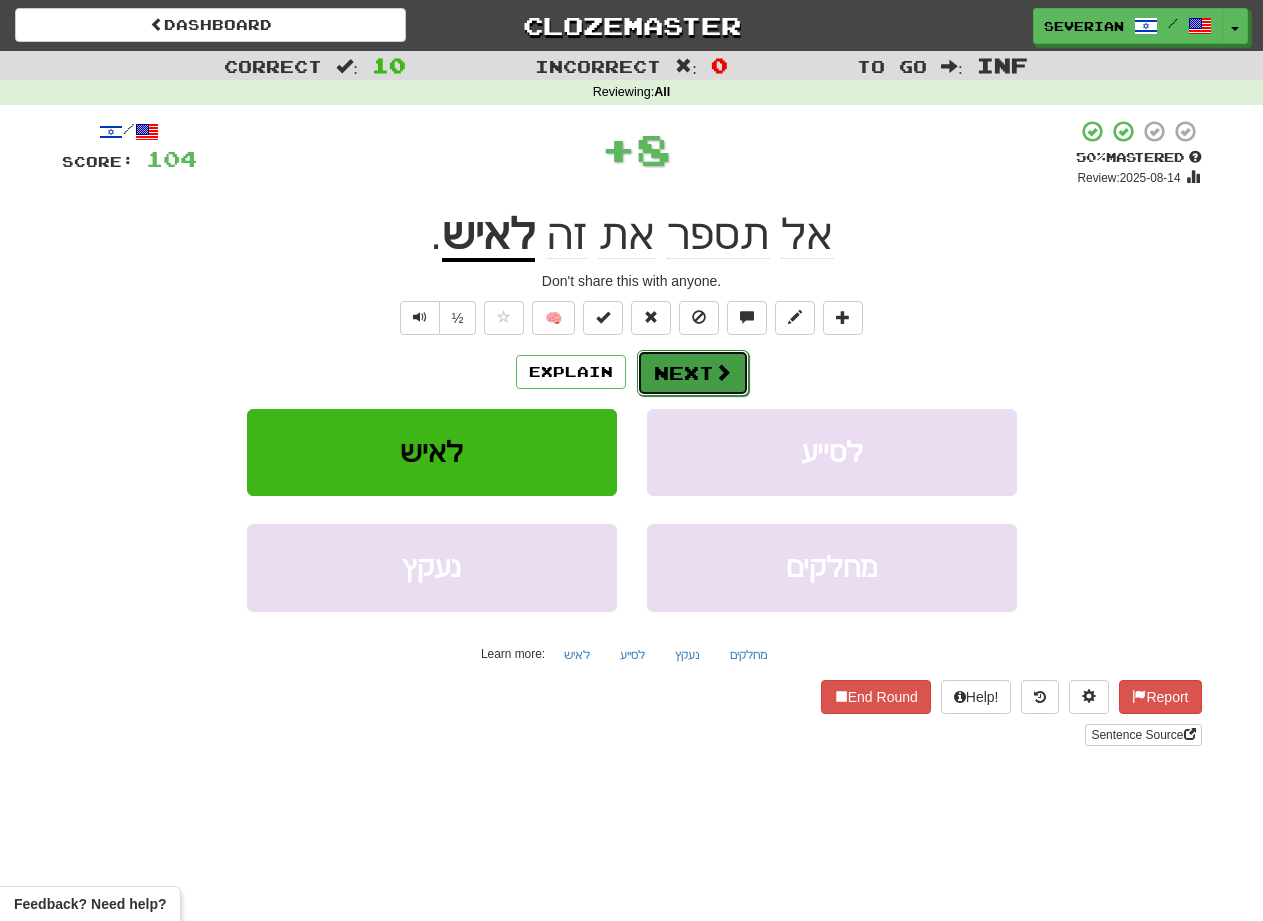 click on "Next" at bounding box center [693, 373] 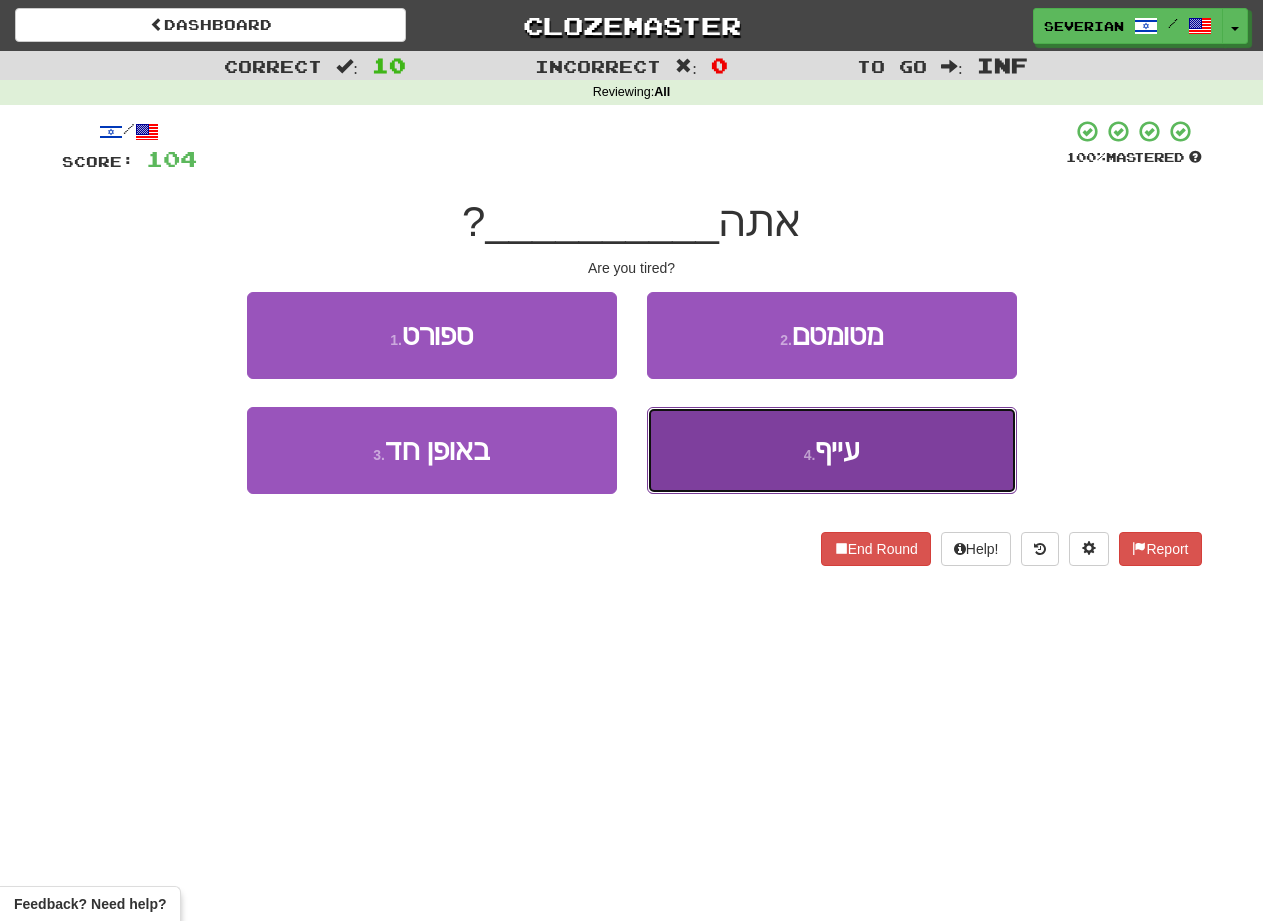 click on "4 .  עייף" at bounding box center [832, 450] 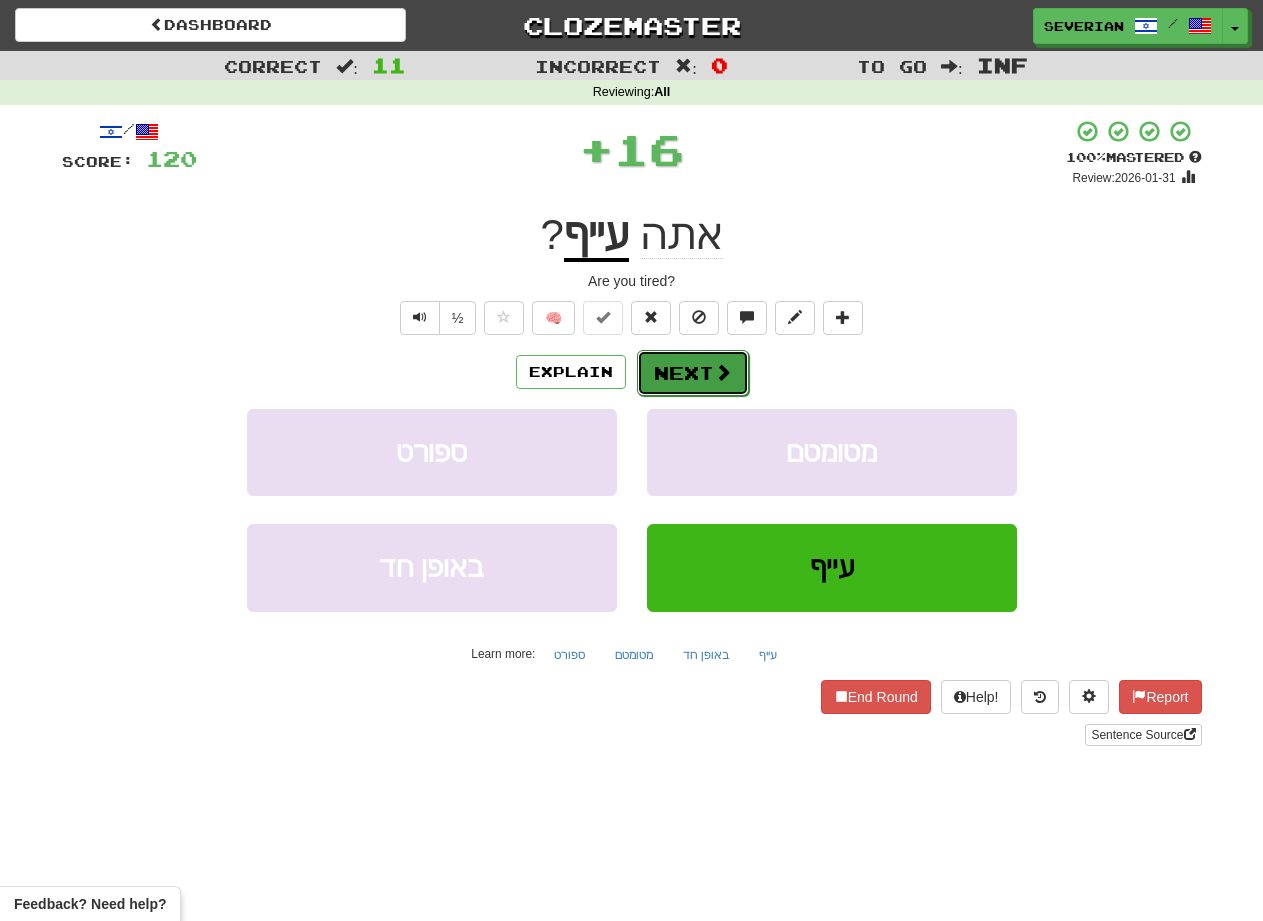 click on "Next" at bounding box center [693, 373] 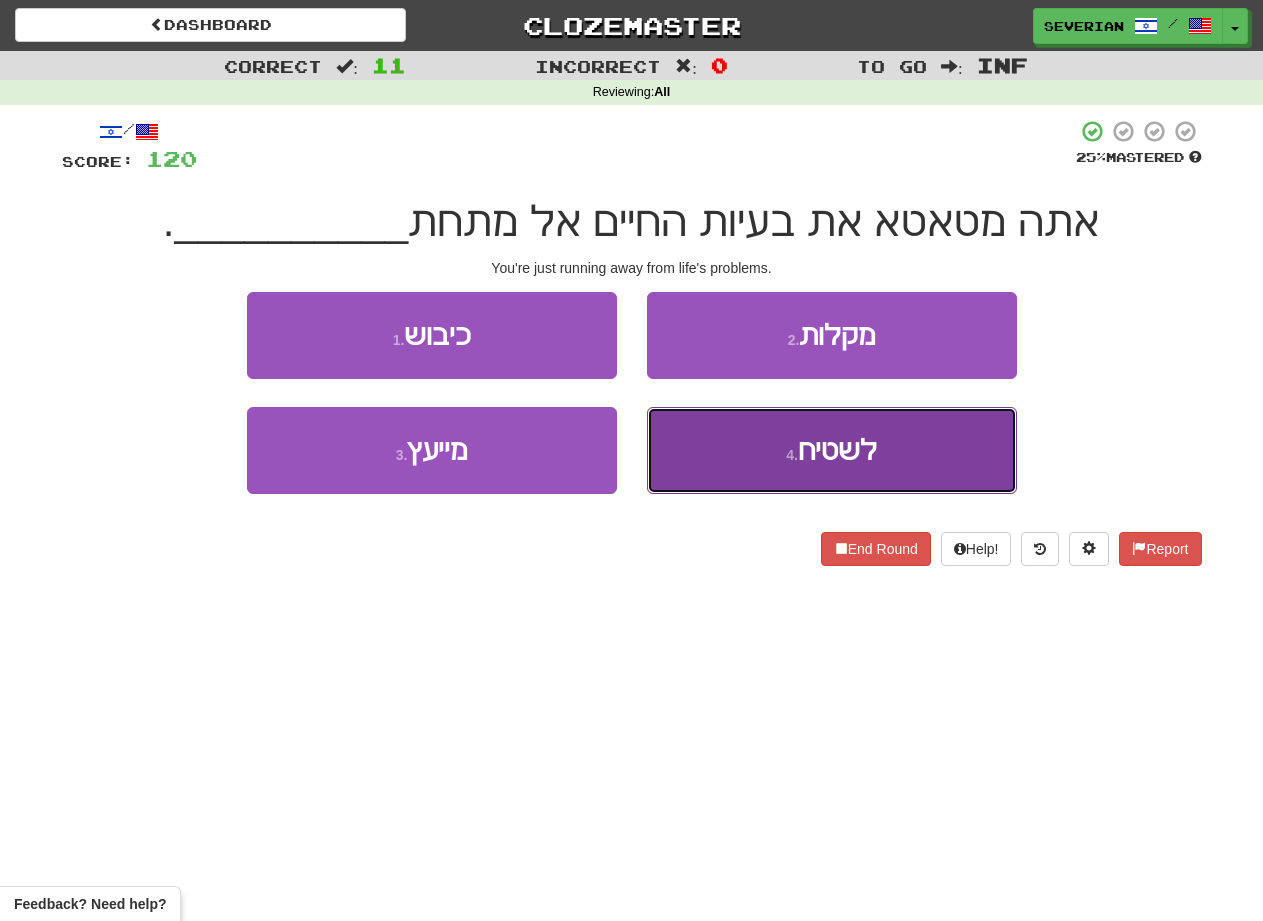 click on "4 .  לשטיח" at bounding box center [832, 450] 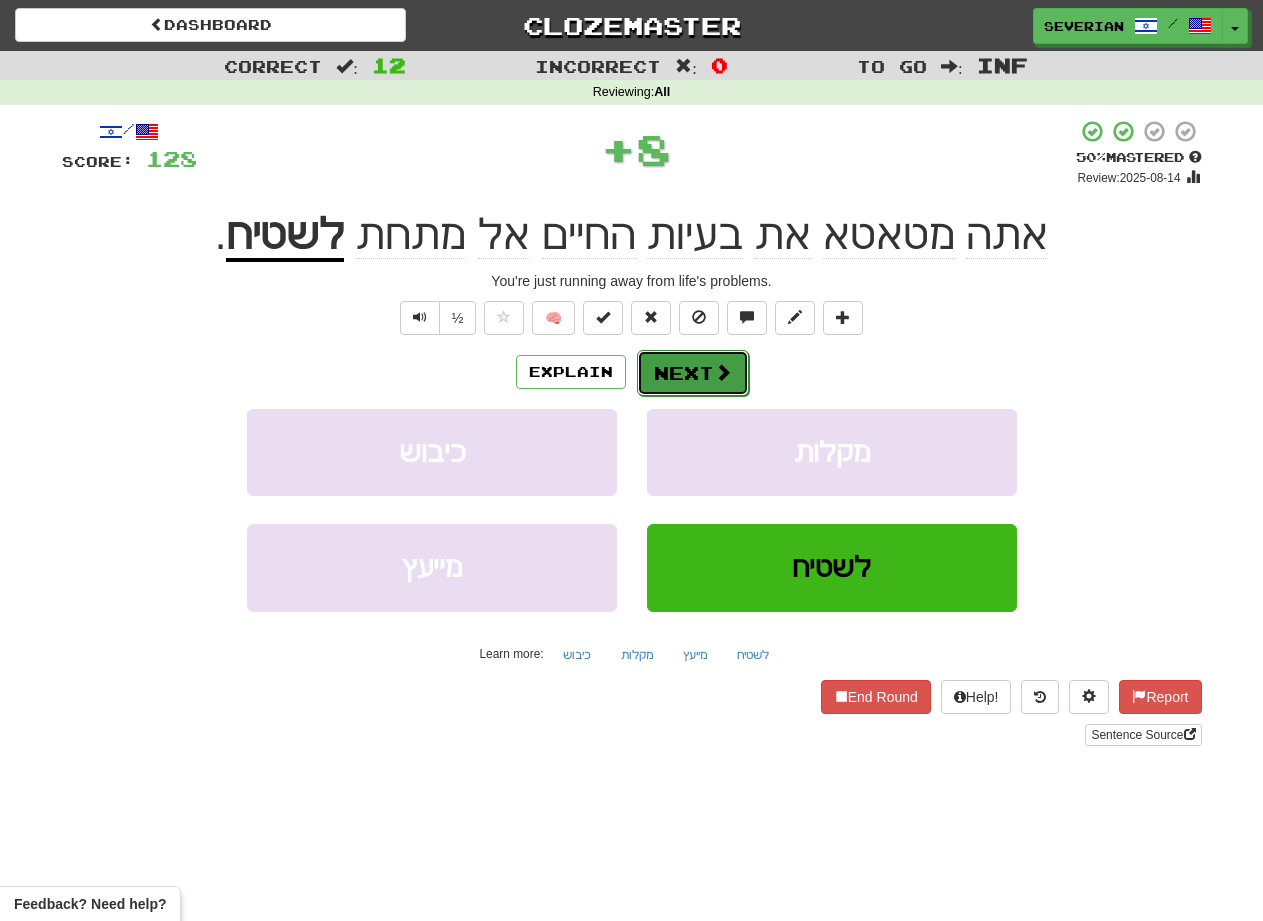 click on "Next" at bounding box center [693, 373] 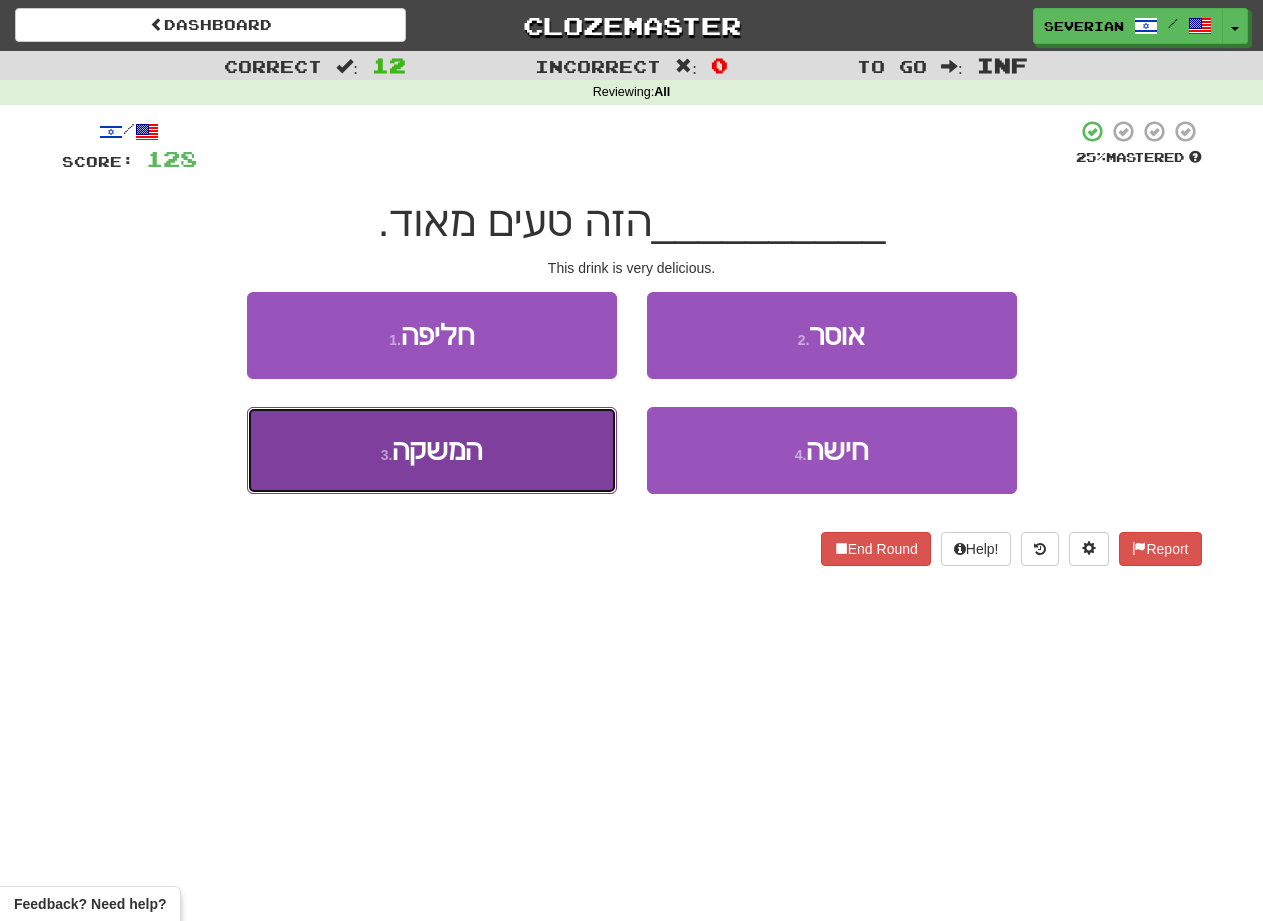 click on "3 .  המשקה" at bounding box center [432, 450] 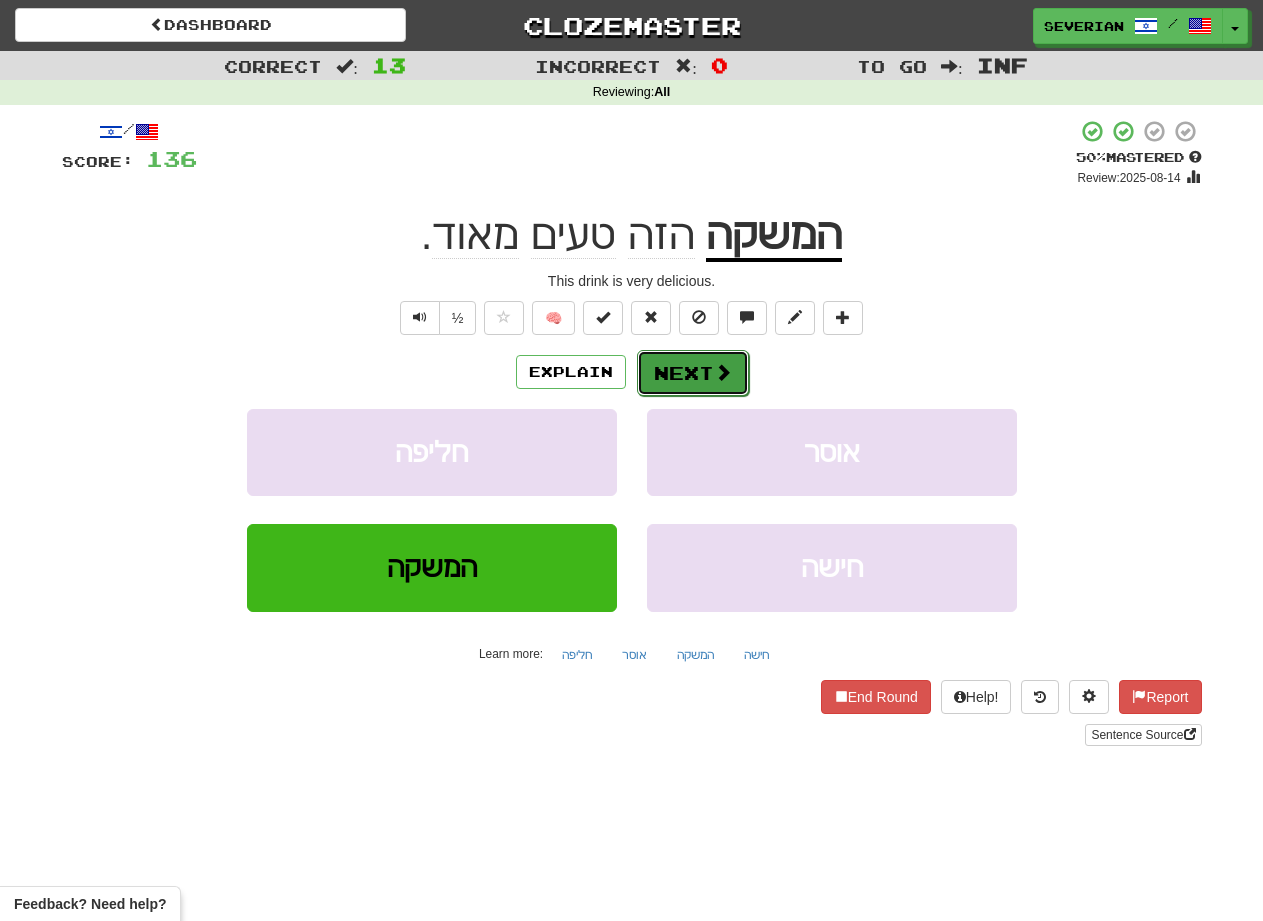 click on "Next" at bounding box center [693, 373] 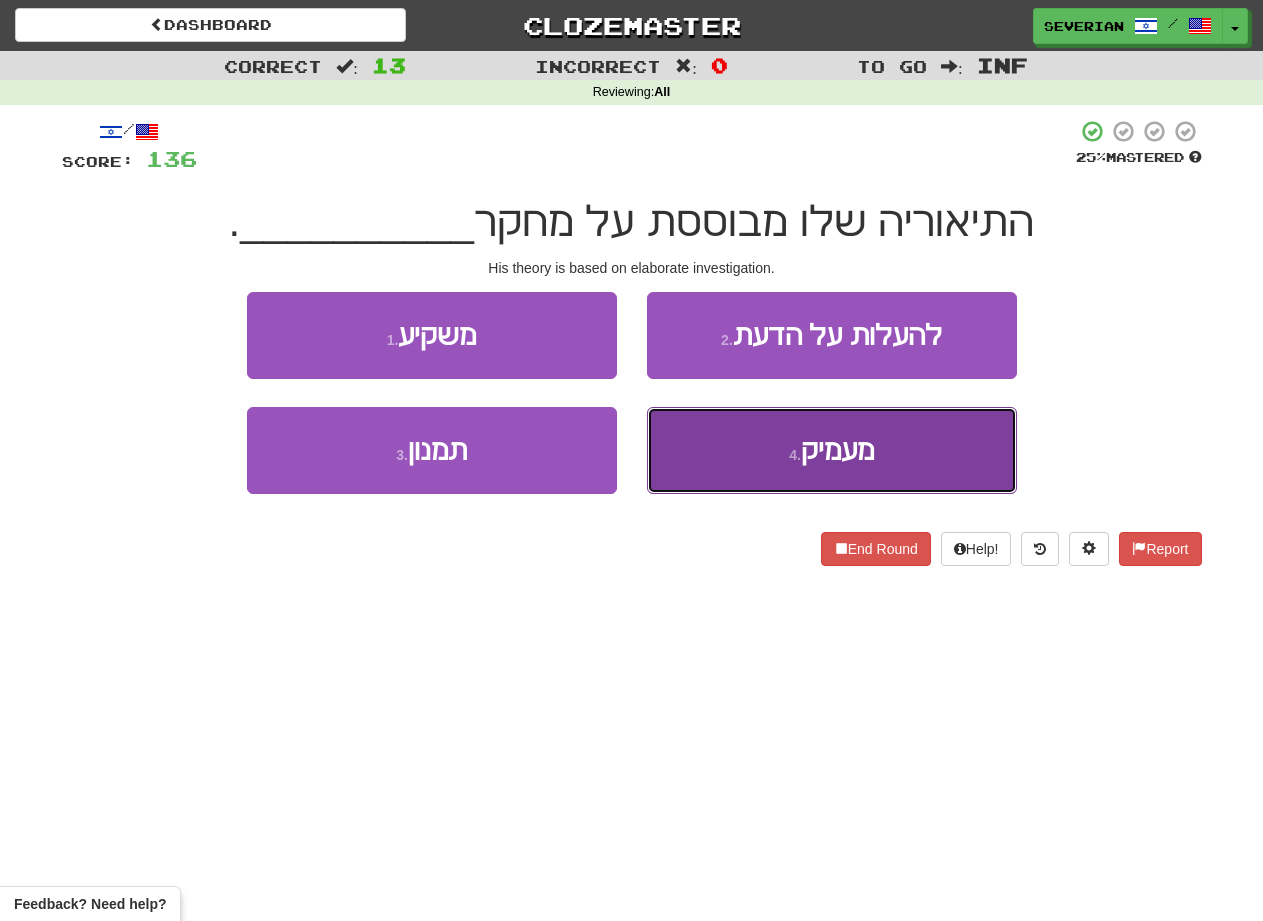 click on "4 .  מעמיק" at bounding box center (832, 450) 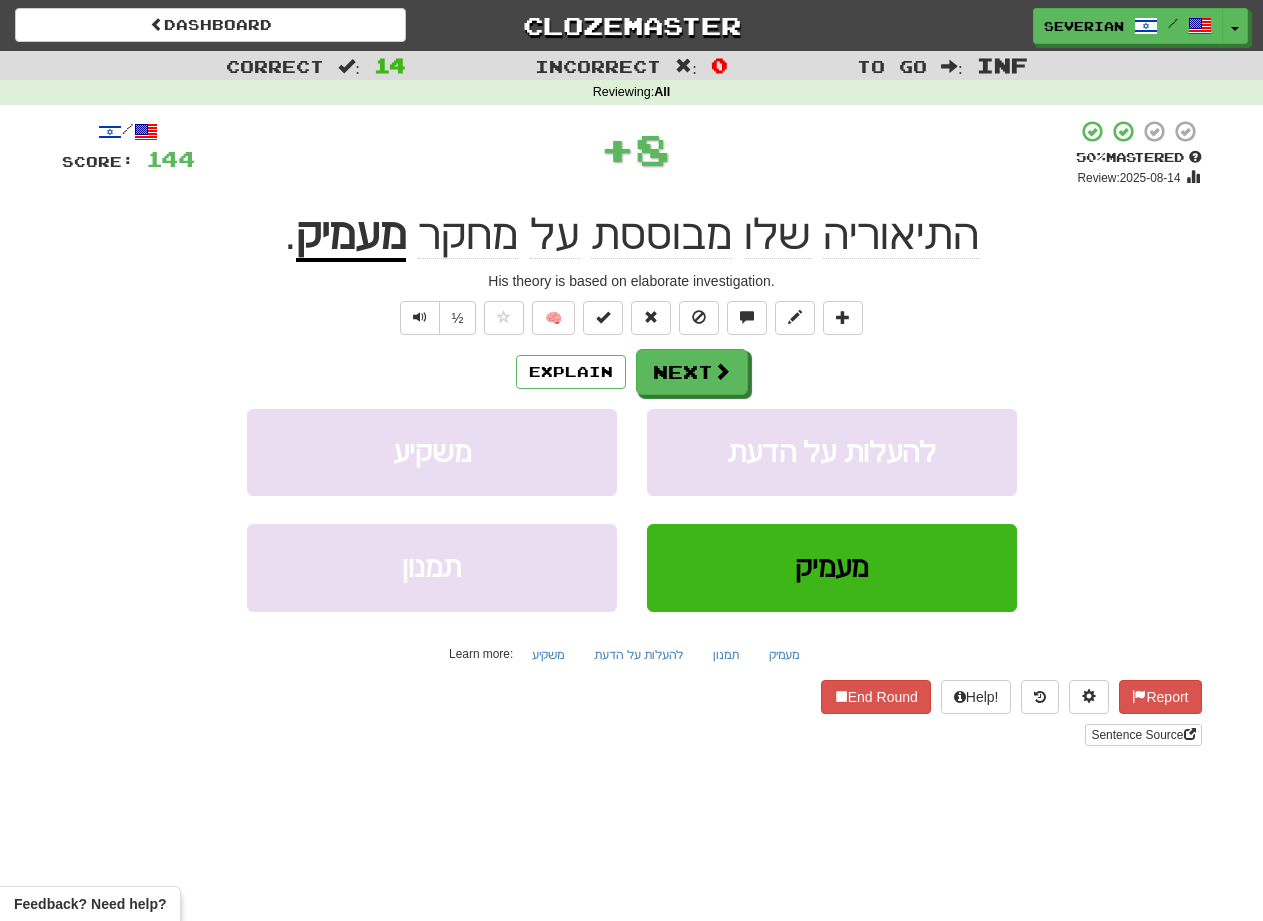 click on "Explain Next משקיע להעלות על הדעת תמנון מעמיק Learn more: משקיע להעלות על הדעת תמנון מעמיק" at bounding box center [632, 509] 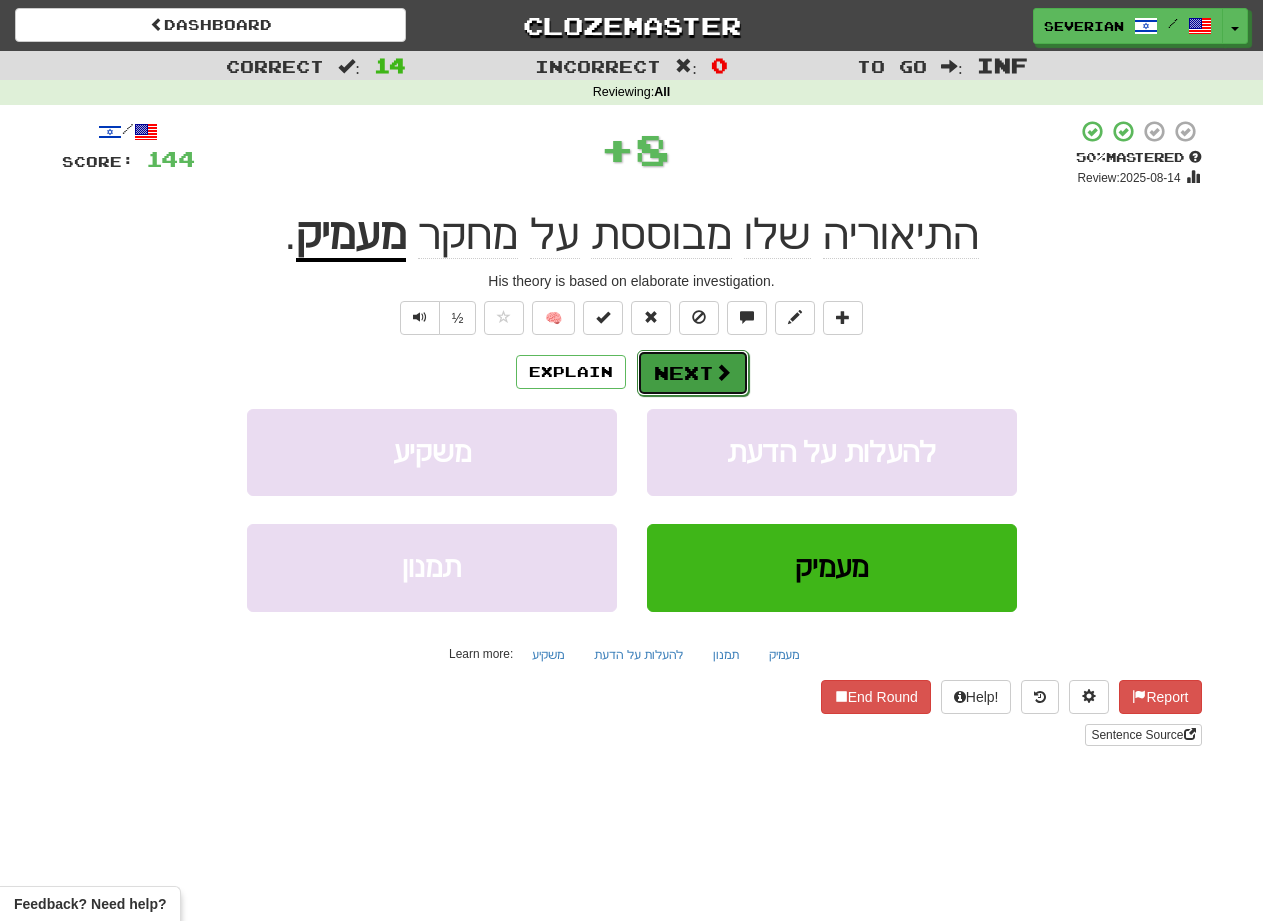 click on "Next" at bounding box center [693, 373] 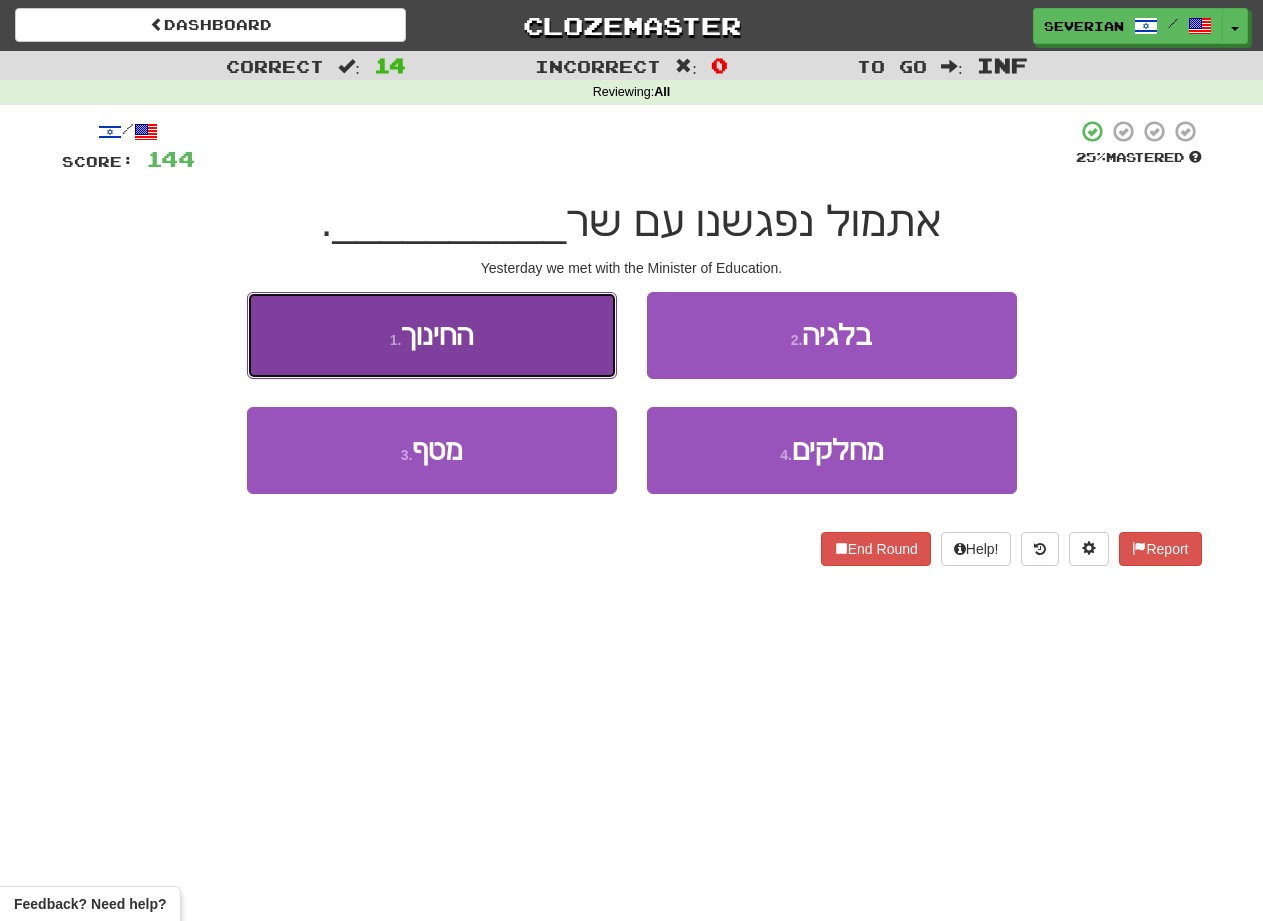 click on "1 .  החינוך" at bounding box center [432, 335] 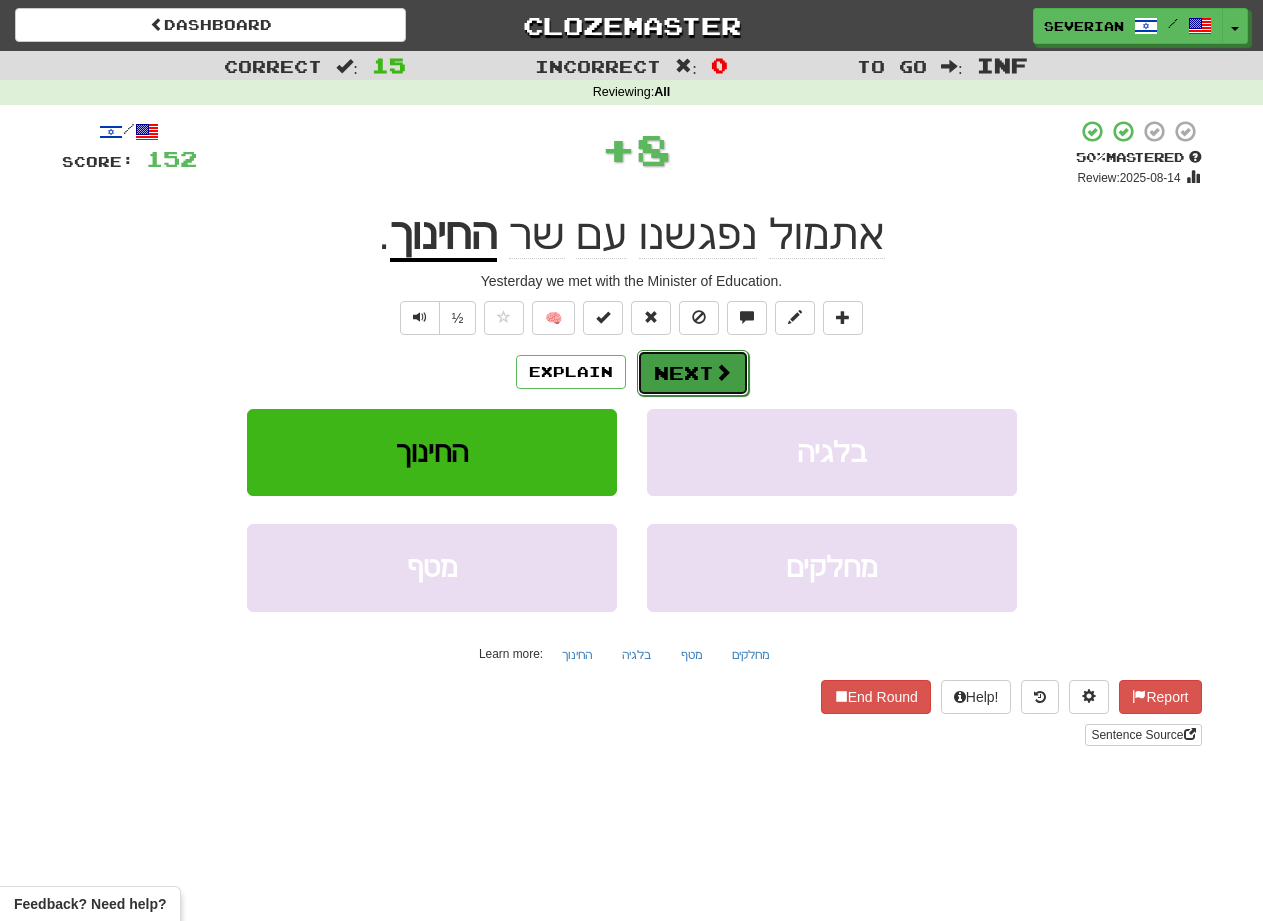 click on "Next" at bounding box center [693, 373] 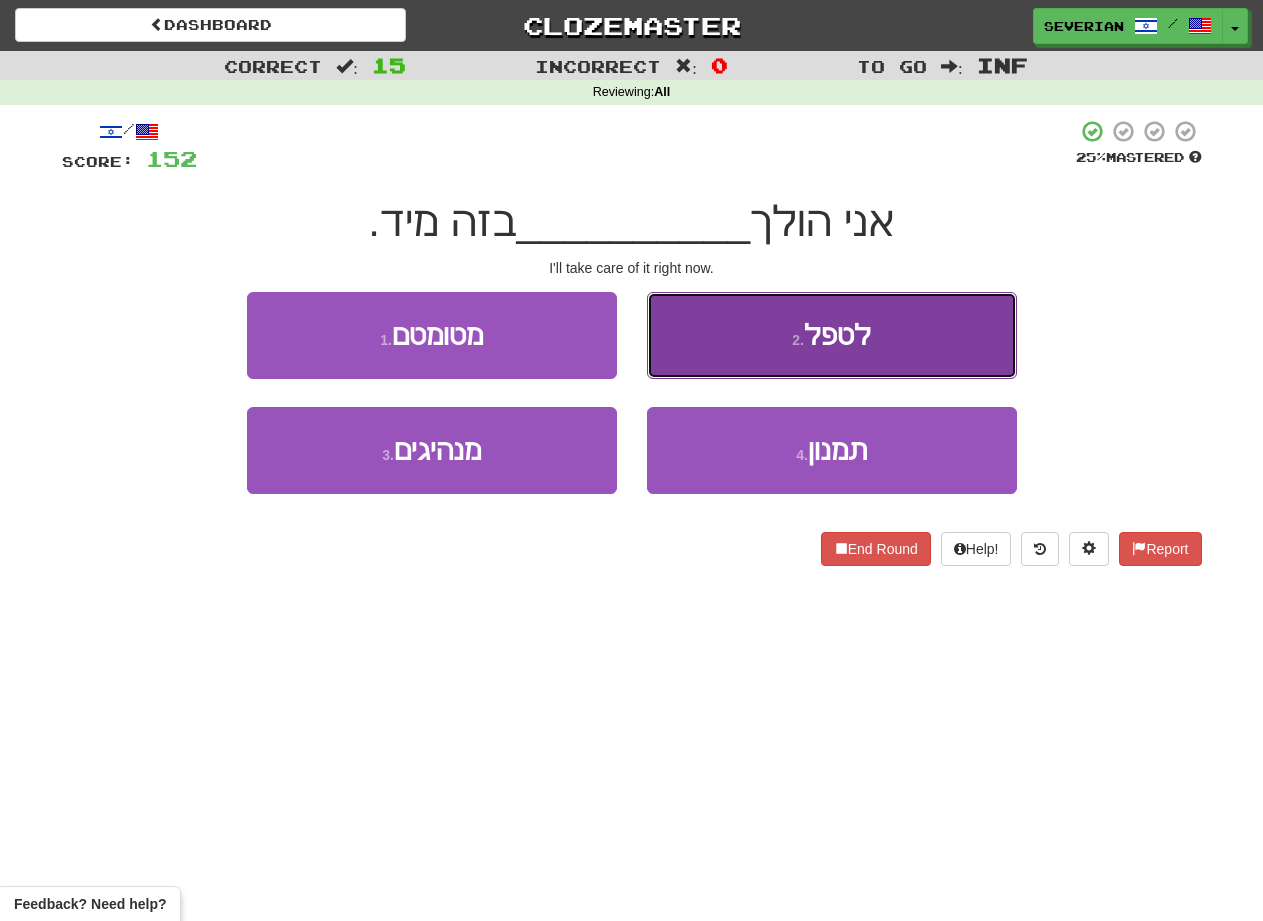 click on "2 .  לטפל" at bounding box center [832, 335] 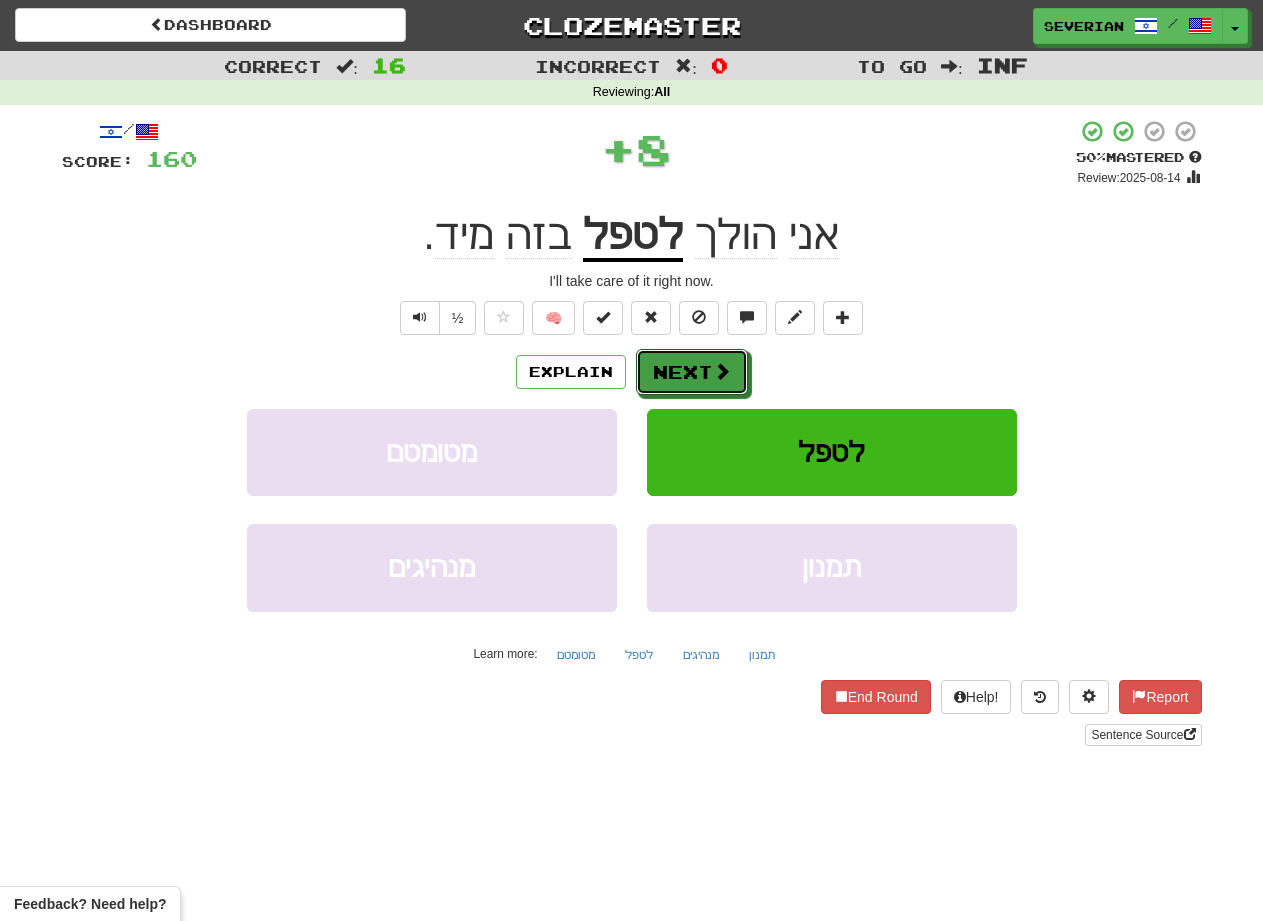click on "Explain Next" at bounding box center [632, 372] 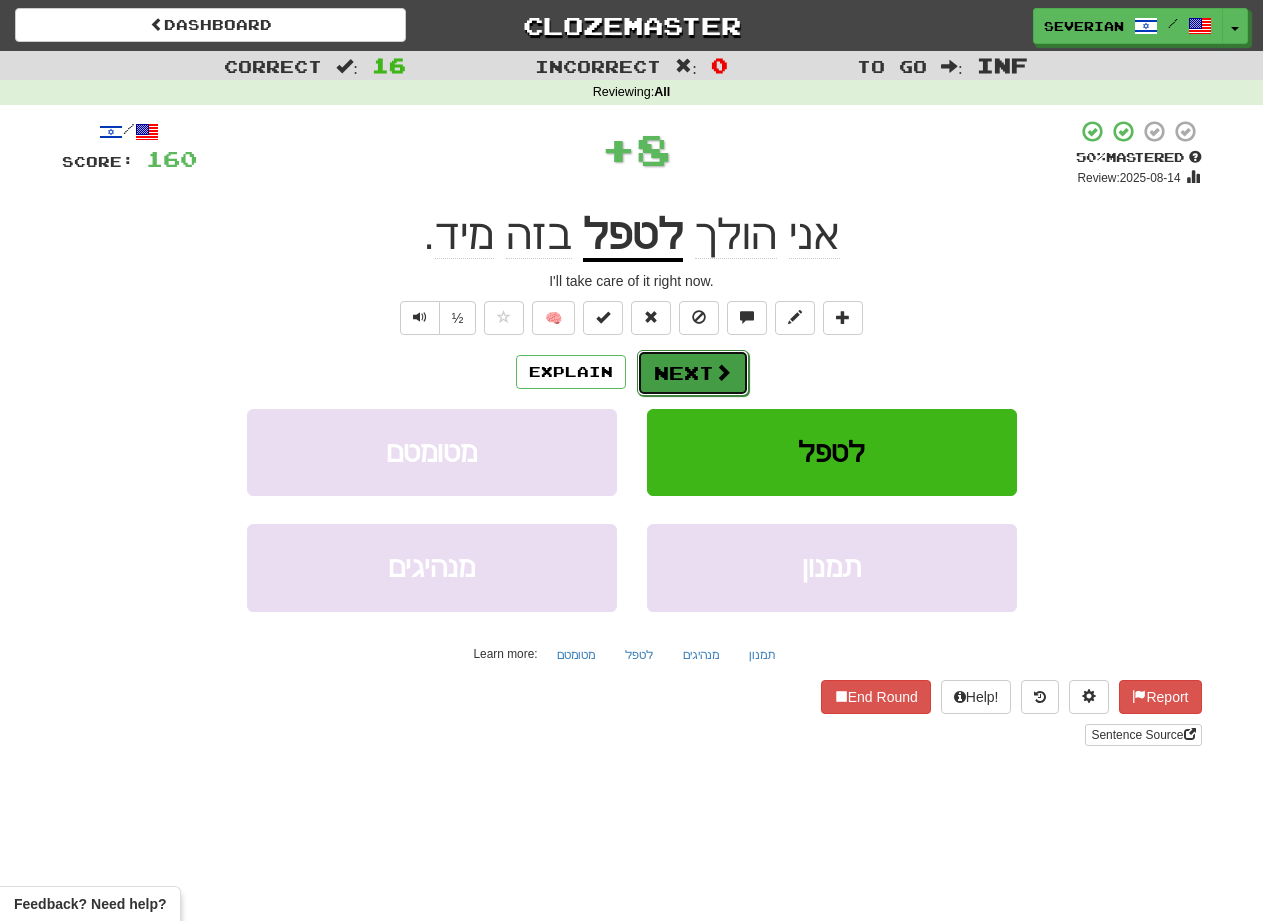 click on "Next" at bounding box center (693, 373) 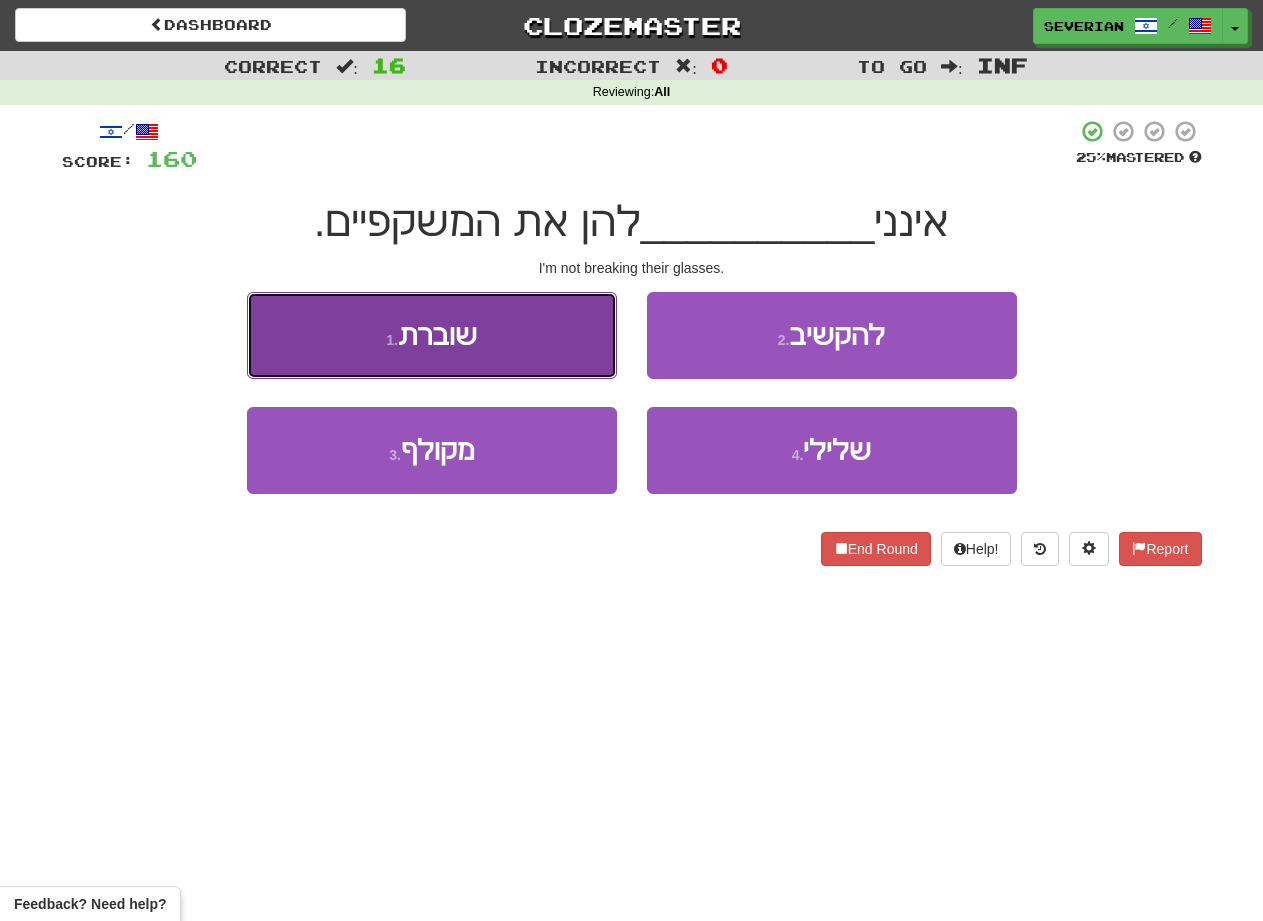click on "1 .  שוברת" at bounding box center (432, 335) 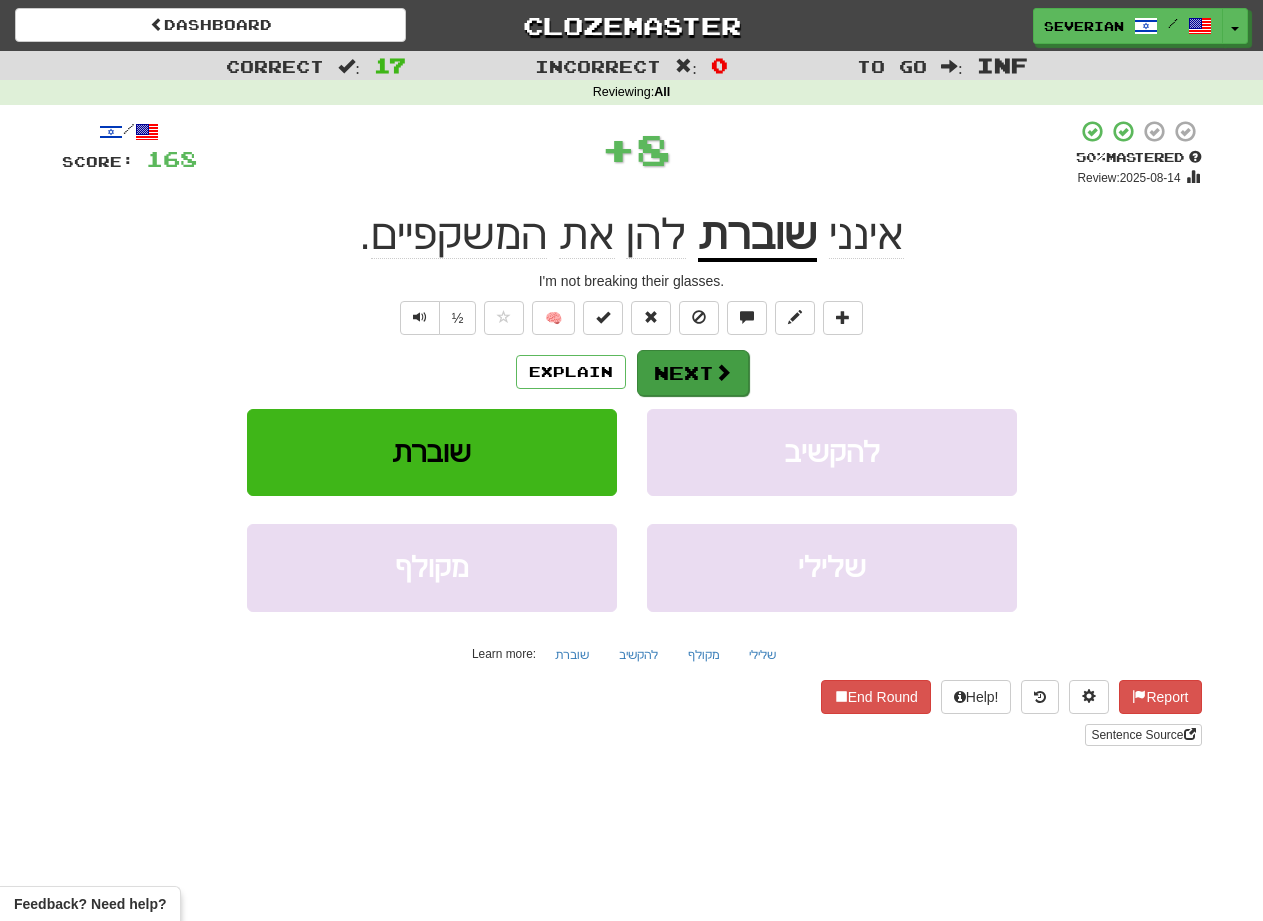 drag, startPoint x: 625, startPoint y: 356, endPoint x: 642, endPoint y: 363, distance: 18.384777 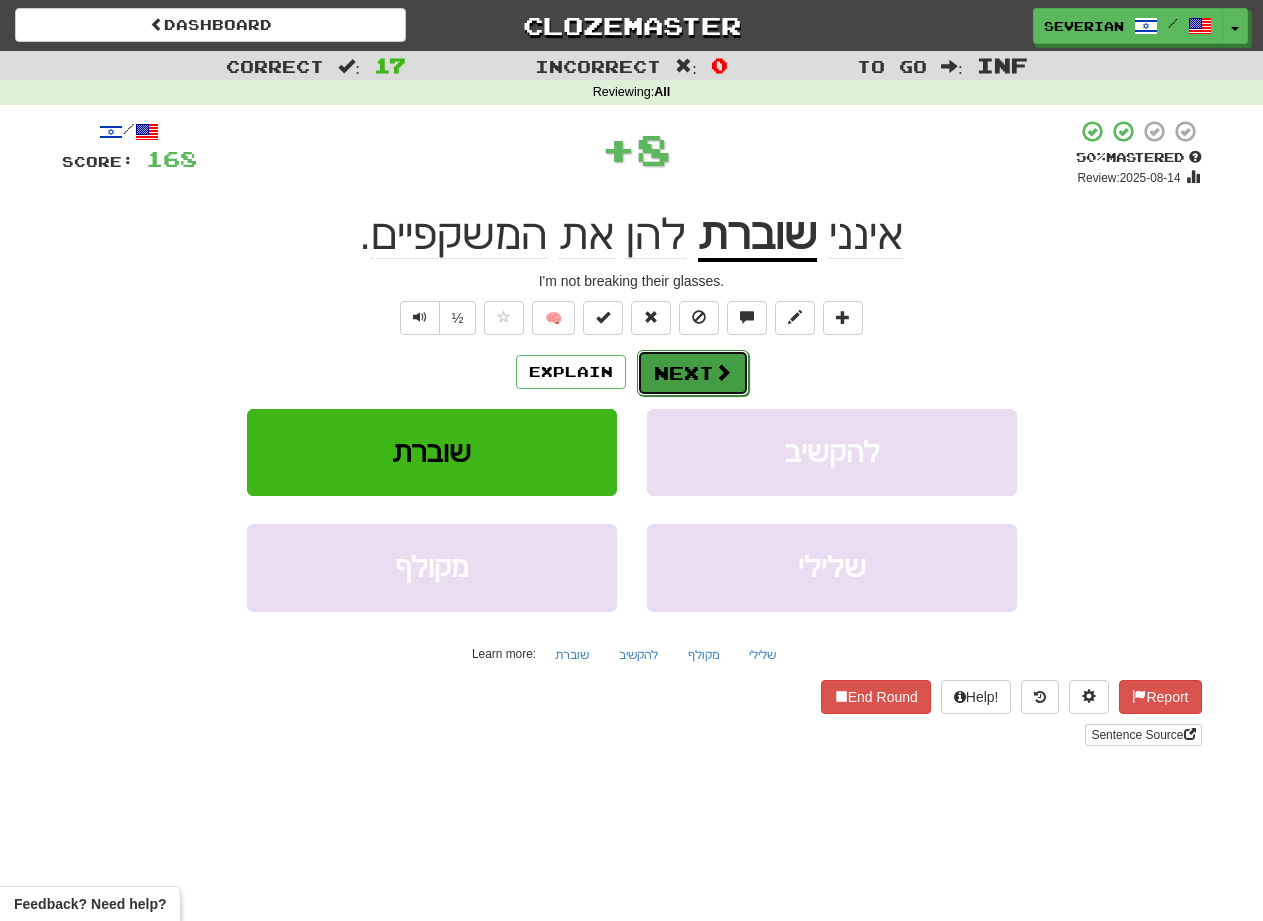 click on "Next" at bounding box center (693, 373) 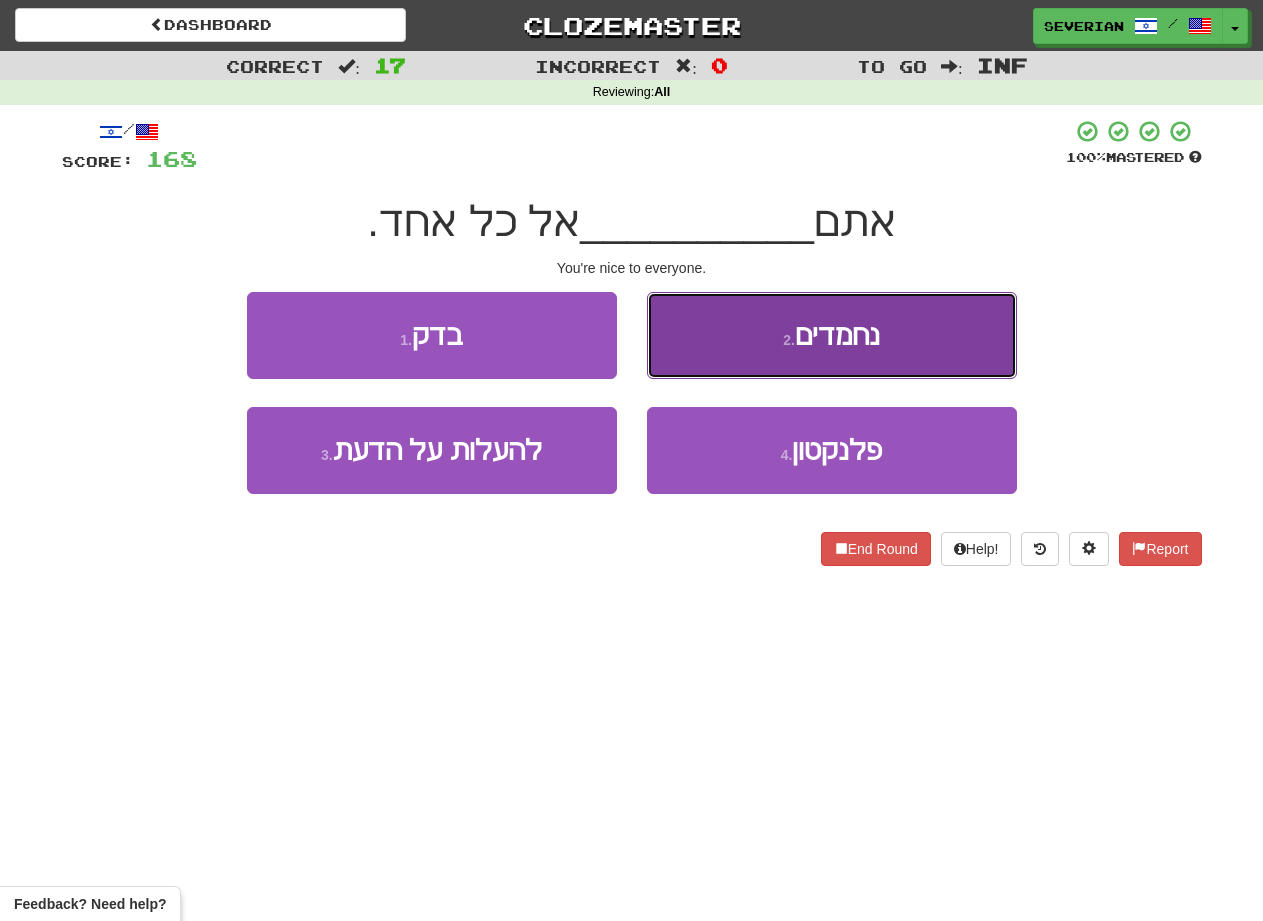 click on "2 .  נחמדים" at bounding box center (832, 335) 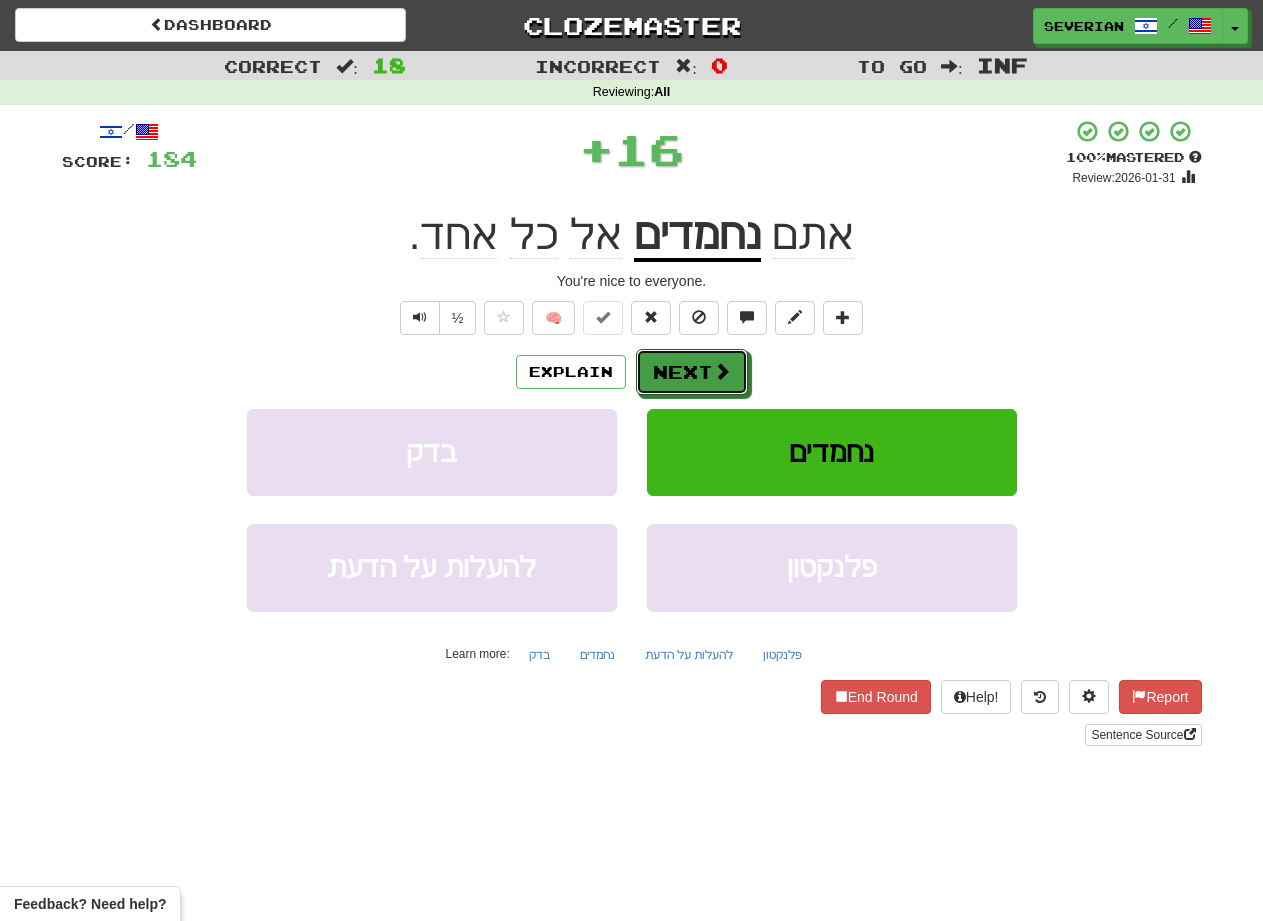 click on "Next" at bounding box center [692, 372] 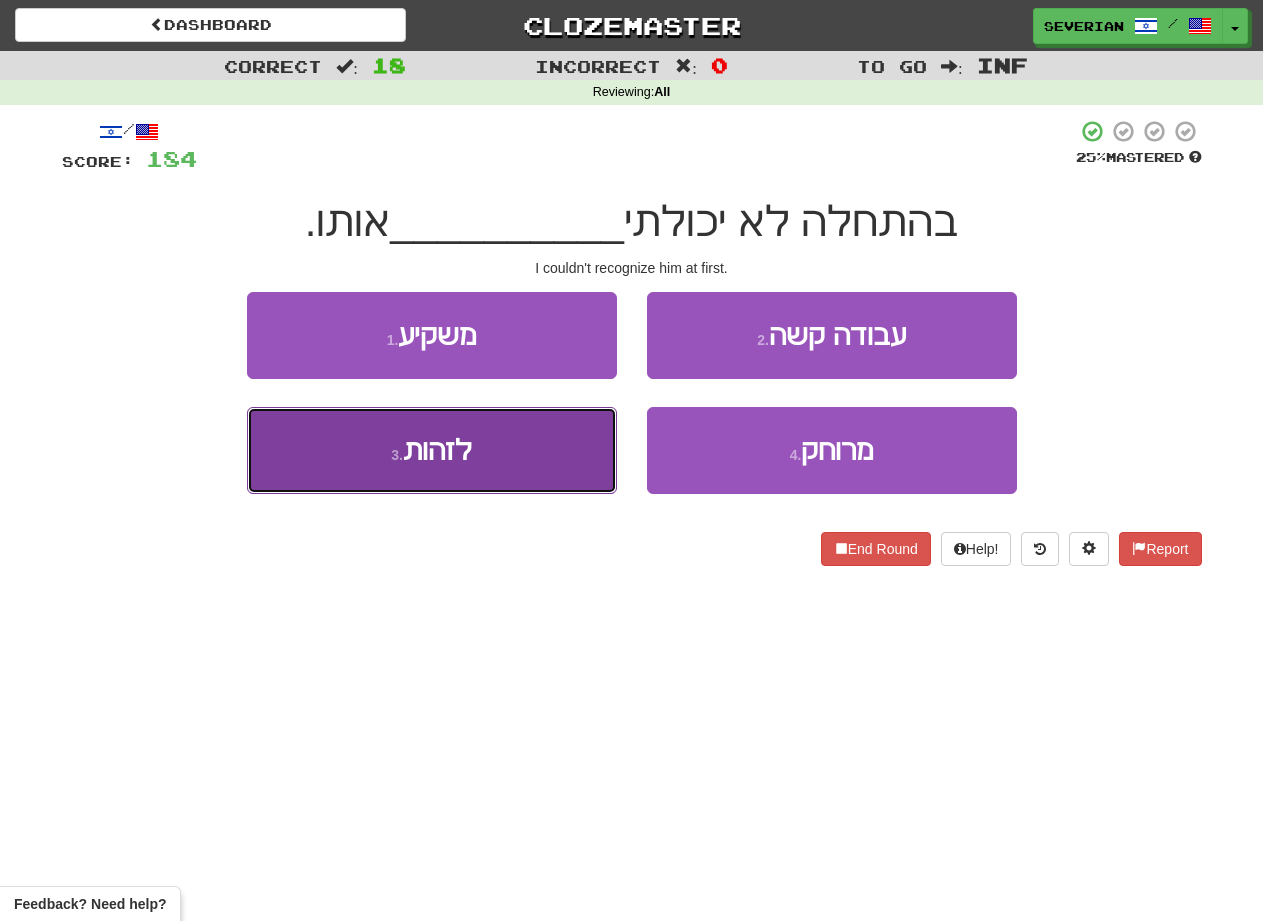 click on "3 .  לזהות" at bounding box center [432, 450] 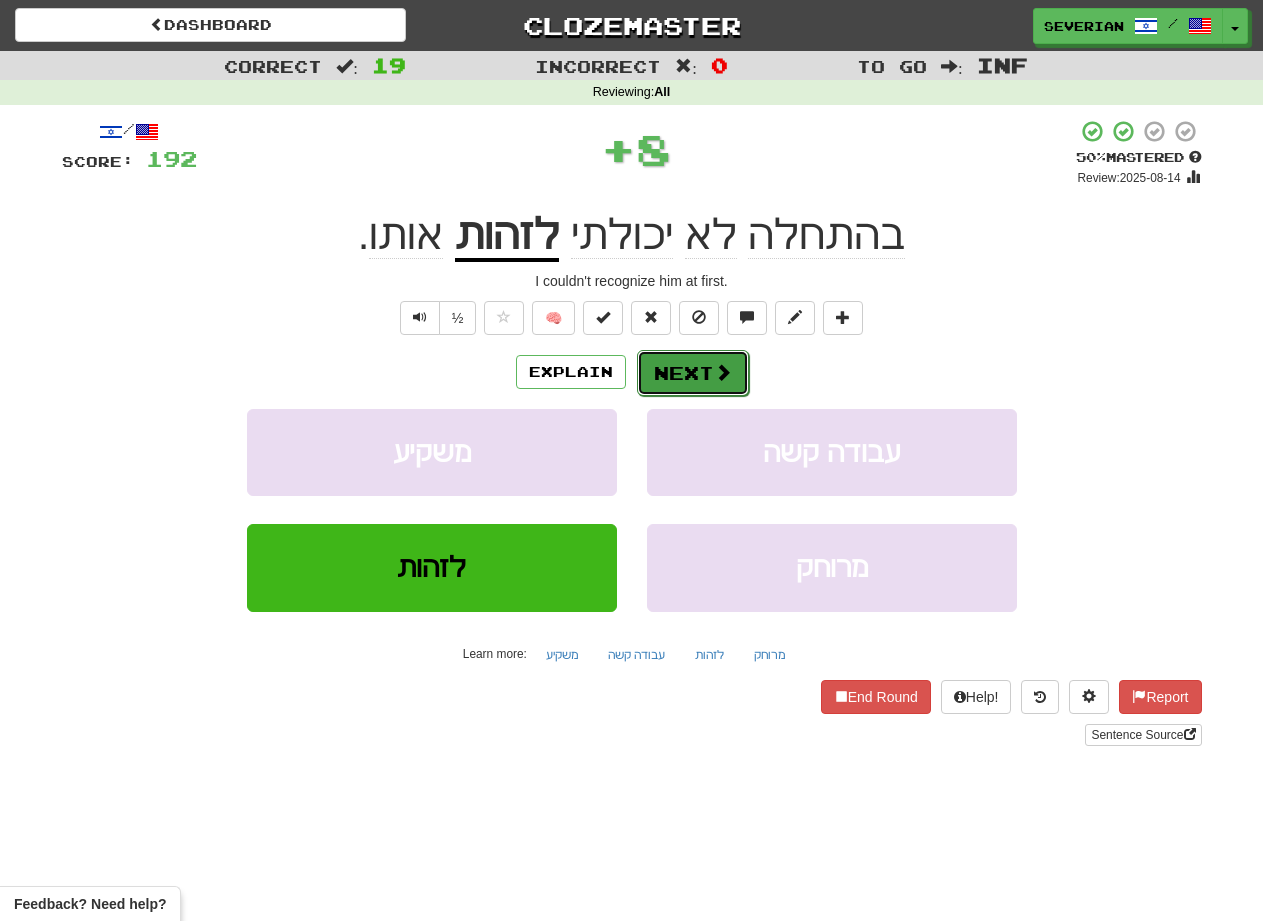 click on "Next" at bounding box center (693, 373) 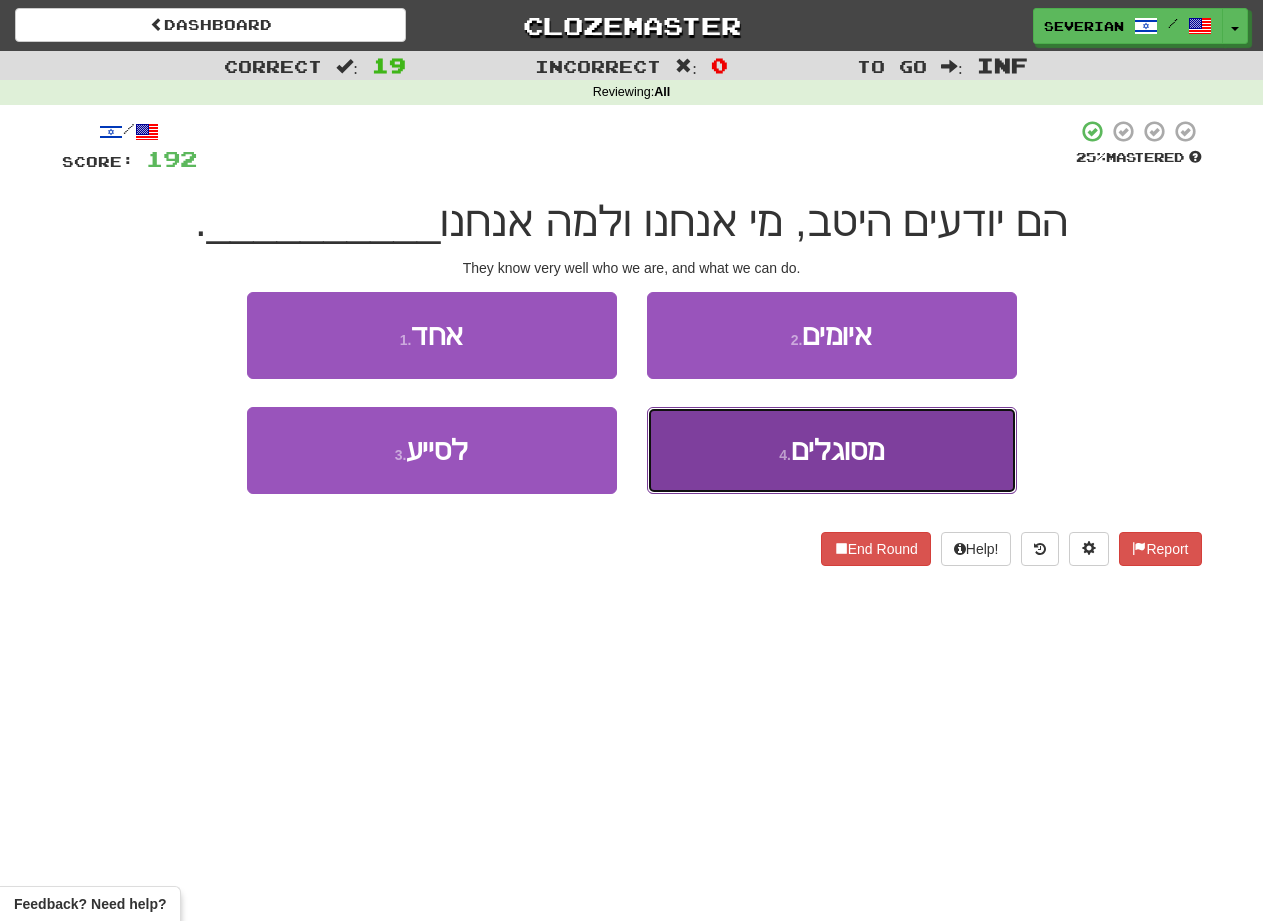 click on "4 .  מסוגלים" at bounding box center (832, 450) 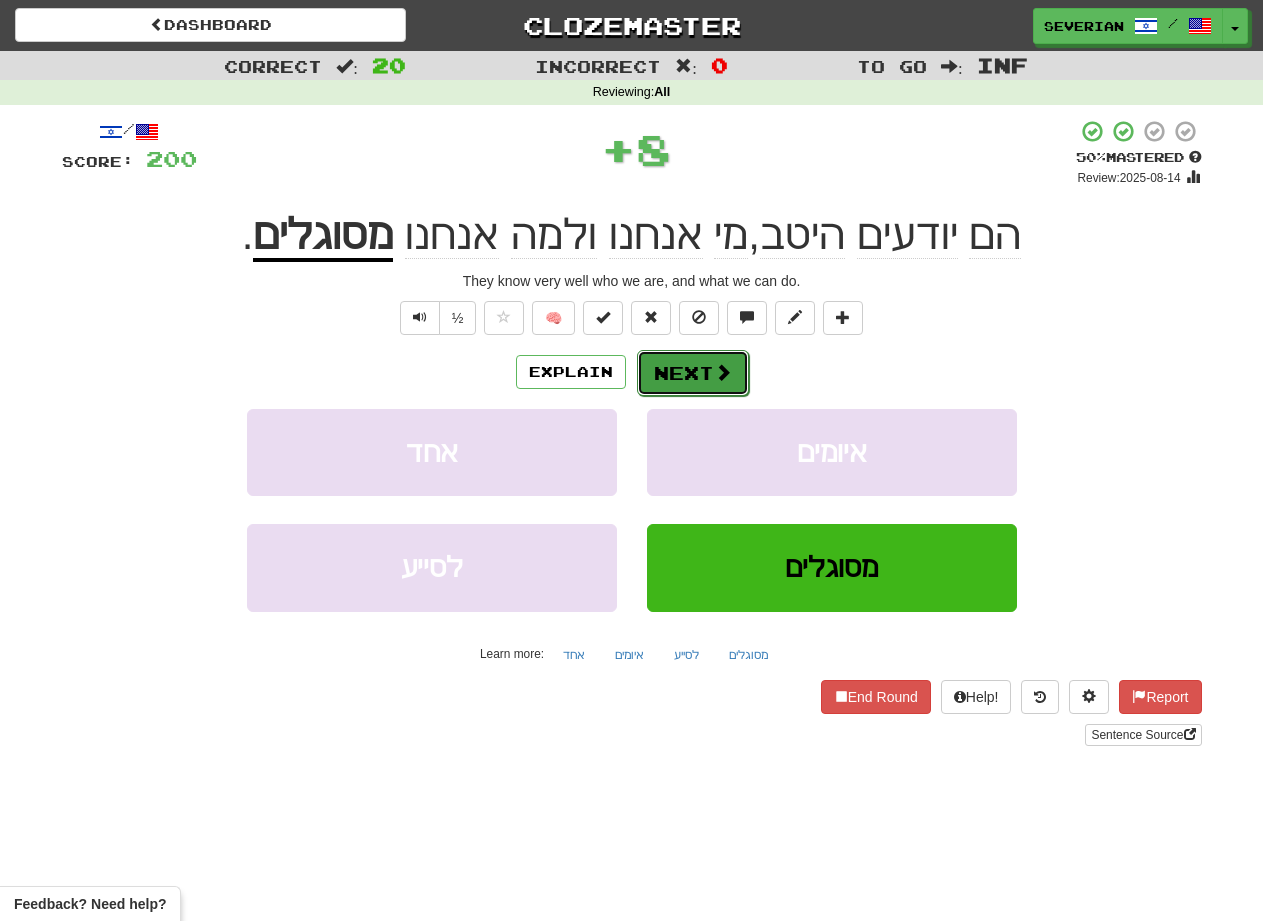 click on "Next" at bounding box center [693, 373] 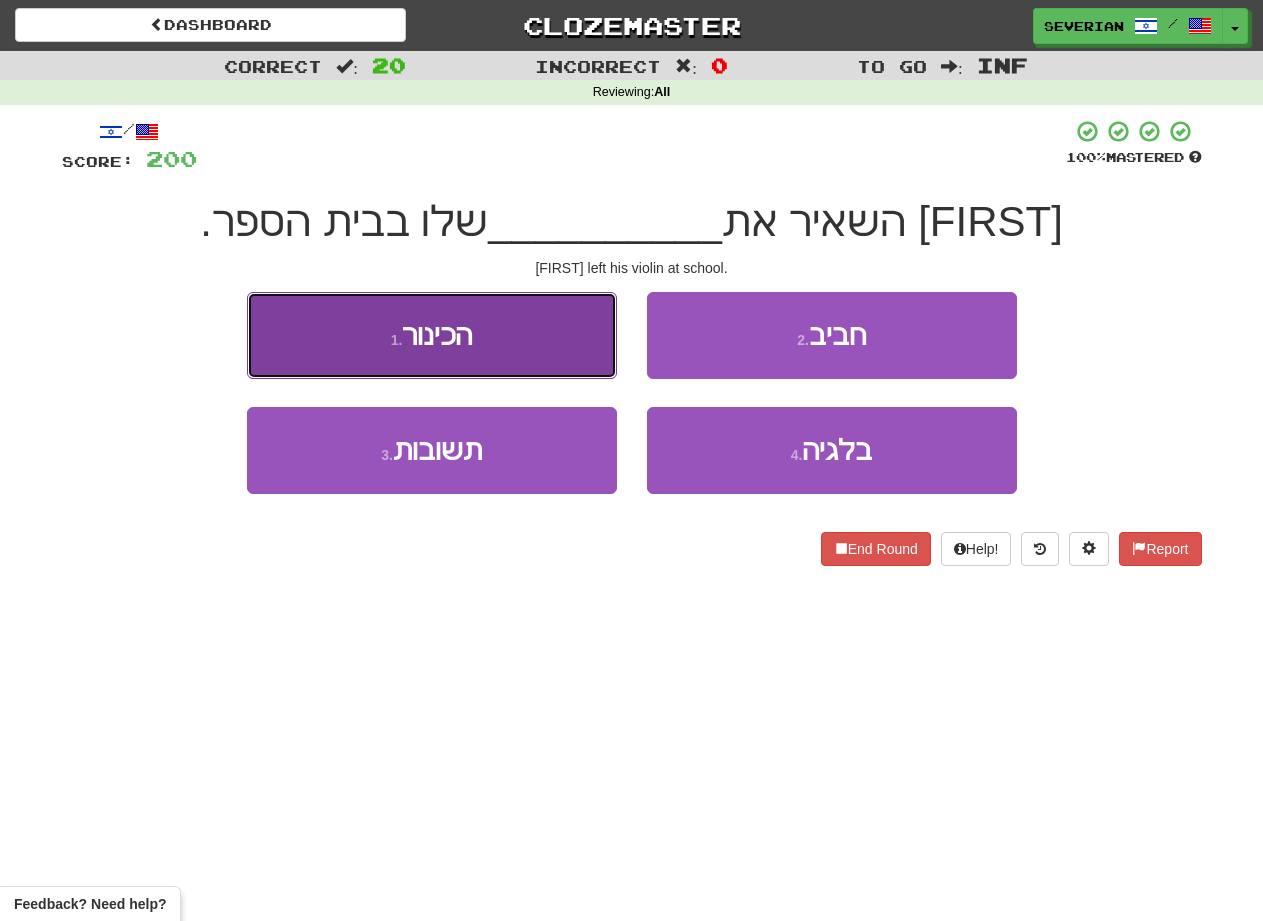 click on "1 .  הכינור" at bounding box center [432, 335] 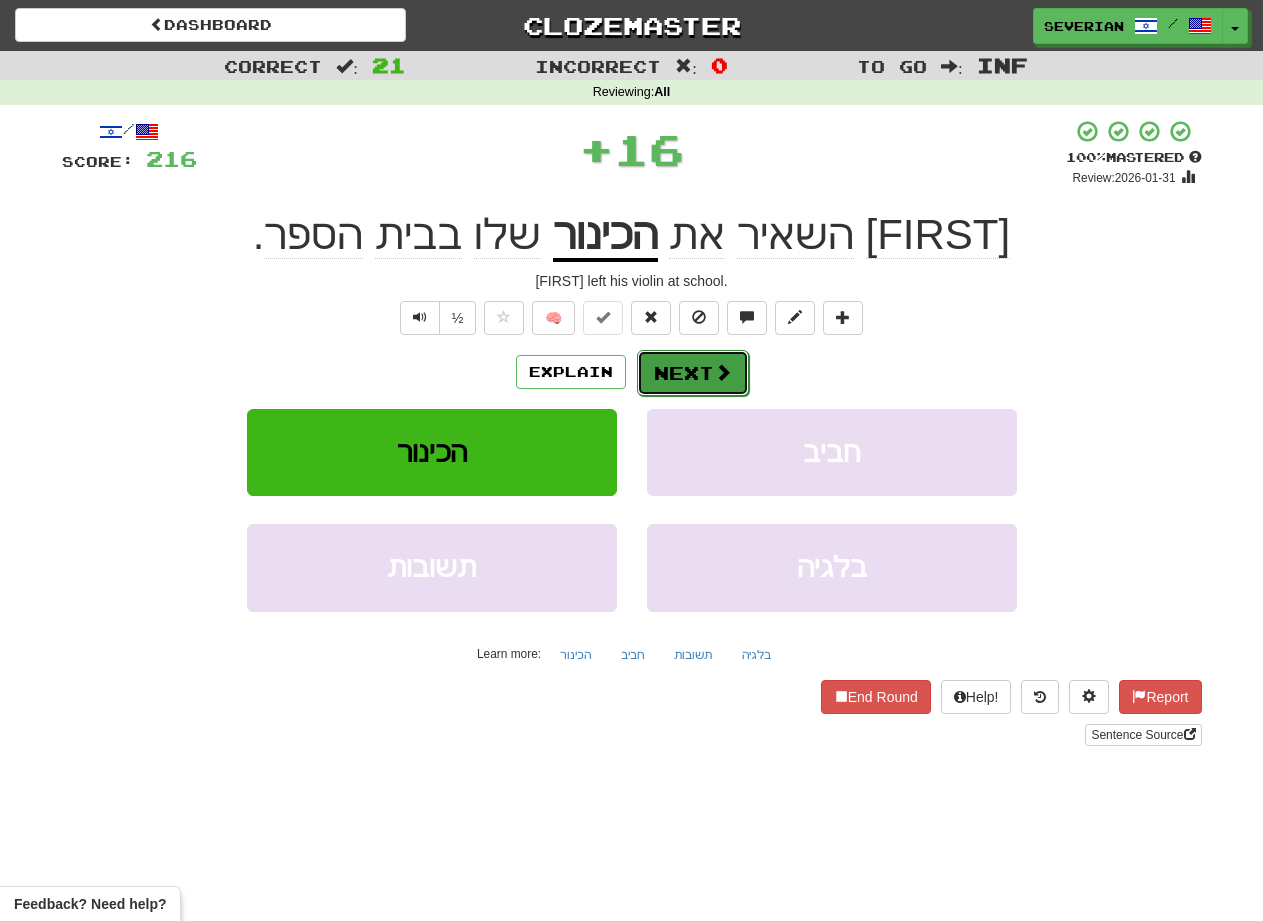 click on "Next" at bounding box center [693, 373] 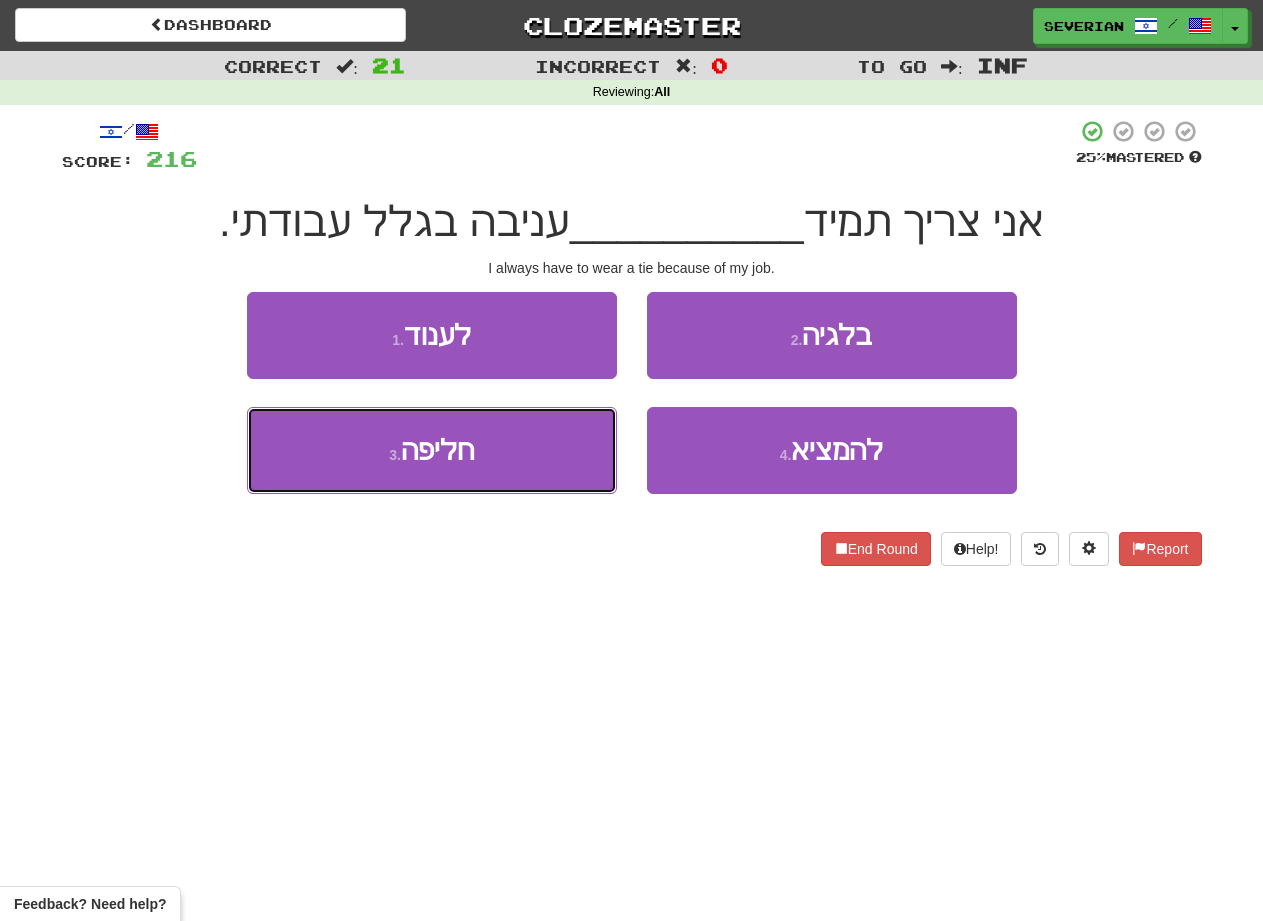 drag, startPoint x: 511, startPoint y: 450, endPoint x: 625, endPoint y: 664, distance: 242.47061 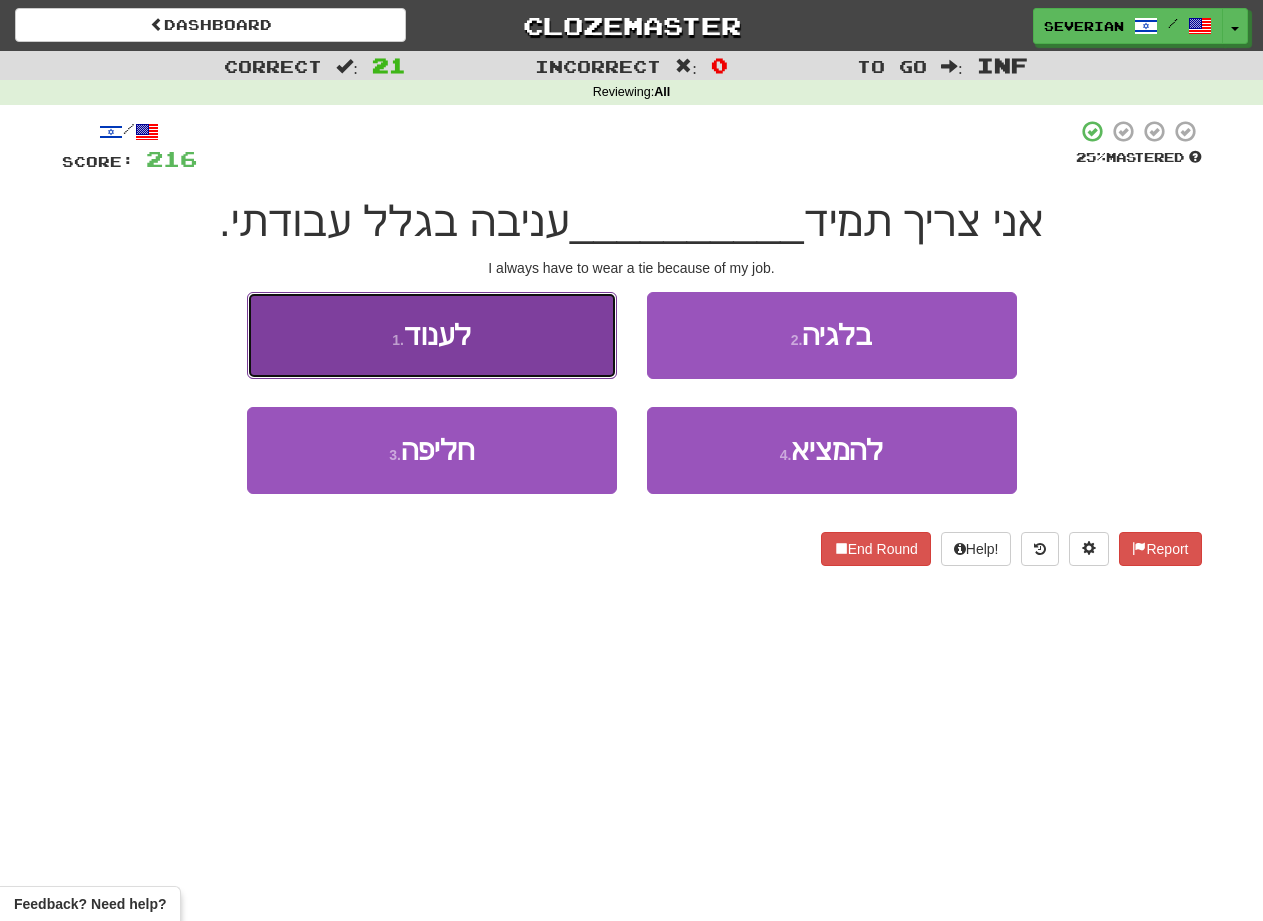 click on "לענוד" at bounding box center [437, 335] 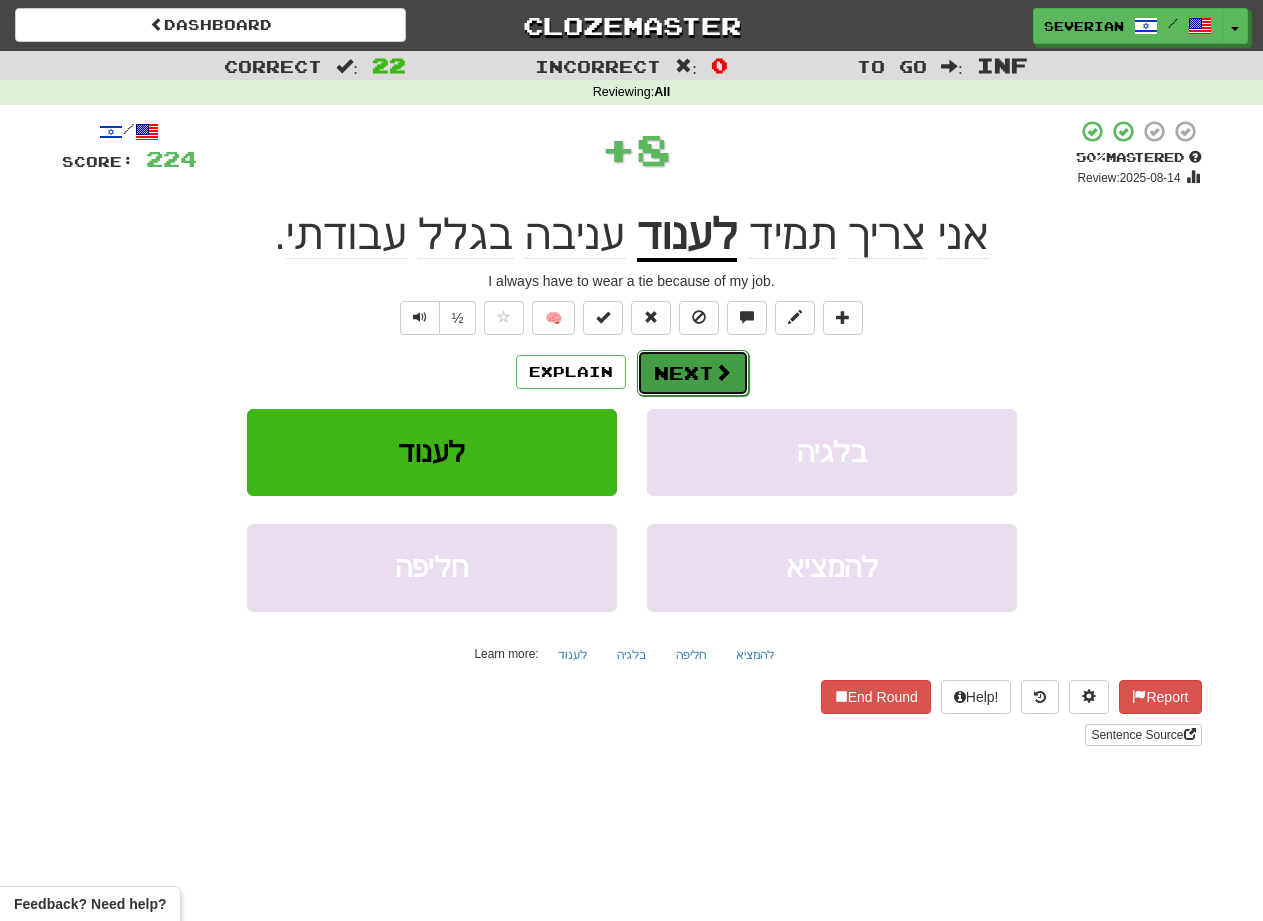 click on "Next" at bounding box center (693, 373) 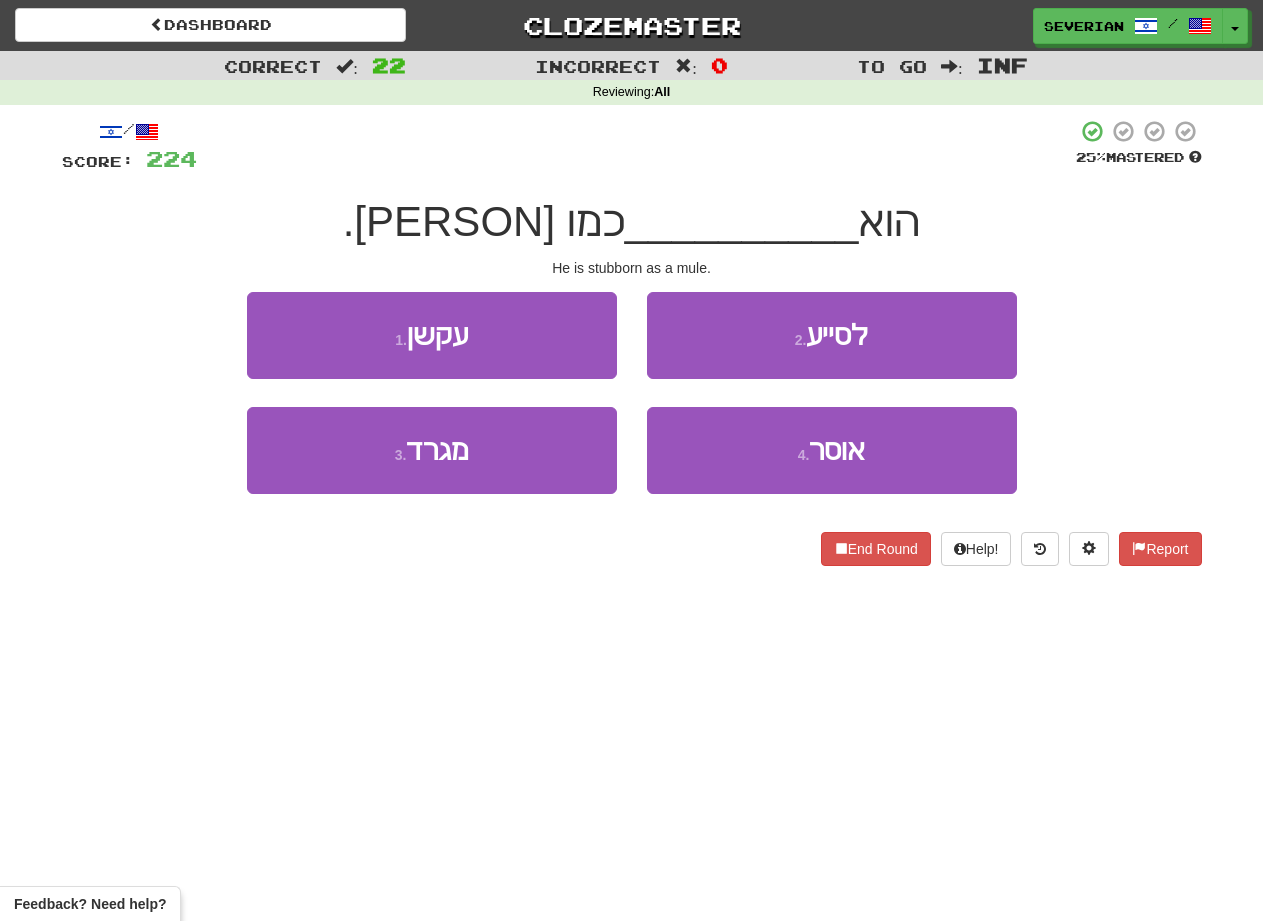 click on "1 .  עקשן" at bounding box center (432, 349) 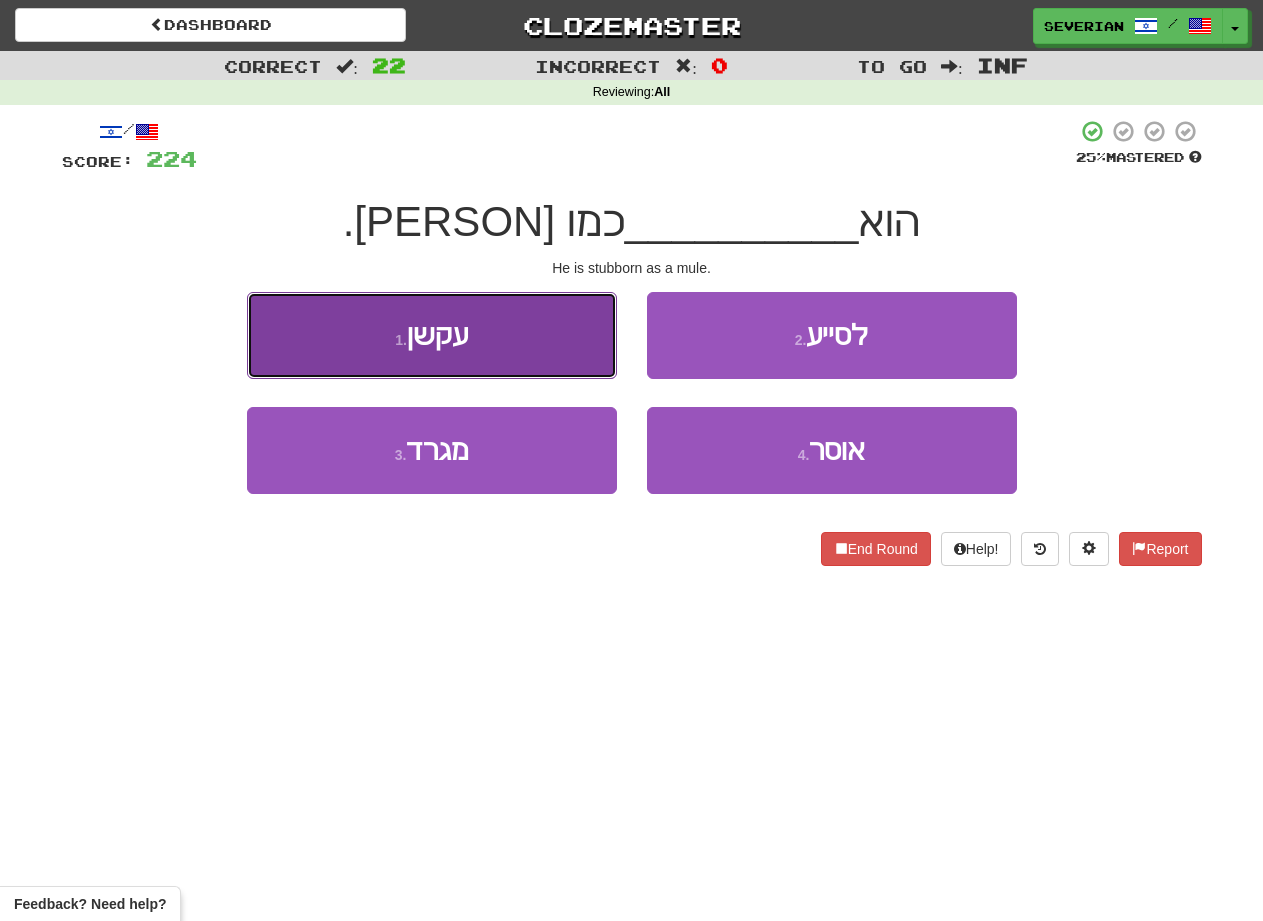 click on "1 .  עקשן" at bounding box center (432, 335) 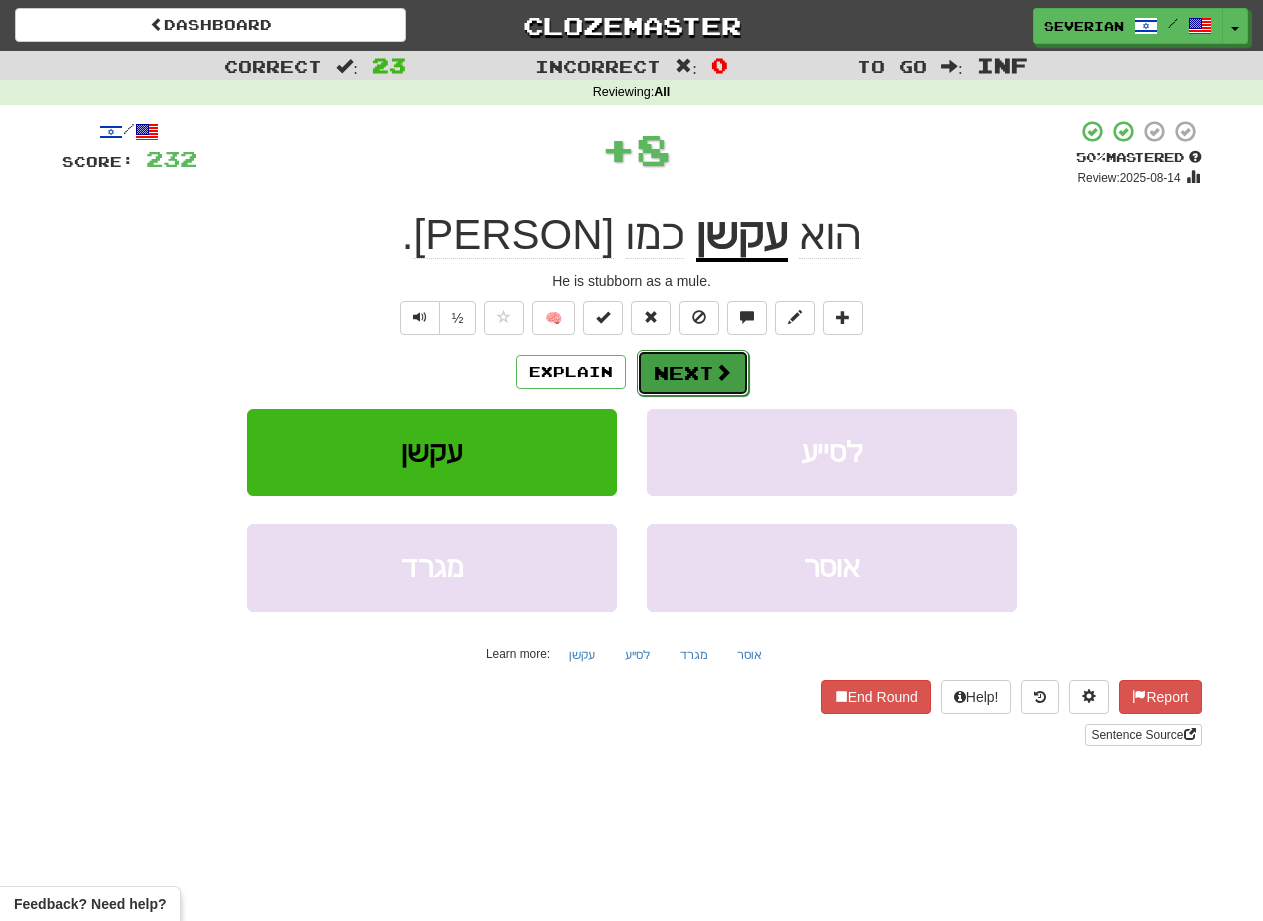 click on "Next" at bounding box center (693, 373) 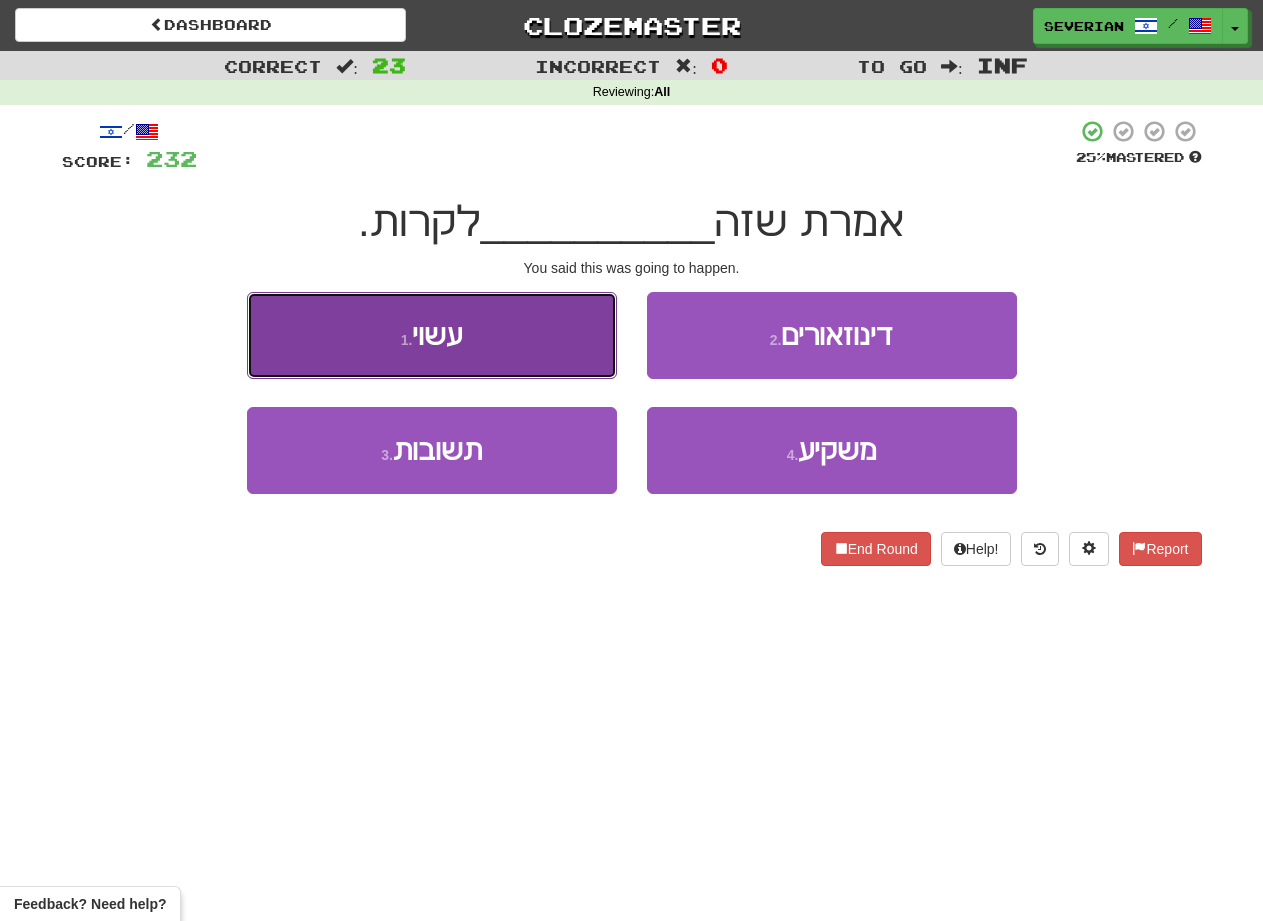 click on "1 .  עשוי" at bounding box center [432, 335] 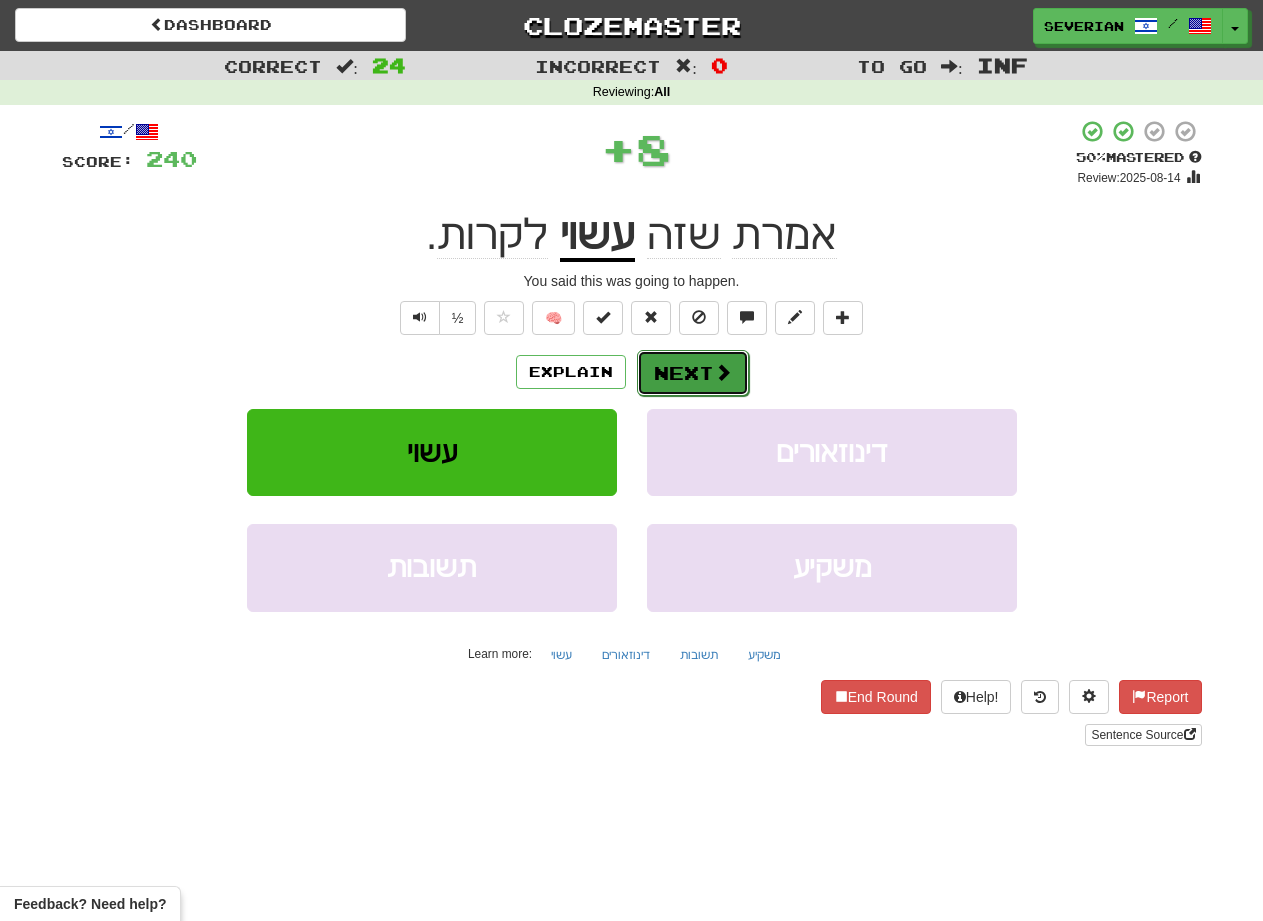 click on "Next" at bounding box center [693, 373] 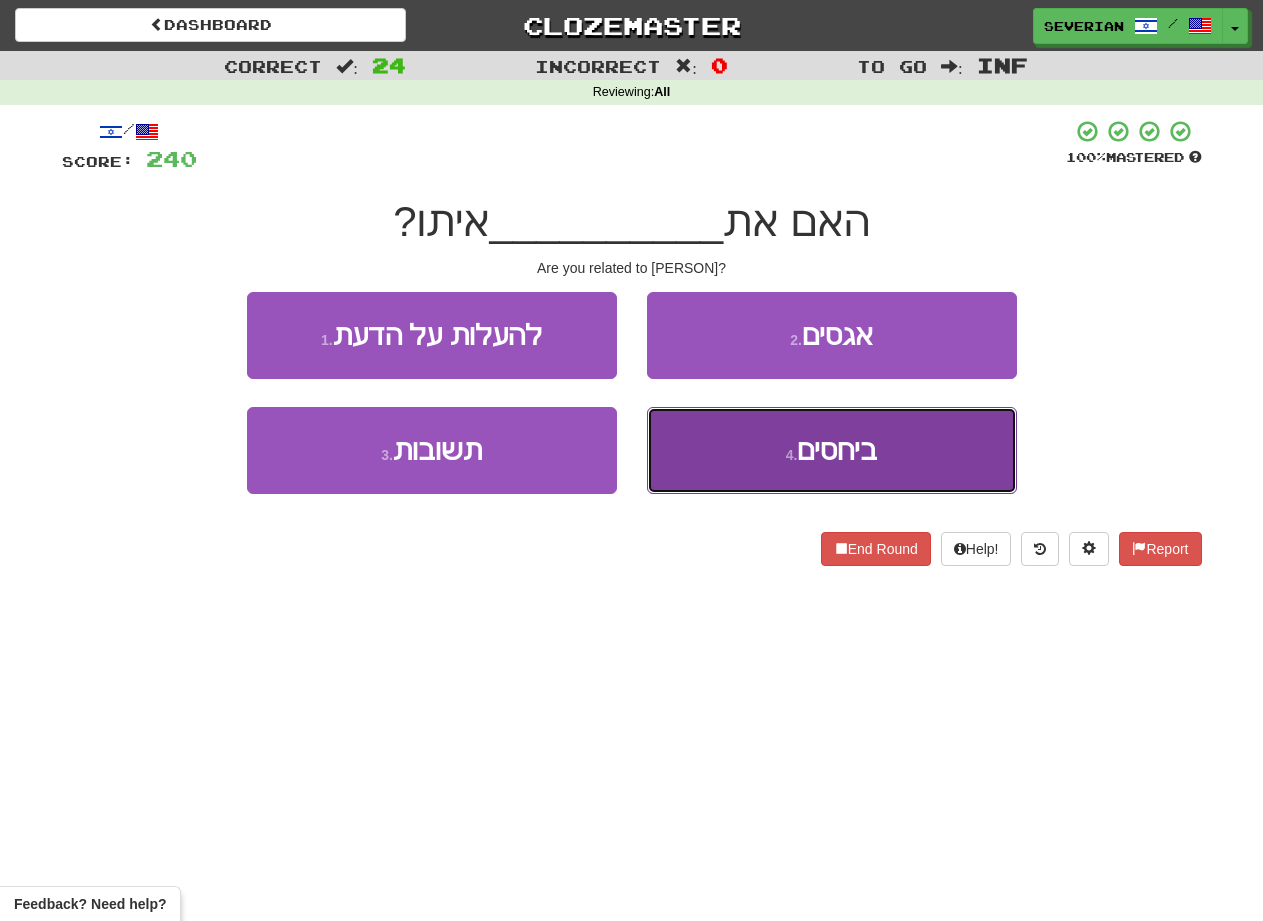 click on "4 .  ביחסים" at bounding box center [832, 450] 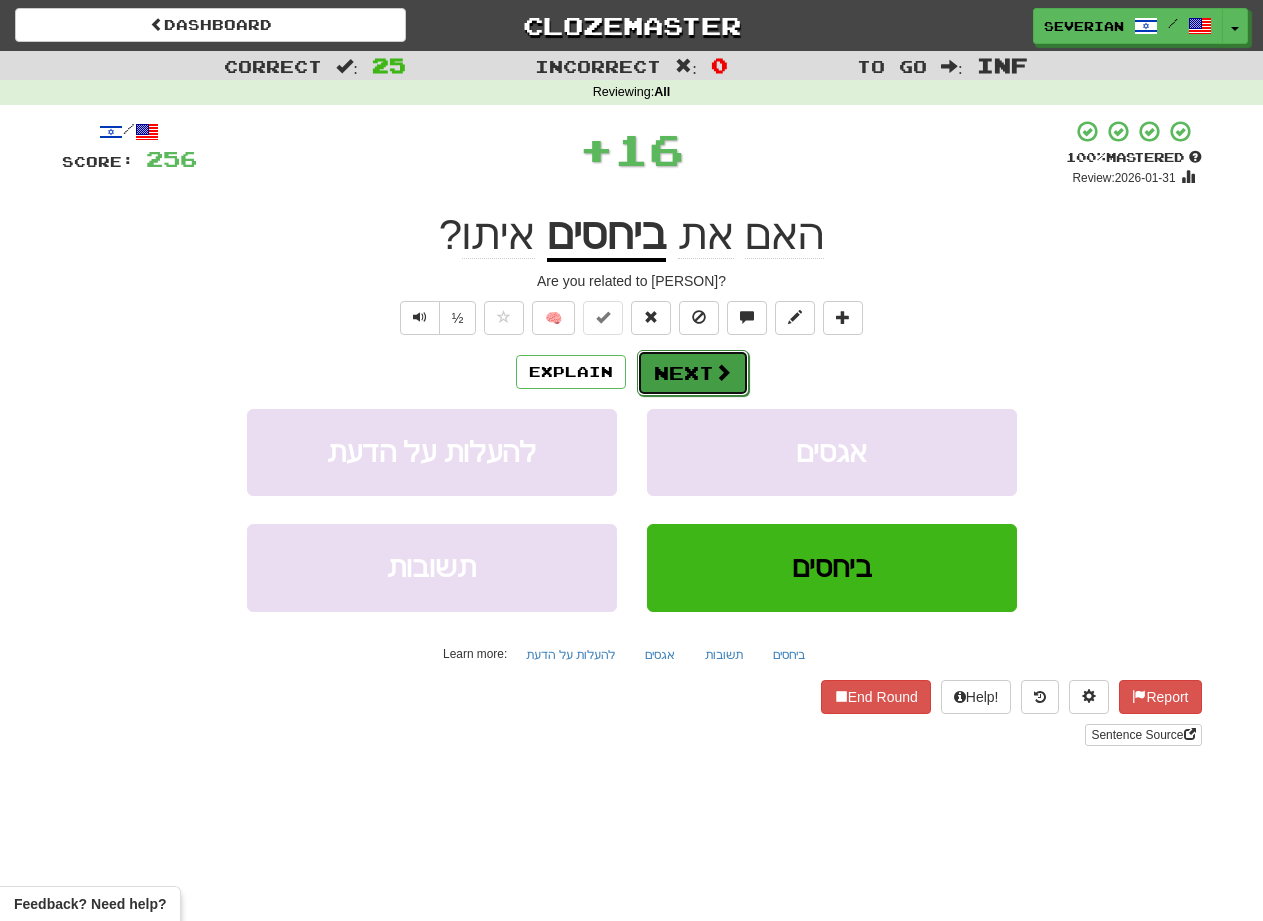 click on "Next" at bounding box center [693, 373] 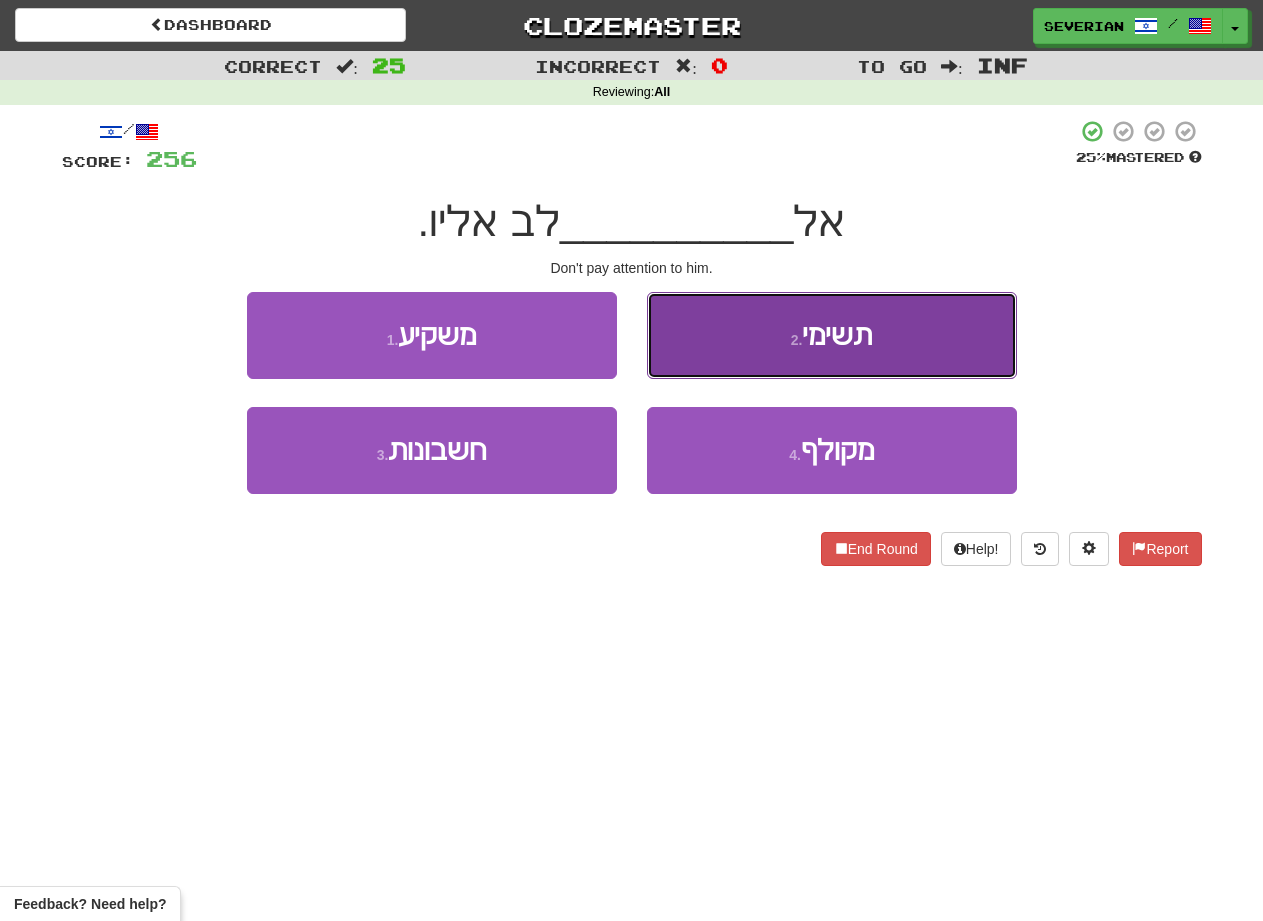 click on "2 .  תשימי" at bounding box center [832, 335] 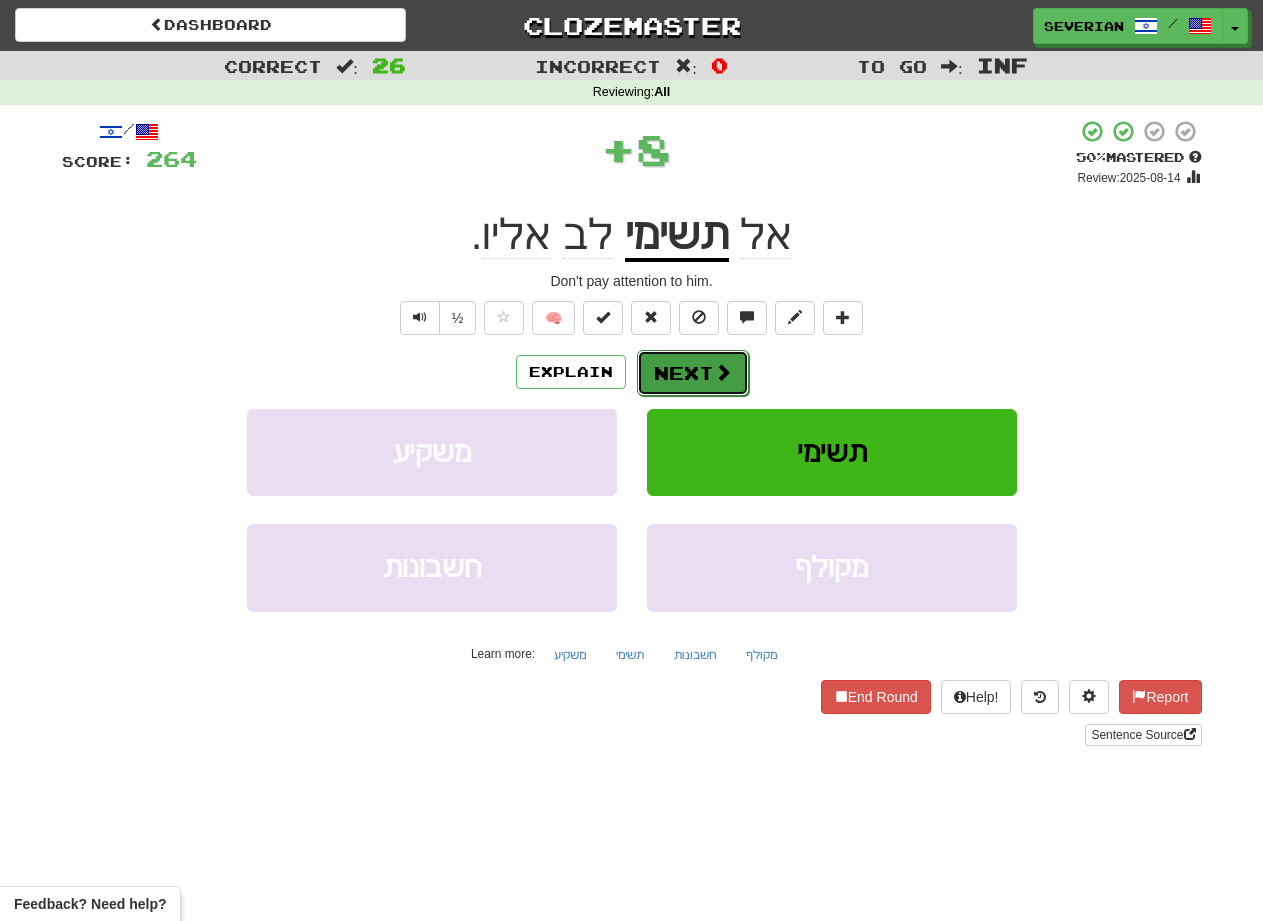 click on "Next" at bounding box center [693, 373] 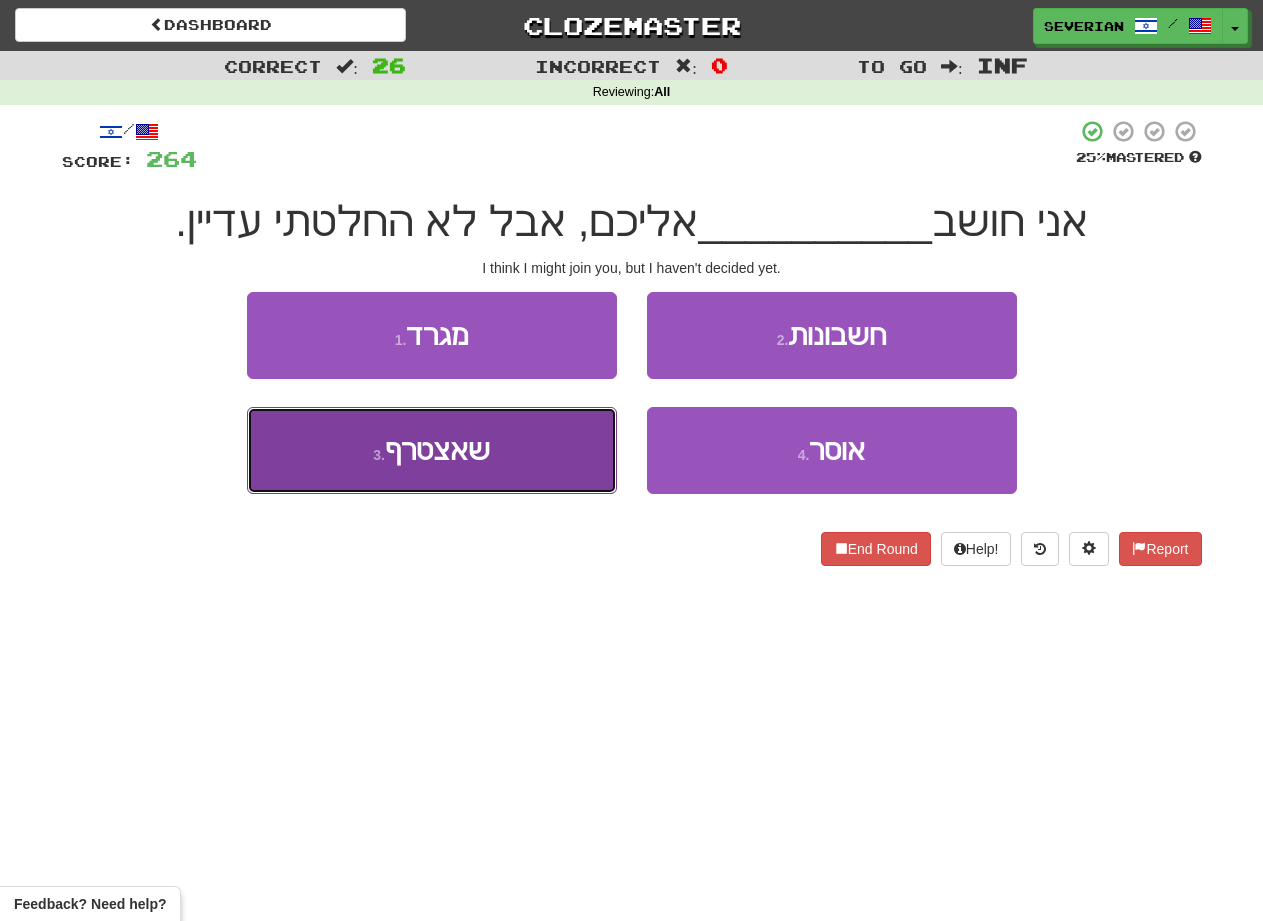 click on "שאצטרף" at bounding box center [437, 450] 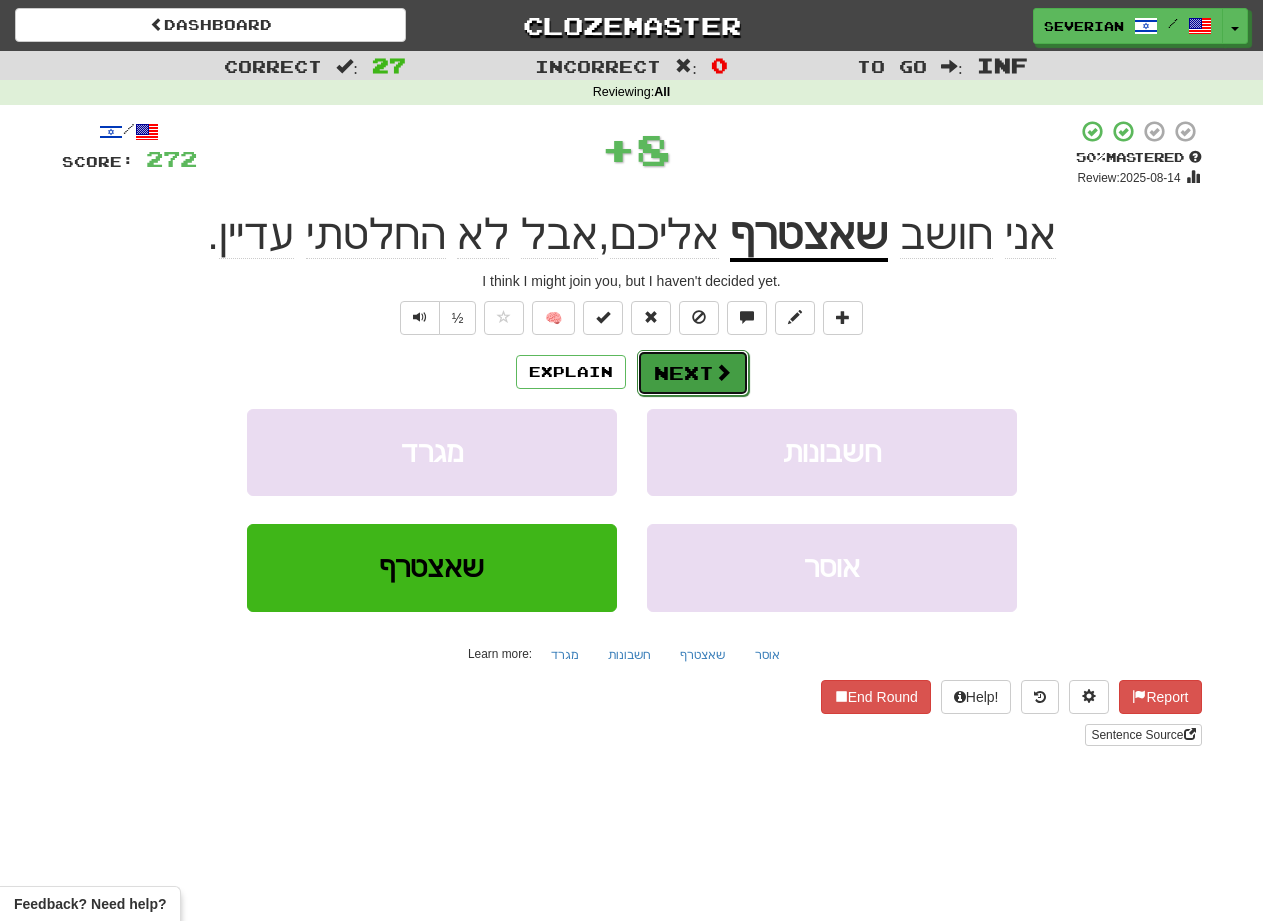 click on "Next" at bounding box center [693, 373] 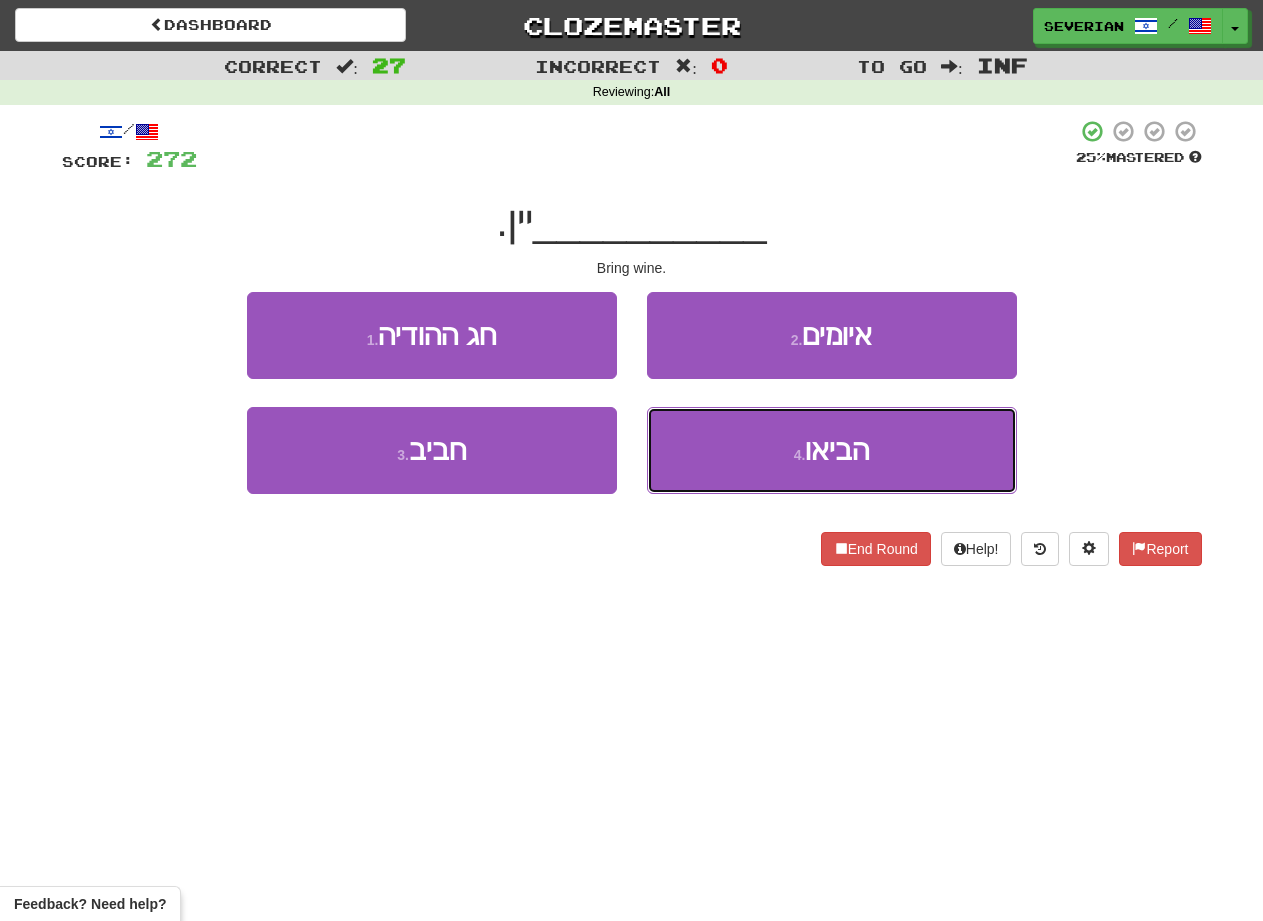 drag, startPoint x: 702, startPoint y: 469, endPoint x: 655, endPoint y: 406, distance: 78.60026 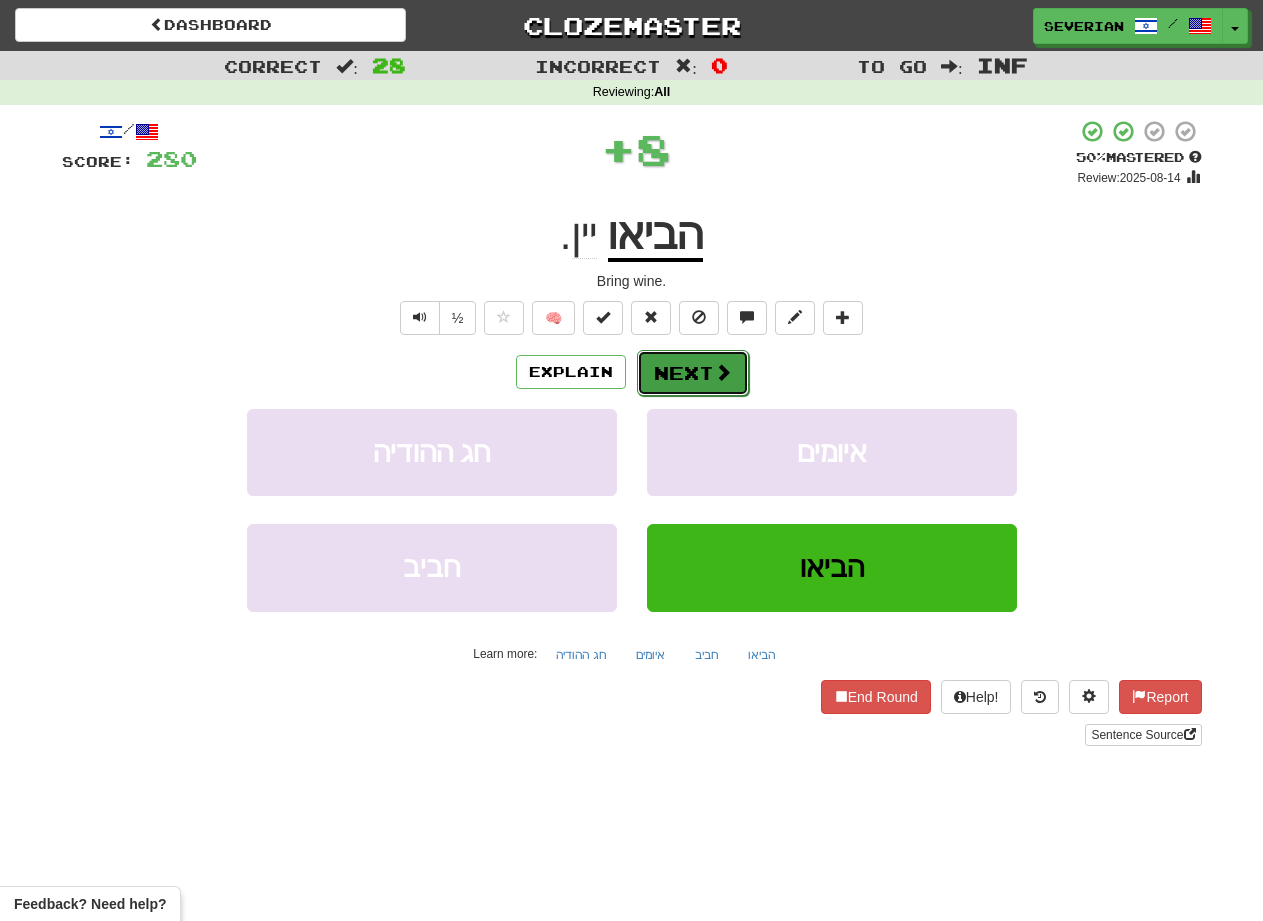 click on "Next" at bounding box center [693, 373] 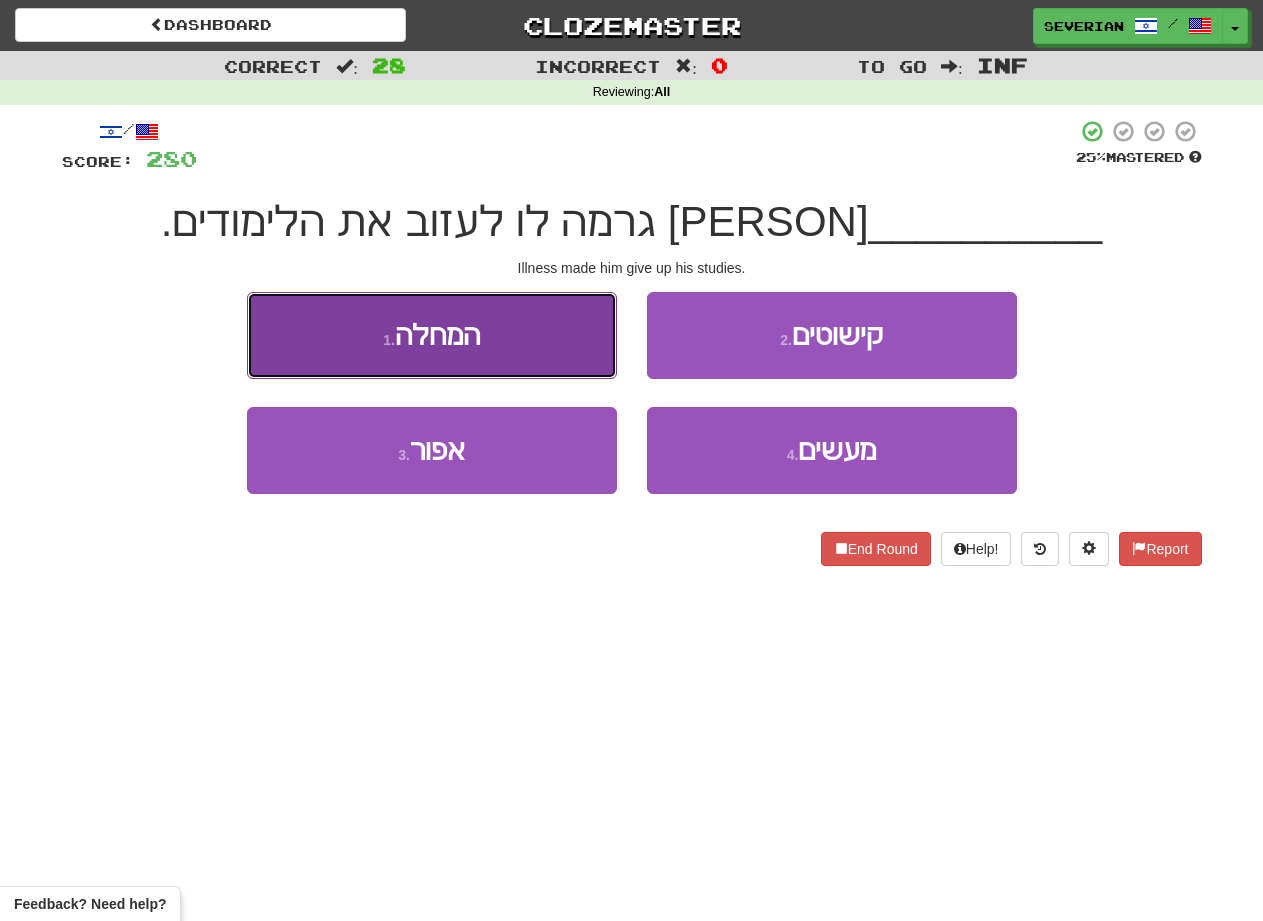 click on "1 .  המחלה" at bounding box center (432, 335) 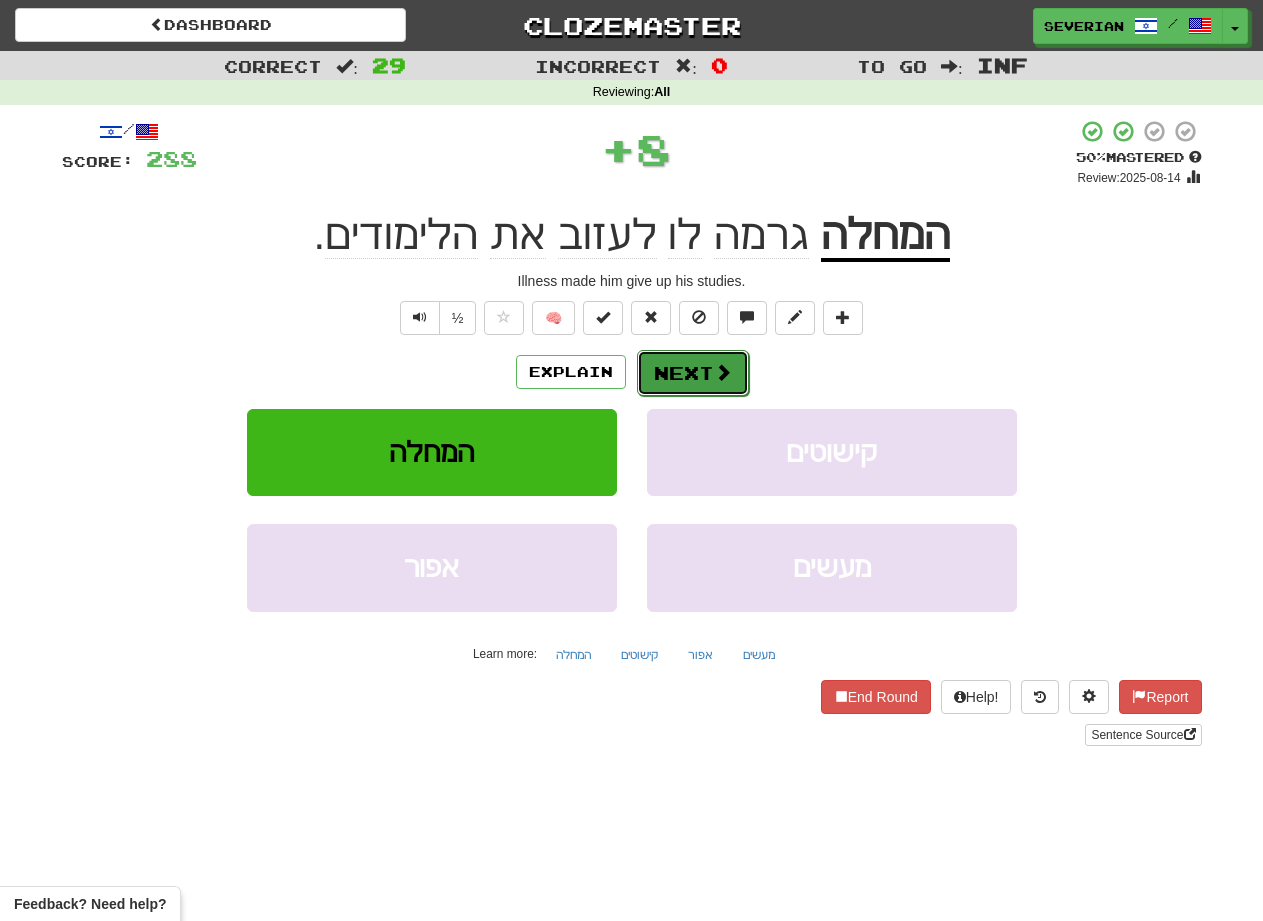 click on "Next" at bounding box center (693, 373) 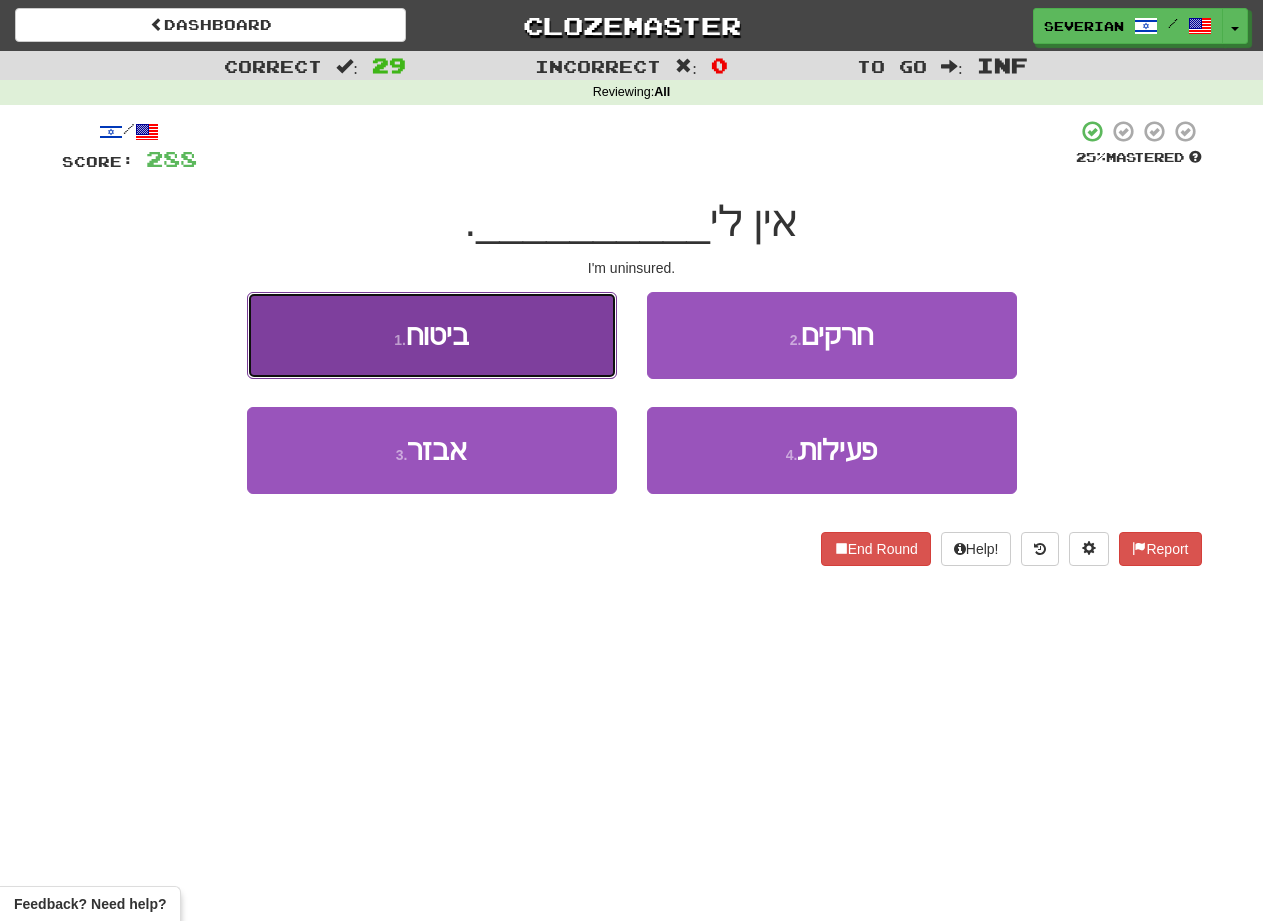 click on "1 .  ביטוח" at bounding box center [432, 335] 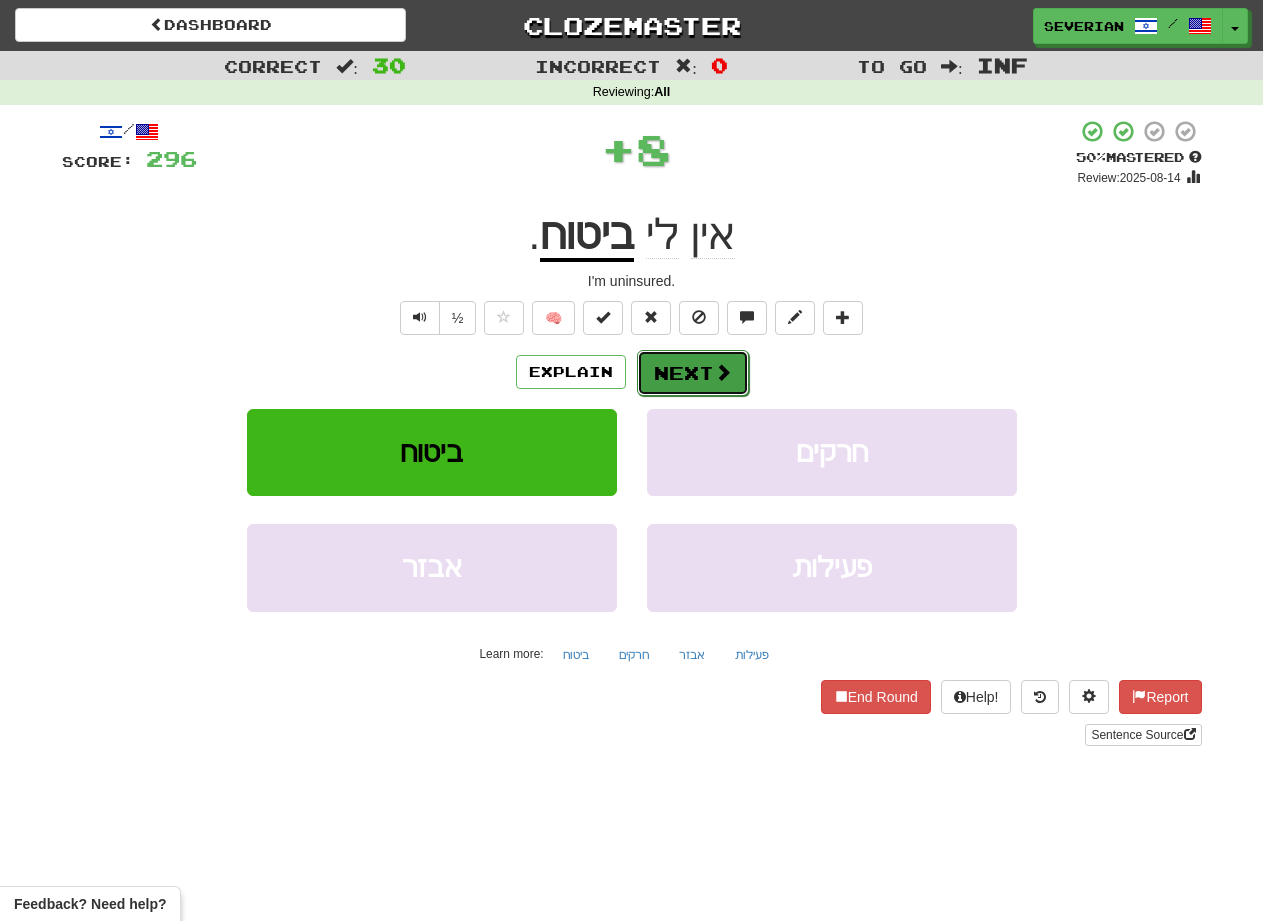 click on "Next" at bounding box center (693, 373) 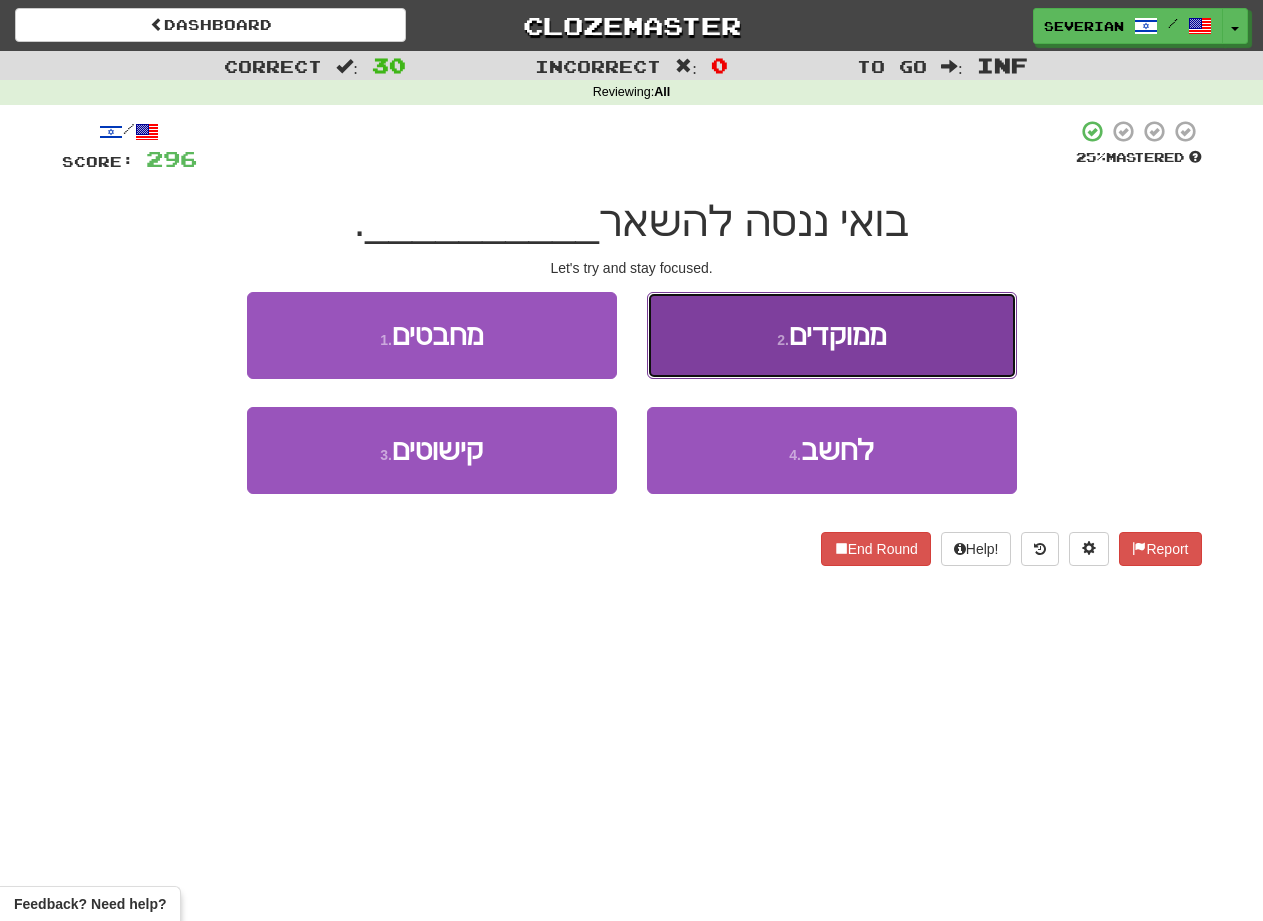 click on "2 .  ממוקדים" at bounding box center (832, 335) 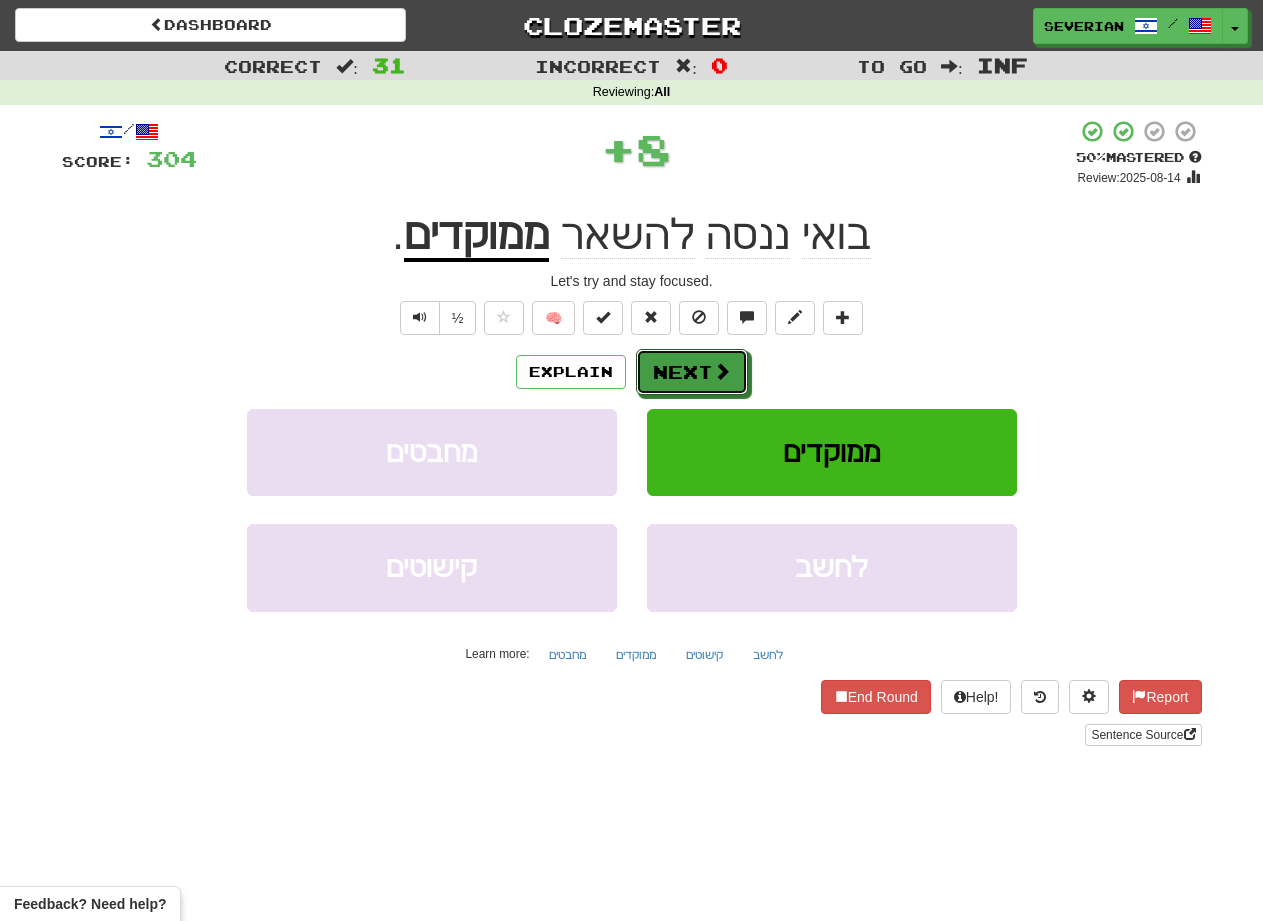 click on "Next" at bounding box center (692, 372) 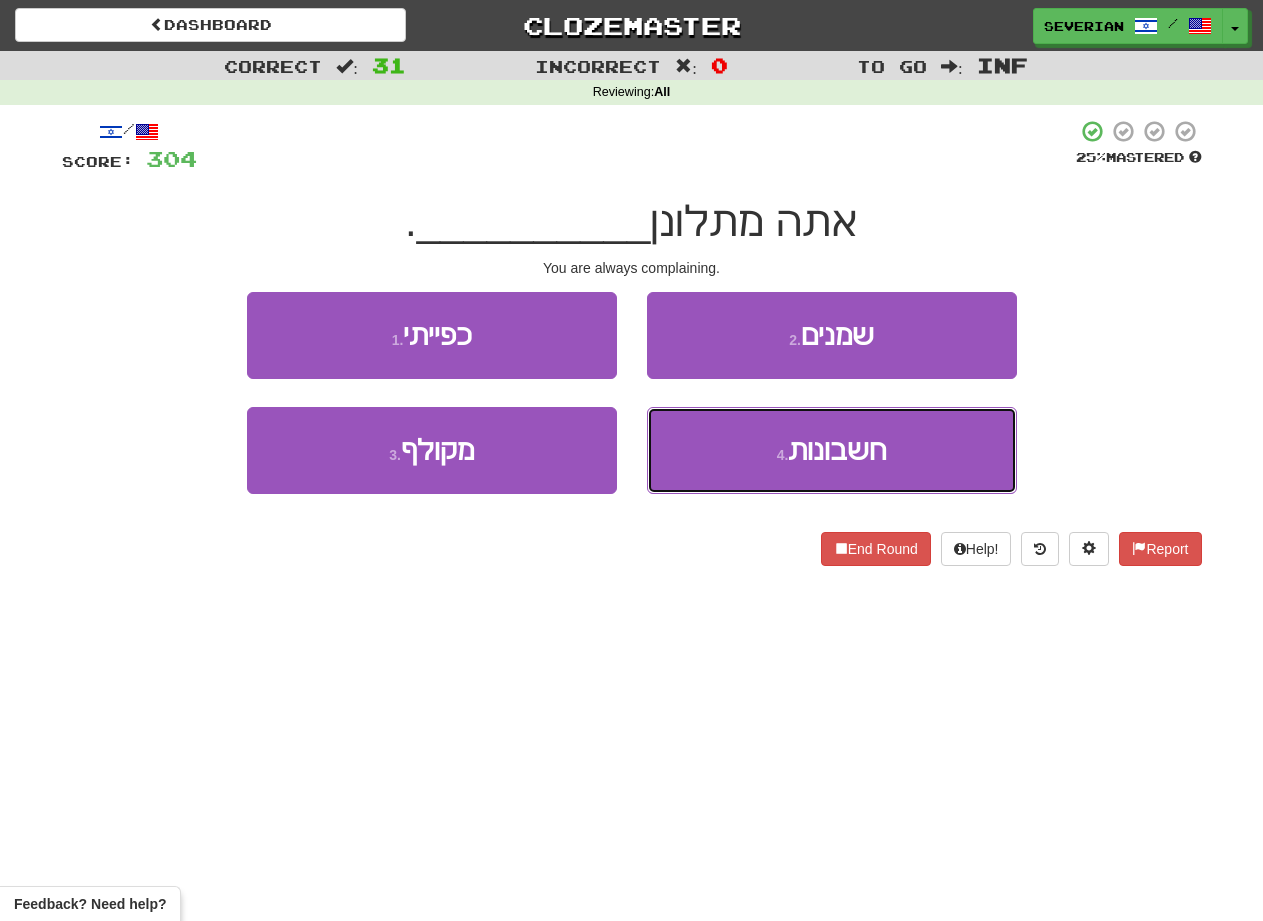 drag, startPoint x: 706, startPoint y: 448, endPoint x: 688, endPoint y: 581, distance: 134.21252 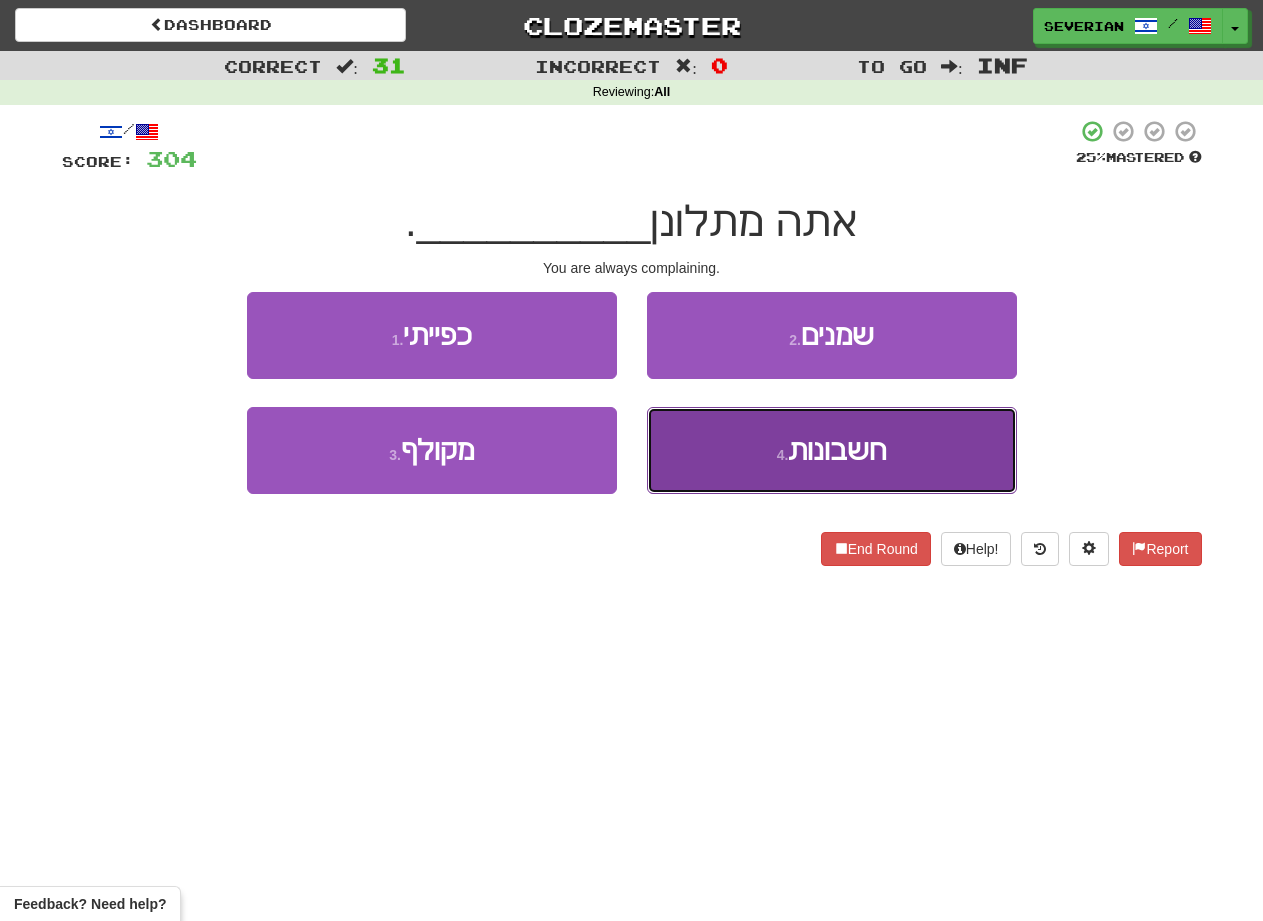click on "4 .  חשבונות" at bounding box center [832, 450] 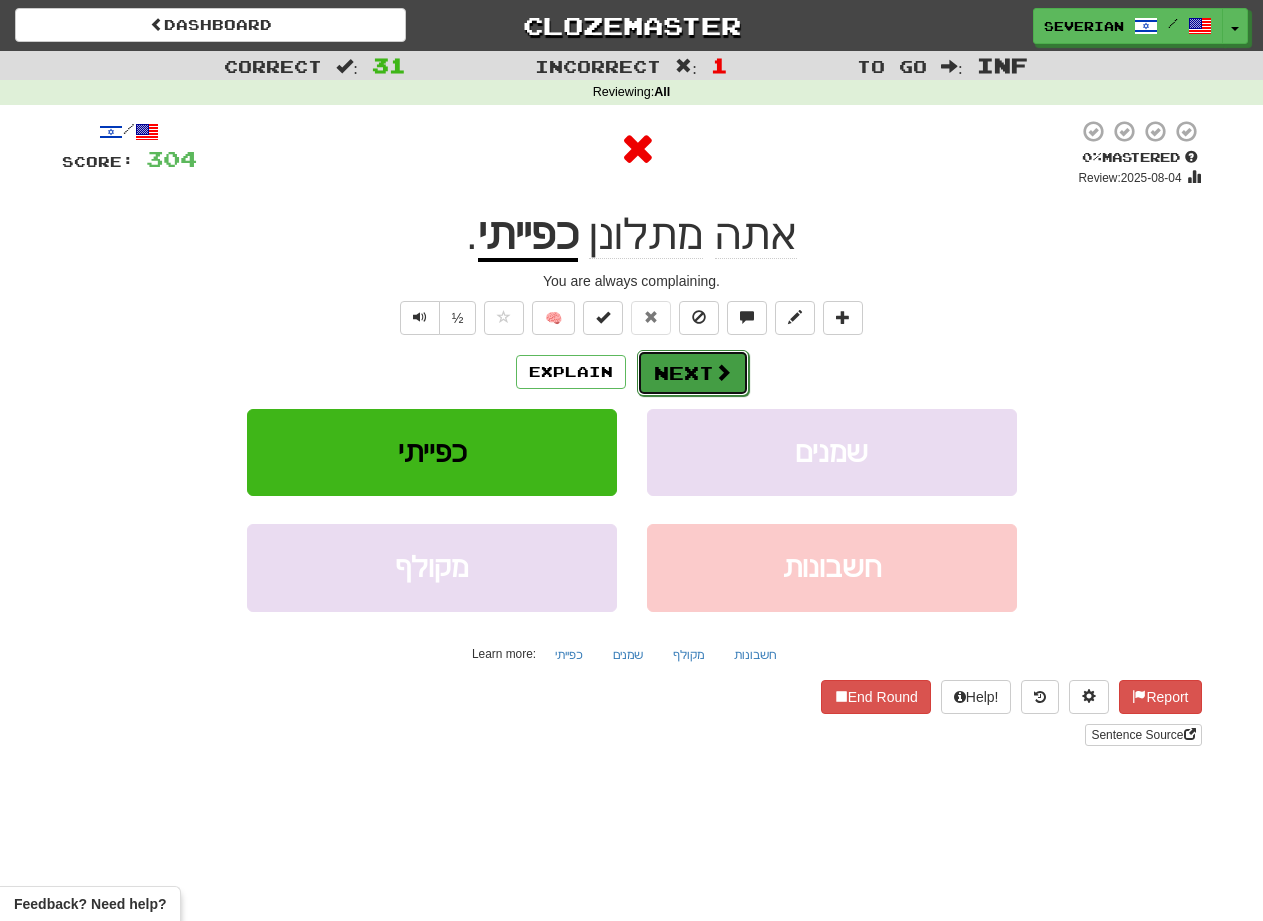 click on "Next" at bounding box center [693, 373] 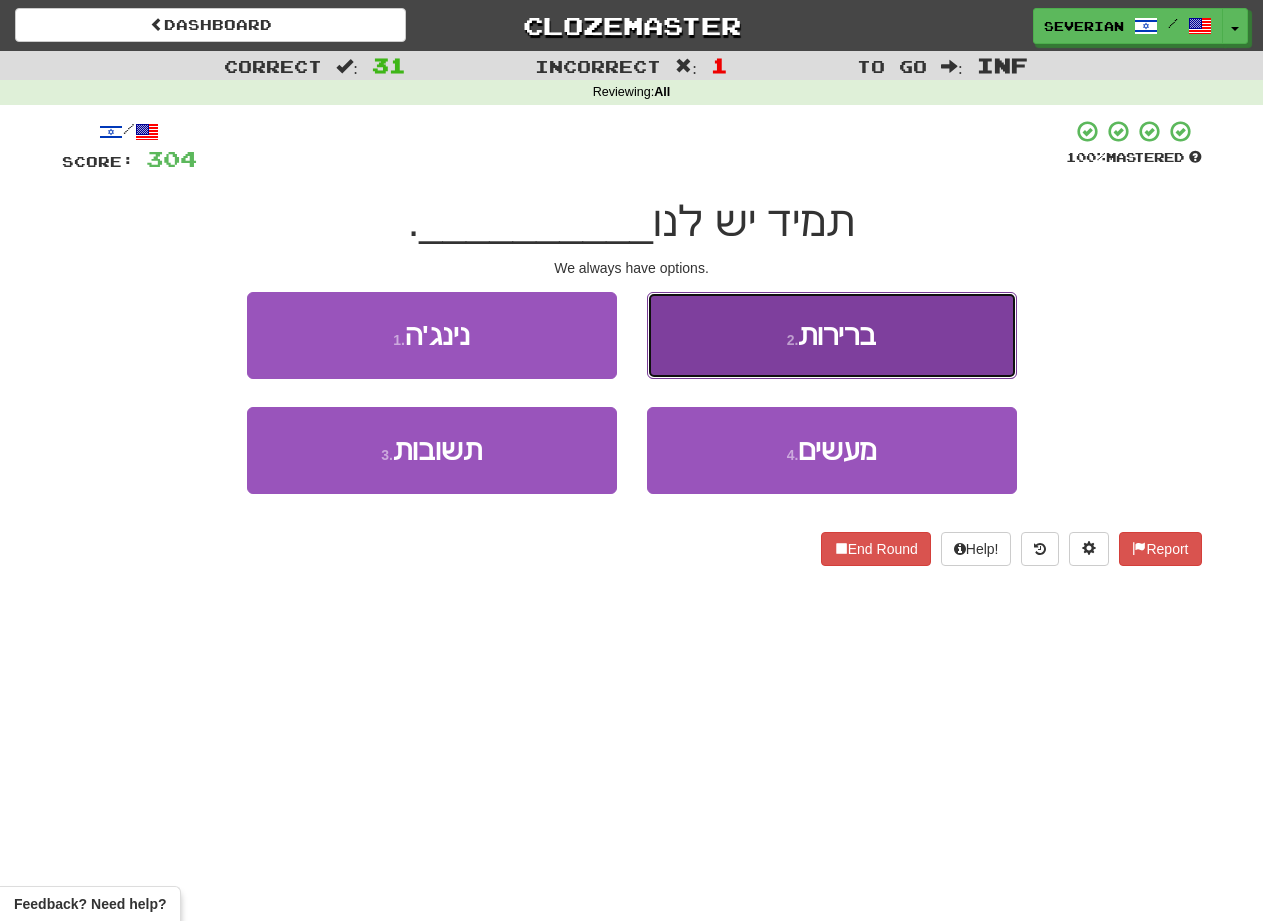 click on "2 .  ברירות" at bounding box center [832, 335] 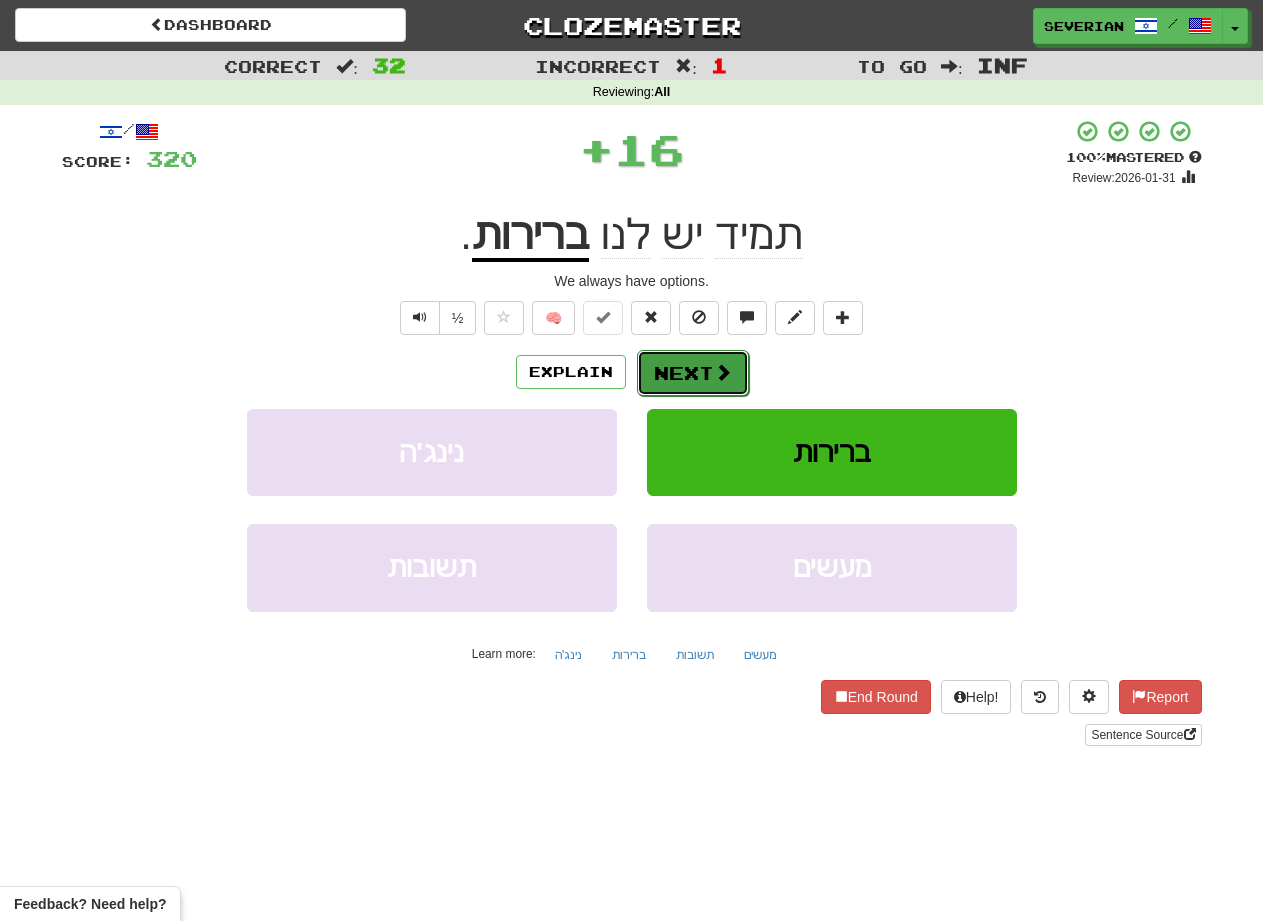 click on "Next" at bounding box center (693, 373) 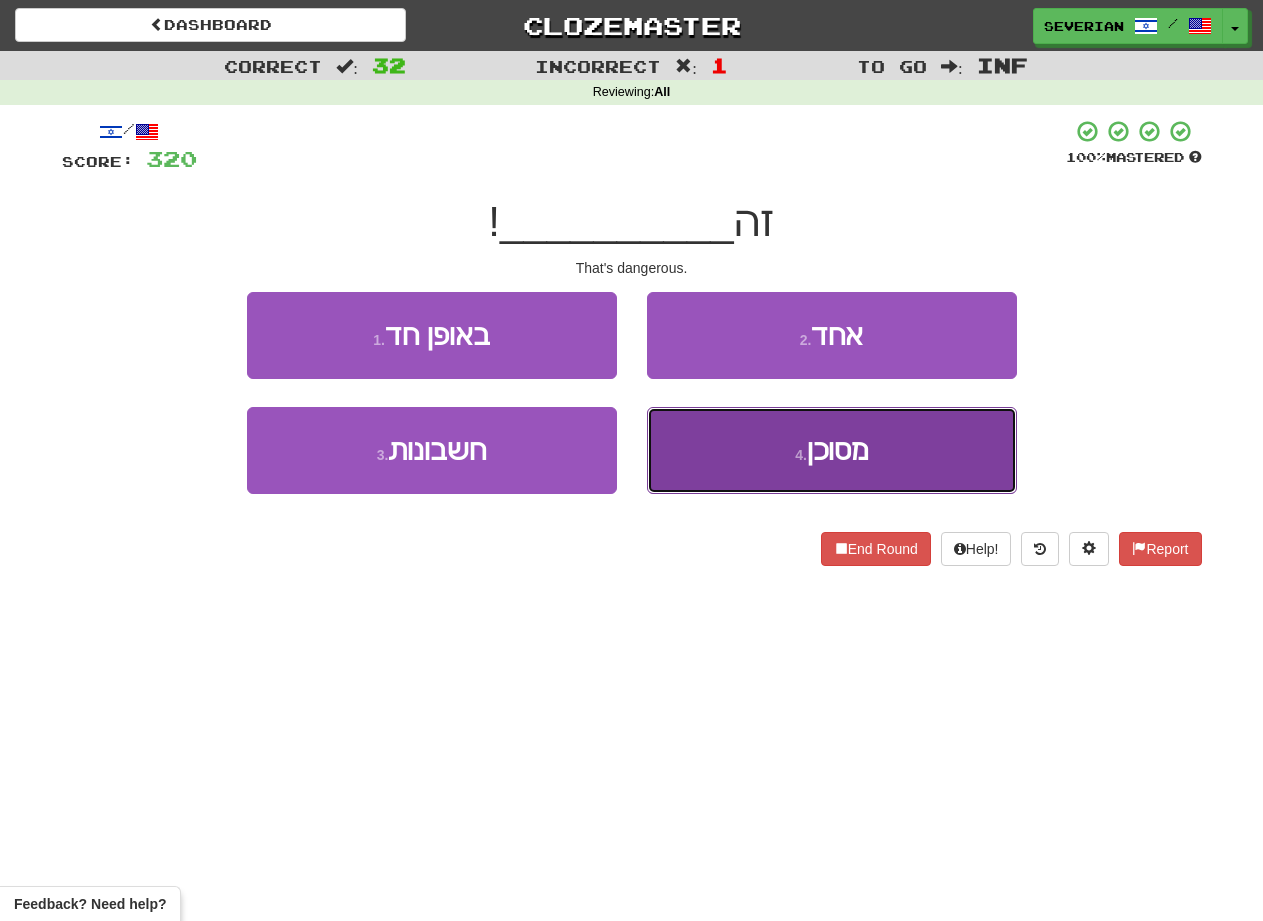 click on "4 .  מסוכן" at bounding box center (832, 450) 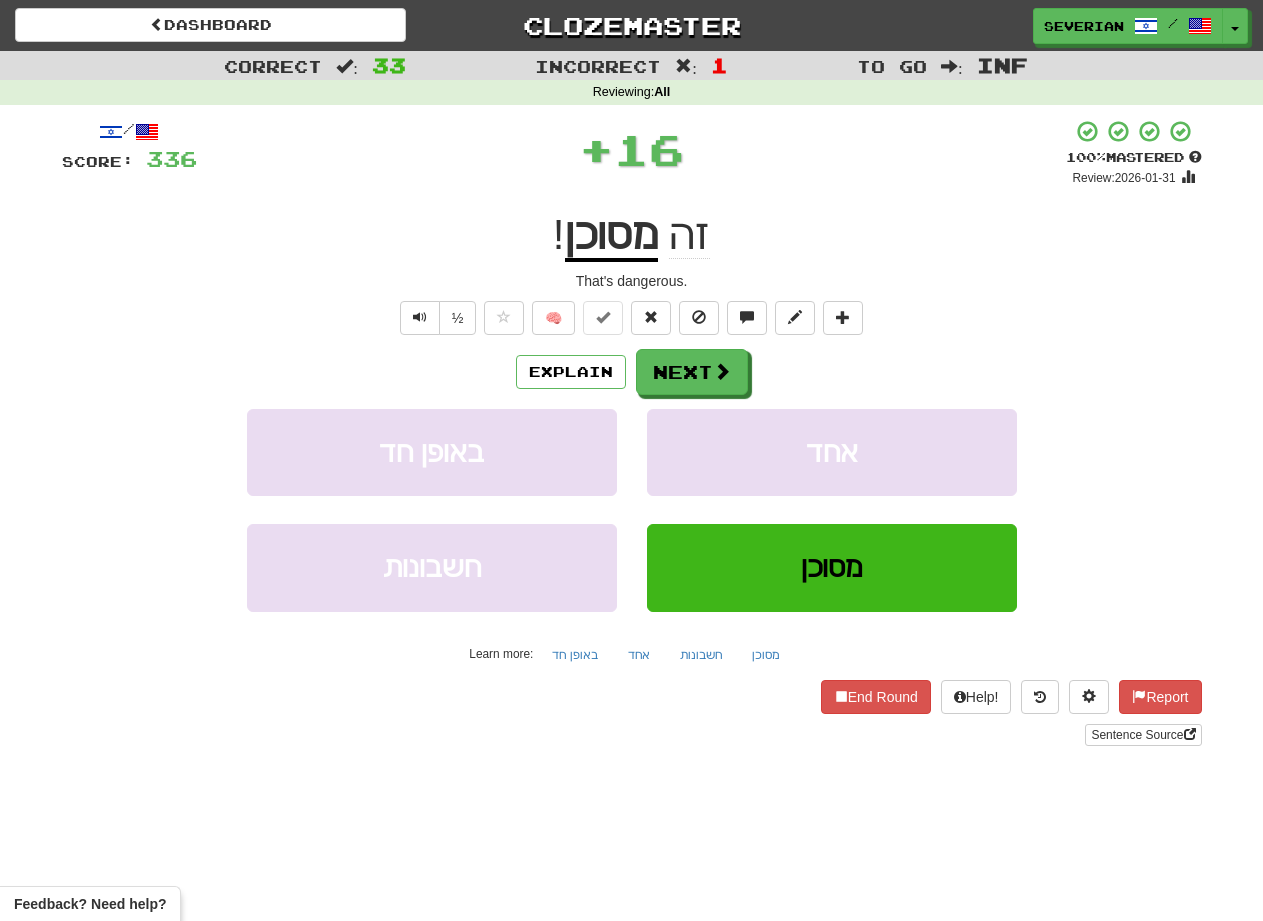 click on "Explain Next באופן חד אחד חשבונות מסוכן Learn more: באופן חד אחד חשבונות מסוכן" at bounding box center [632, 509] 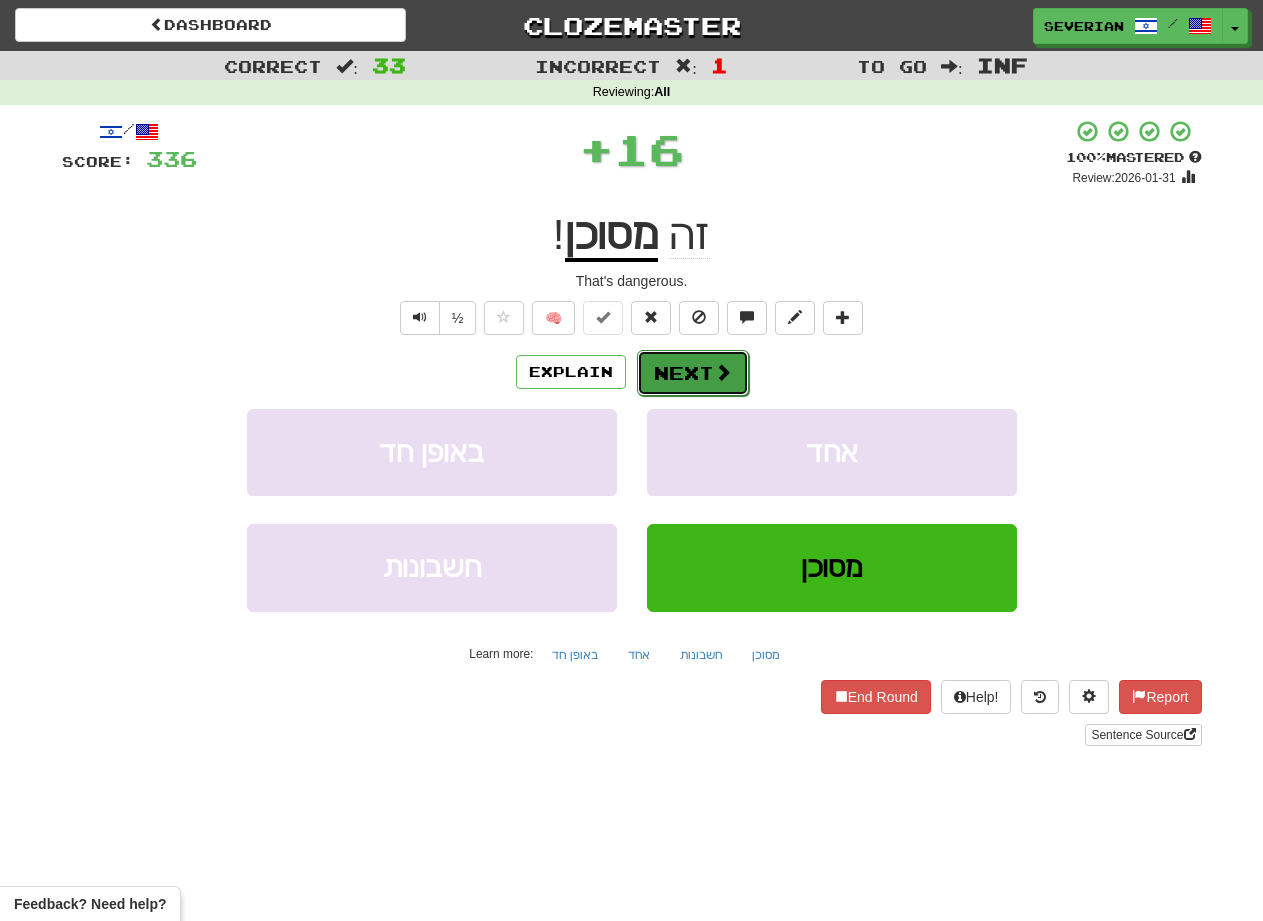 click on "Next" at bounding box center (693, 373) 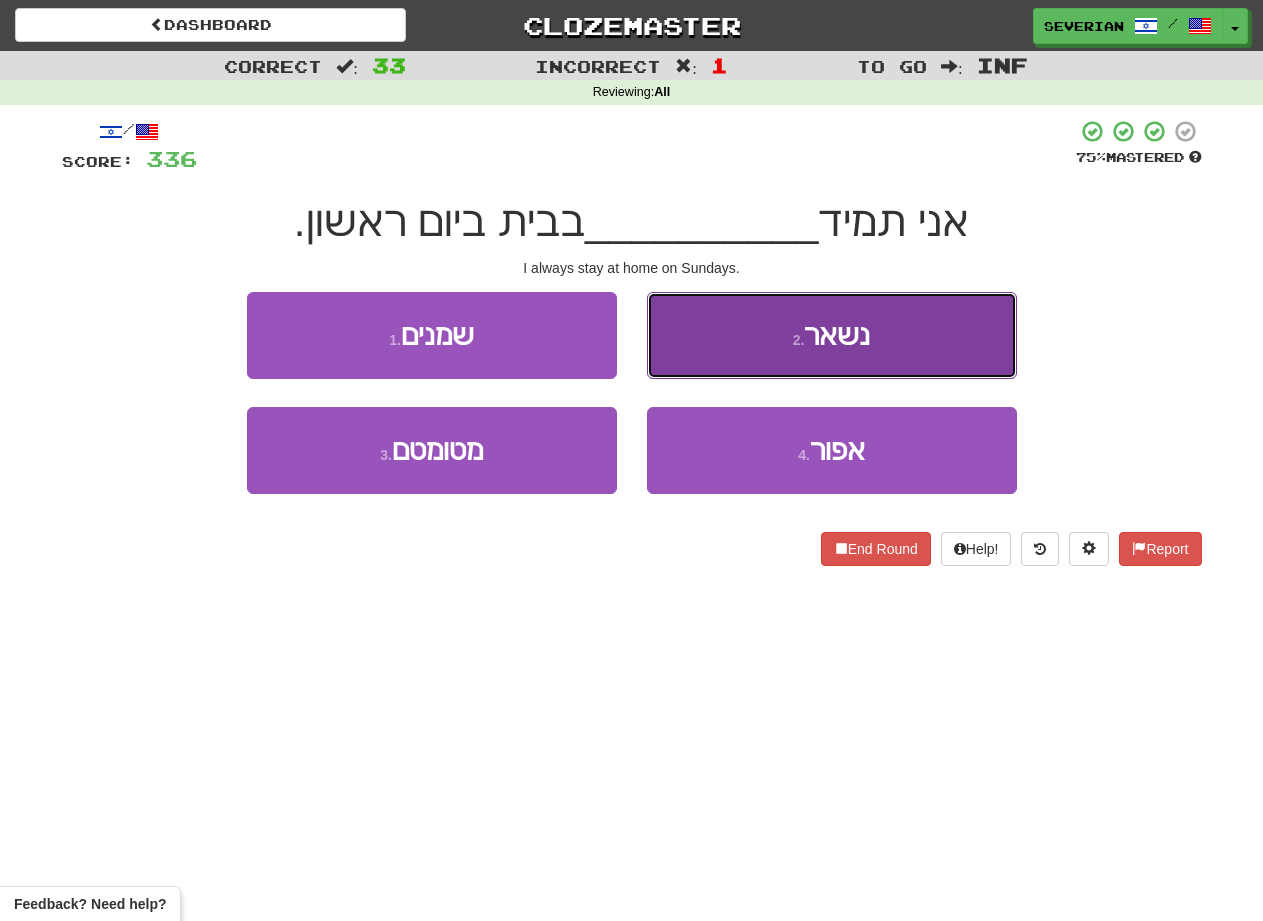 click on "2 .  נשאר" at bounding box center [832, 335] 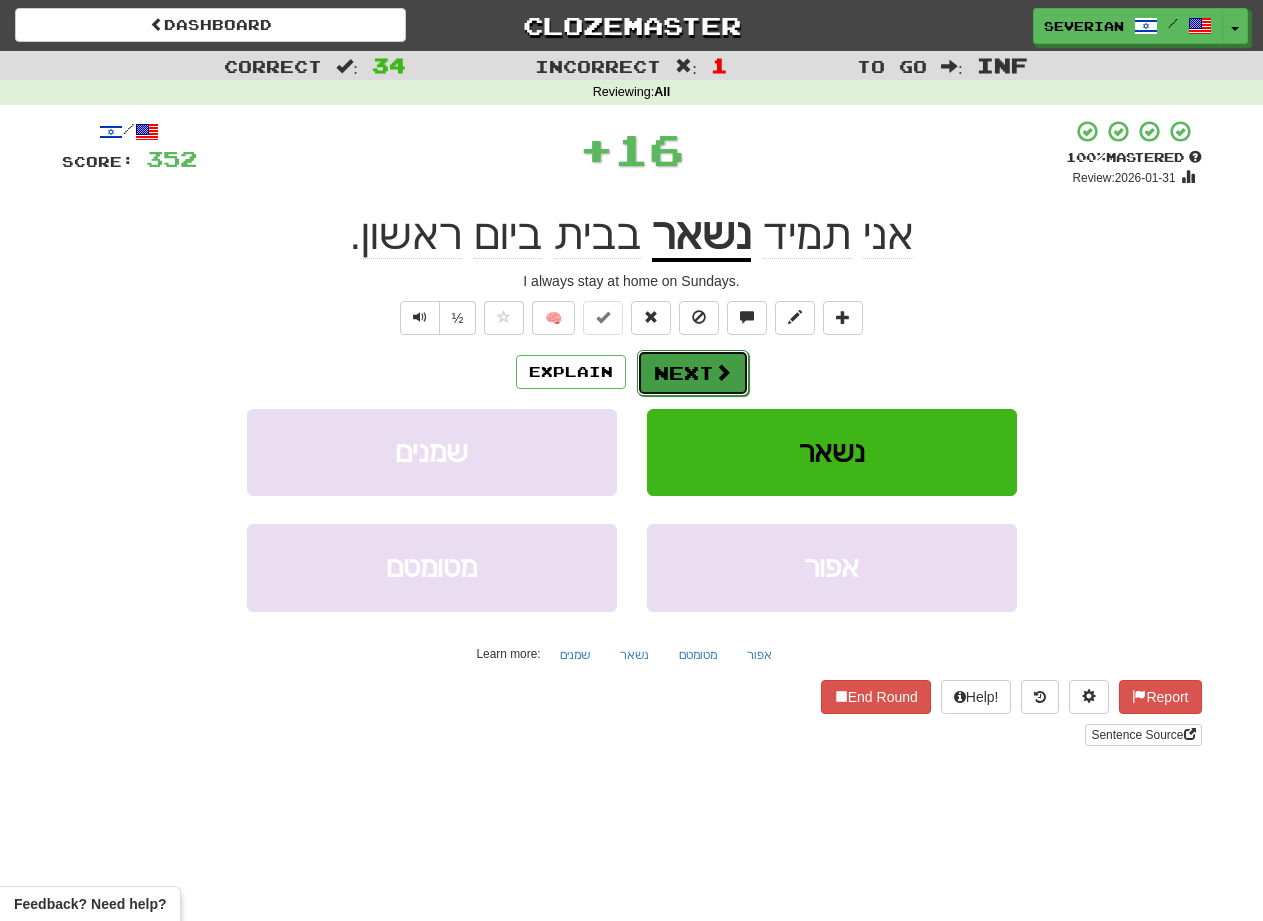 click at bounding box center (723, 372) 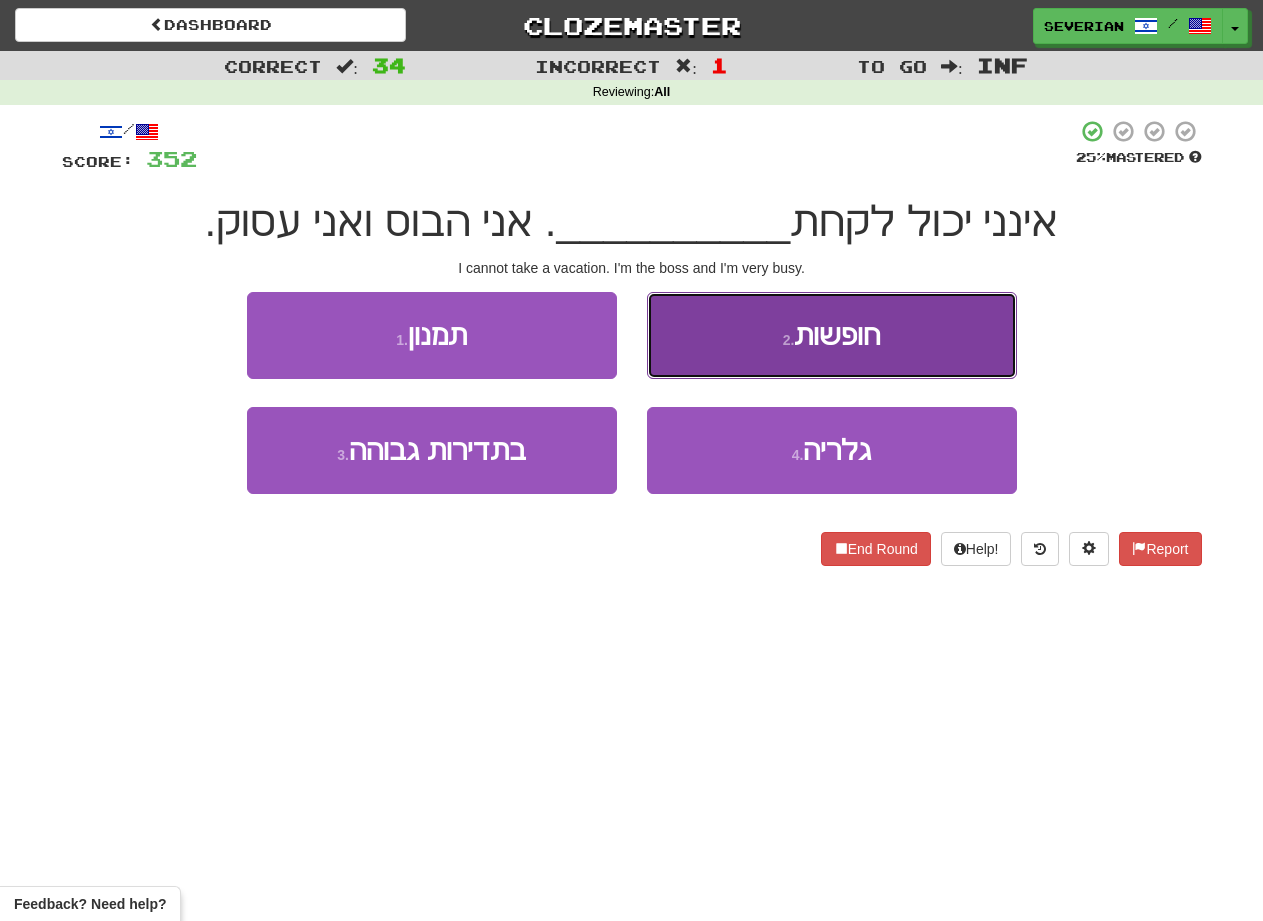 click on "חופשות" at bounding box center (837, 335) 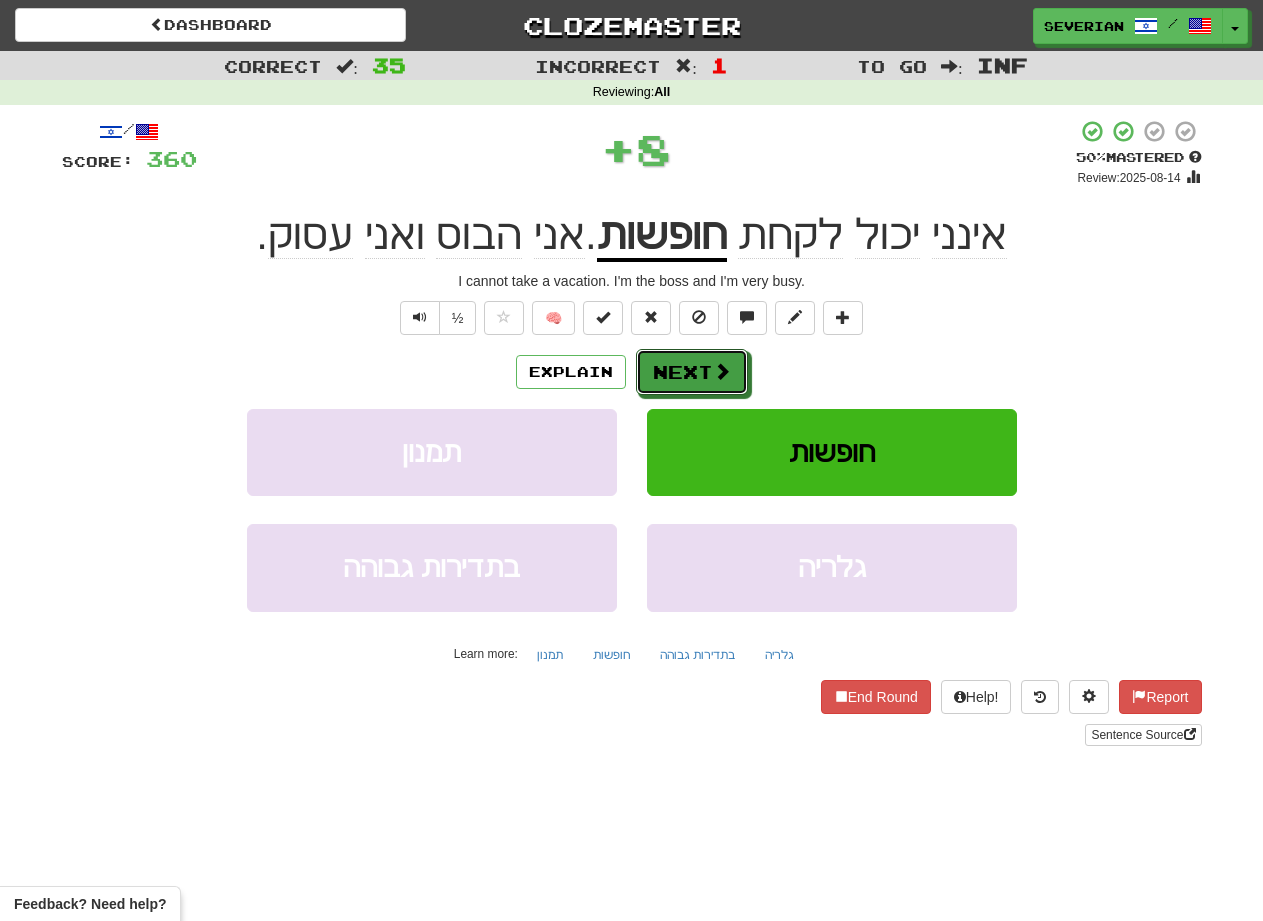 click on "Next" at bounding box center (692, 372) 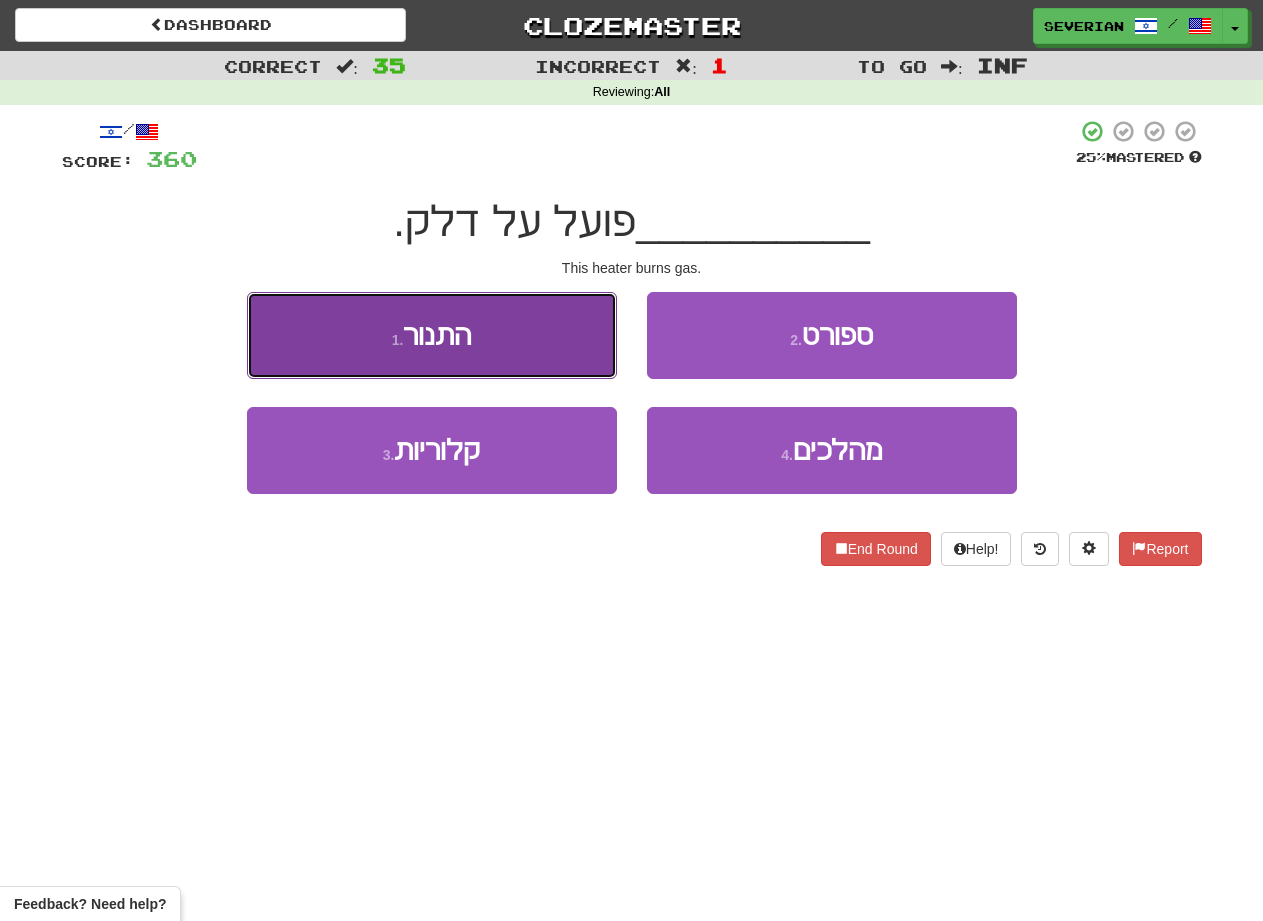 click on "1 .  התנור" at bounding box center (432, 335) 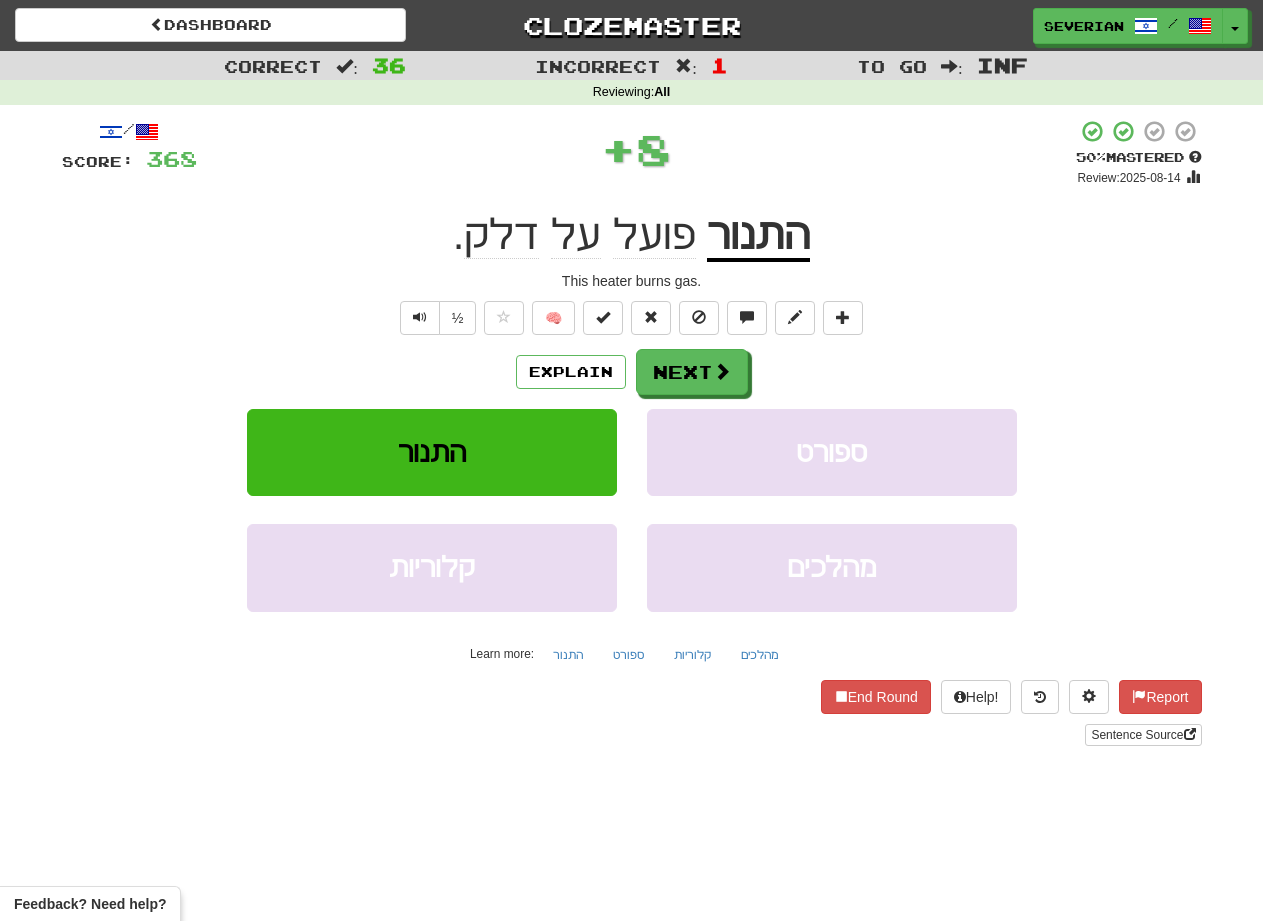 click on "Explain Next" at bounding box center (632, 372) 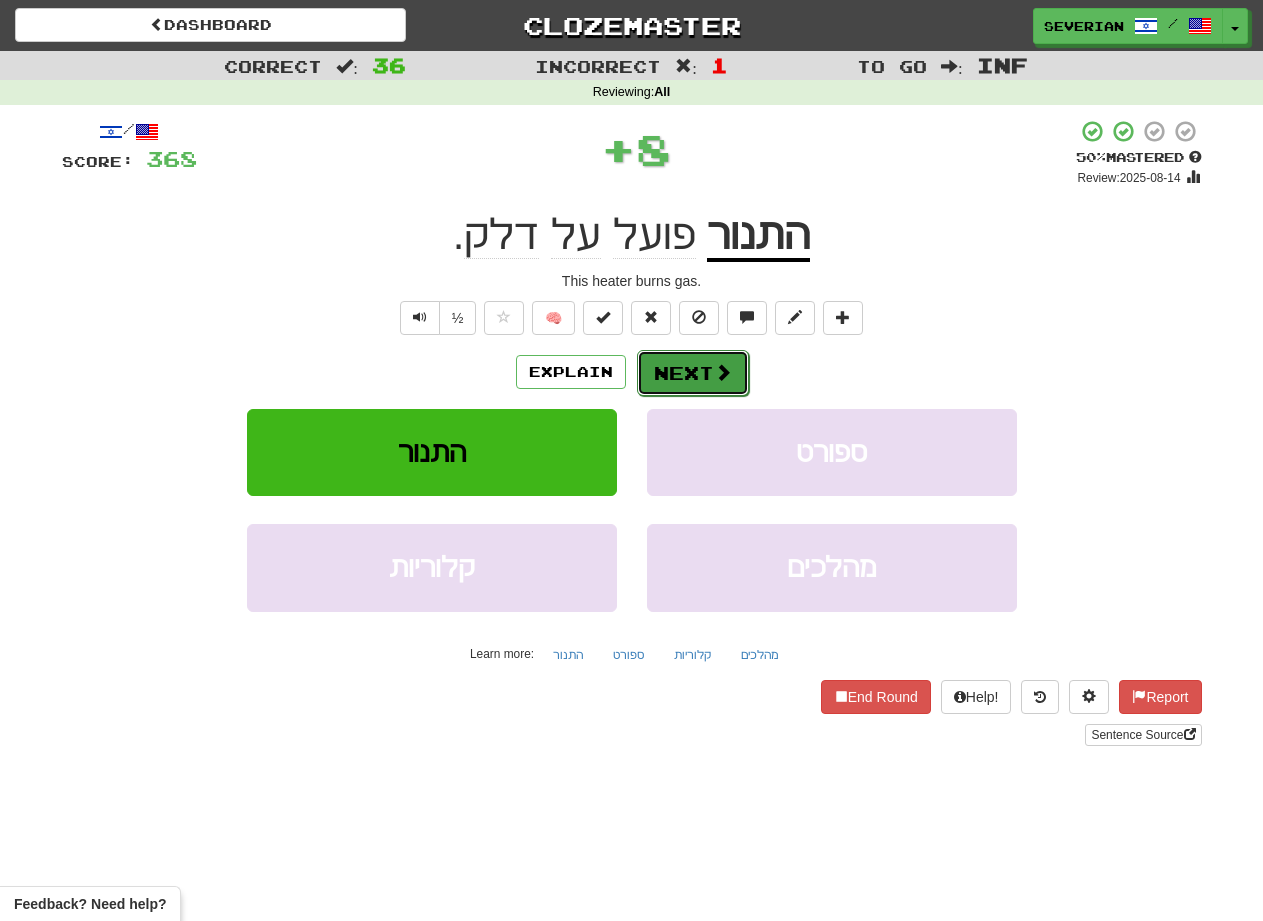 click on "Next" at bounding box center [693, 373] 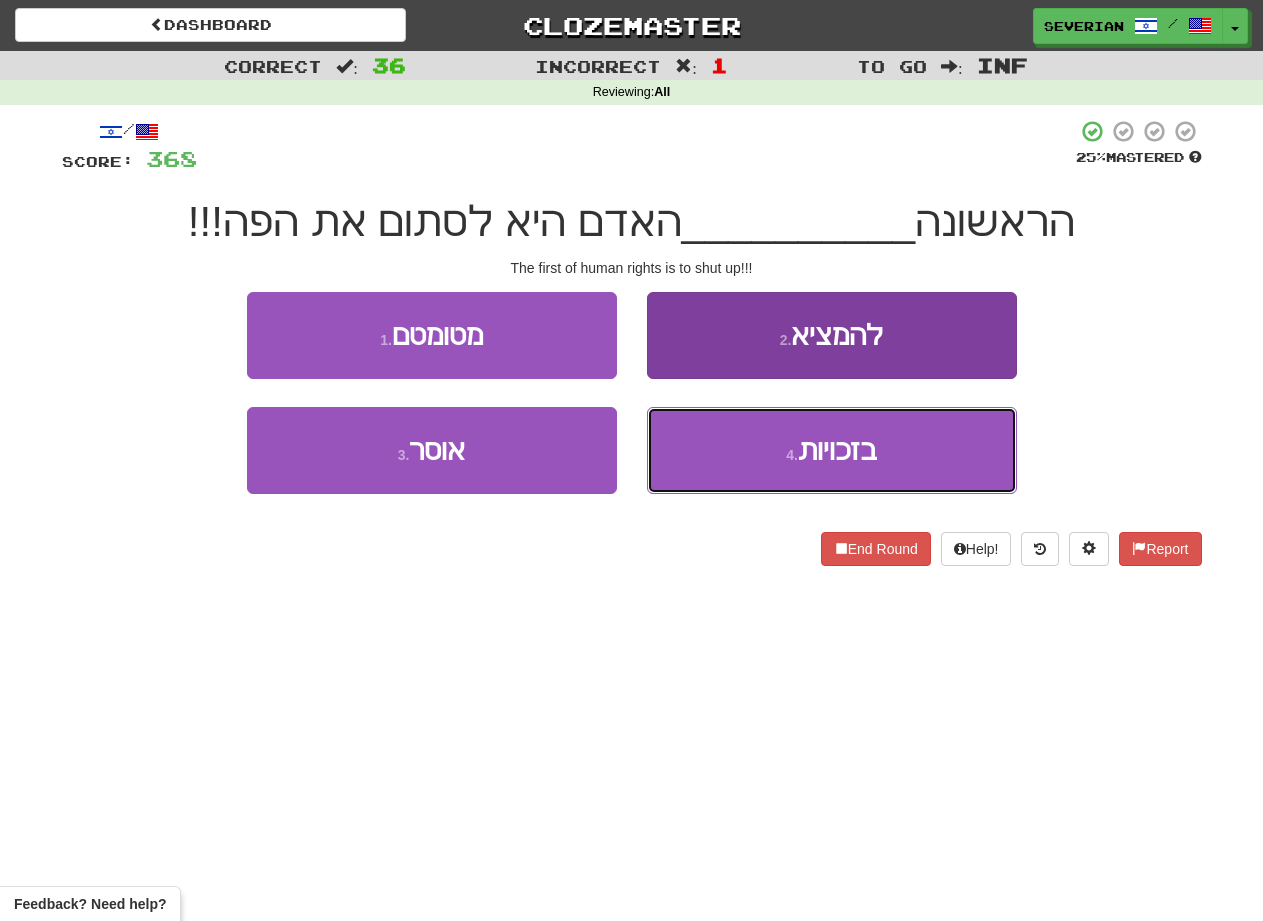 click on "4 .  בזכויות" at bounding box center [832, 450] 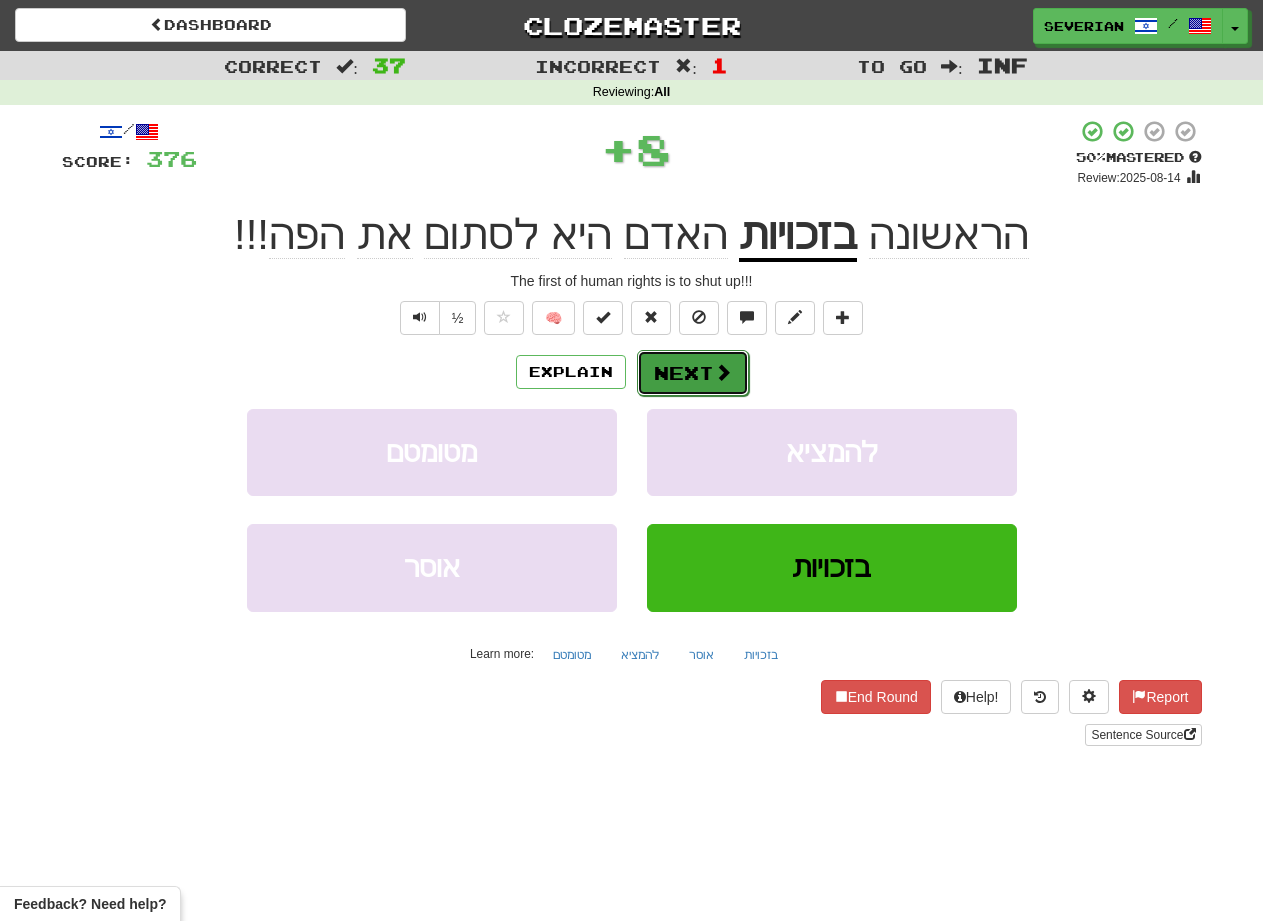 click on "Next" at bounding box center [693, 373] 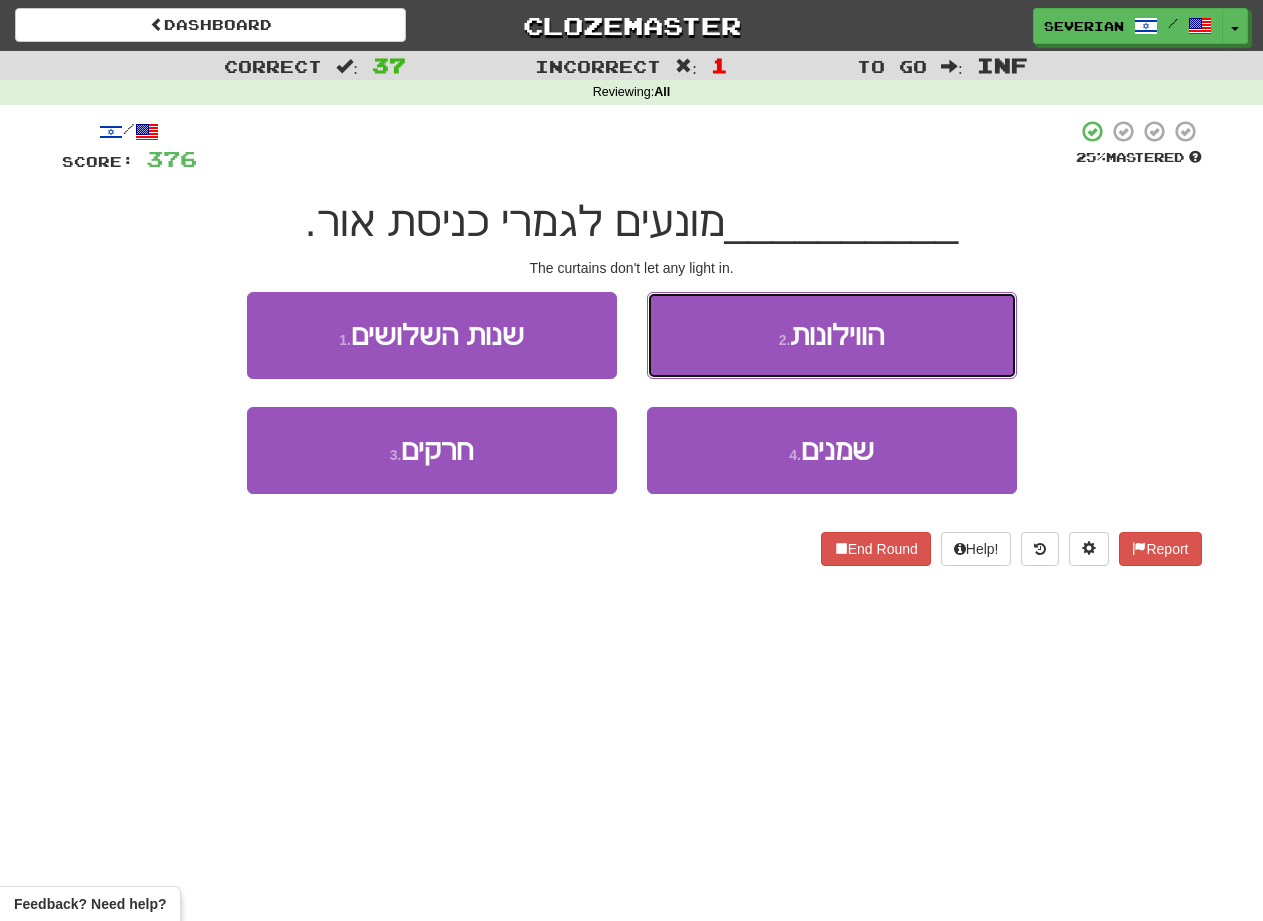 drag, startPoint x: 737, startPoint y: 335, endPoint x: 725, endPoint y: 347, distance: 16.970562 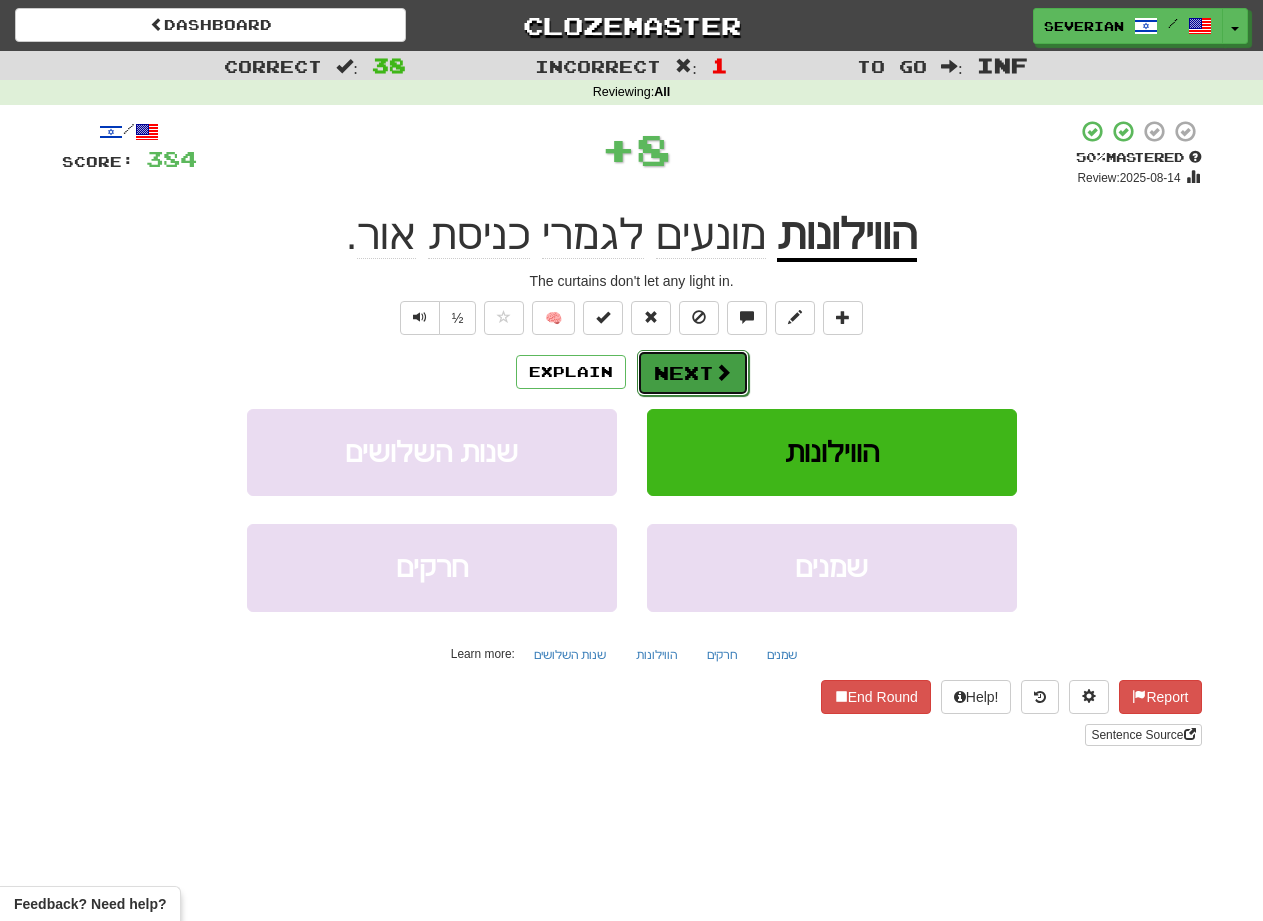 click on "Next" at bounding box center [693, 373] 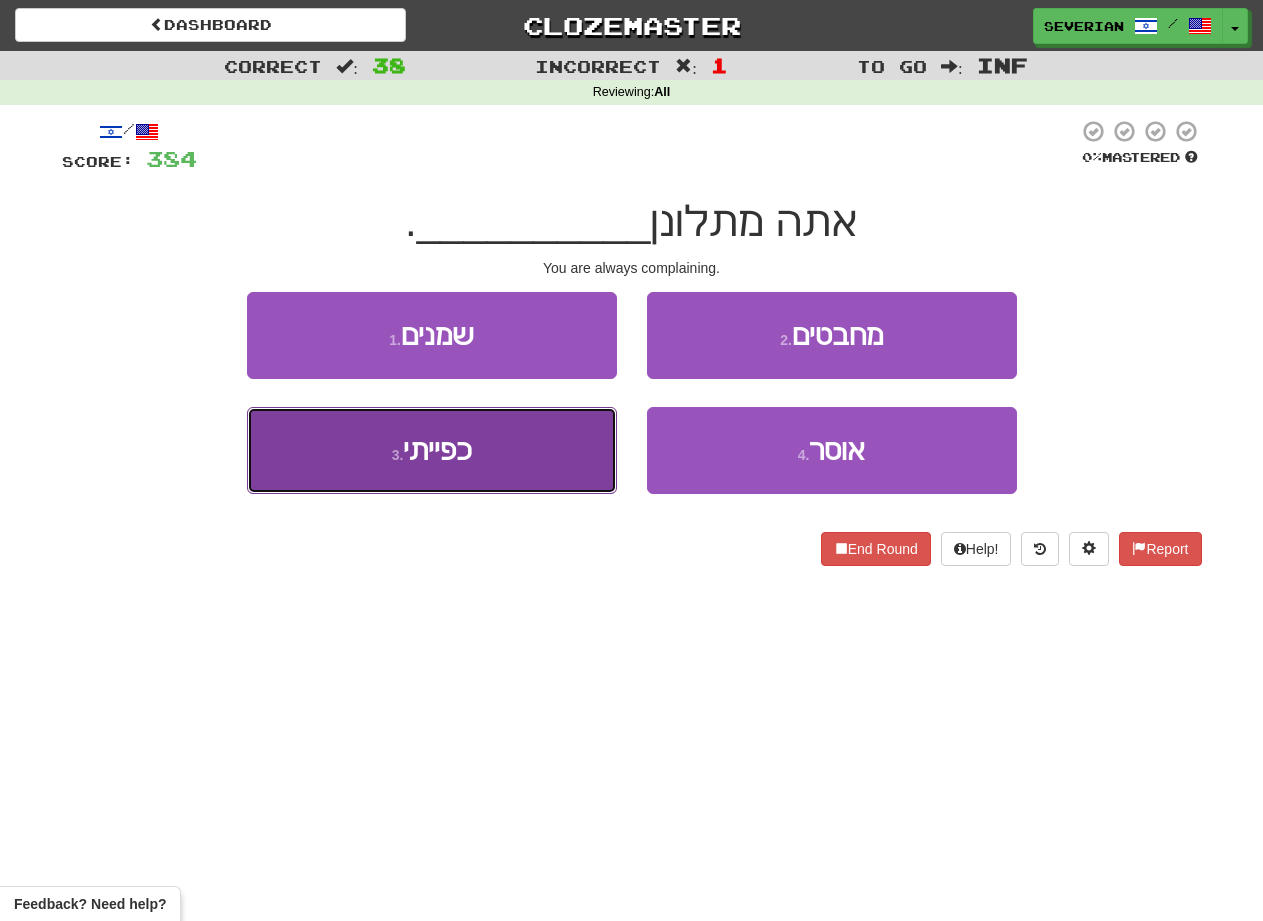 click on "3 .  כפייתי" at bounding box center (432, 450) 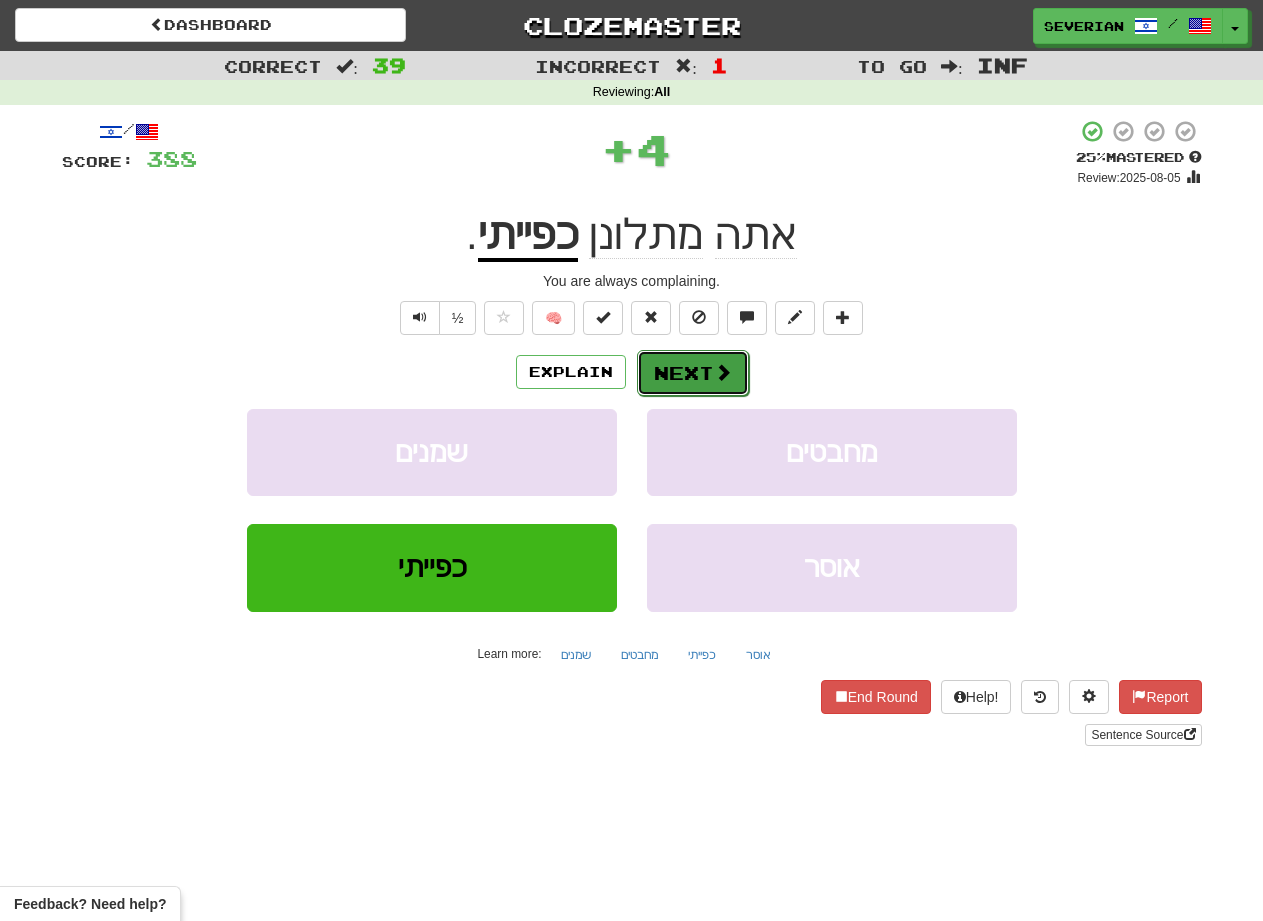 click on "Next" at bounding box center (693, 373) 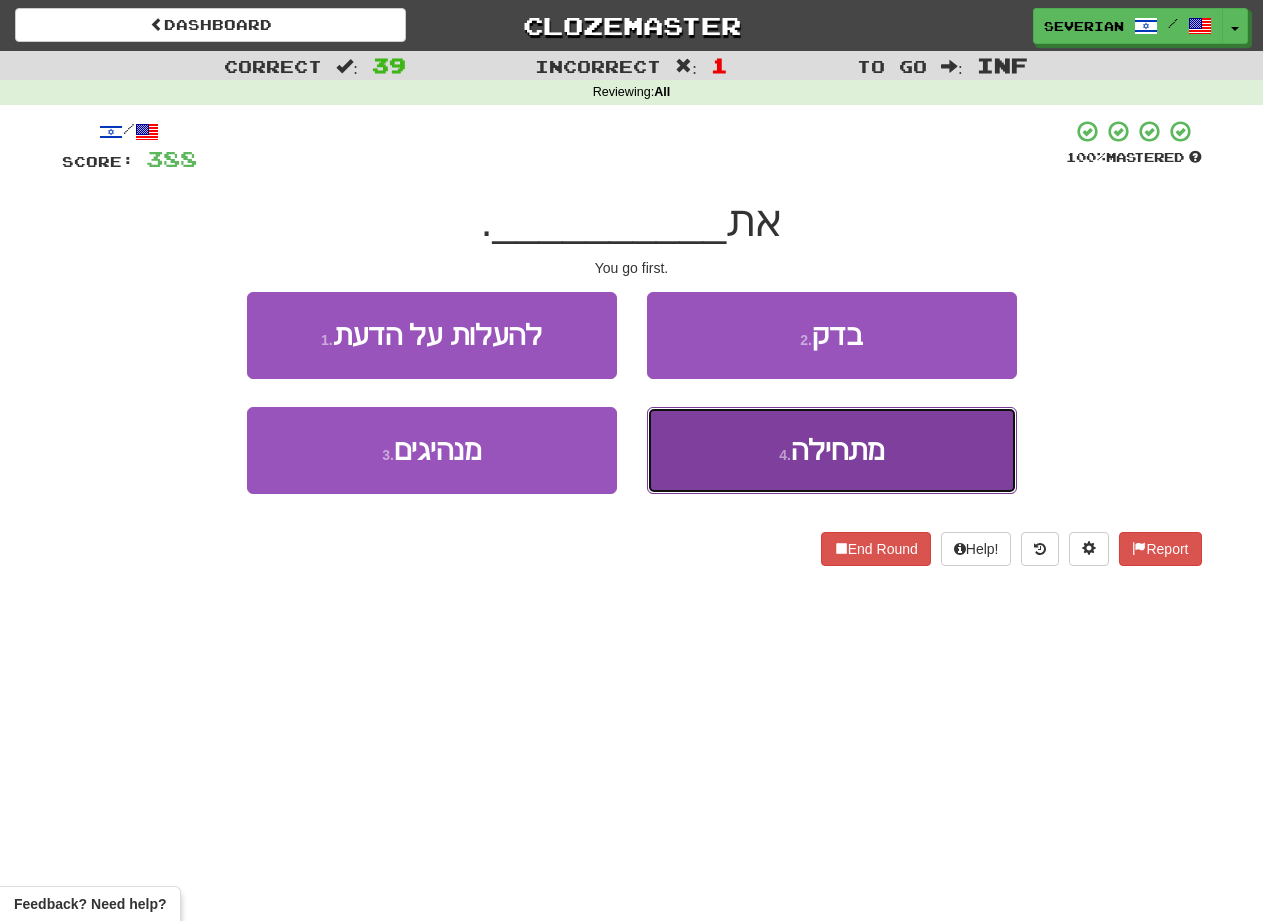 click on "4 .  מתחילה" at bounding box center [832, 450] 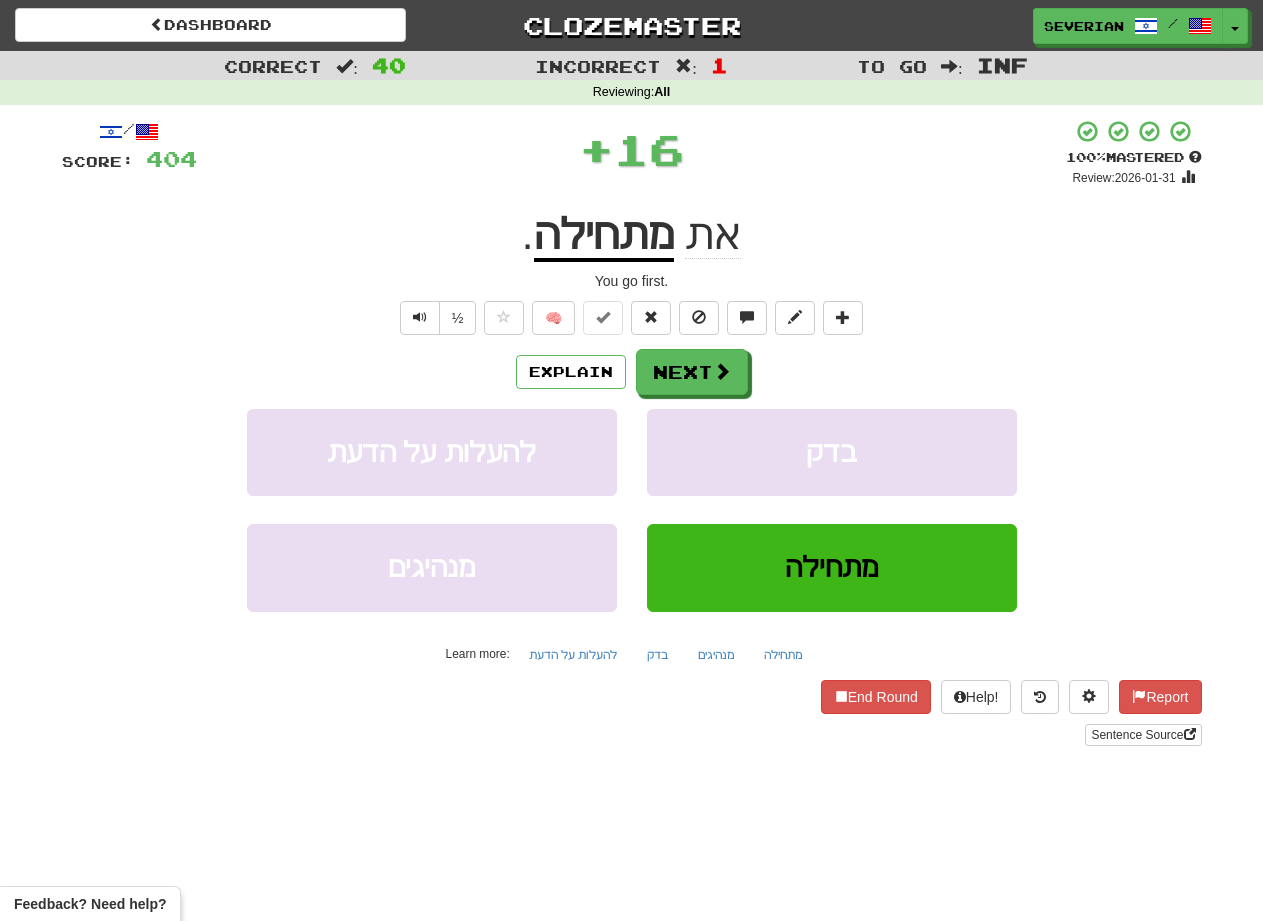 click on "Explain Next להעלות על הדעת בדק מנהיגים מתחילה Learn more: להעלות על הדעת בדק מנהיגים מתחילה" at bounding box center (632, 509) 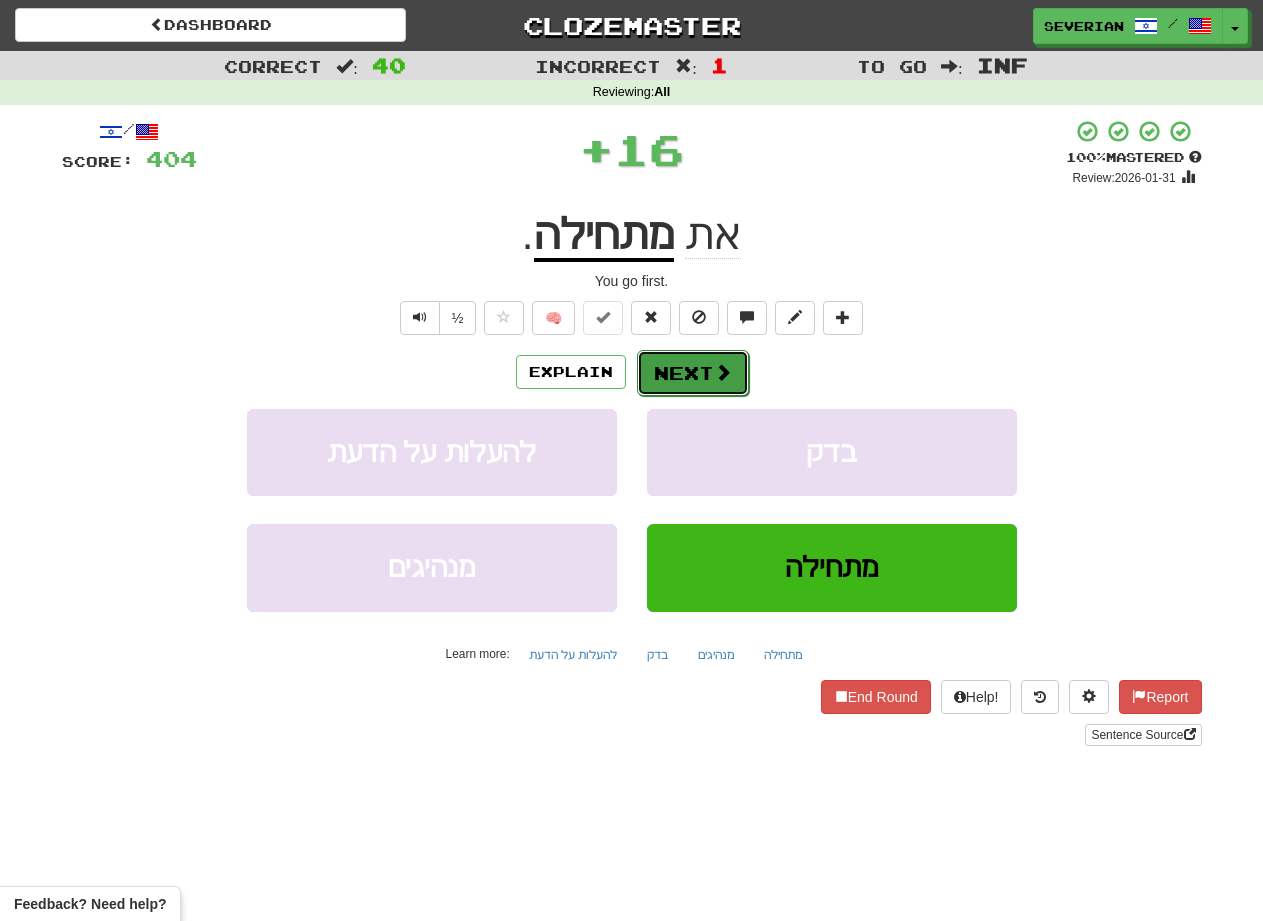click on "Next" at bounding box center [693, 373] 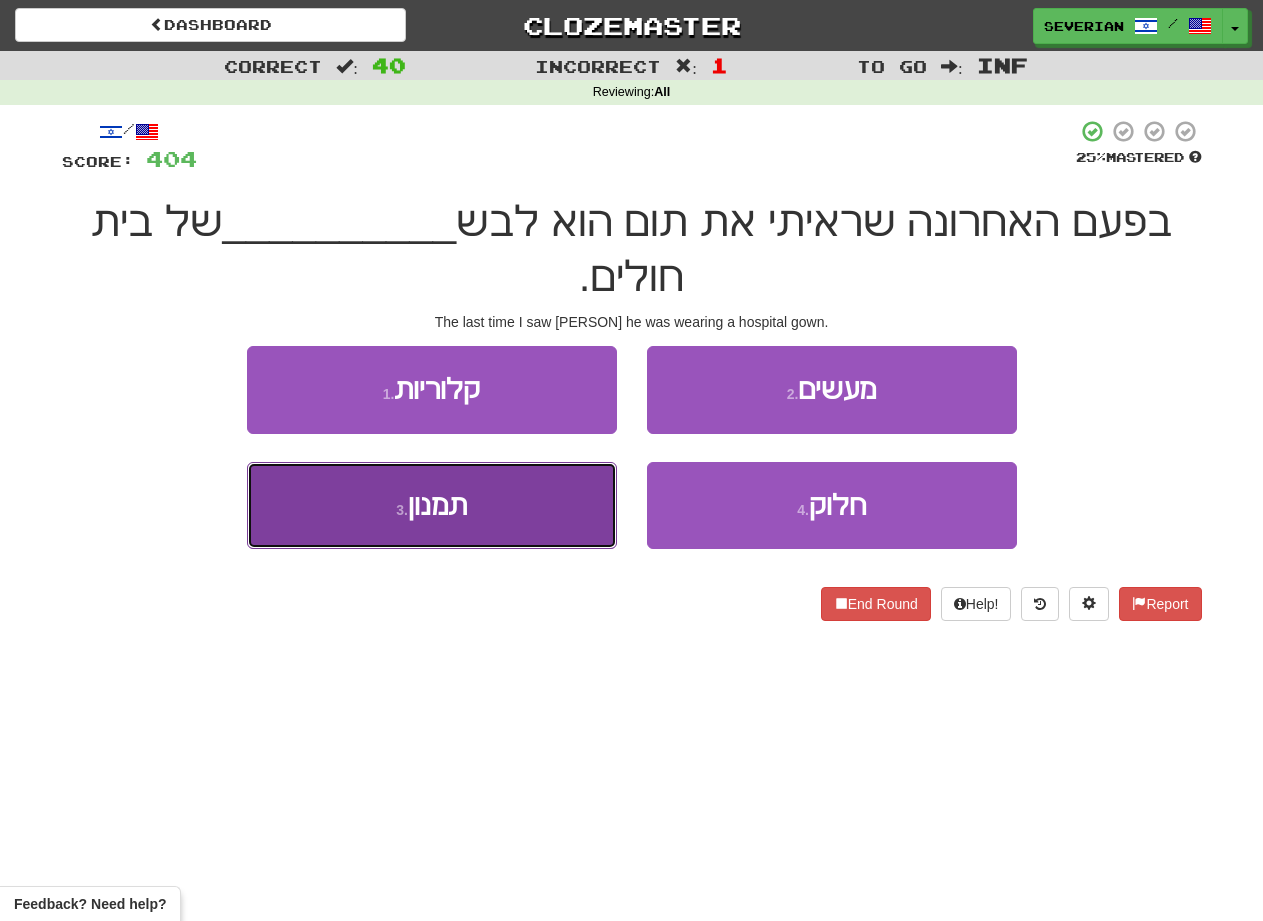 click on "תמנון" at bounding box center [437, 505] 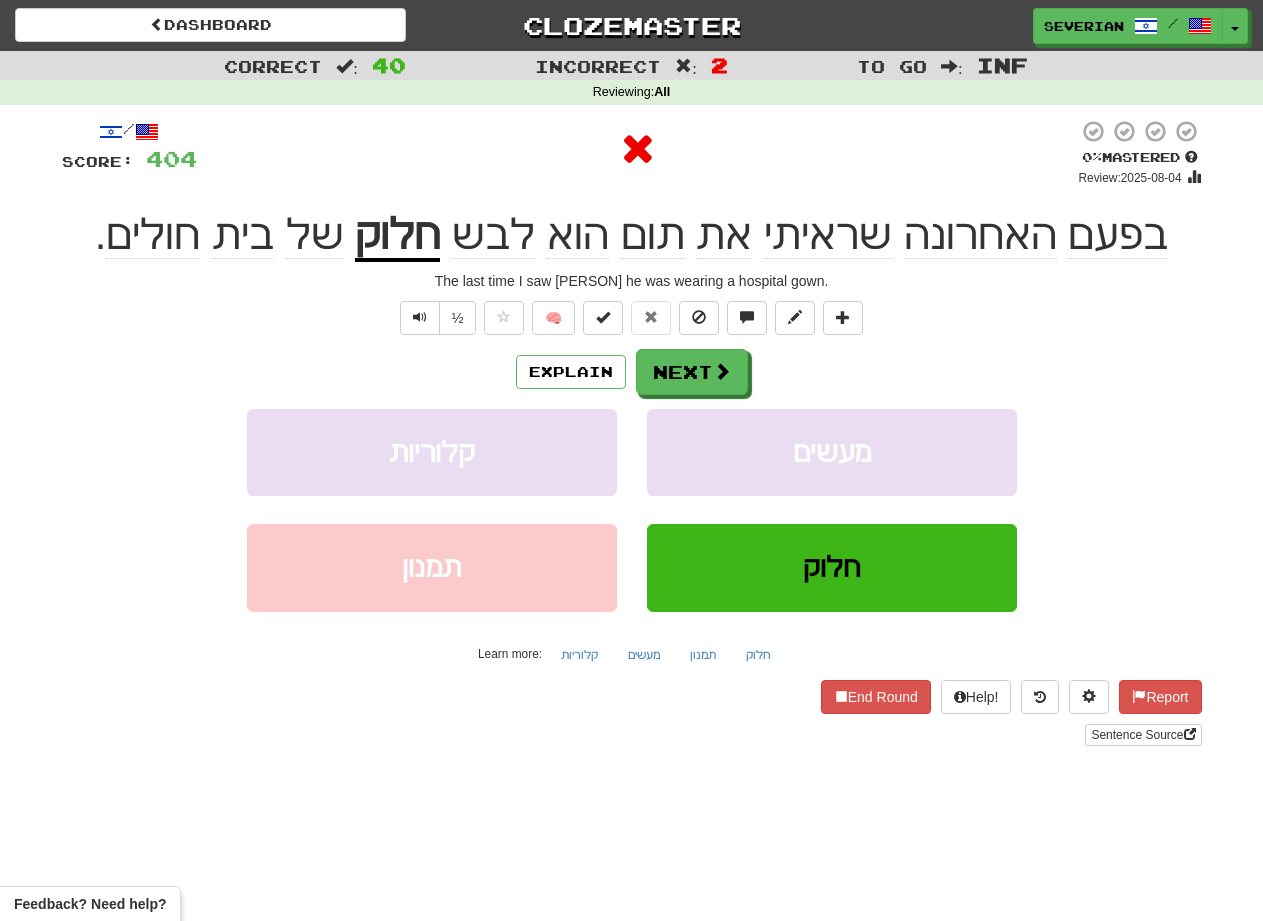 click on "Explain Next קלוריות מעשים תמנון חלוק Learn more: קלוריות מעשים תמנון חלוק" at bounding box center [632, 509] 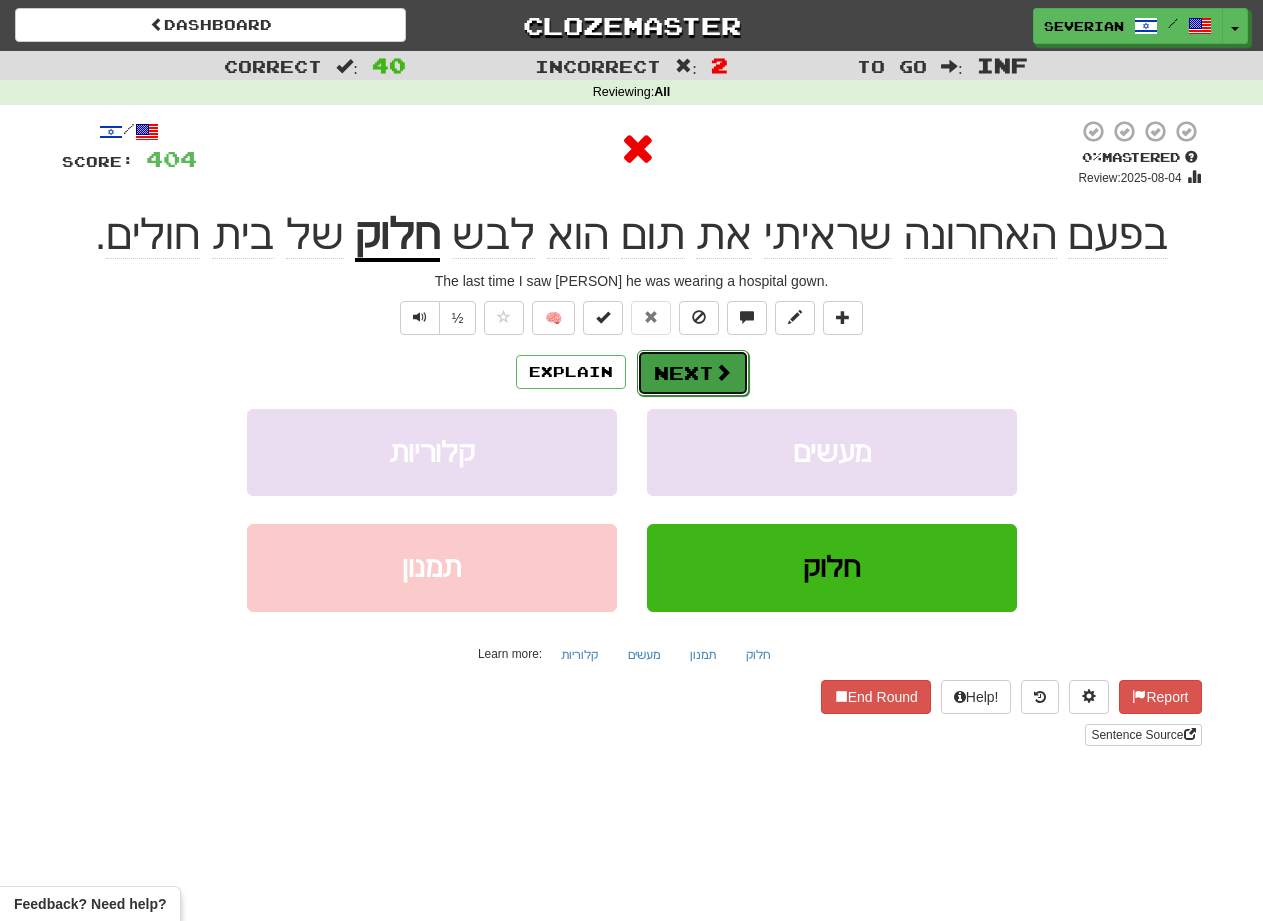 click on "Next" at bounding box center [693, 373] 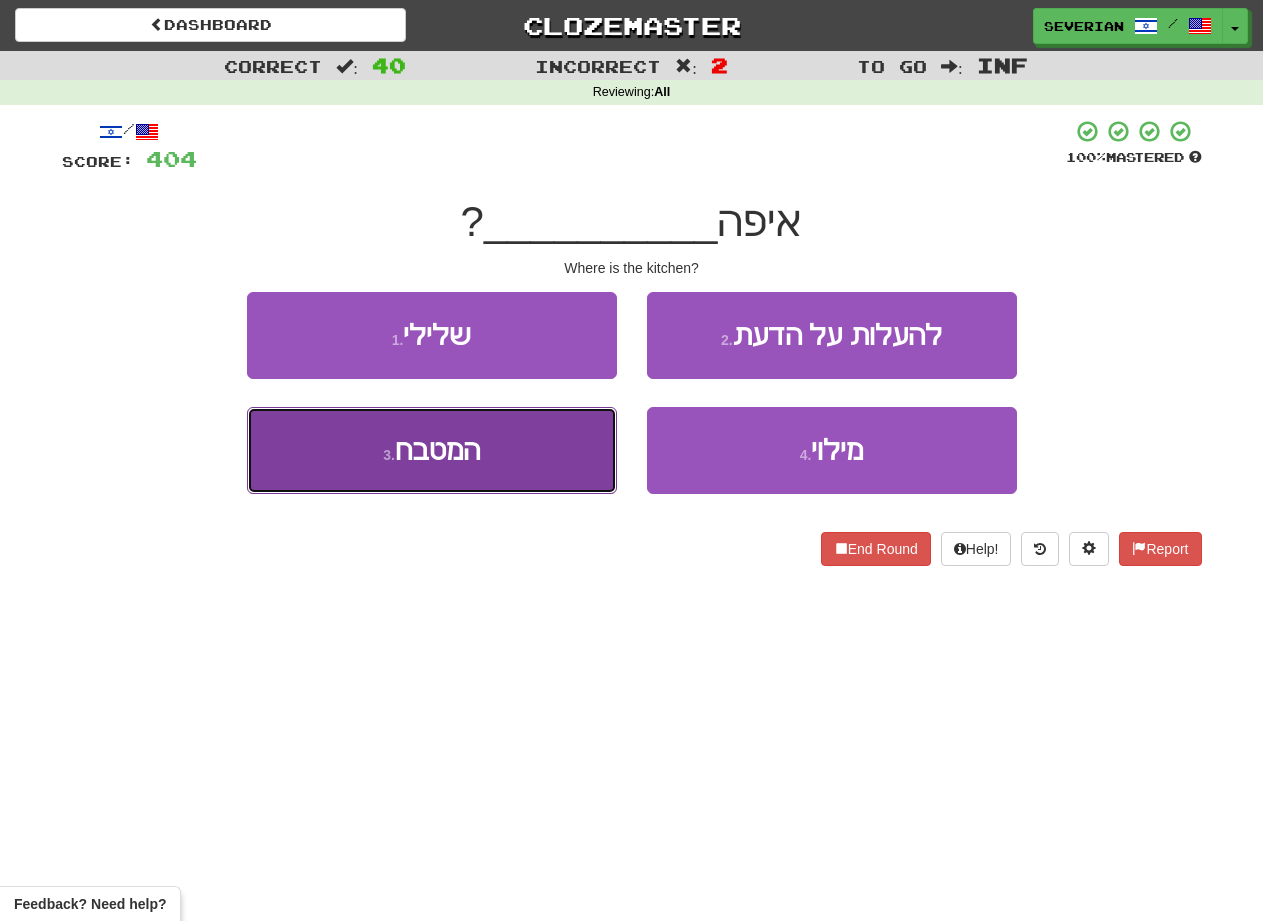 click on "3 .  המטבח" at bounding box center [432, 450] 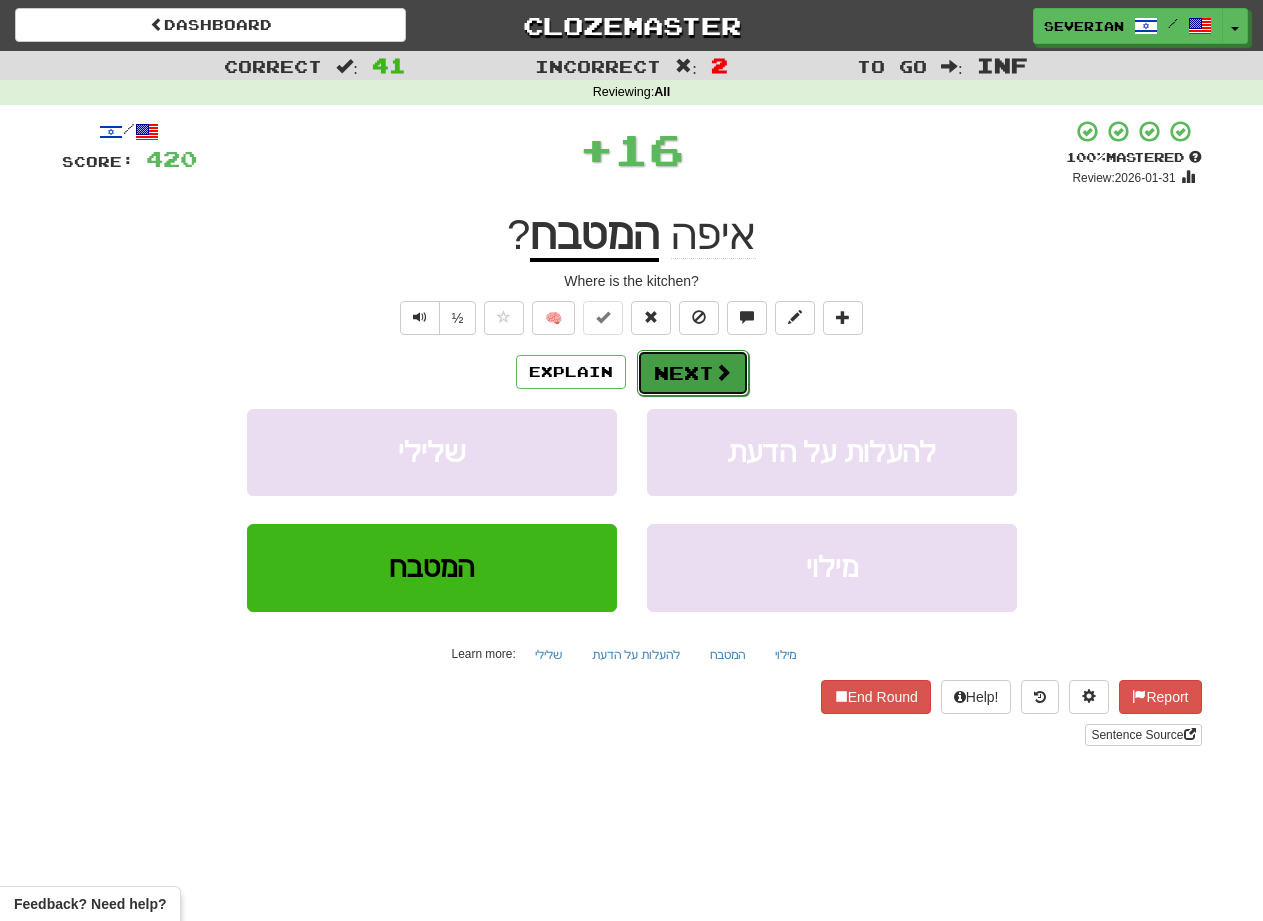 click on "Next" at bounding box center [693, 373] 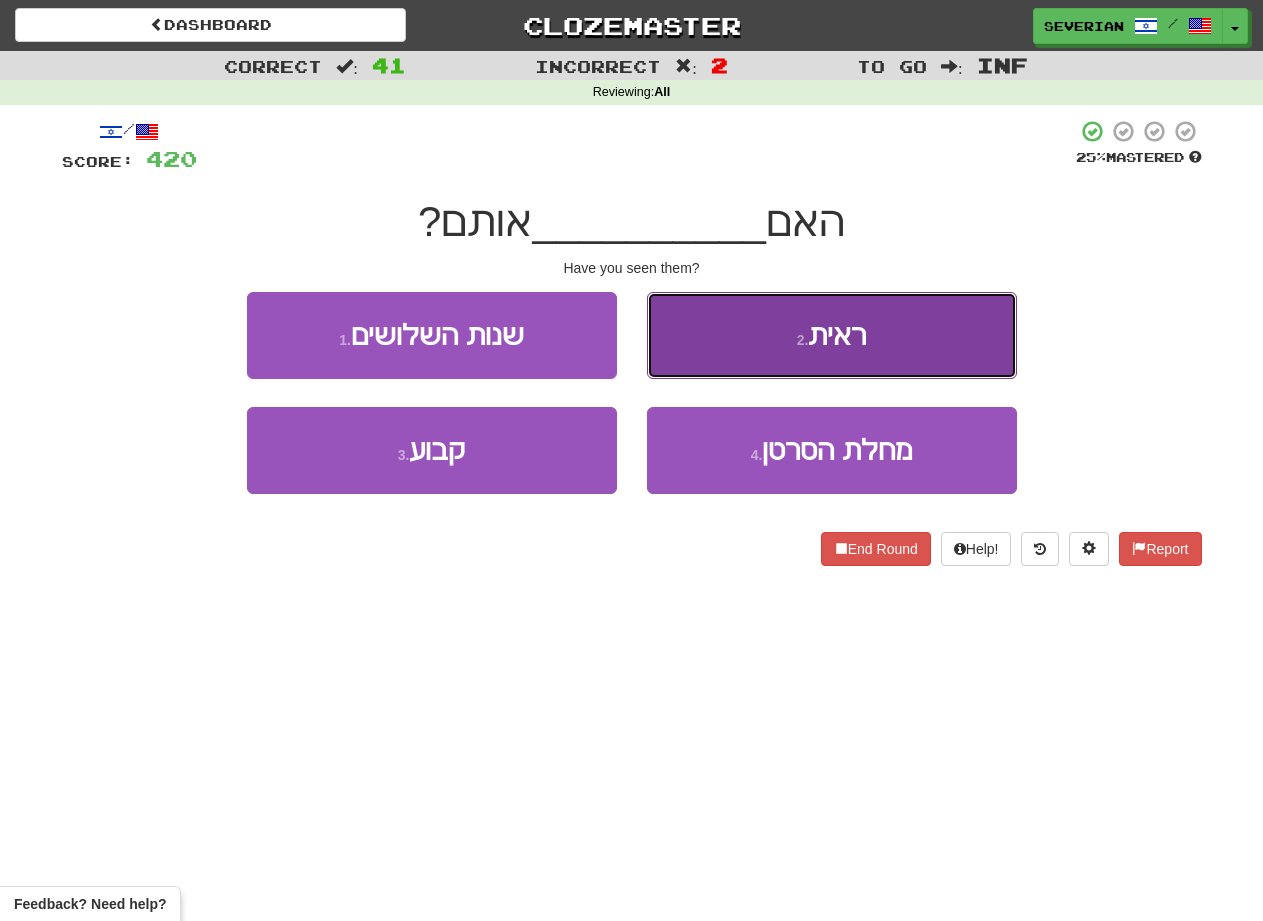 click on "2 .  ראית" at bounding box center [832, 335] 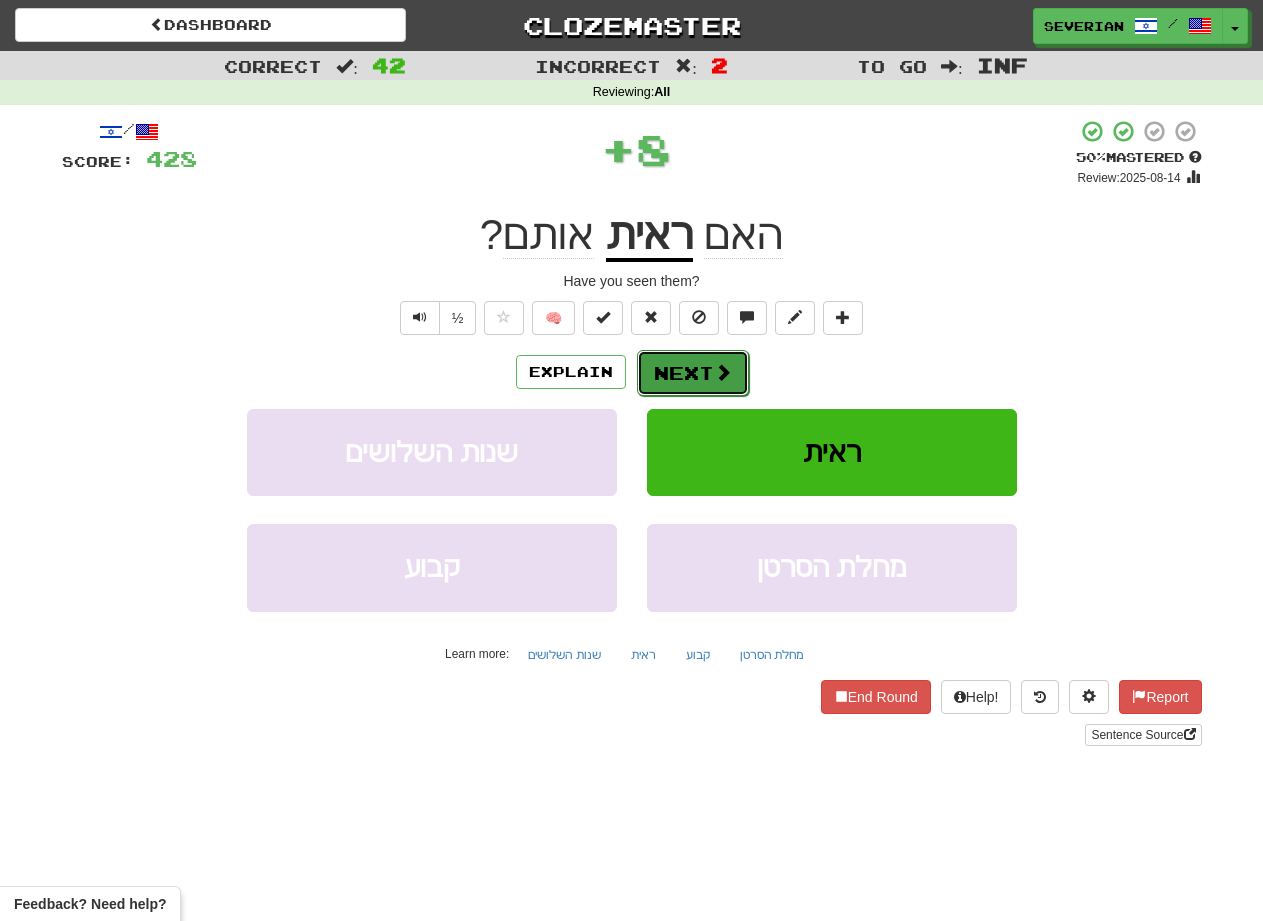 click on "Next" at bounding box center [693, 373] 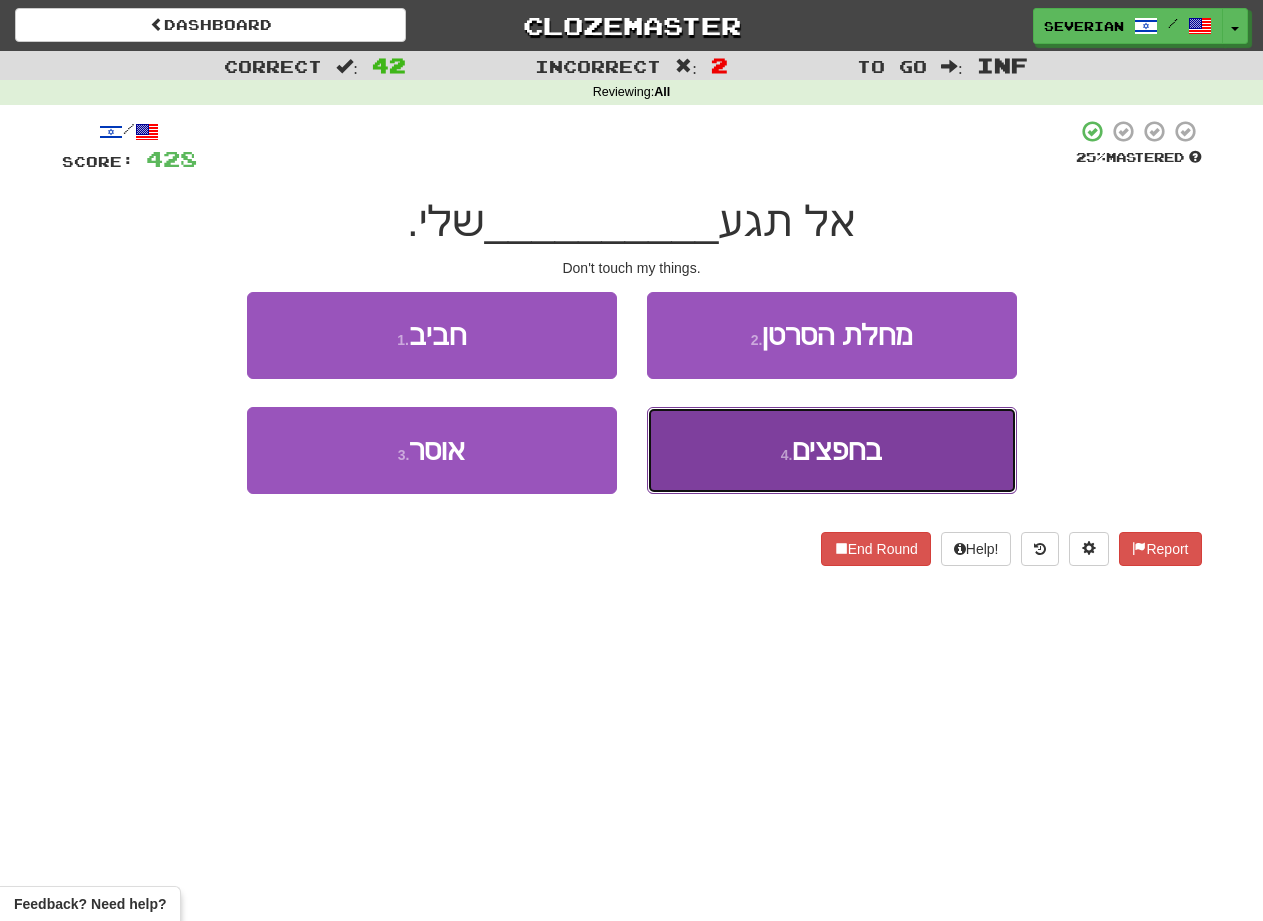 click on "4 .  בחפצים" at bounding box center [832, 450] 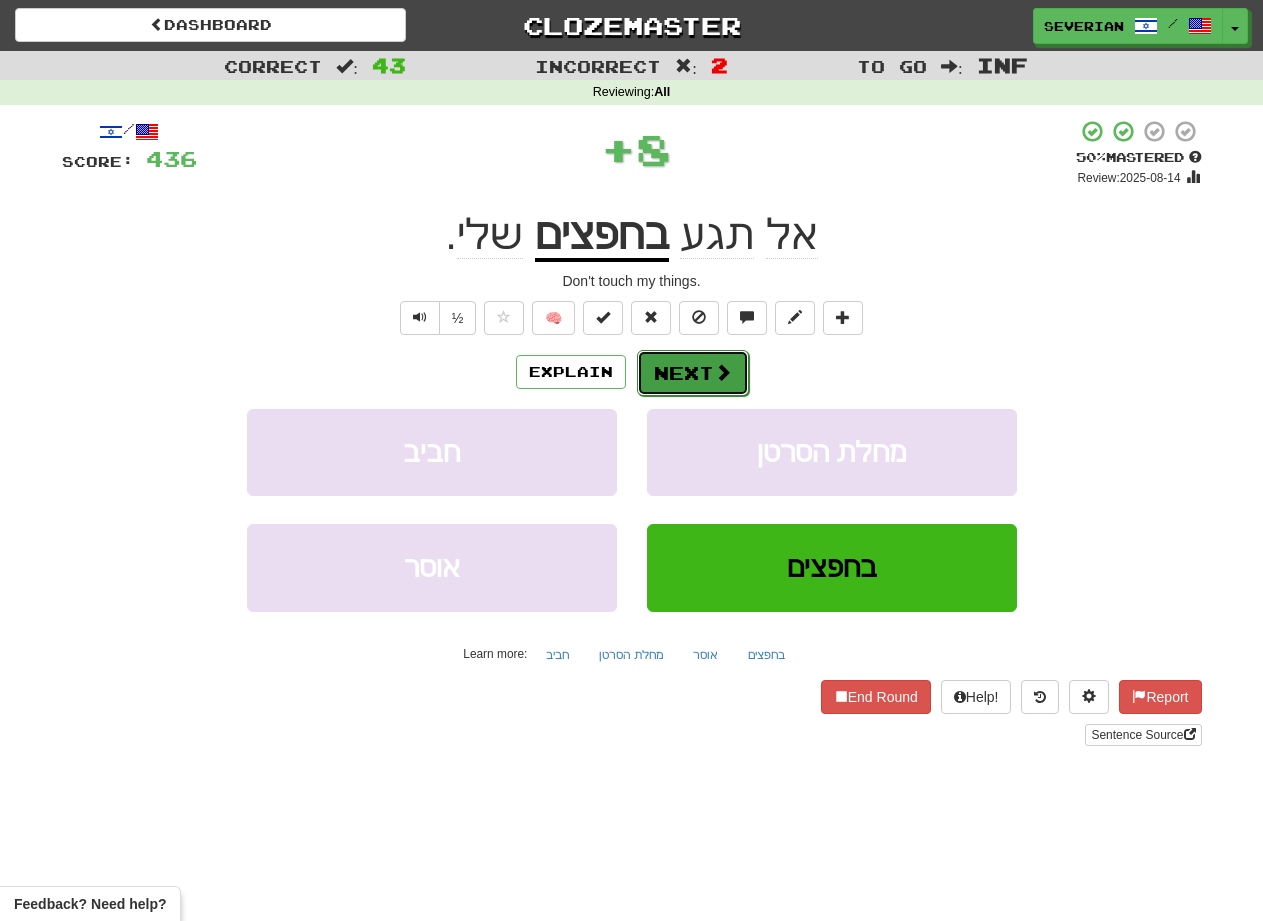 click on "Next" at bounding box center (693, 373) 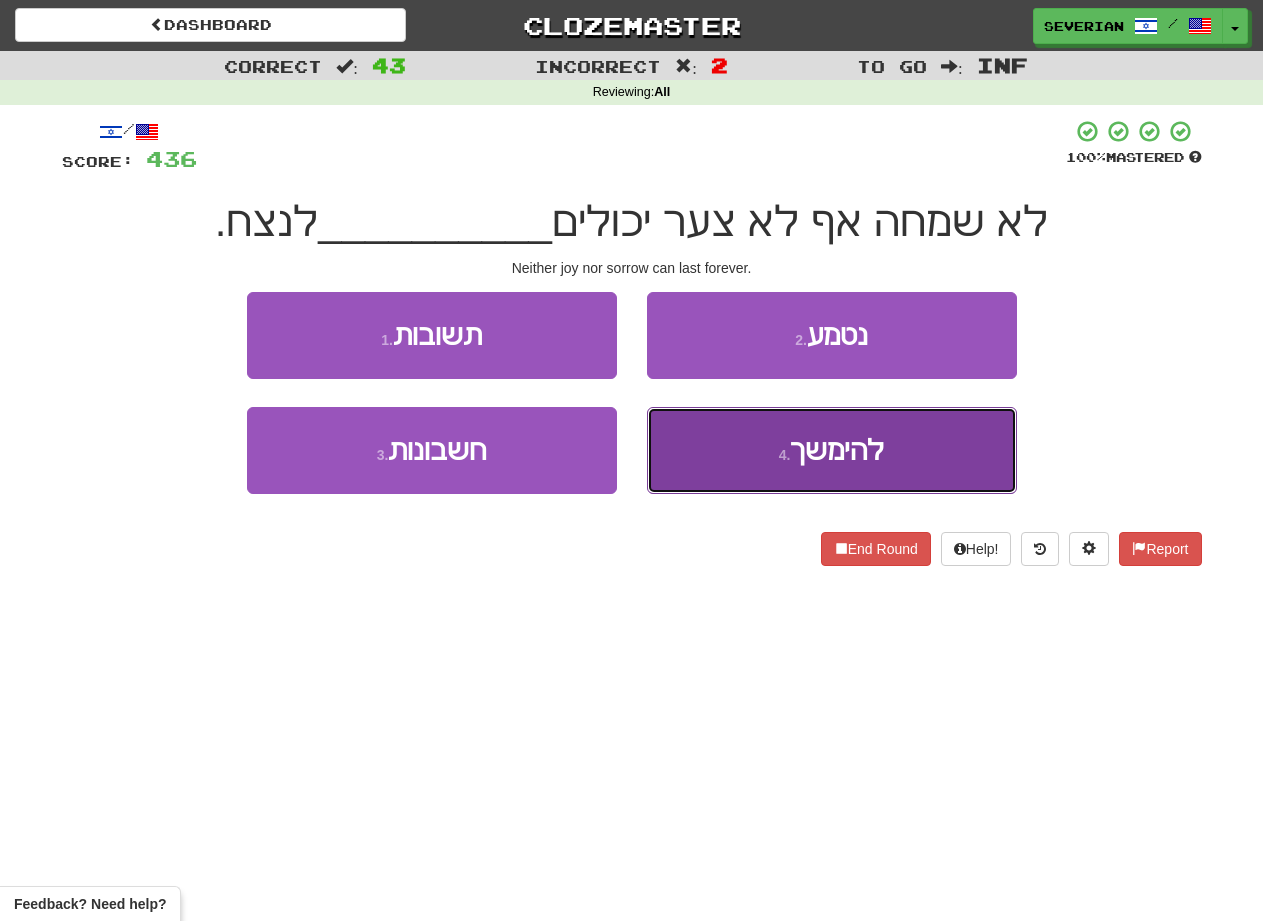 click on "4 .  להימשך" at bounding box center [832, 450] 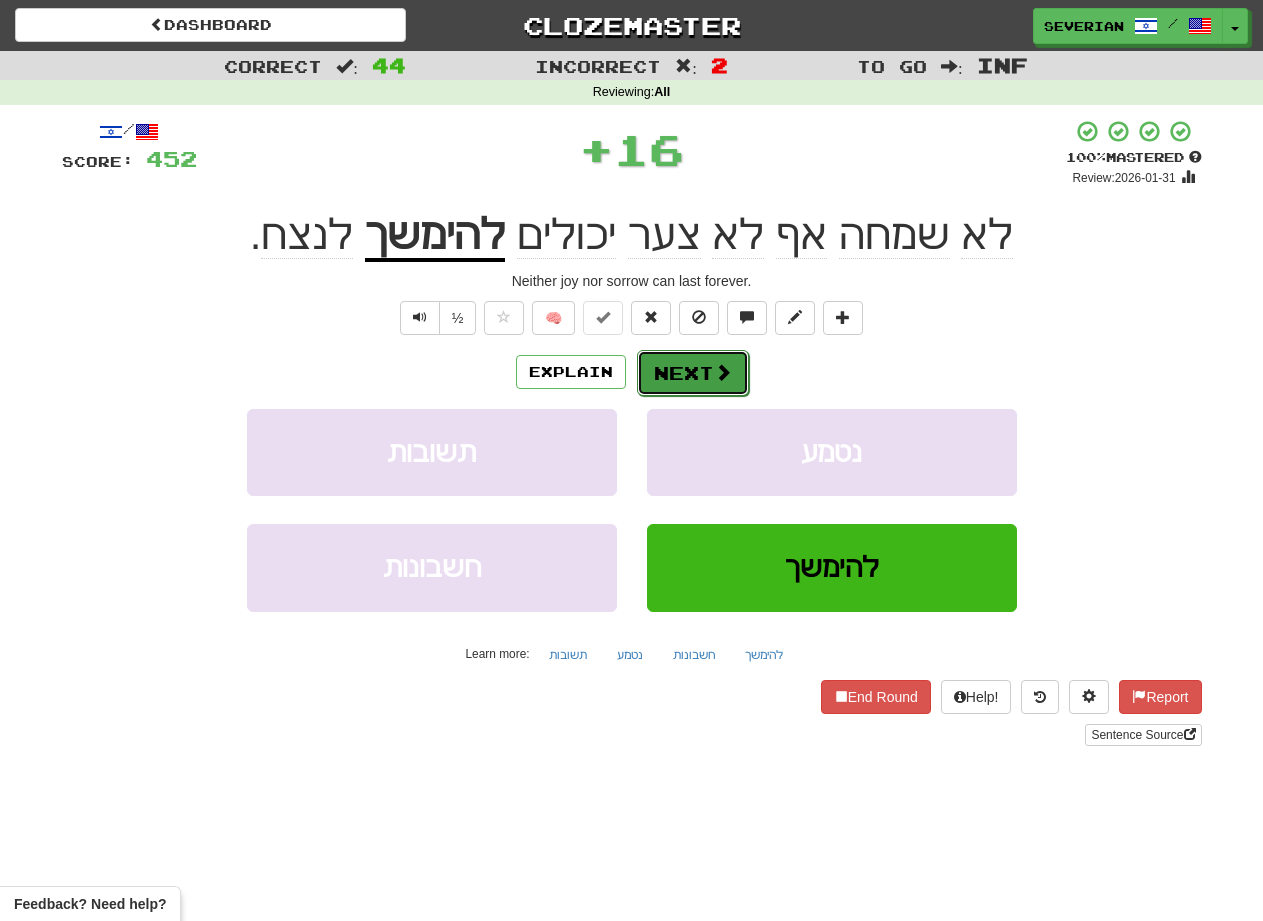 click on "Next" at bounding box center [693, 373] 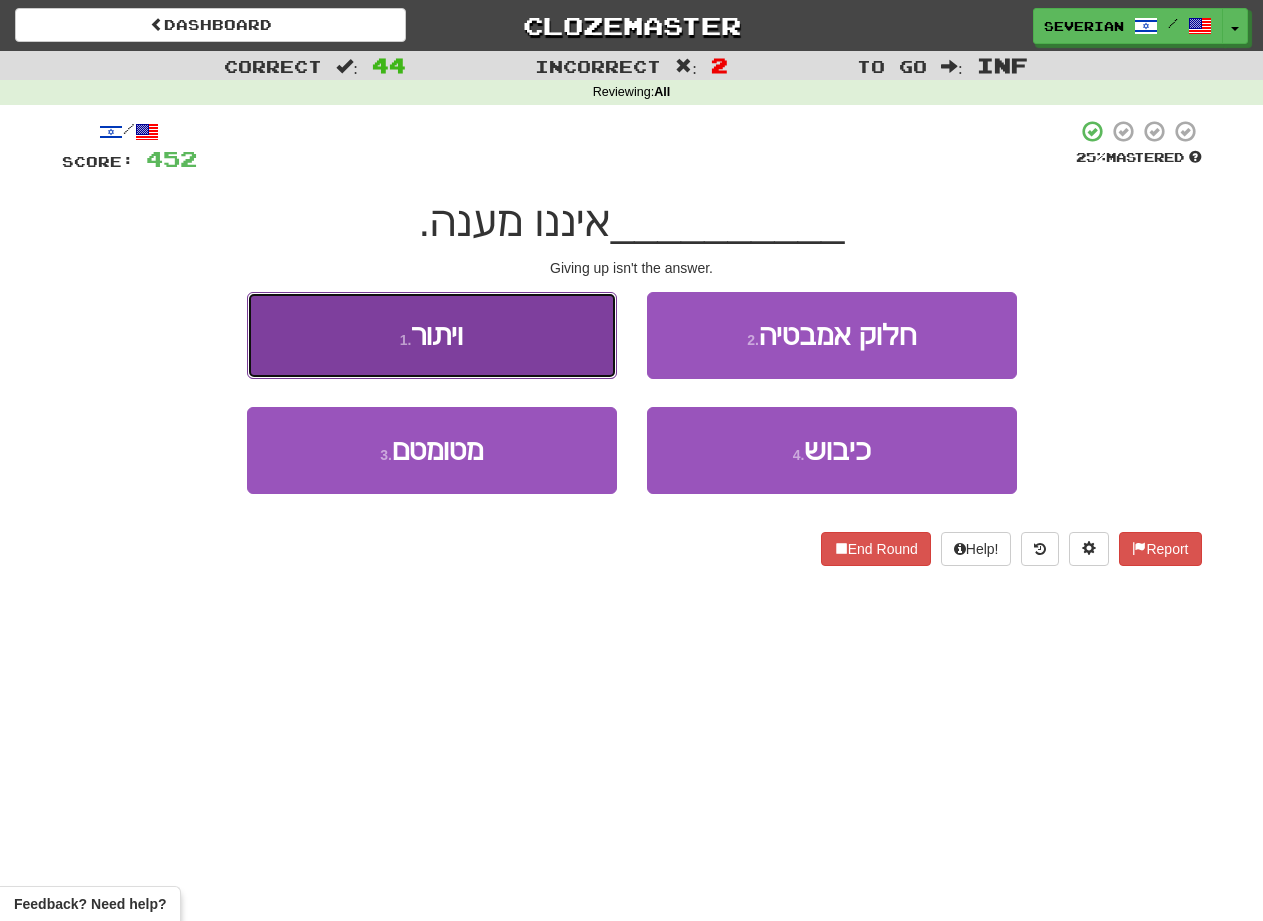 click on "1 .  ויתור" at bounding box center [432, 335] 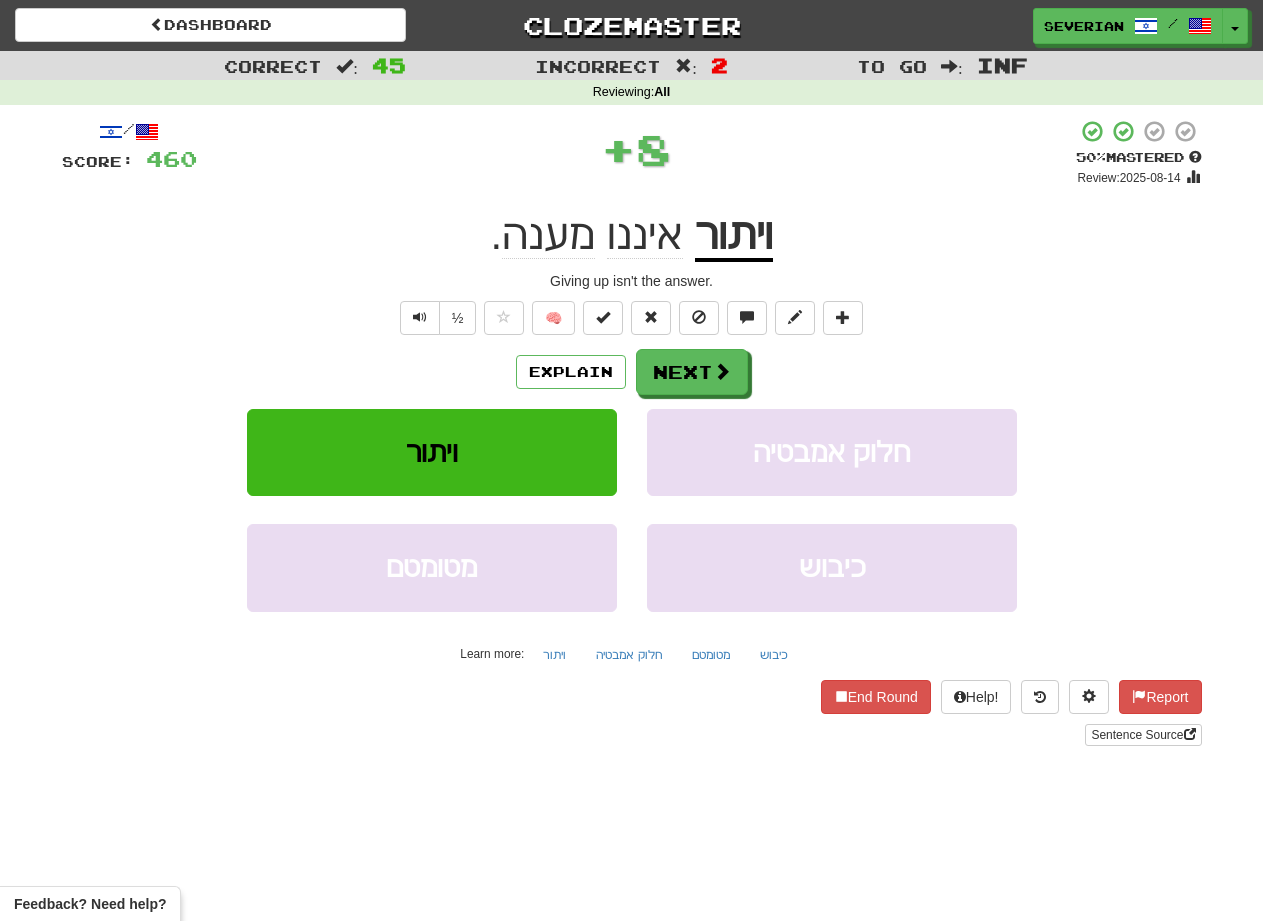 click on "Explain Next" at bounding box center (632, 372) 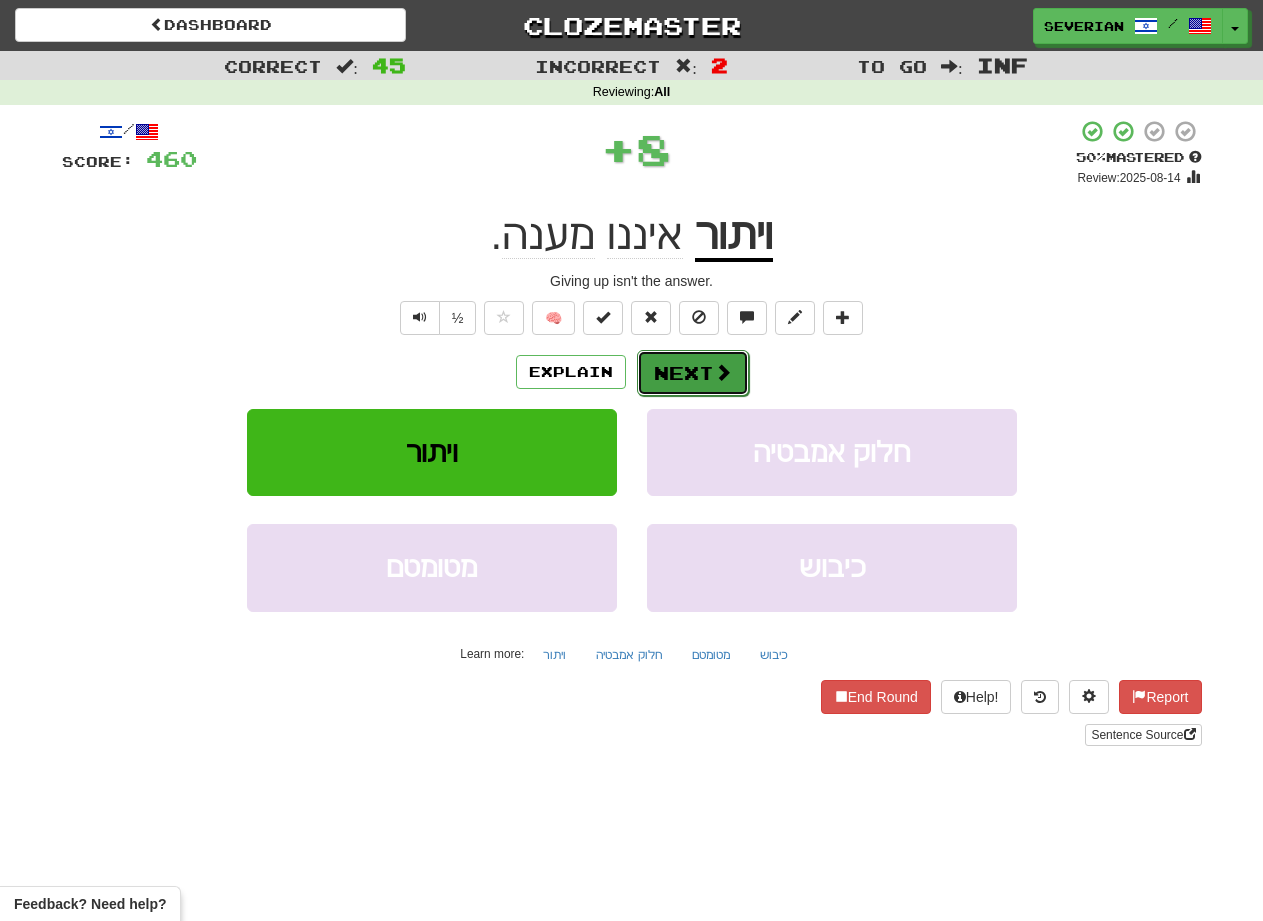 click on "Next" at bounding box center (693, 373) 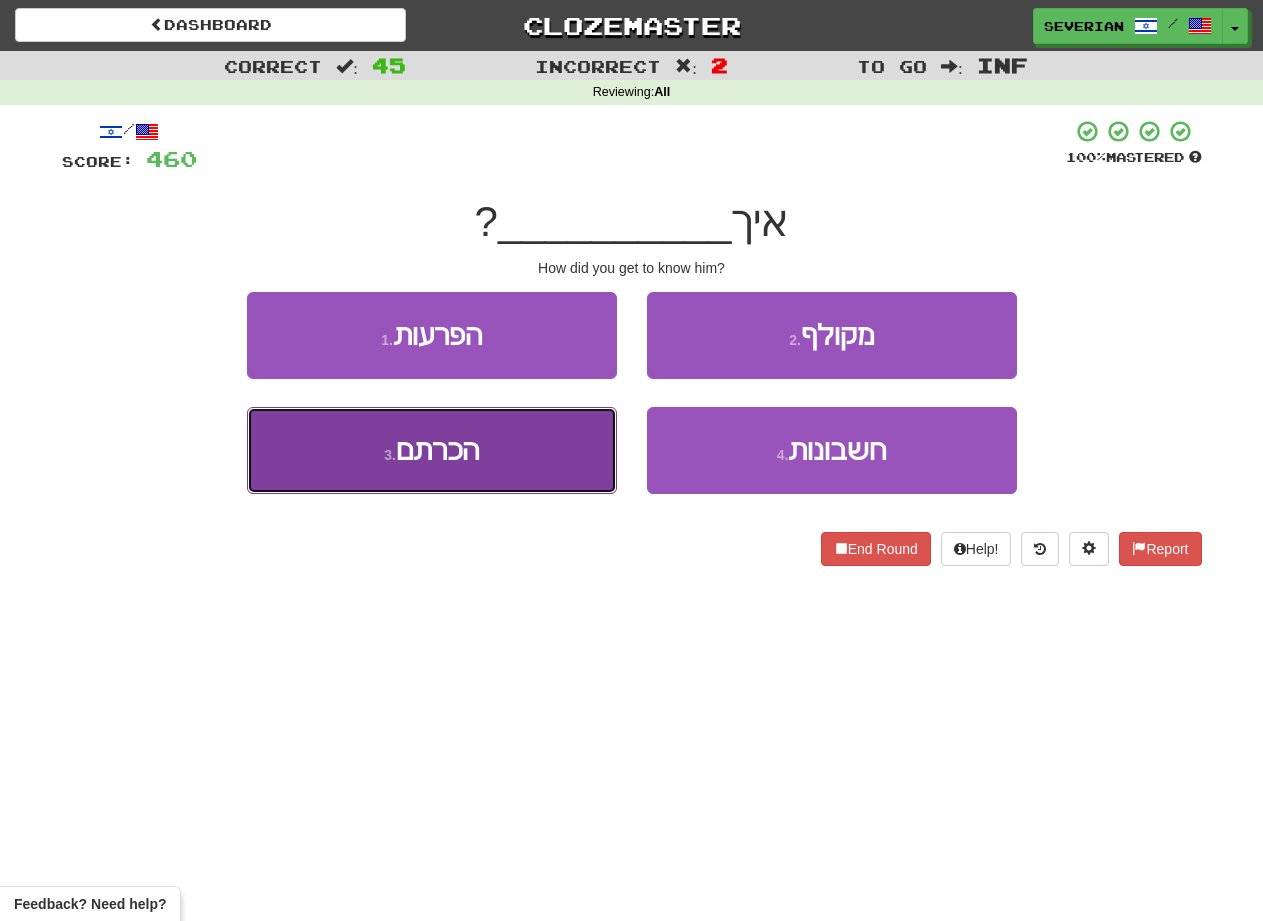 click on "3 .  הכרתם" at bounding box center (432, 450) 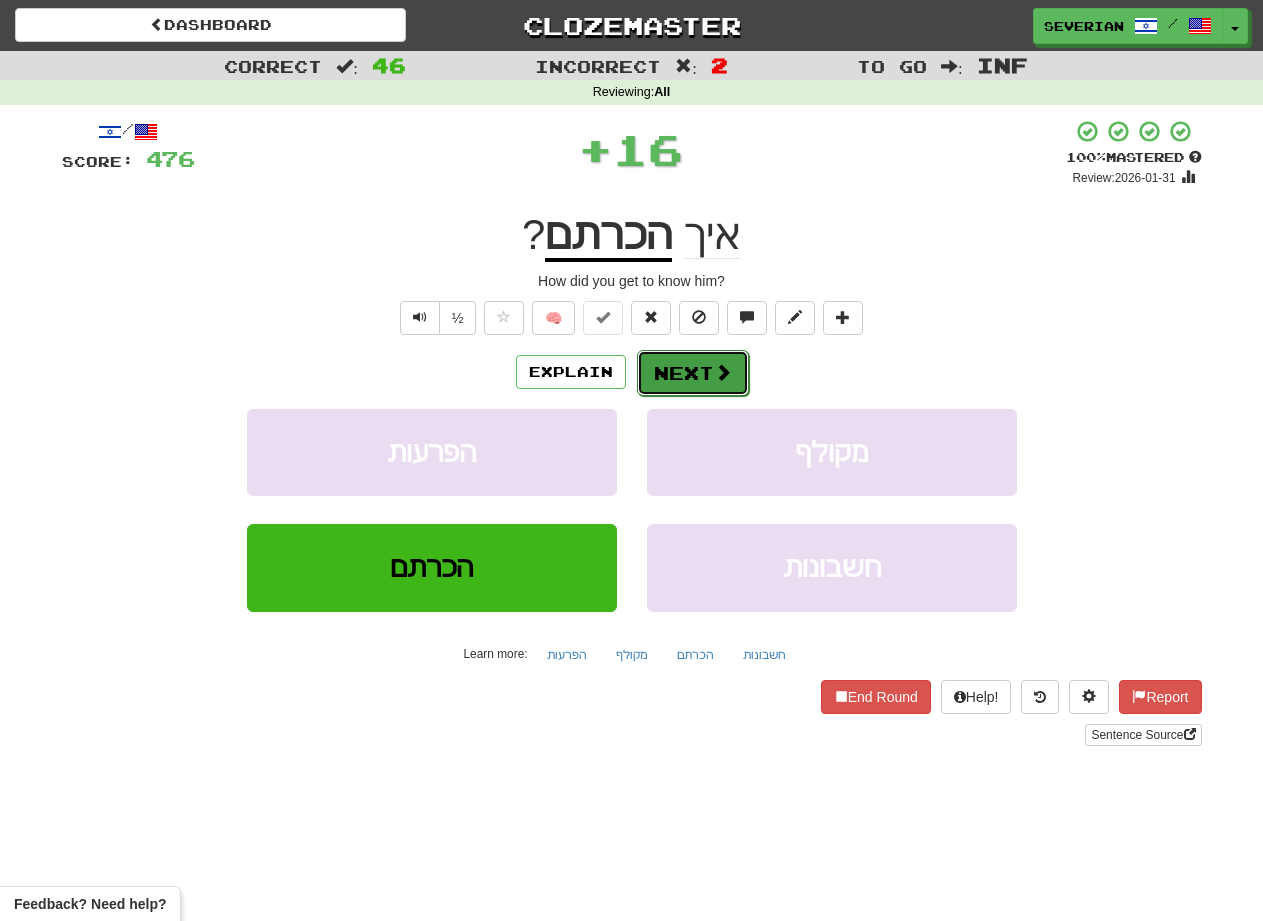 click on "Next" at bounding box center [693, 373] 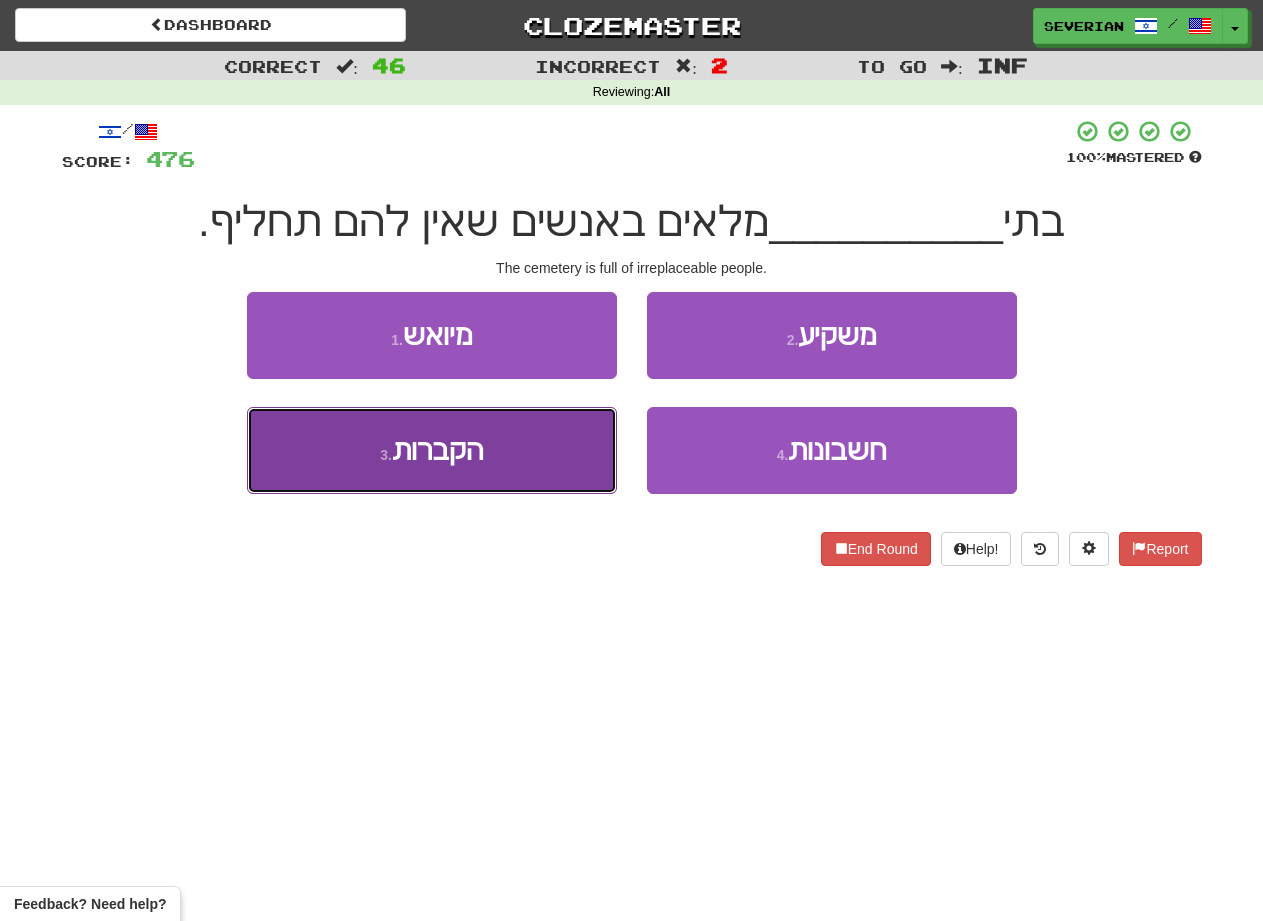 click on "3 .  הקברות" at bounding box center (432, 450) 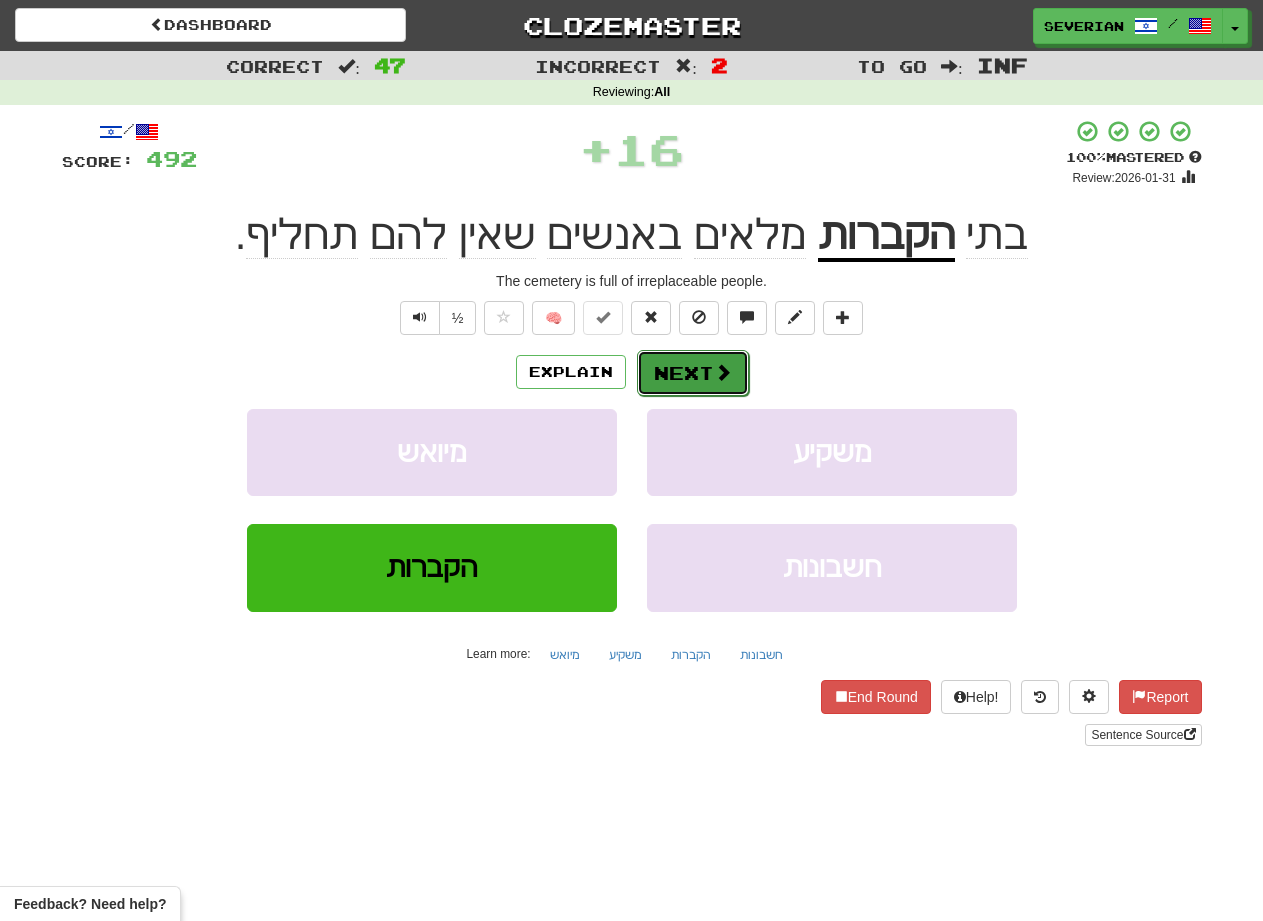 click on "Next" at bounding box center [693, 373] 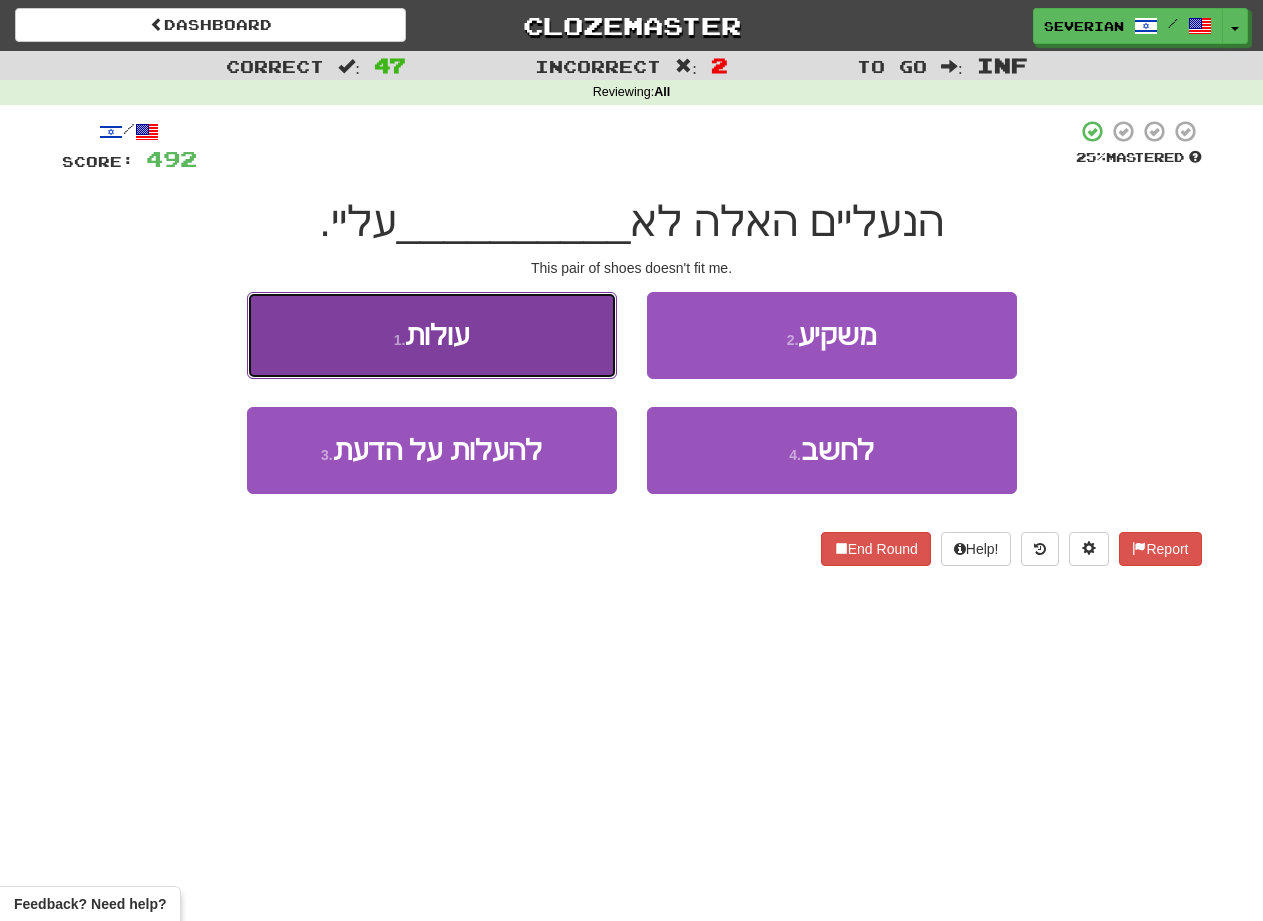 click on "1 .  עולות" at bounding box center [432, 335] 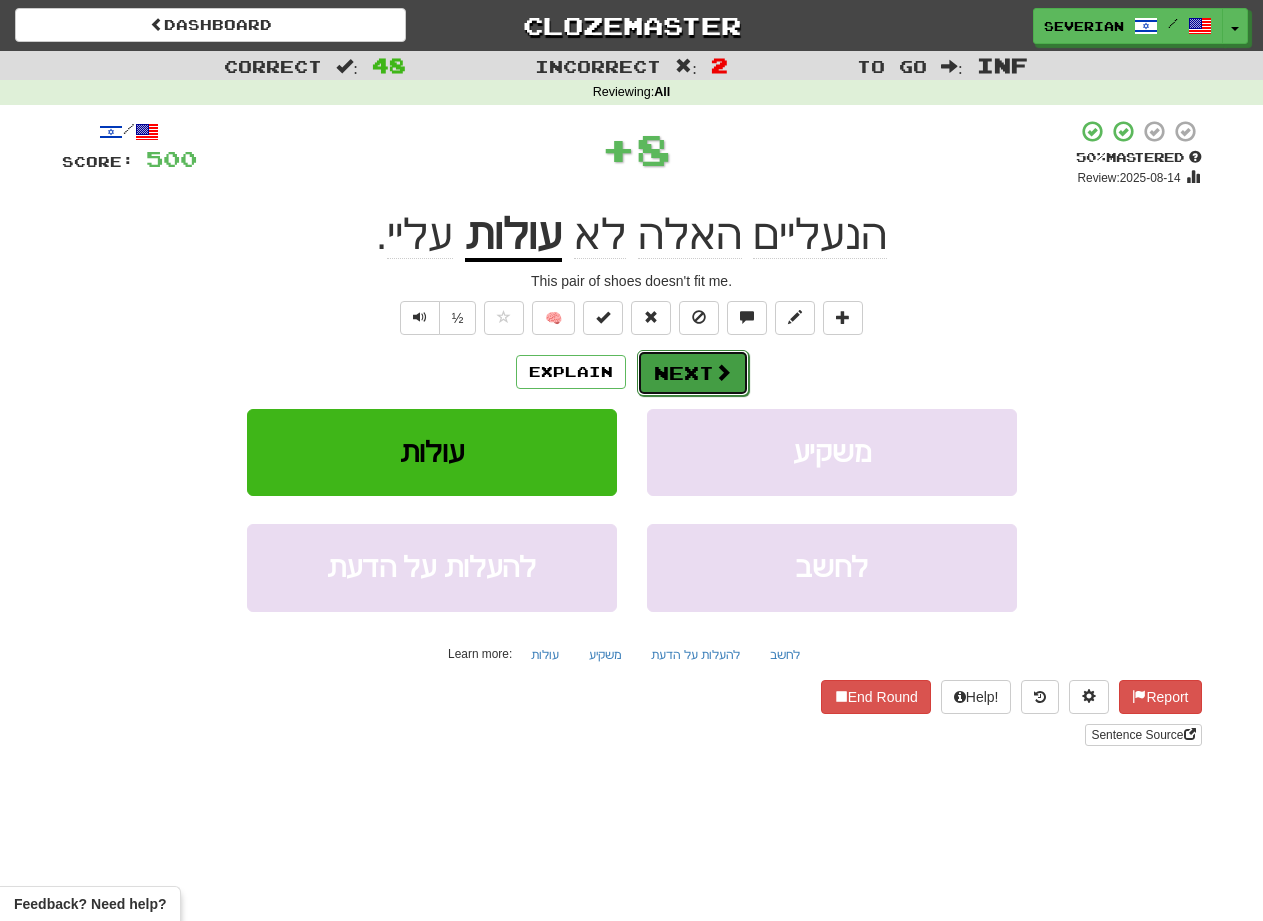 click at bounding box center (723, 372) 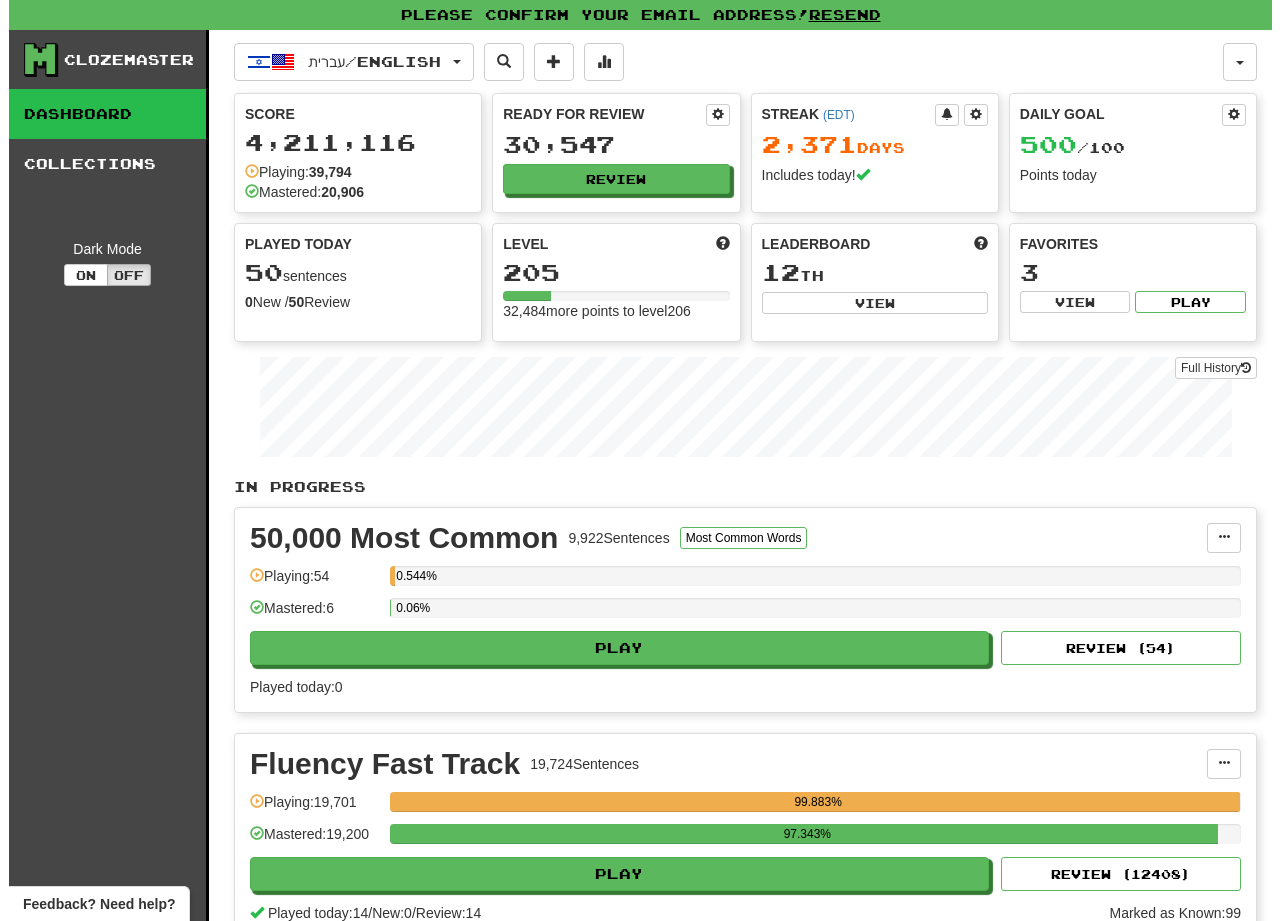 scroll, scrollTop: 0, scrollLeft: 0, axis: both 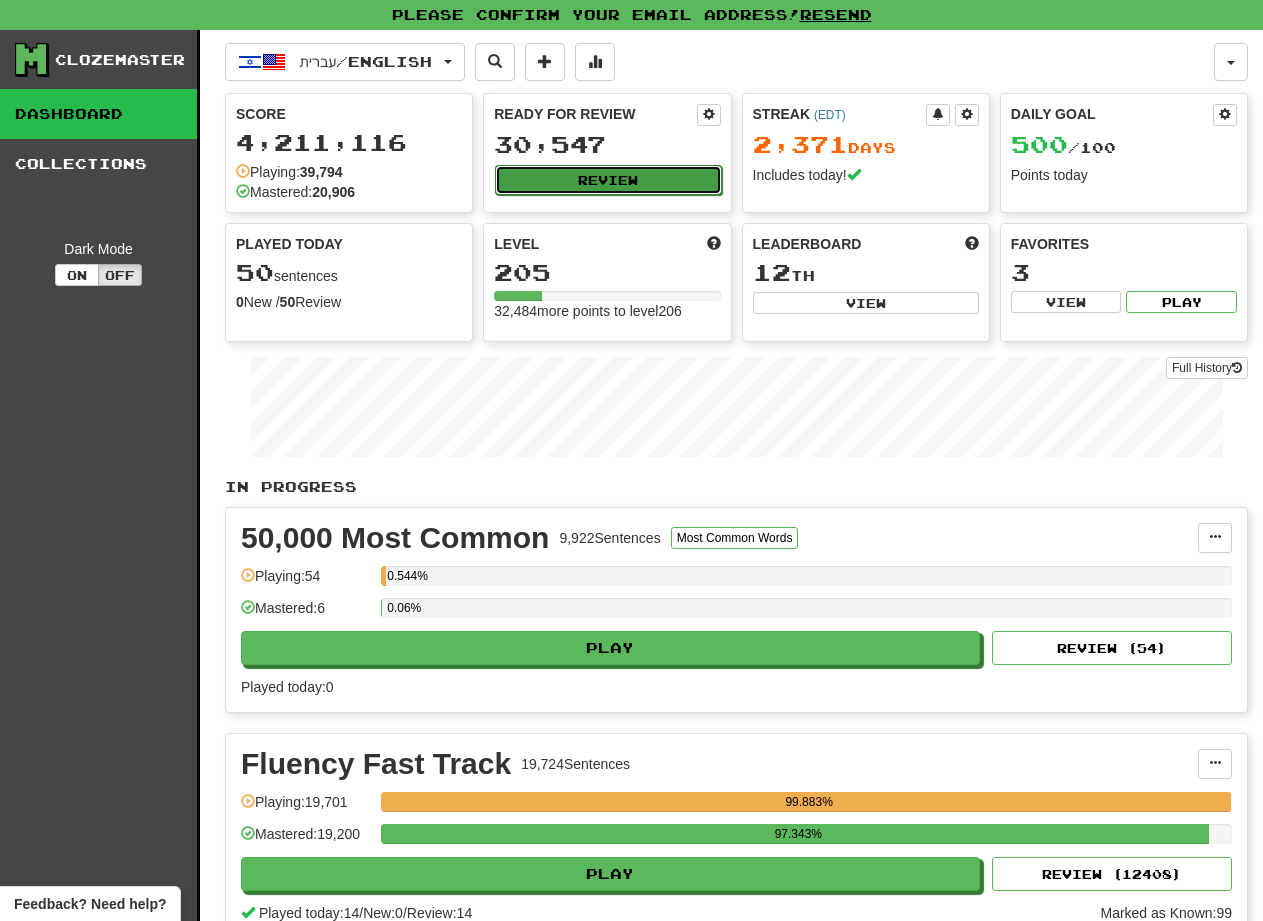 click on "Review" at bounding box center [608, 180] 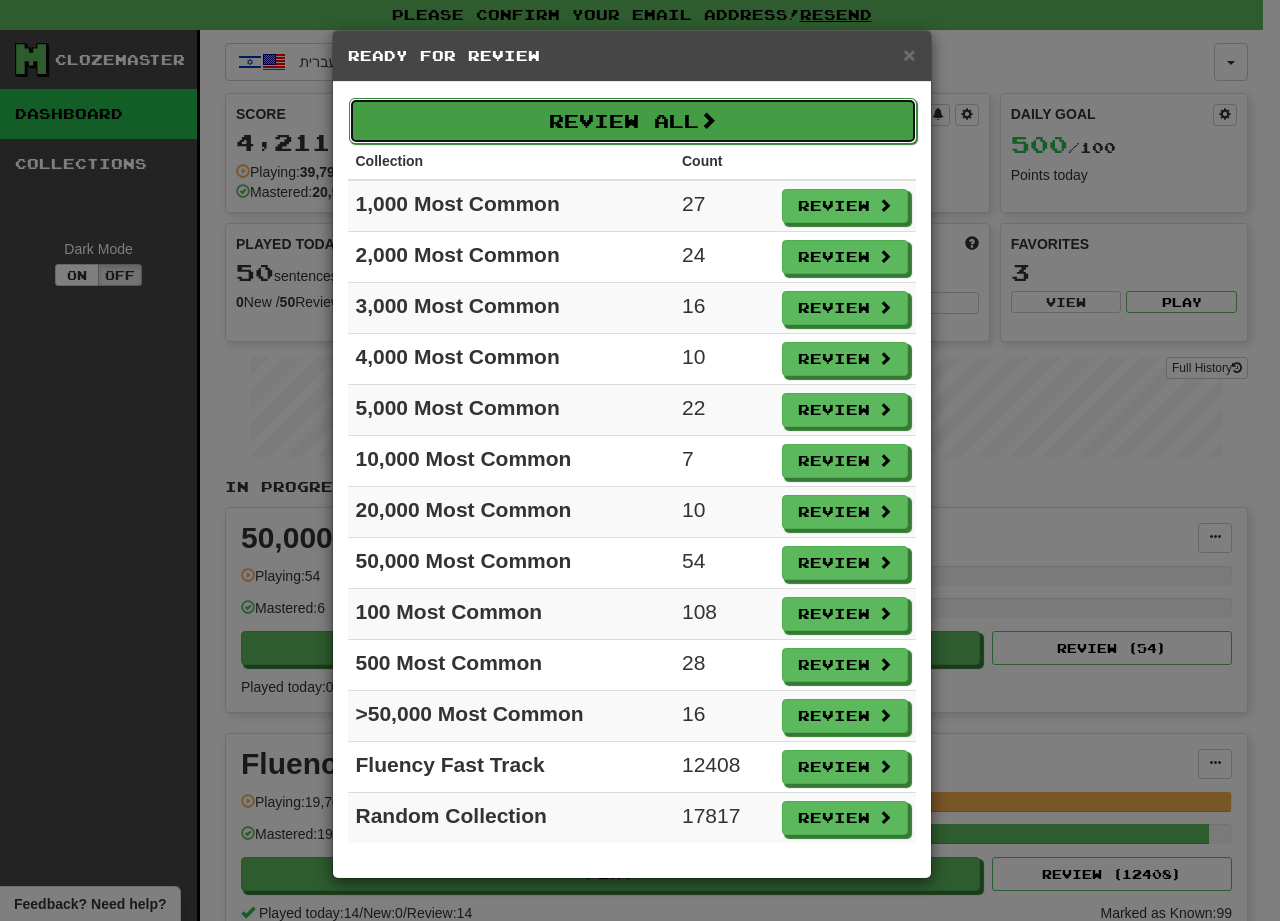 click on "Review All" at bounding box center (633, 121) 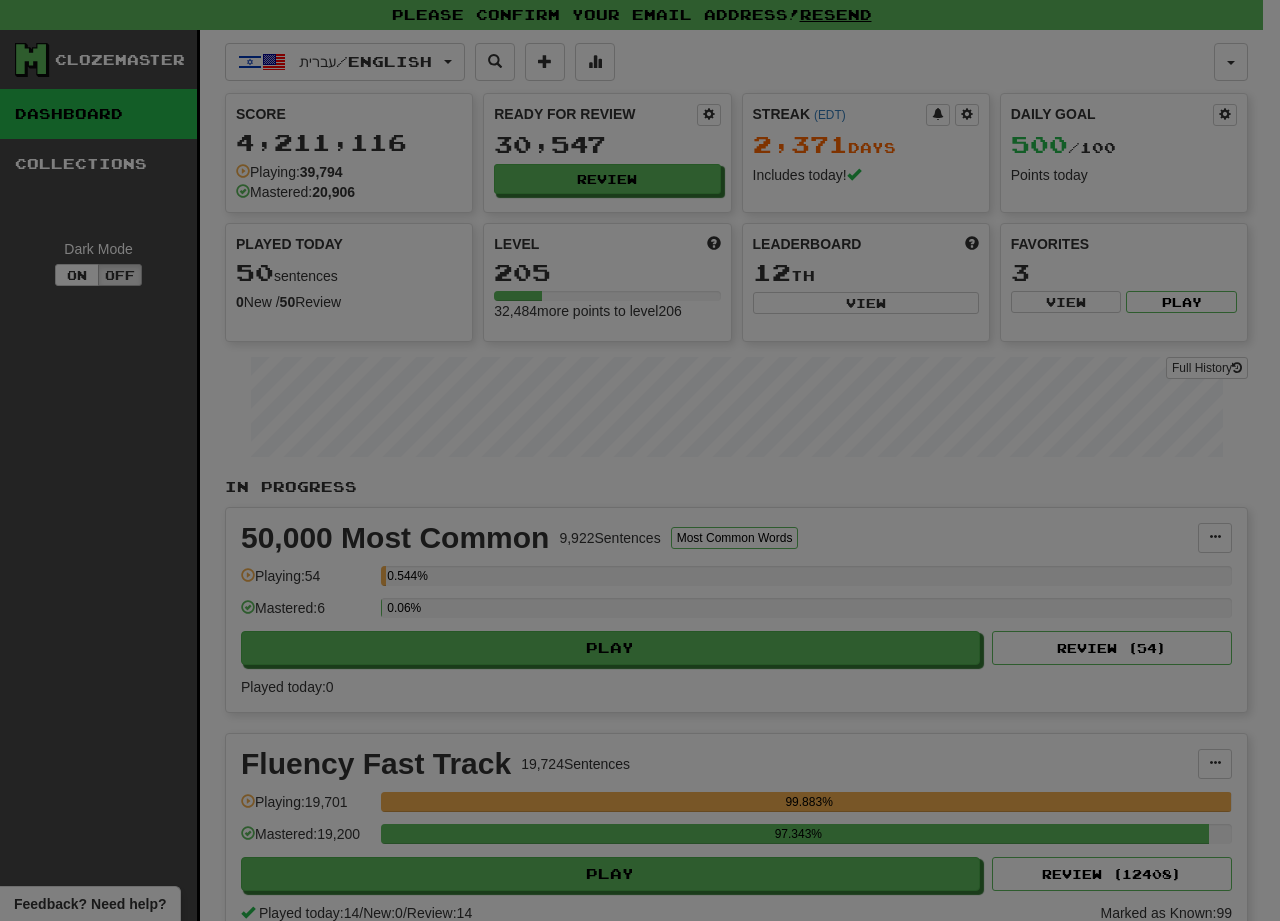 select on "********" 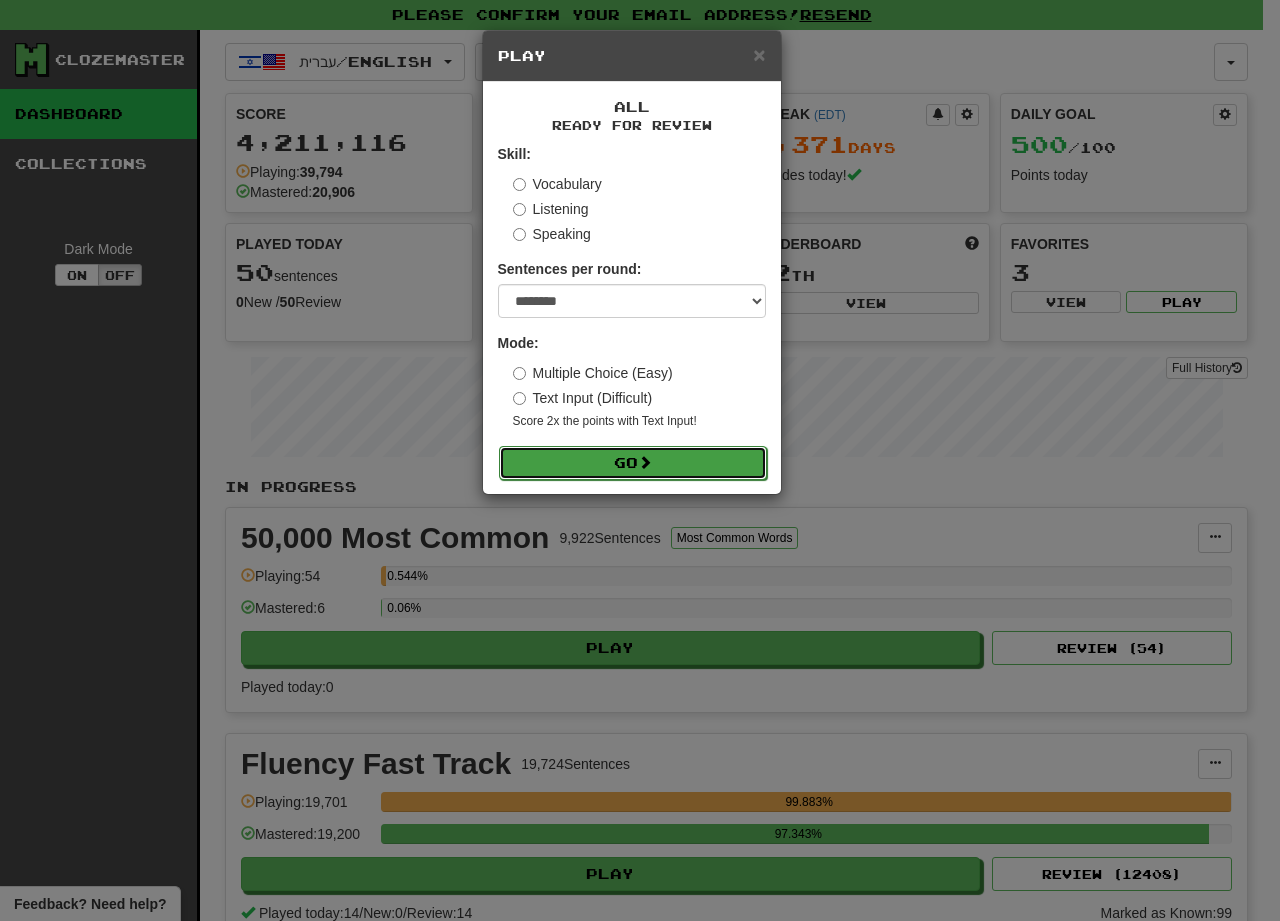 click on "Go" at bounding box center (633, 463) 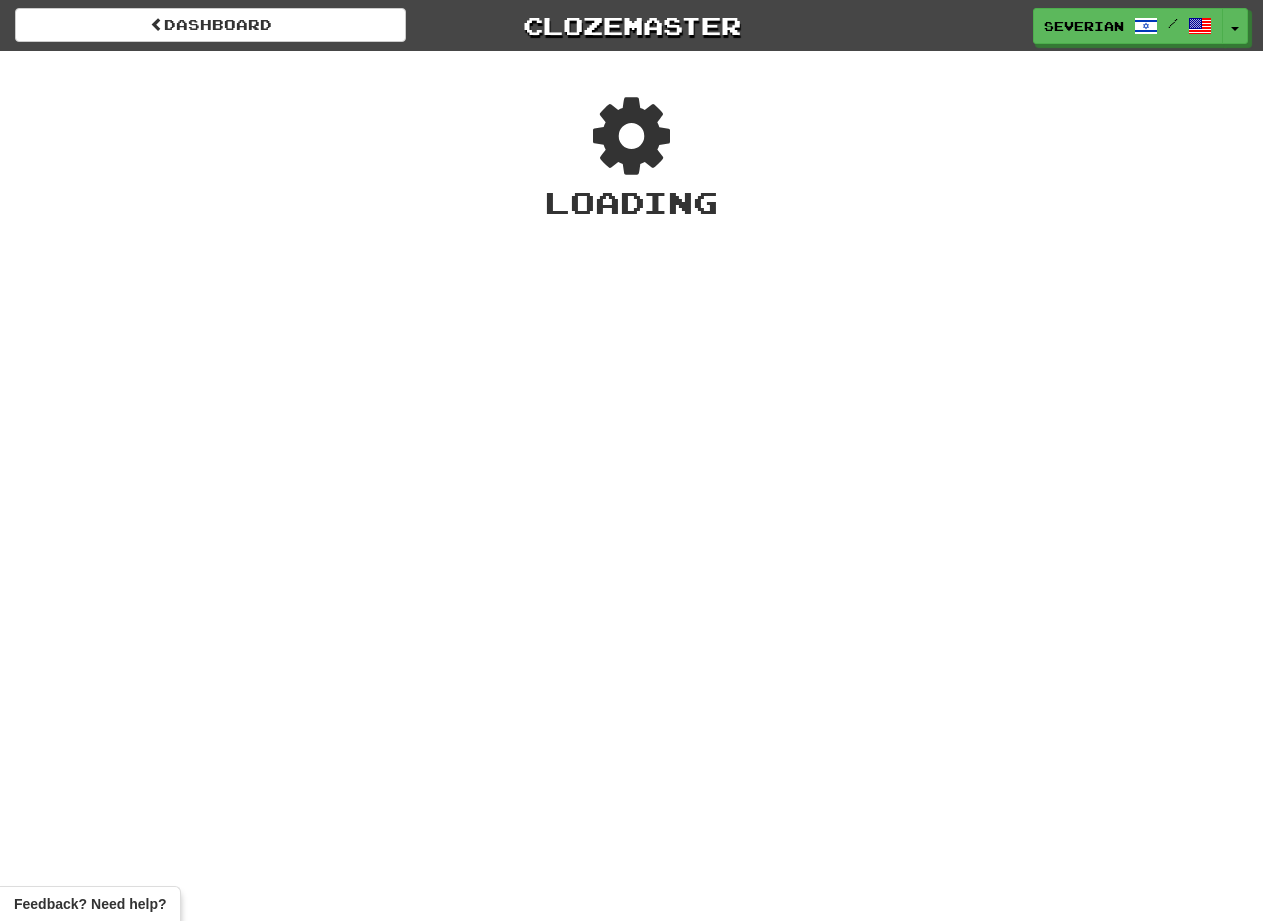 scroll, scrollTop: 0, scrollLeft: 0, axis: both 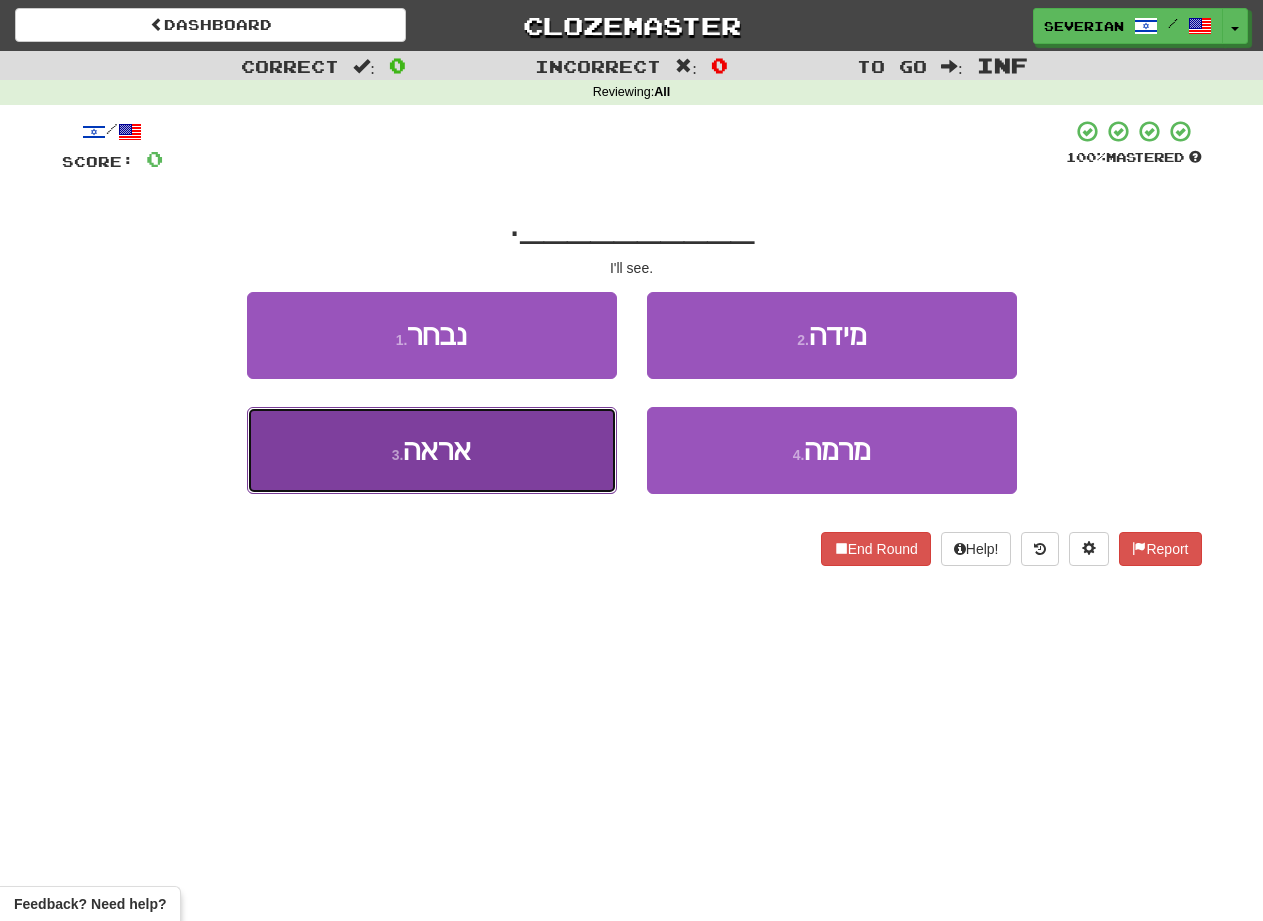 click on "3 .  אראה" at bounding box center [432, 450] 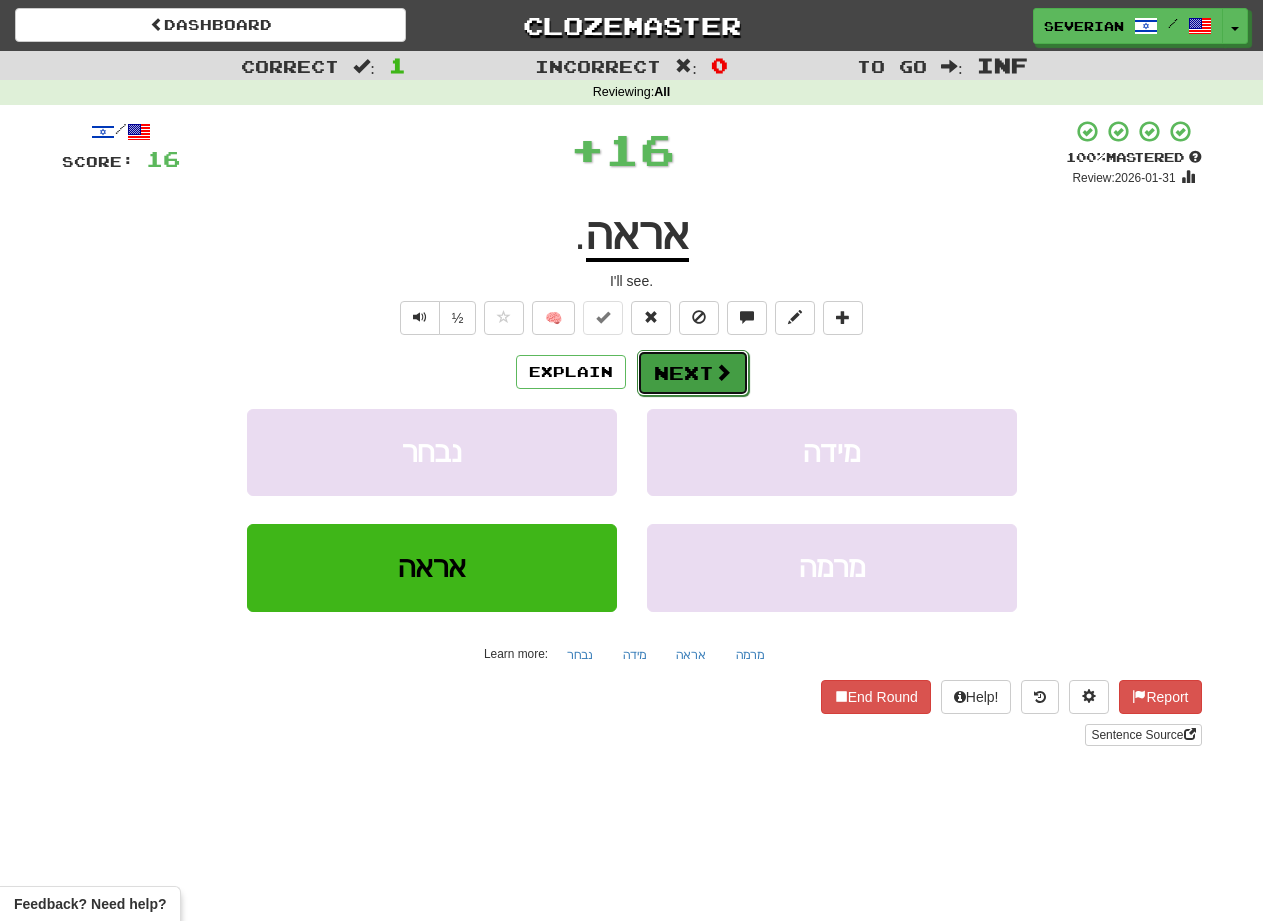 click on "Next" at bounding box center [693, 373] 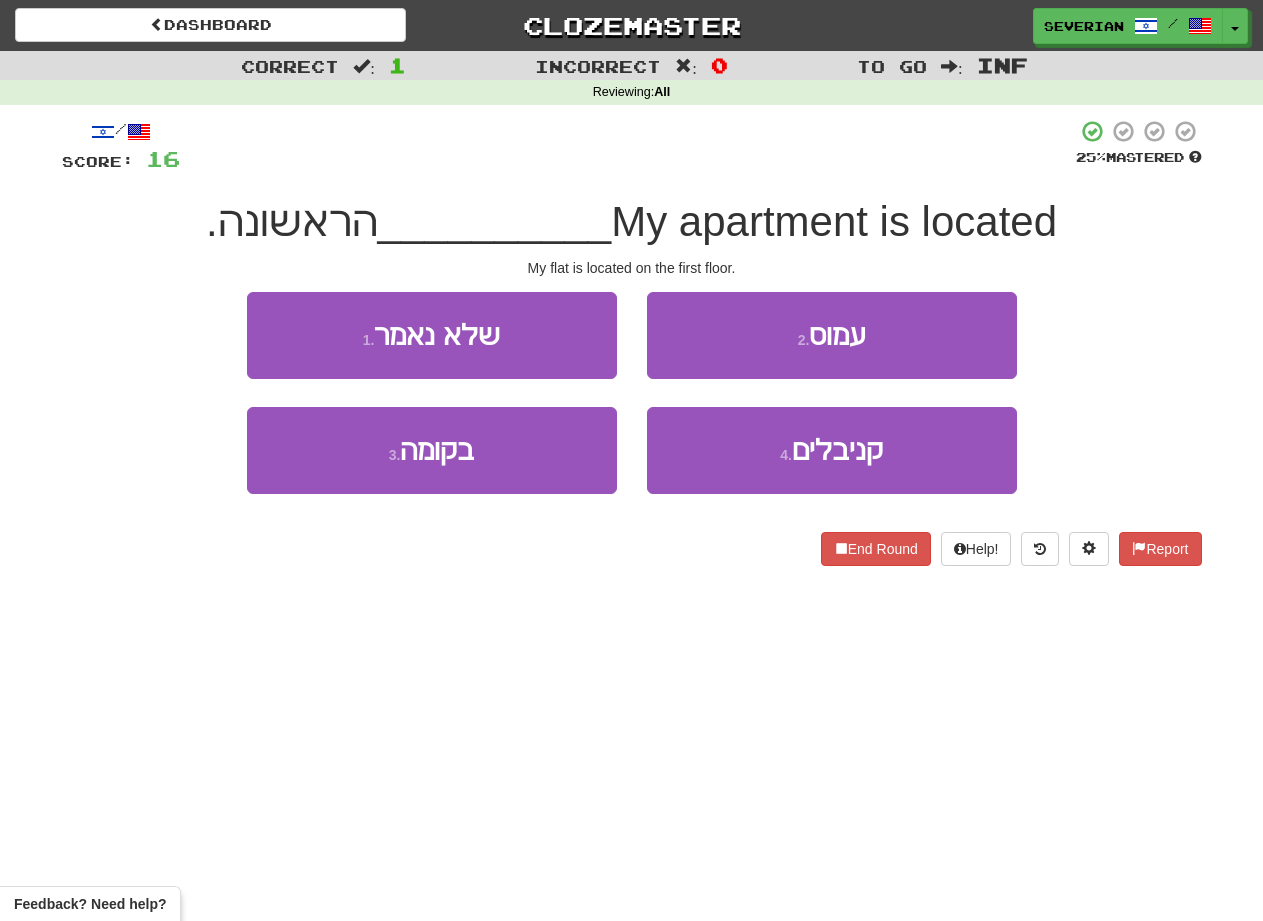 click on "End Round  Help!  Report" at bounding box center [632, 549] 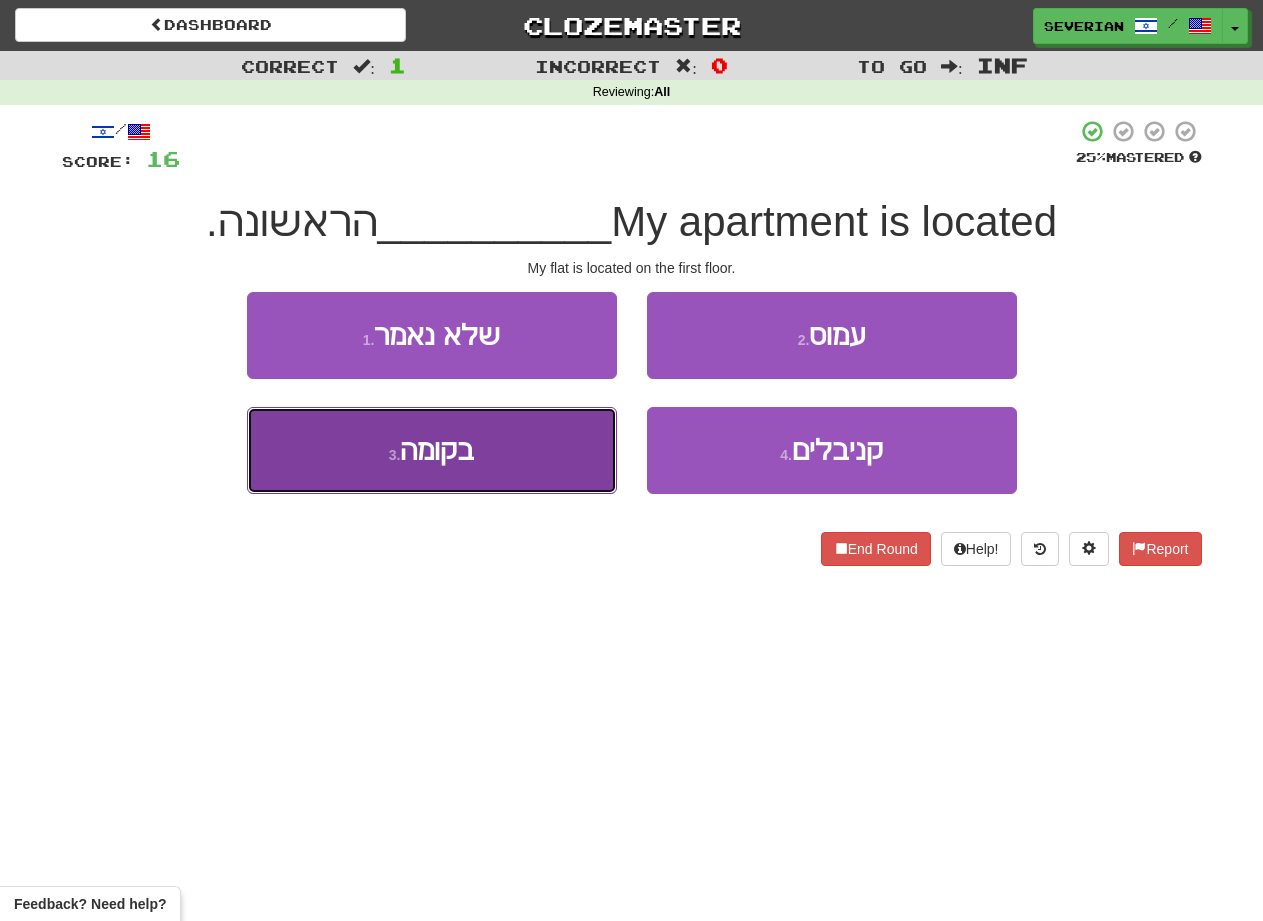 click on "בקומה" at bounding box center (437, 450) 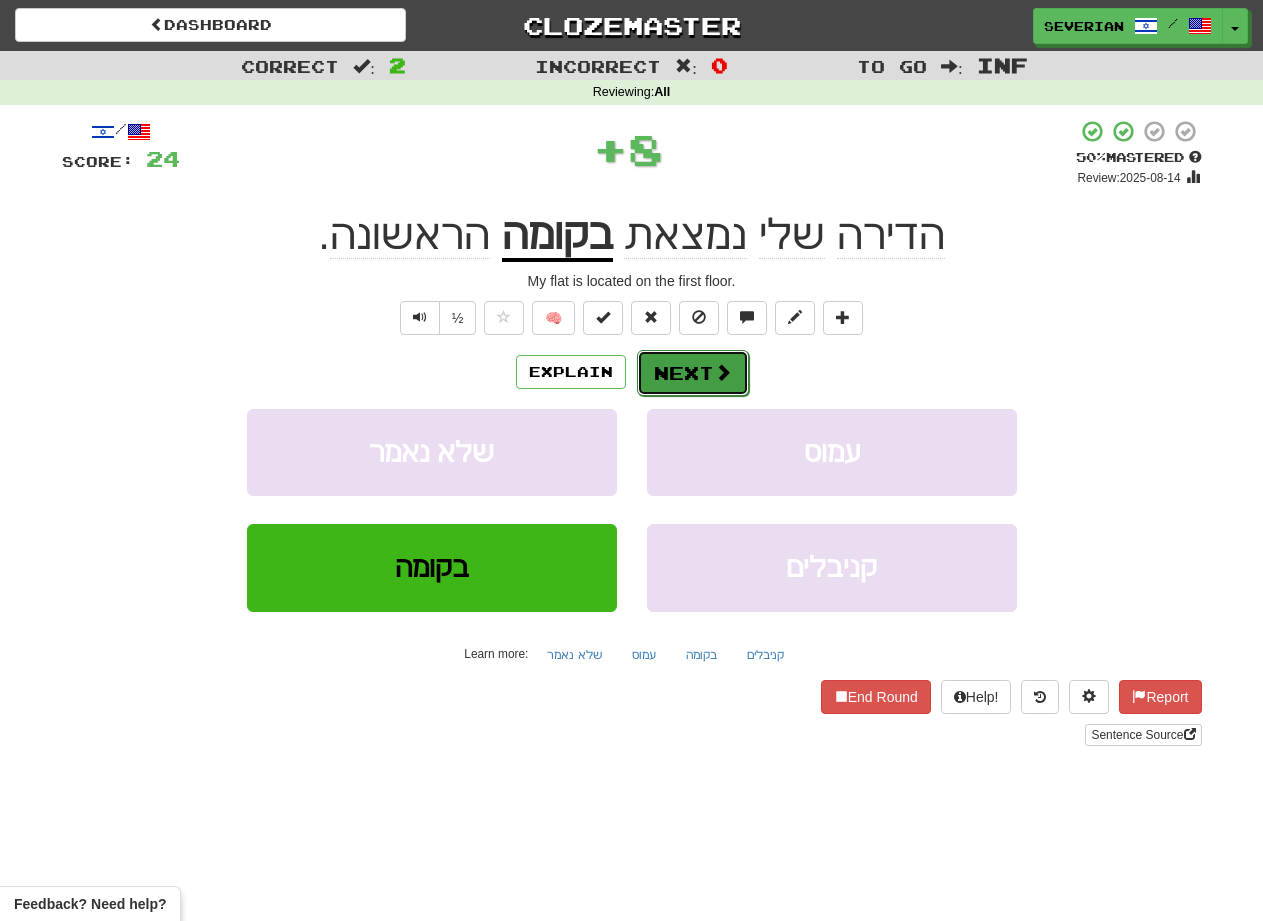 click on "Next" at bounding box center [693, 373] 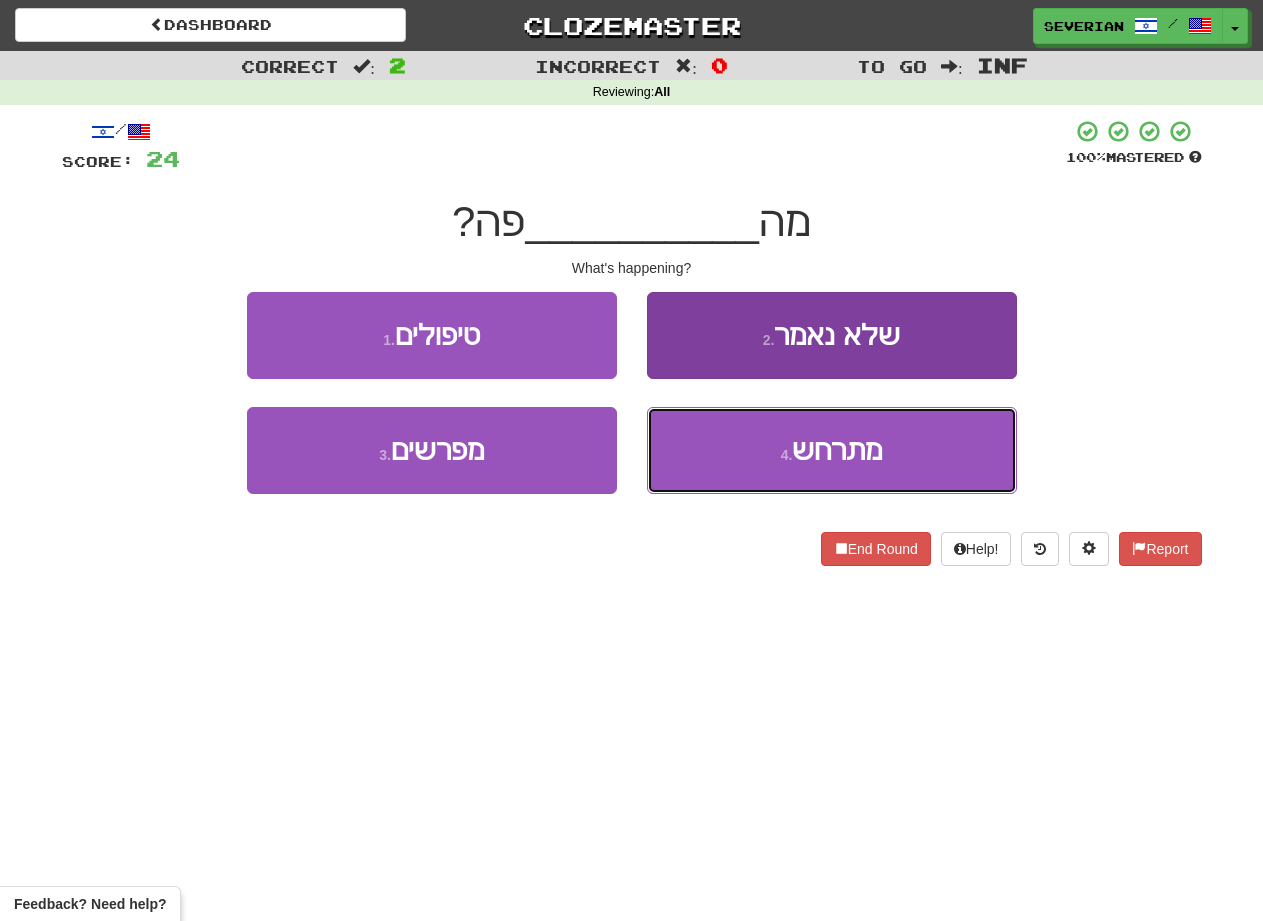 drag, startPoint x: 809, startPoint y: 450, endPoint x: 785, endPoint y: 415, distance: 42.43819 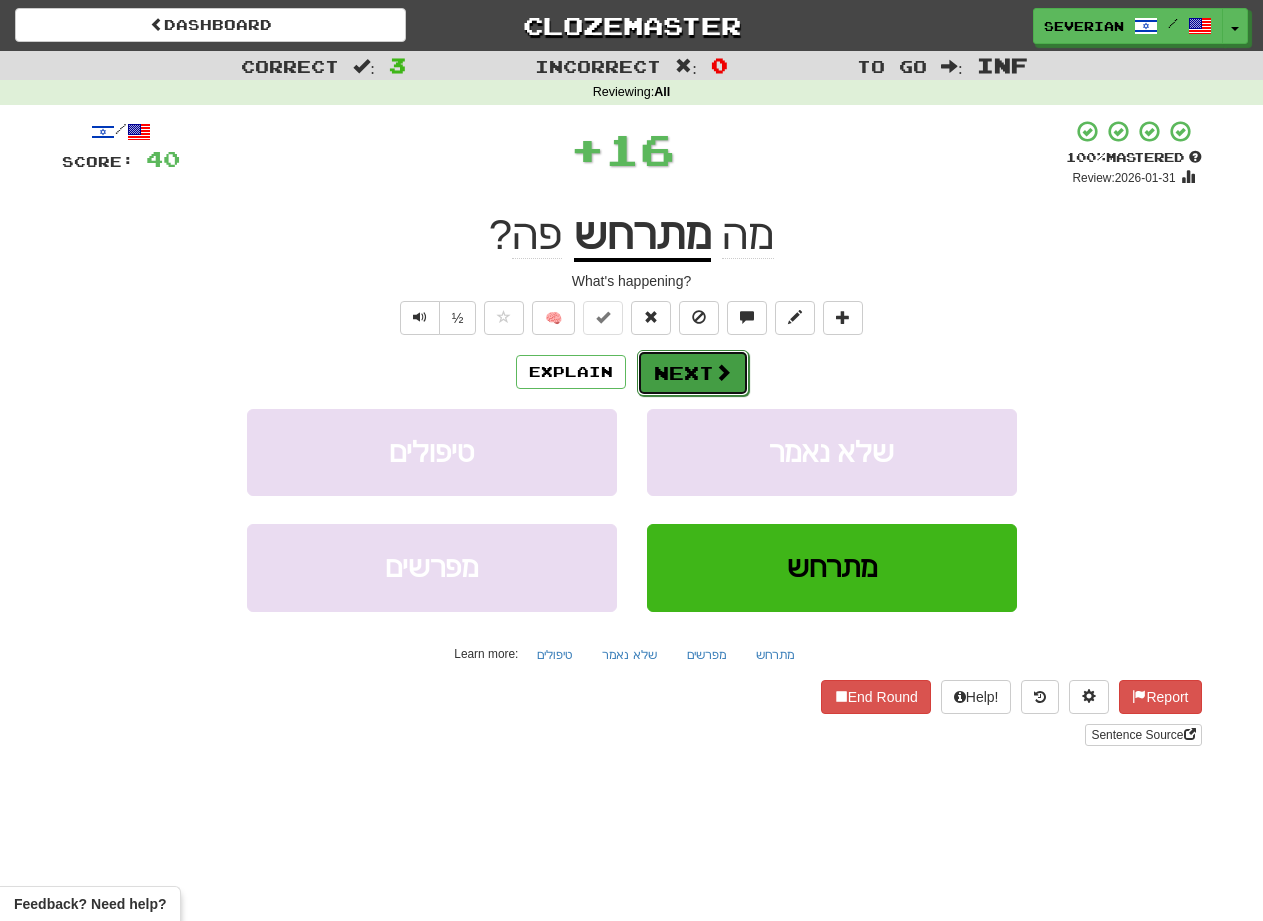 click on "Next" at bounding box center (693, 373) 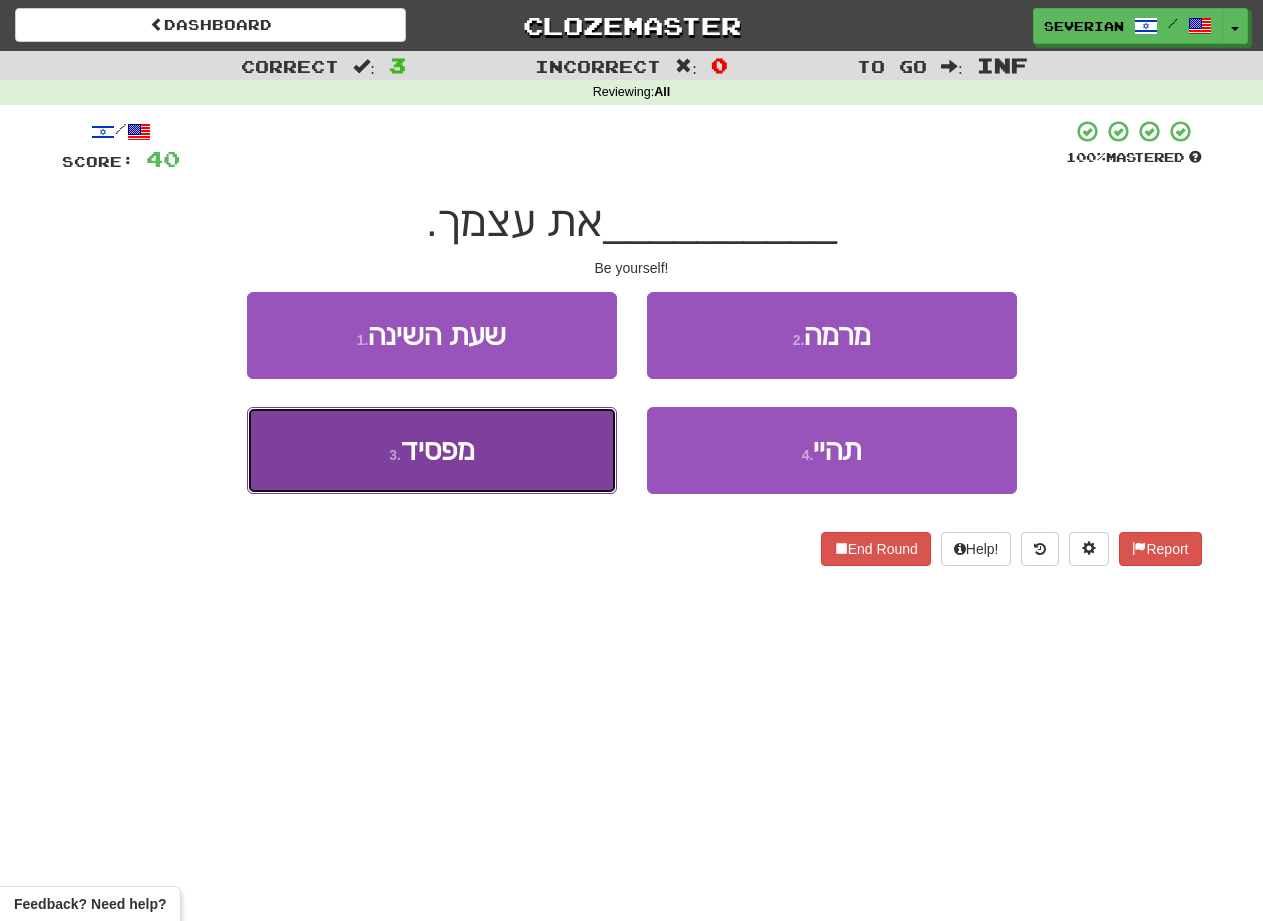 click on "3 .  מפסיד" at bounding box center [432, 450] 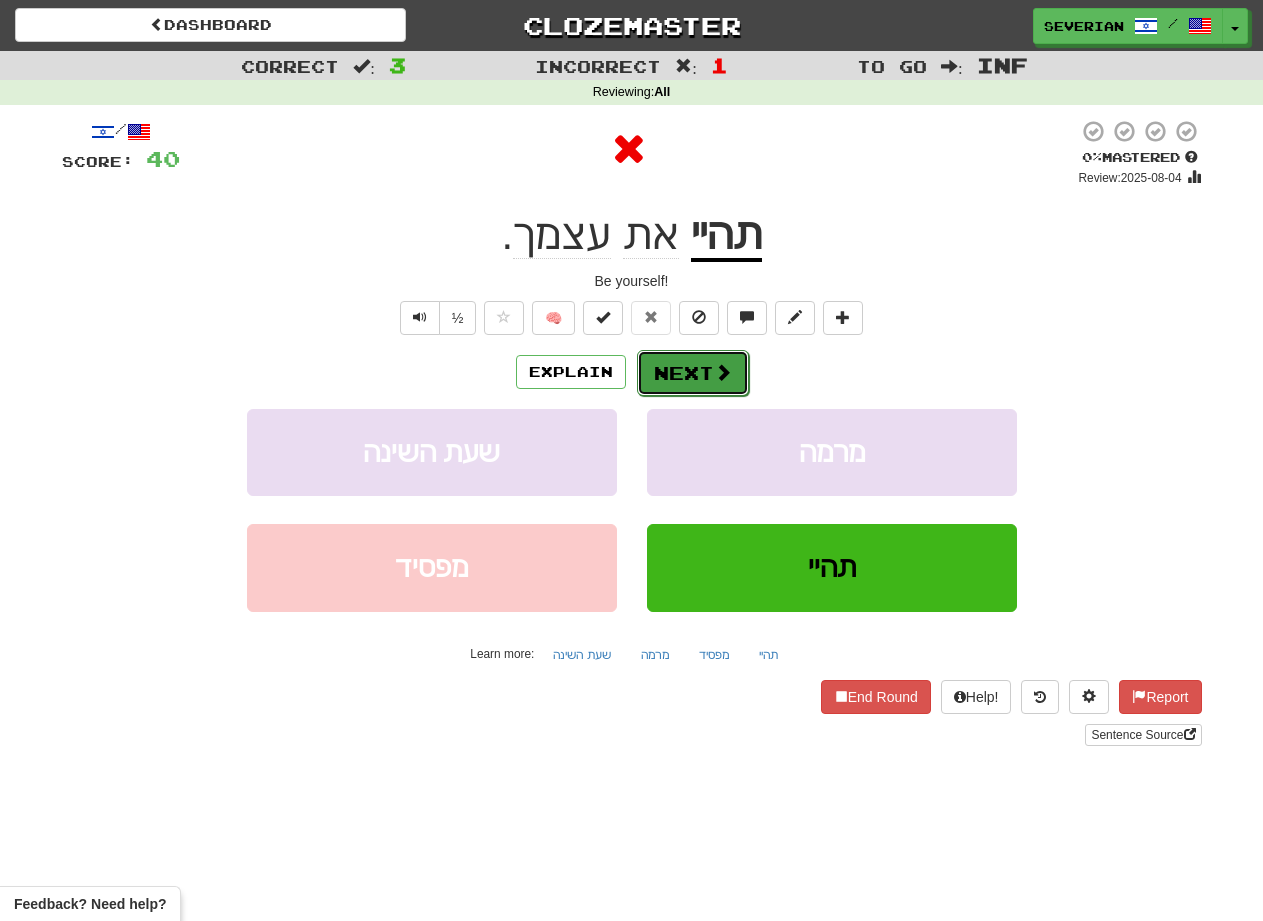 click on "Next" at bounding box center [693, 373] 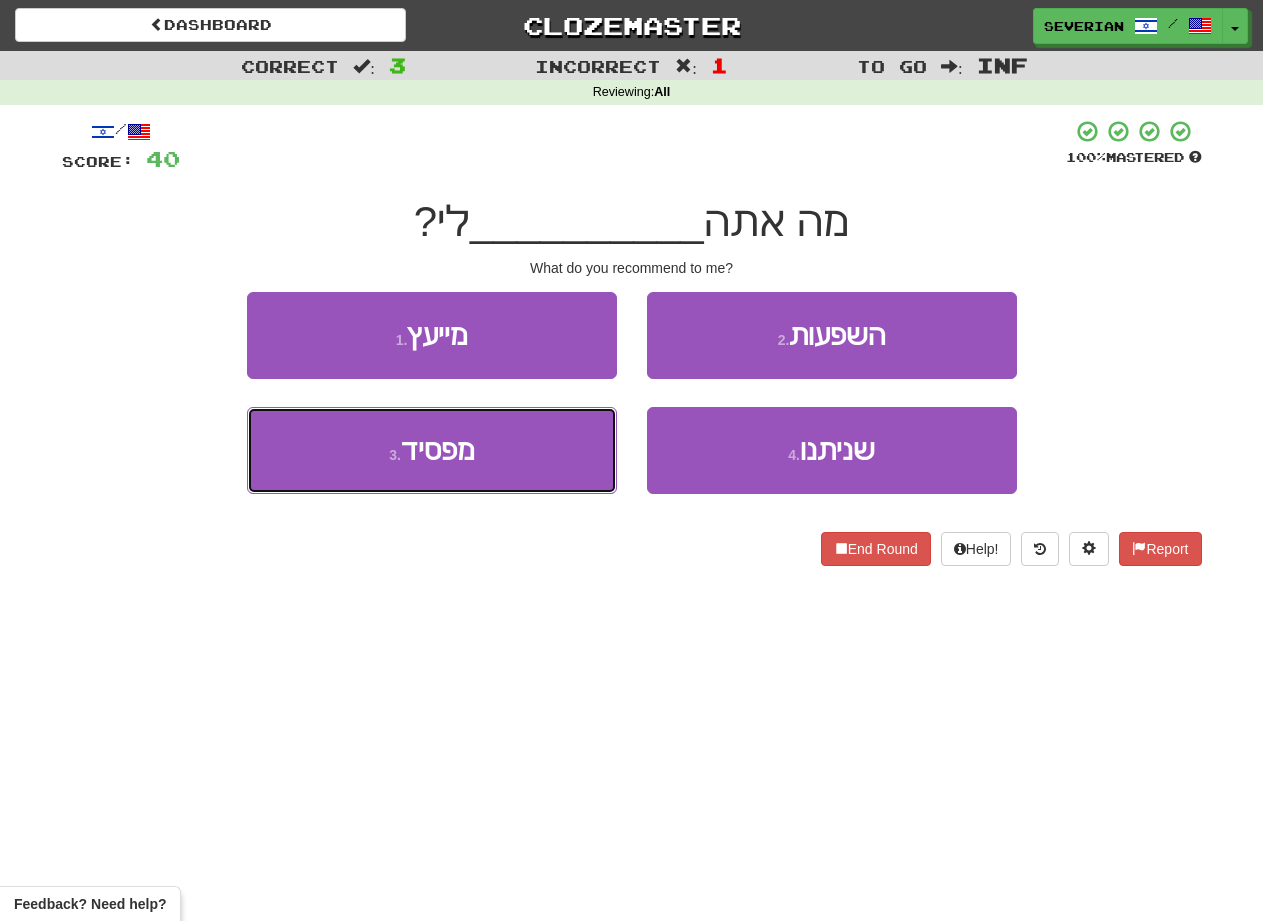 drag, startPoint x: 509, startPoint y: 448, endPoint x: 562, endPoint y: 656, distance: 214.64622 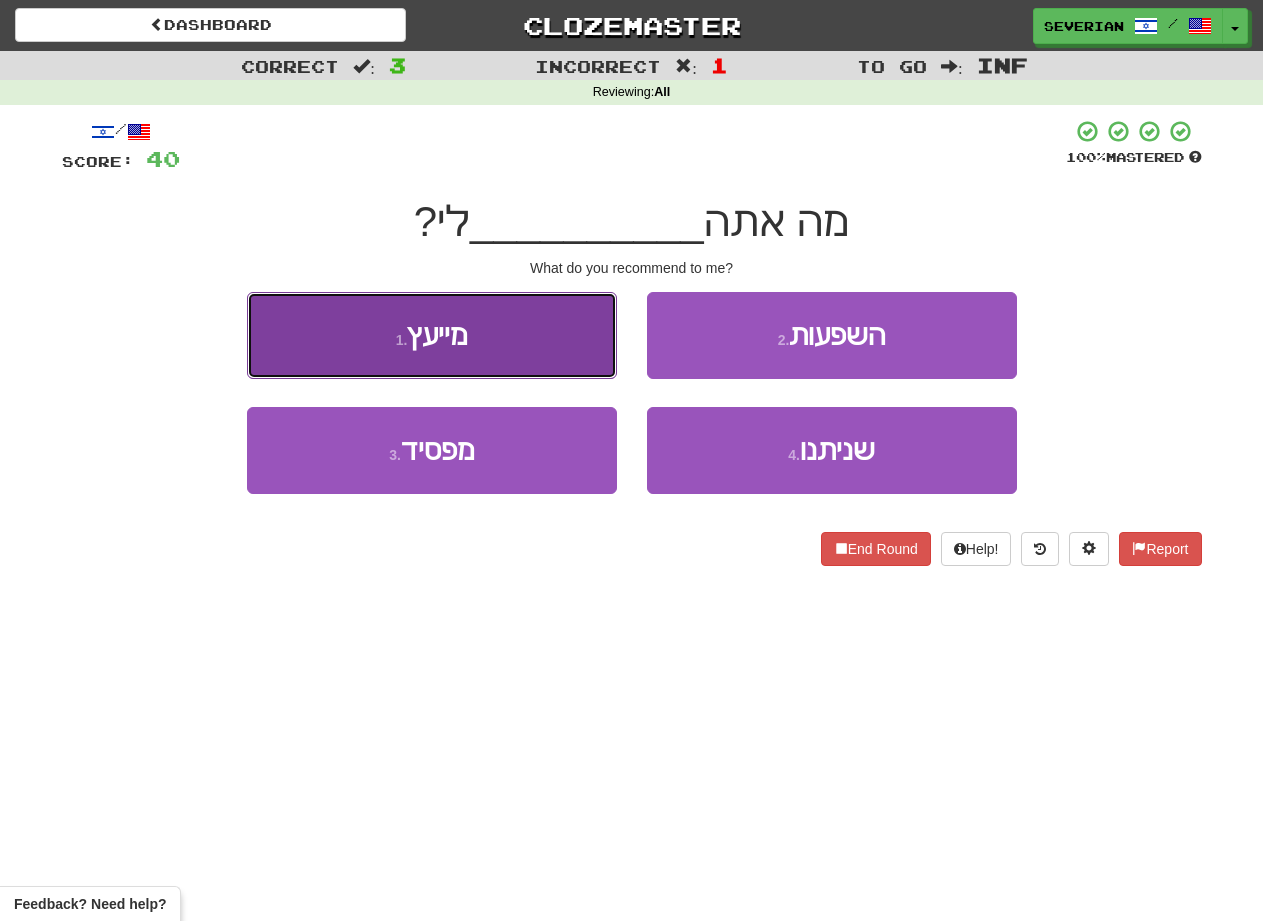 click on "1 .  מייעץ" at bounding box center [432, 335] 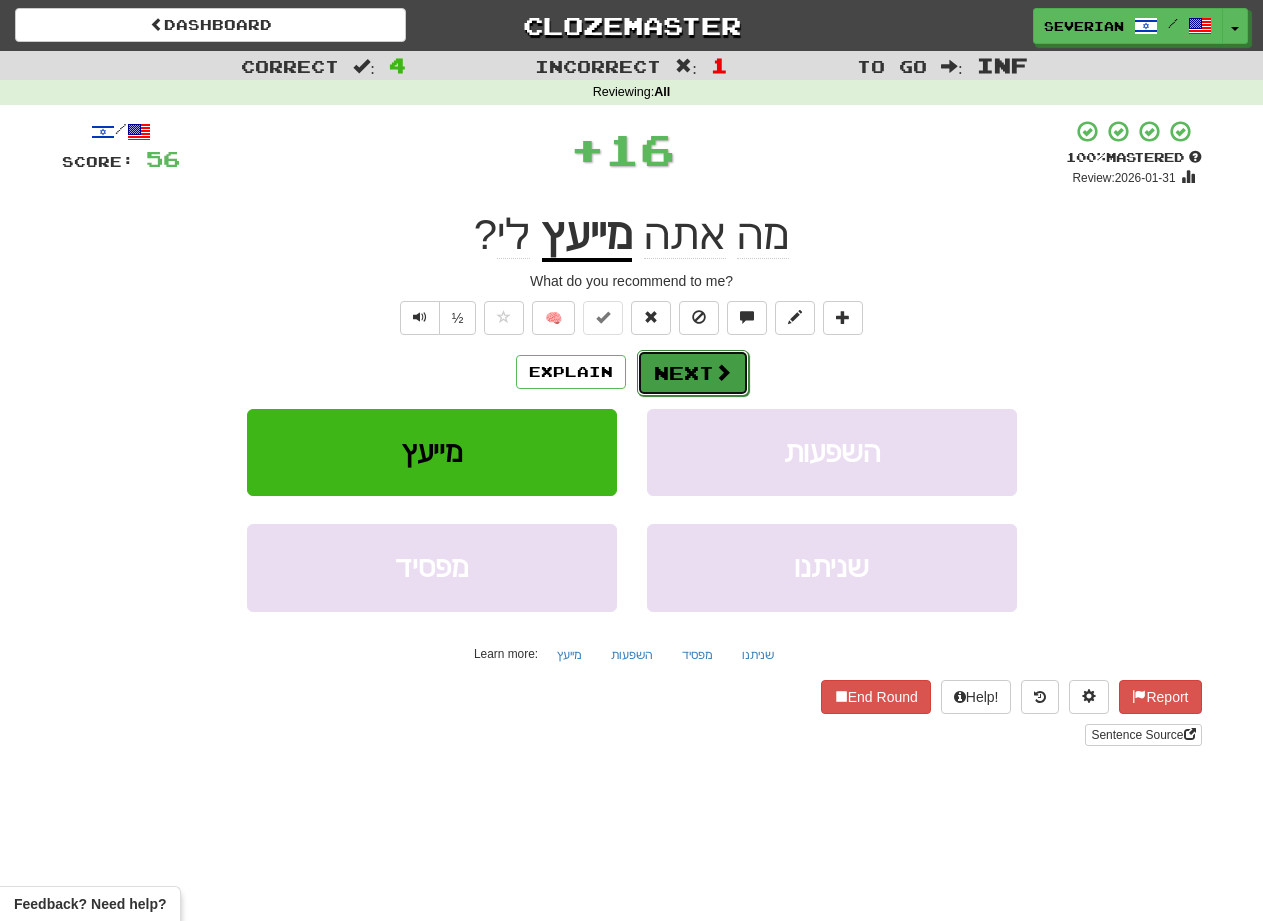 click on "Next" at bounding box center [693, 373] 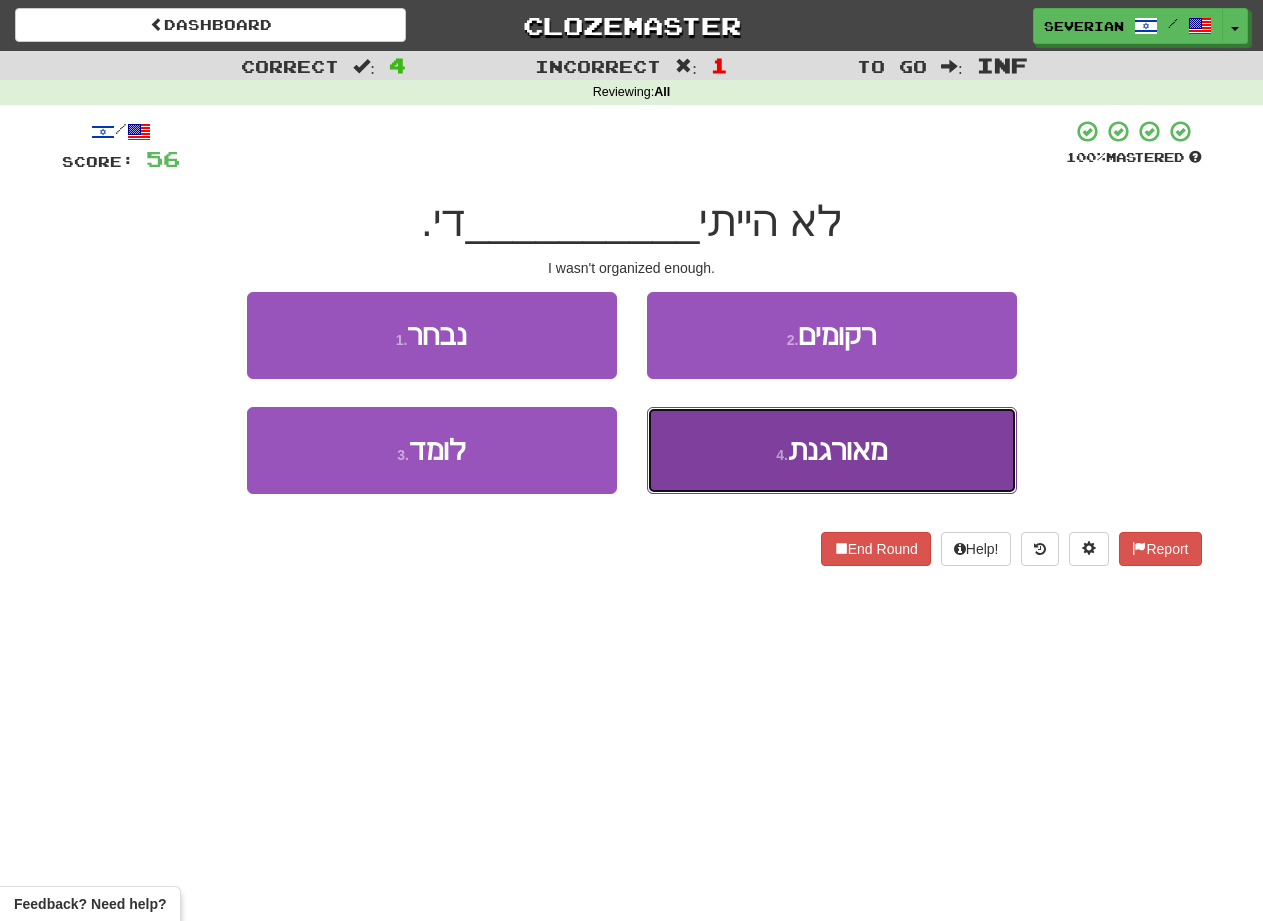 click on "4 .  מאורגנת" at bounding box center (832, 450) 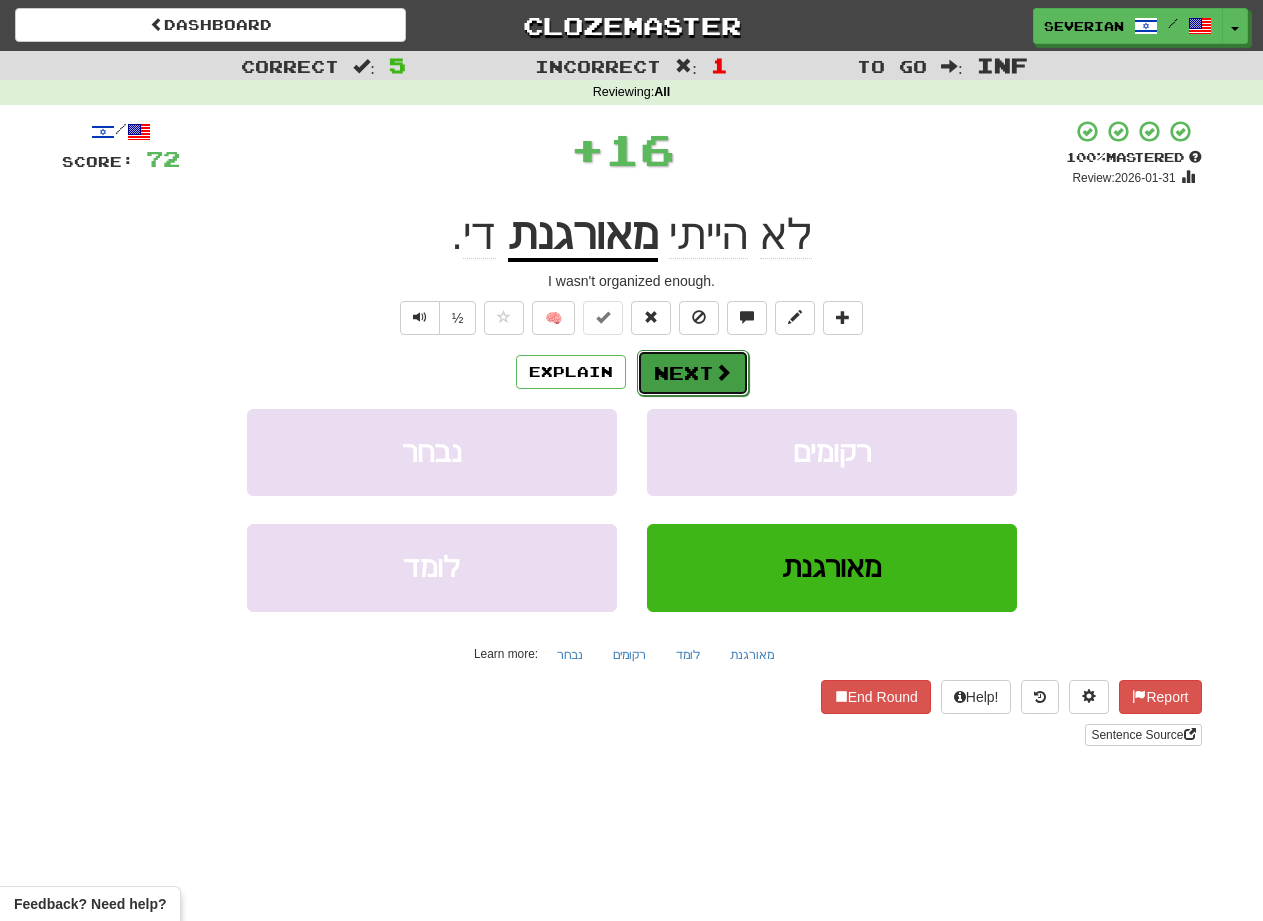 click on "Next" at bounding box center [693, 373] 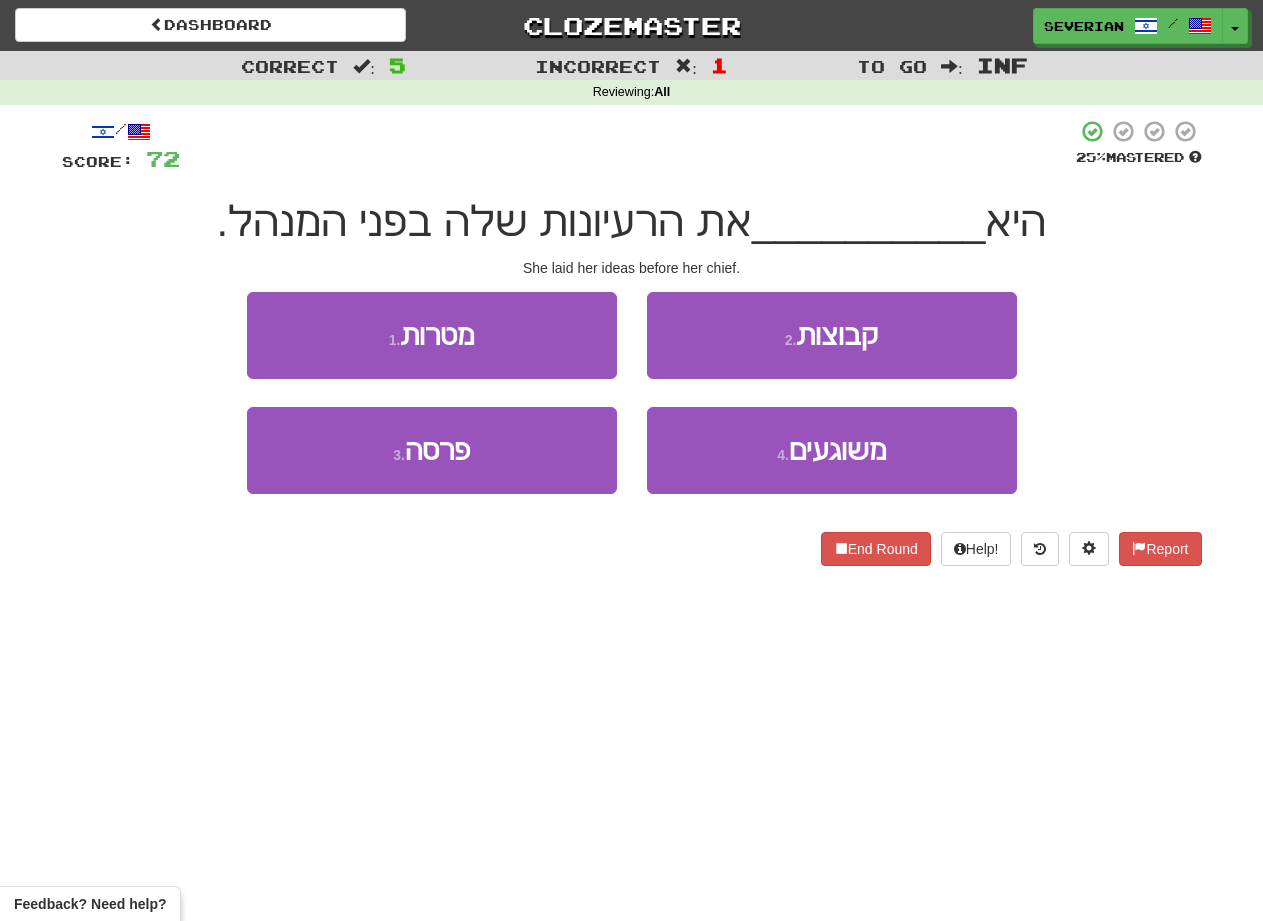 click on "Dashboard
Clozemaster
severian
/
Toggle Dropdown
Dashboard
Leaderboard
Activity Feed
Notifications
39
Profile
Discussions
English
/
Español
Streak:
1957
Review:
9,482
Points Today: 144
Español
/
English
Streak:
38
Review:
24,826
Points Today: 2284
Français
/
Español
Streak:
257
Review:
0
Points Today: 172
Türkçe
/
English
Streak:
0
Review:
15,354
Points Today: 0
עברית
/
English
Streak:
2371
Review:
30,547
Daily Goal:  500 /100
Languages
Account
Logout
severian
/
Toggle Dropdown
Dashboard
Leaderboard
Activity Feed
Notifications
39" at bounding box center [631, 460] 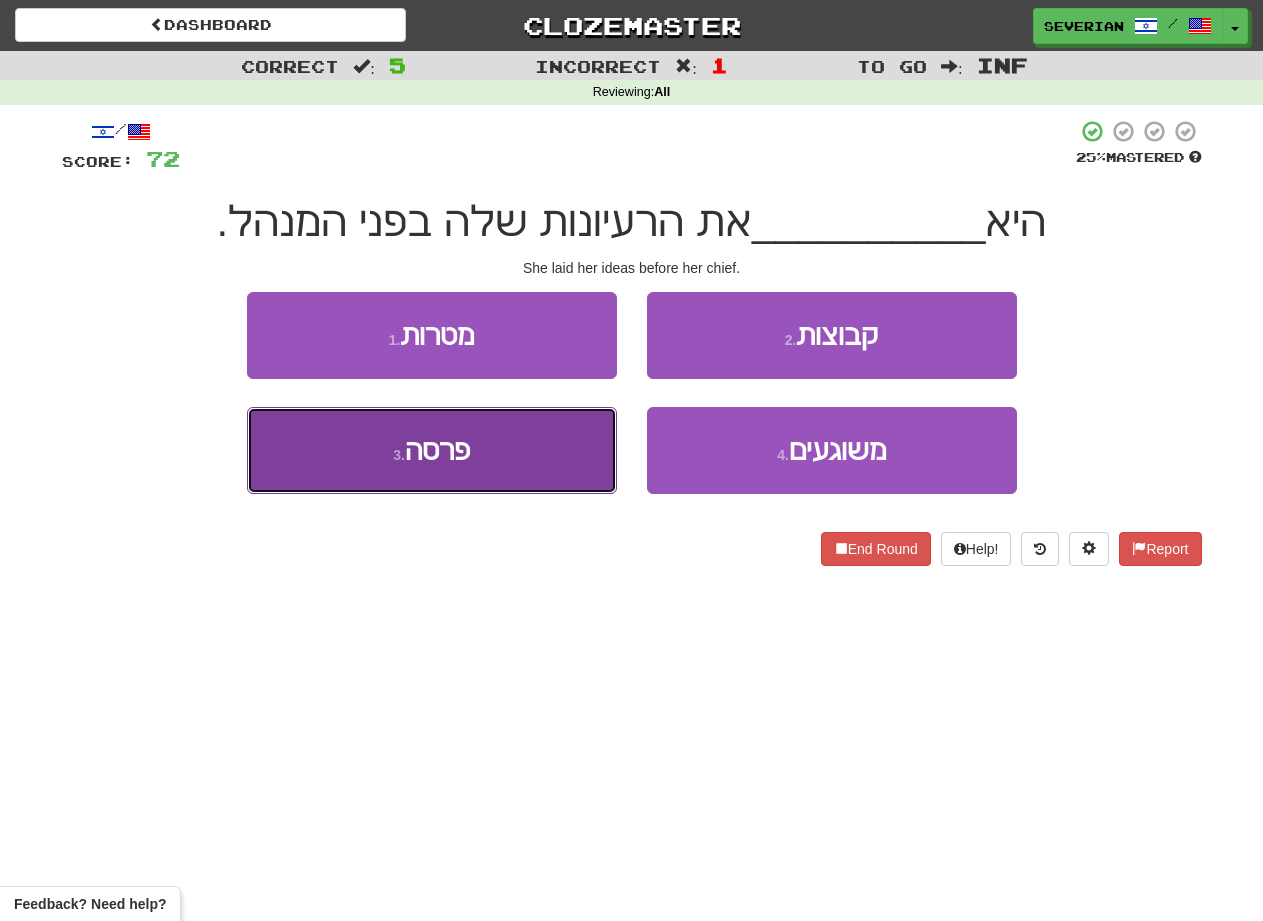 click on "פרסה" at bounding box center (437, 450) 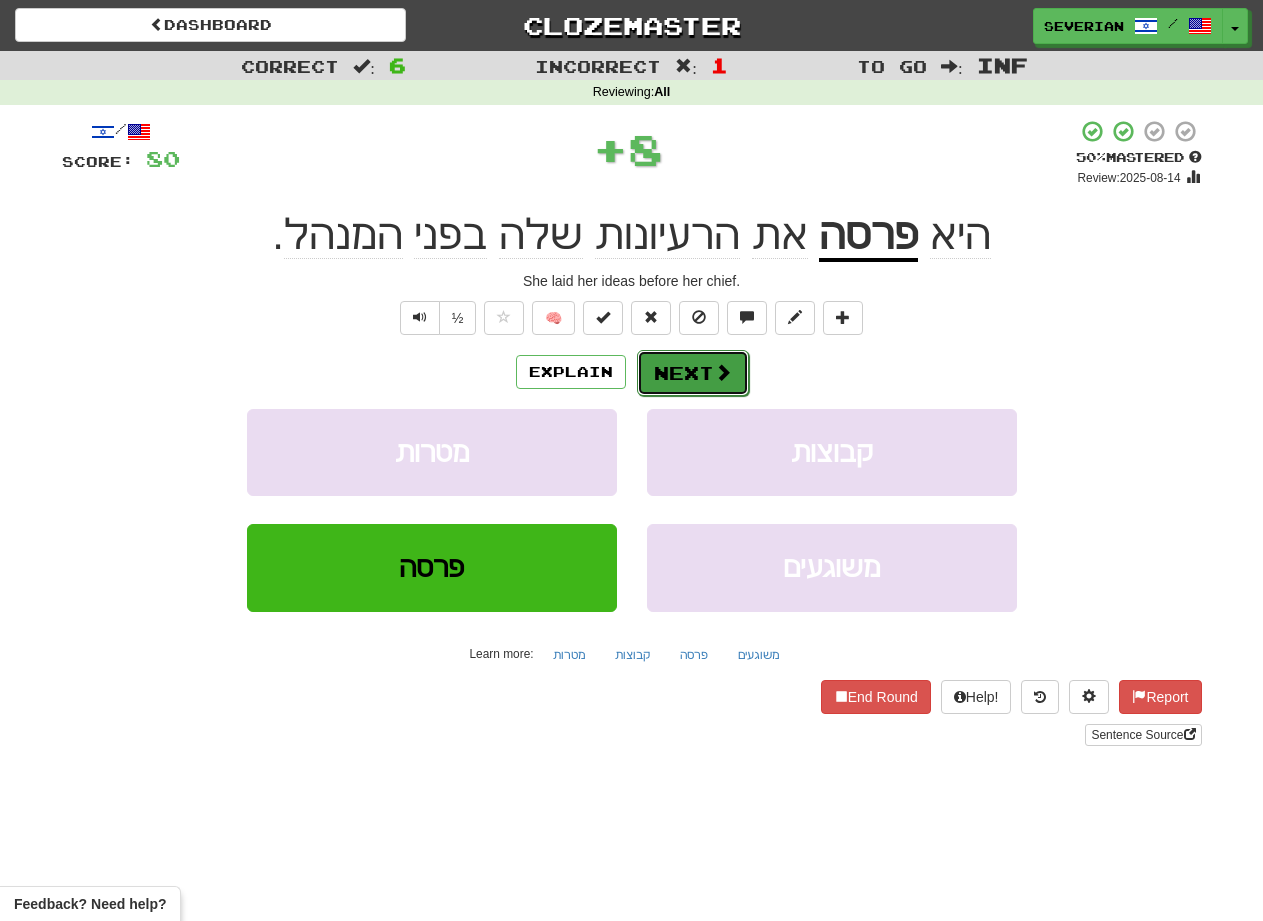 click on "Next" at bounding box center [693, 373] 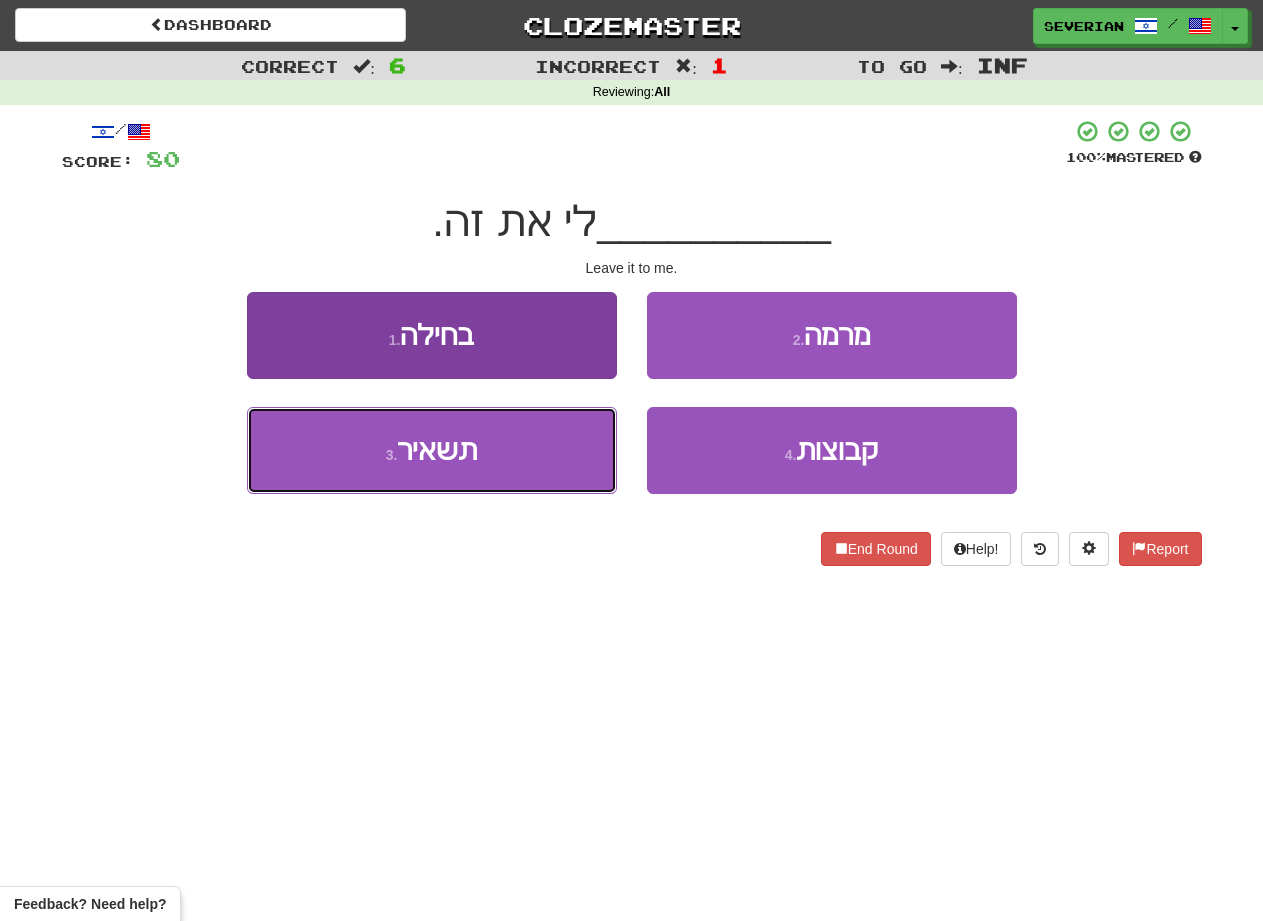 drag, startPoint x: 447, startPoint y: 479, endPoint x: 474, endPoint y: 470, distance: 28.460499 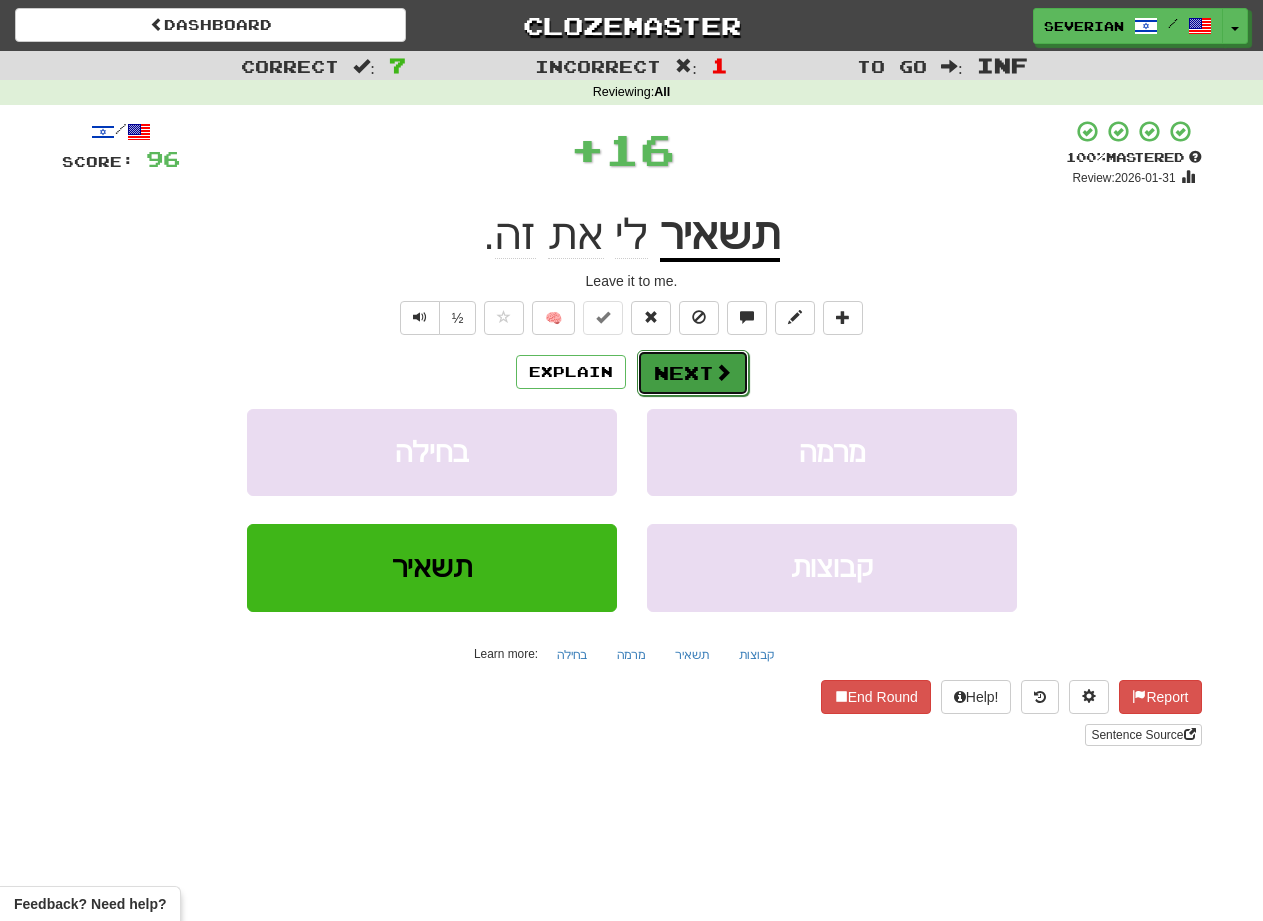 click on "Next" at bounding box center (693, 373) 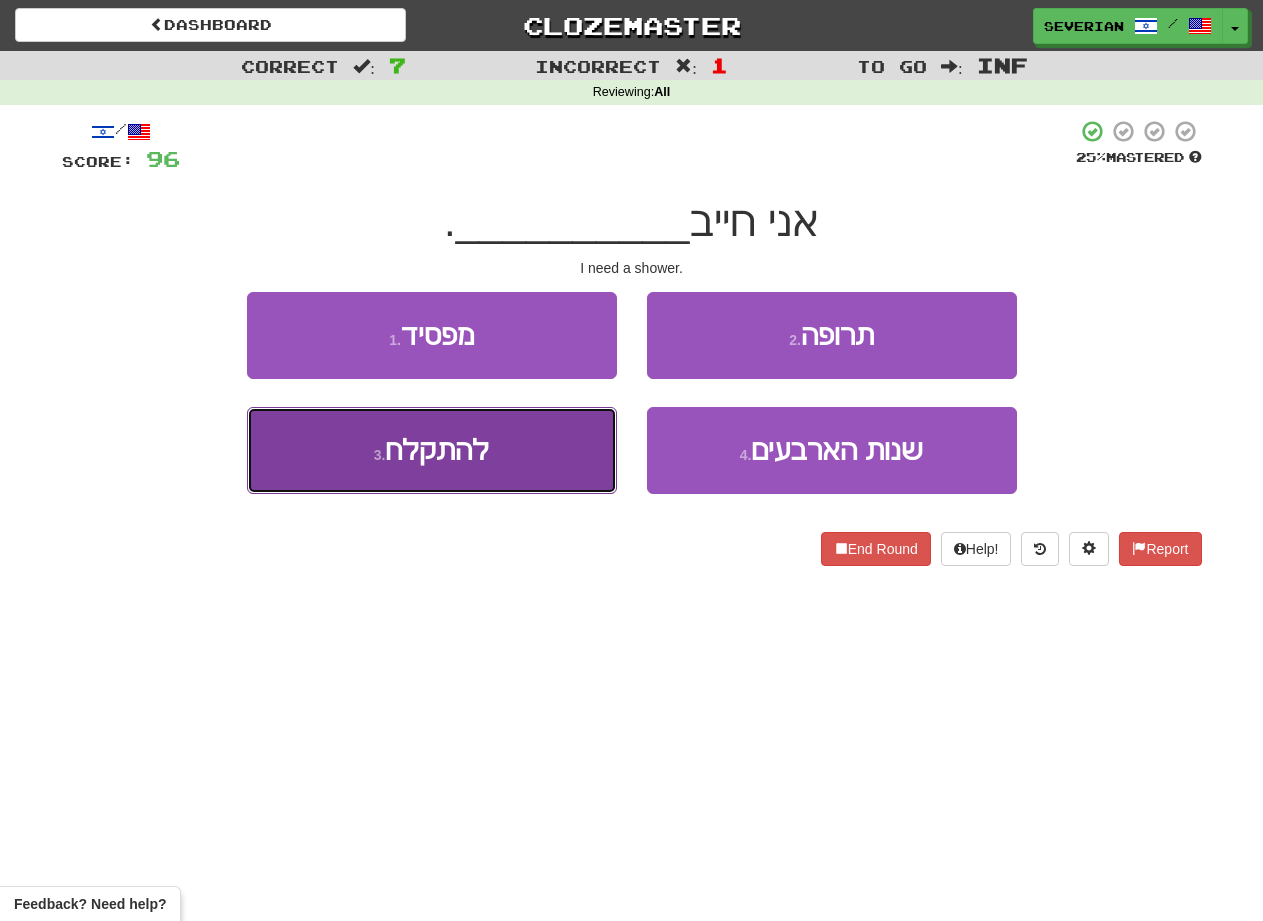 click on "3 .  להתקלח" at bounding box center [432, 450] 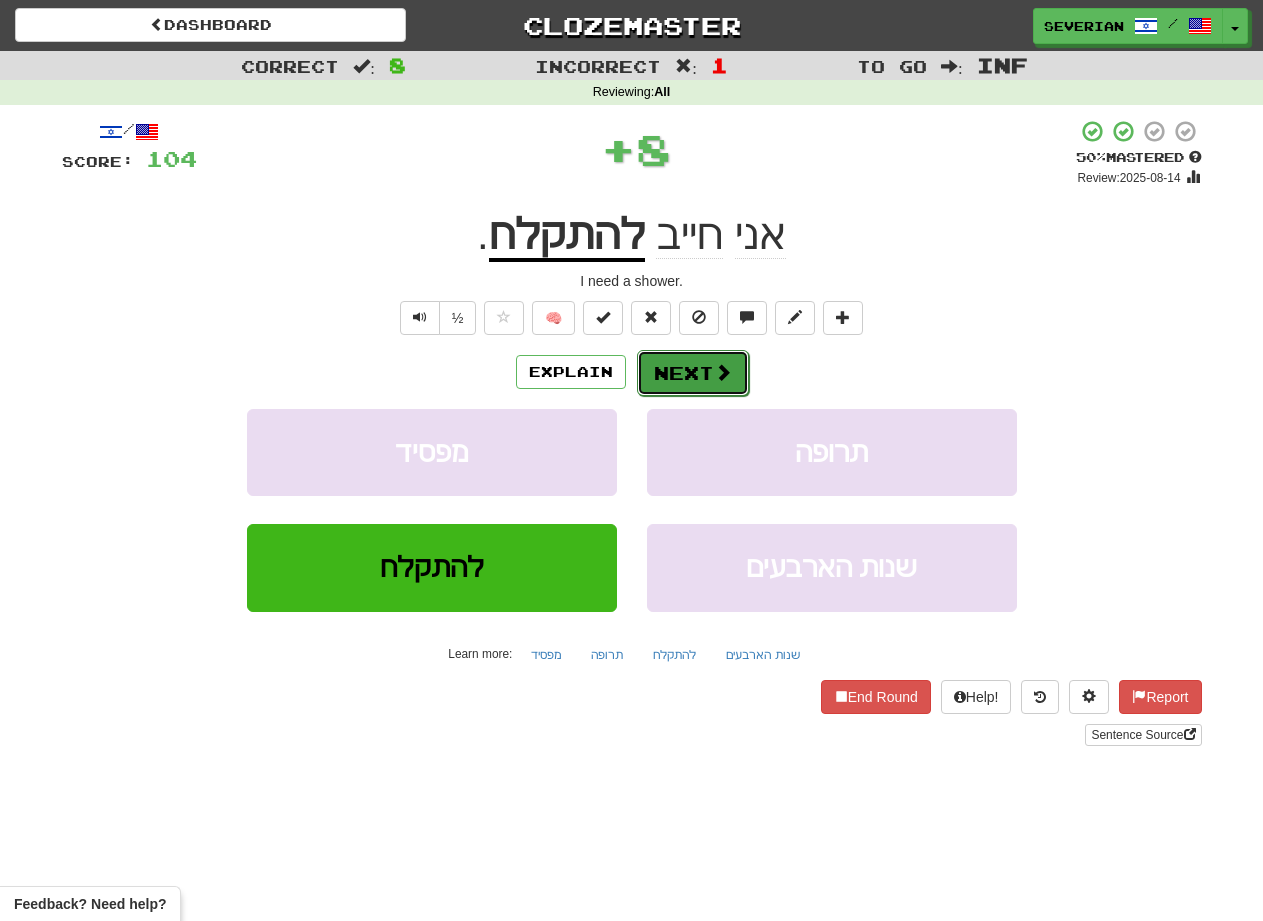 click on "Next" at bounding box center (693, 373) 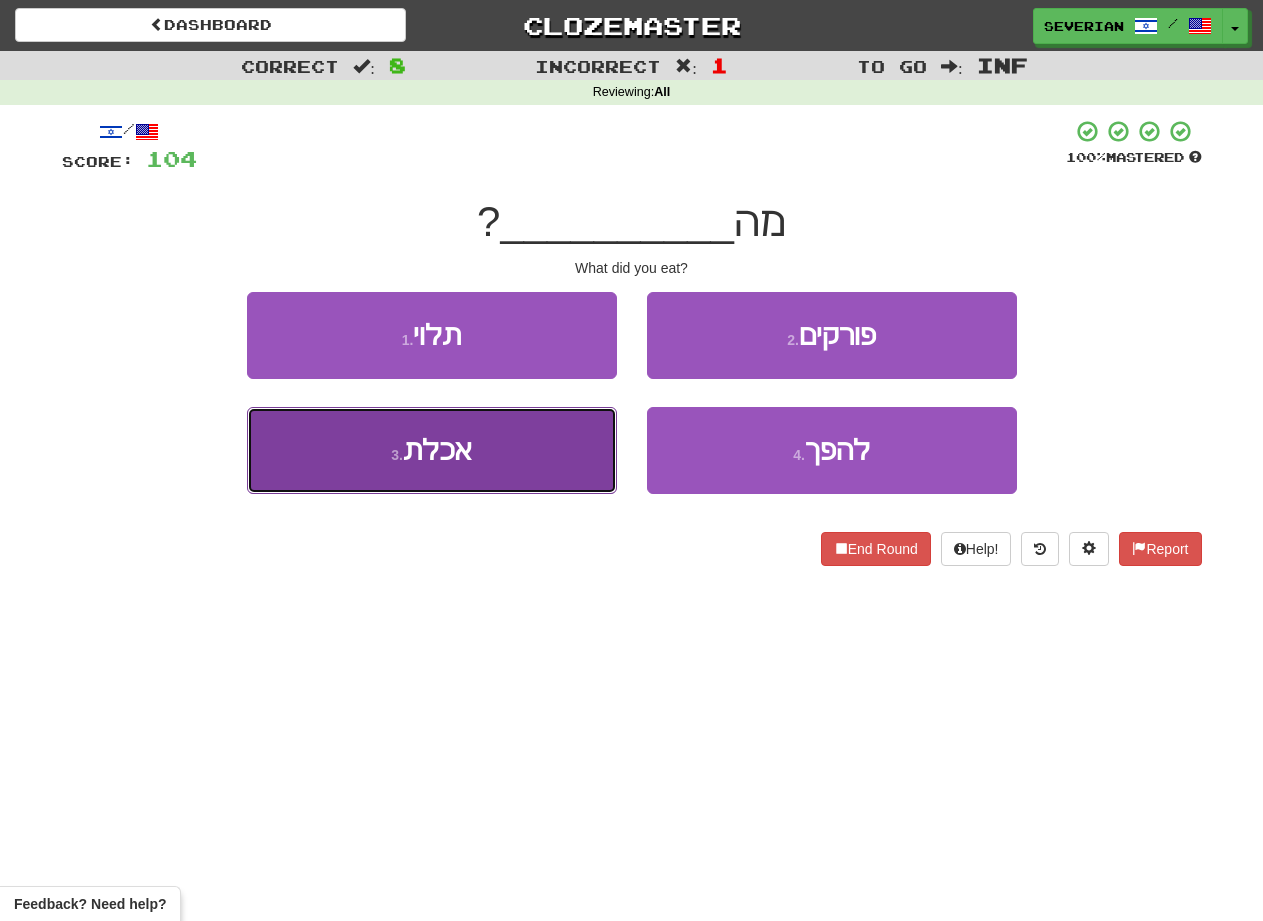 click on "3 .  אכלת" at bounding box center [432, 450] 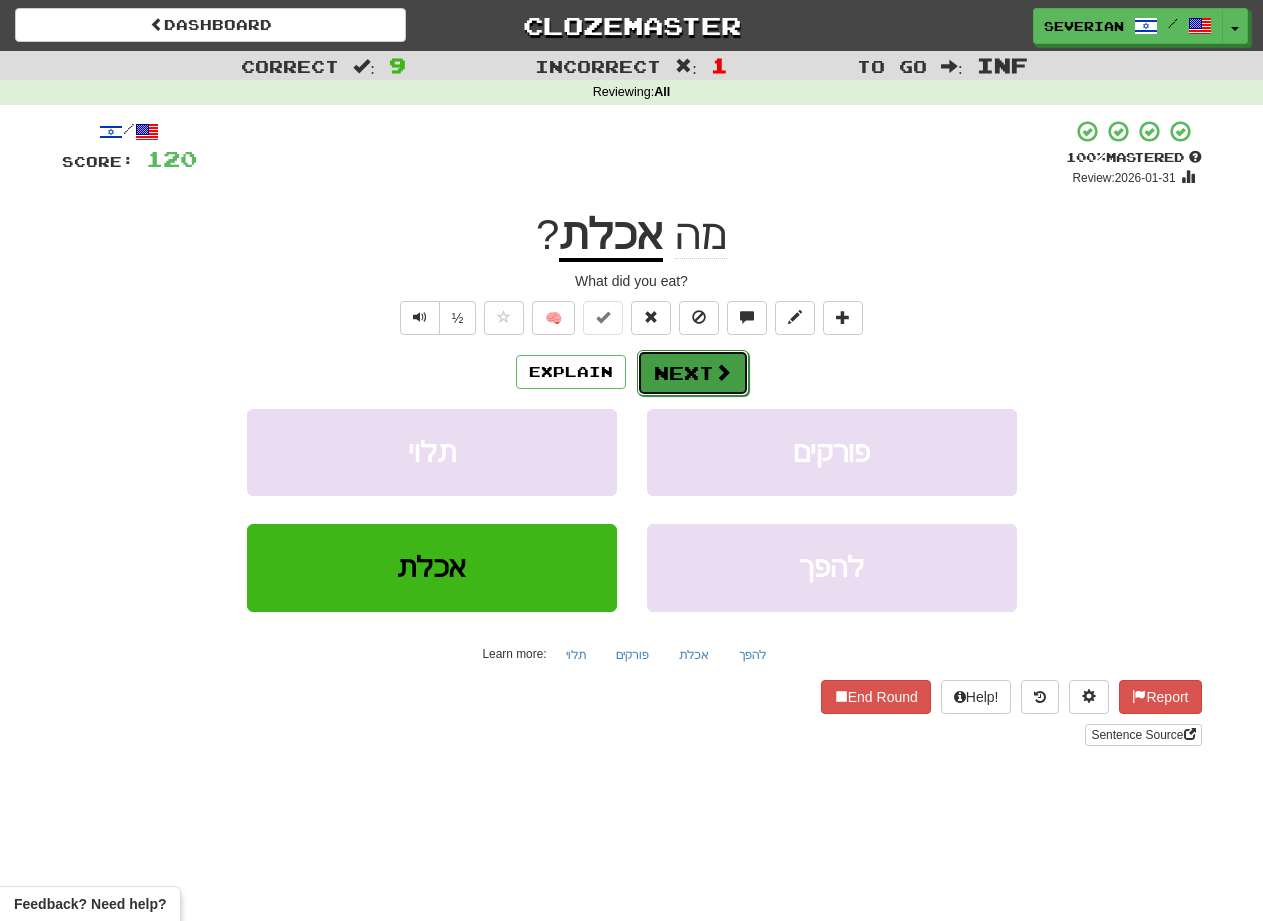 click on "Next" at bounding box center [693, 373] 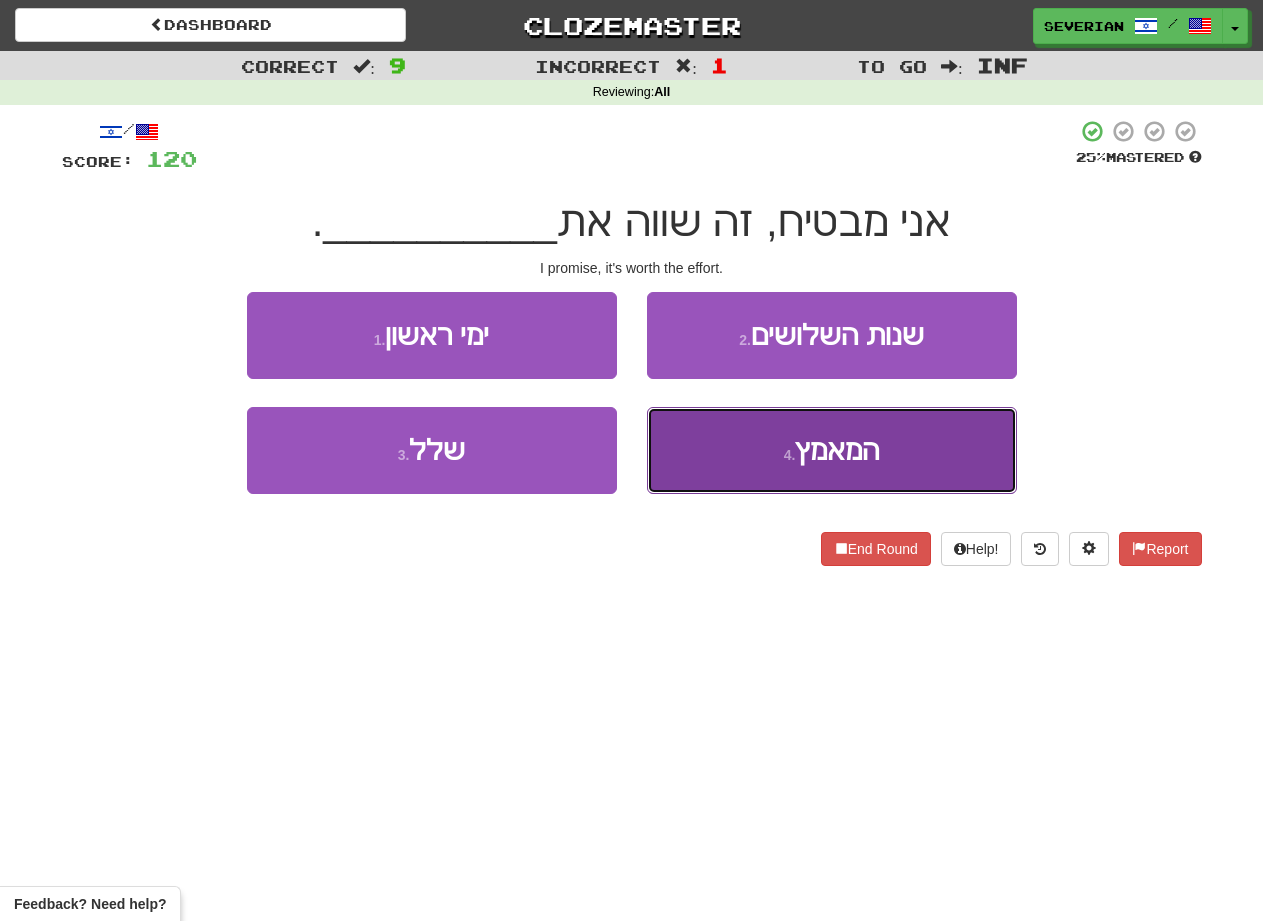 click on "4 .  המאמץ" at bounding box center (832, 450) 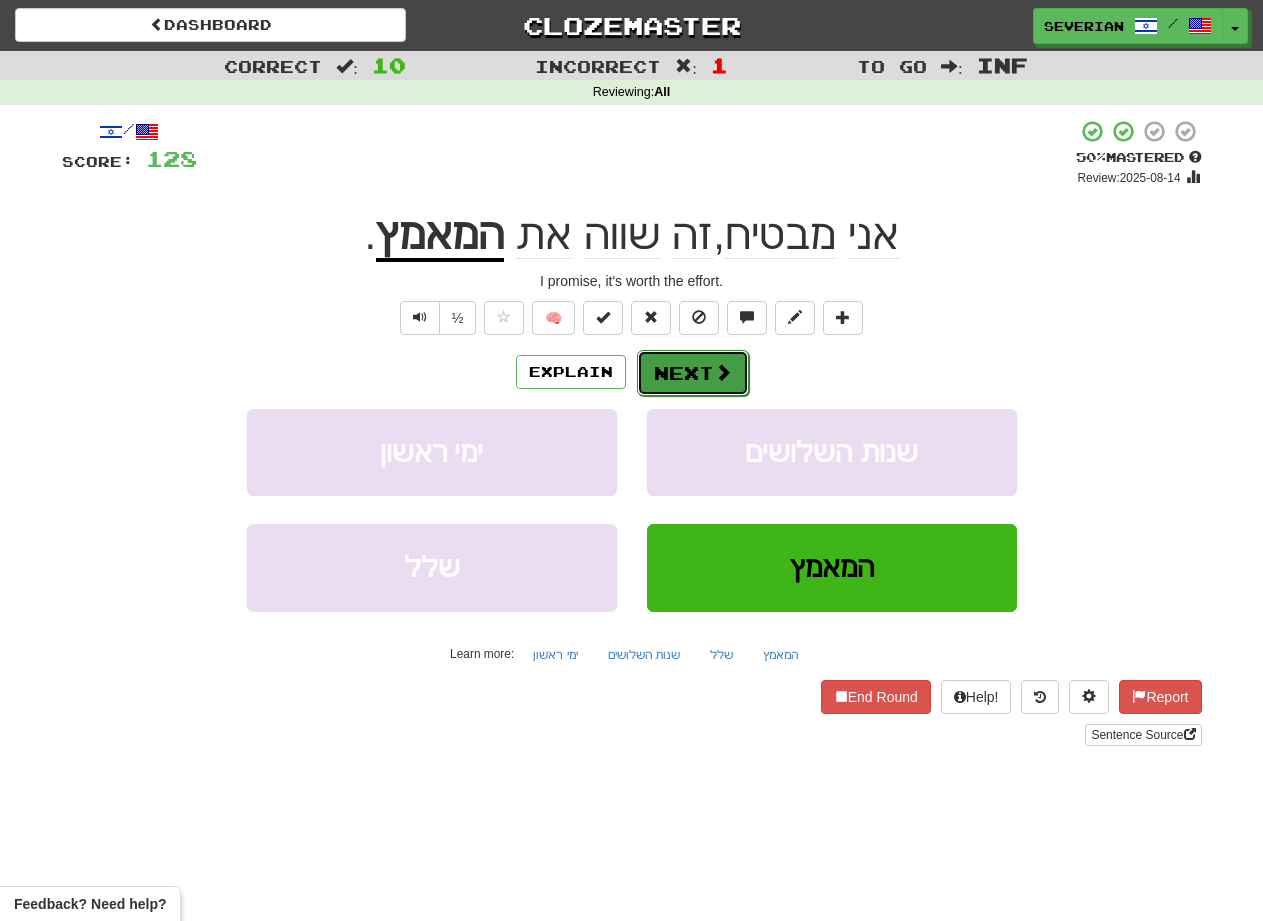 click on "Next" at bounding box center [693, 373] 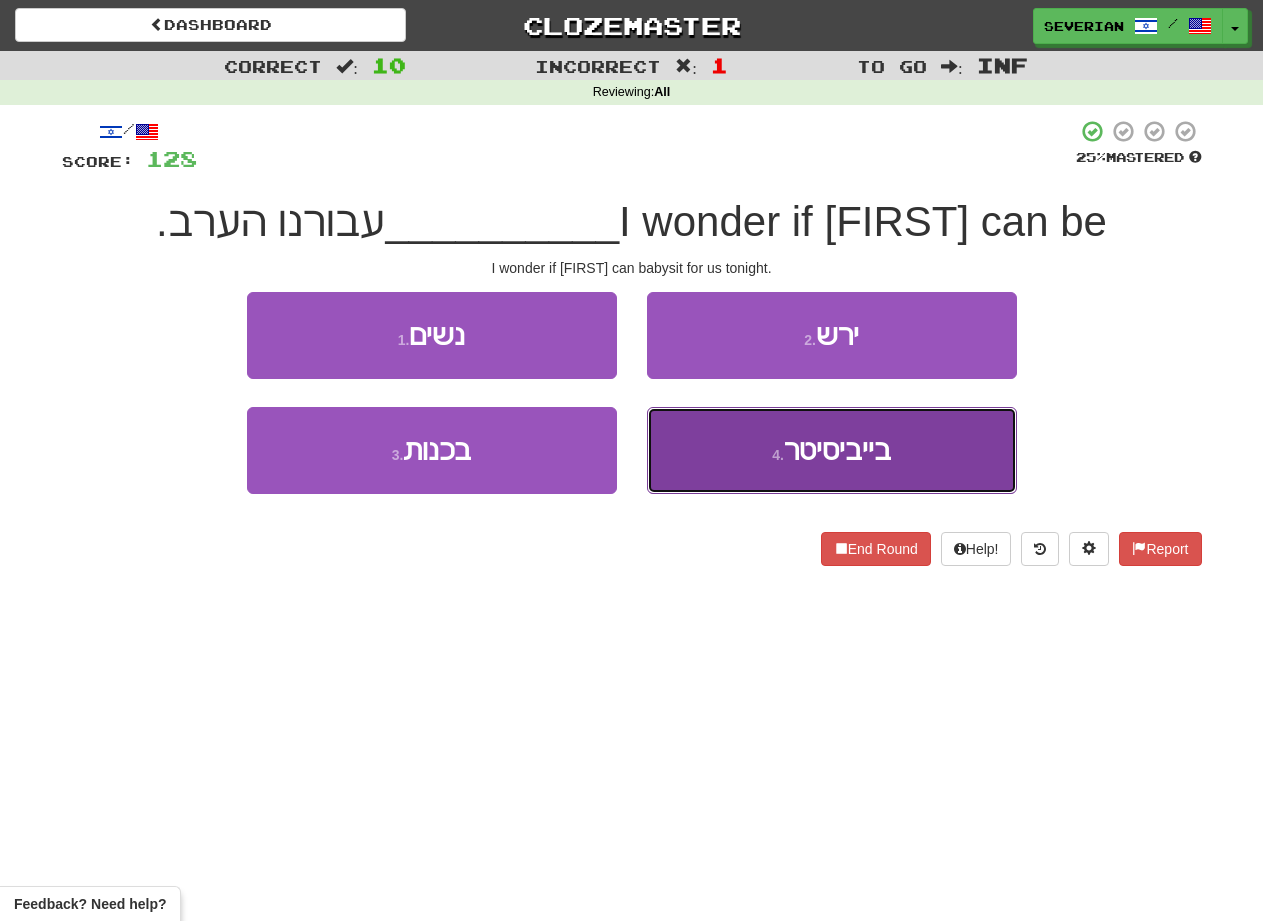 click on "בייביסיטר" at bounding box center [837, 450] 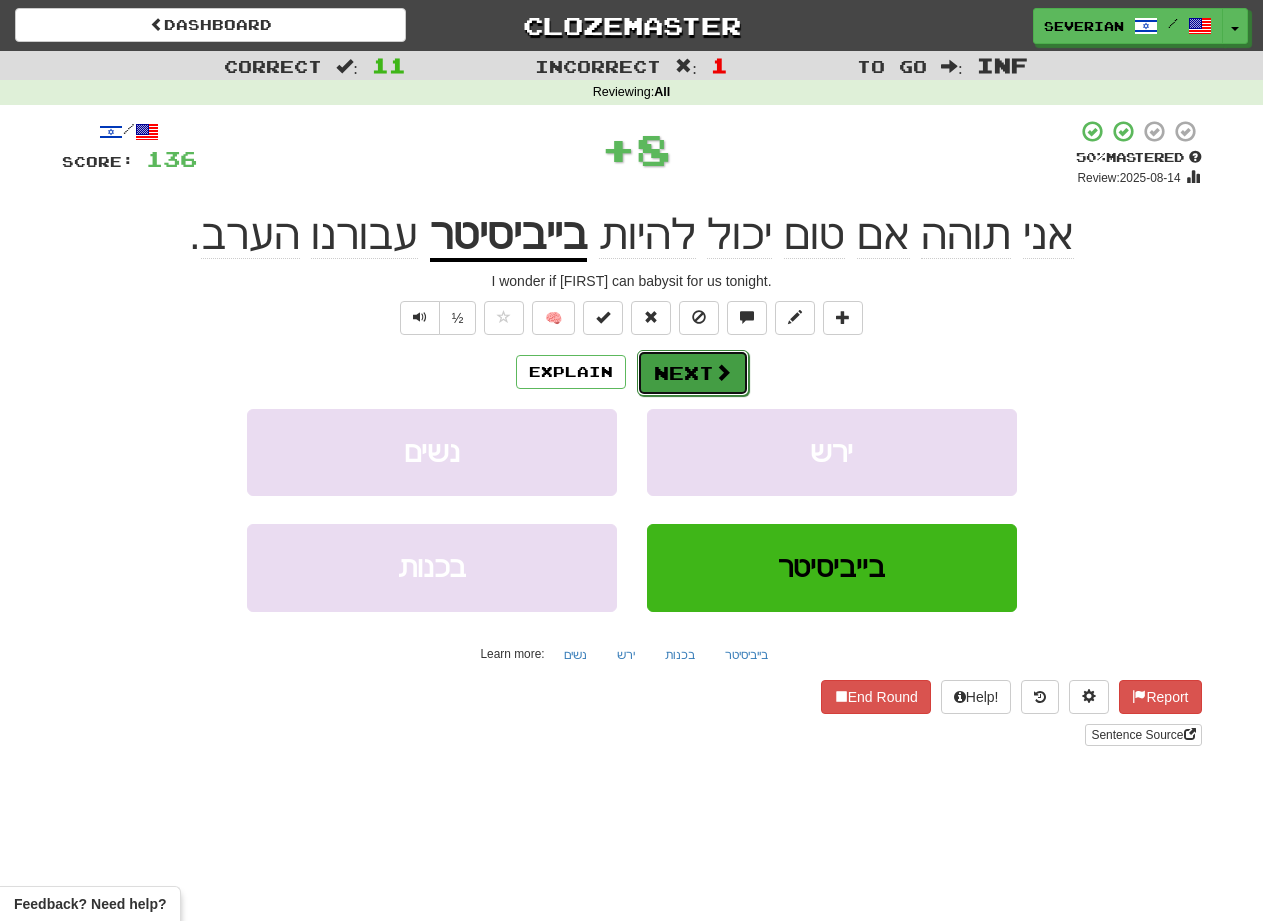 click on "Next" at bounding box center [693, 373] 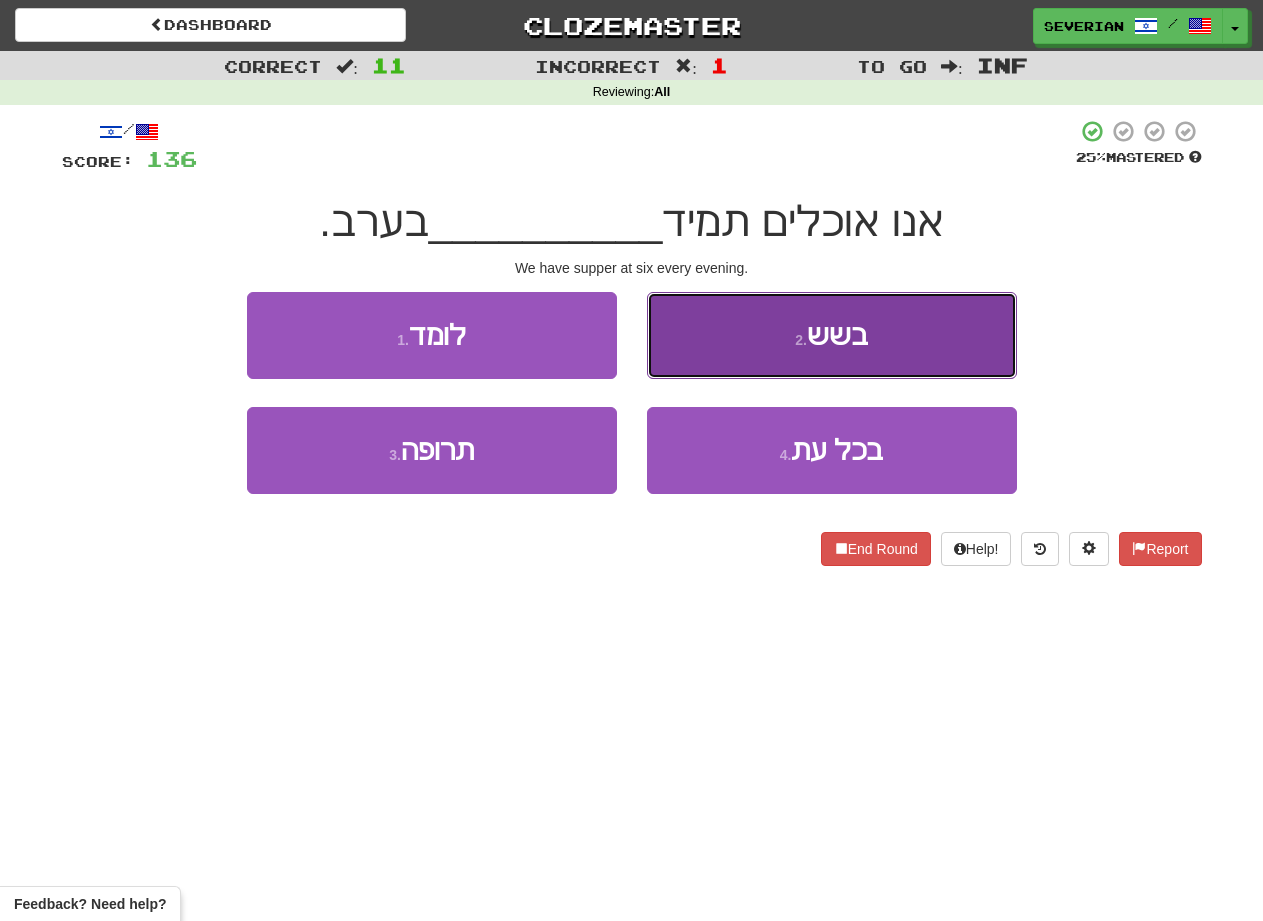 click on "2 .  בשש" at bounding box center (832, 335) 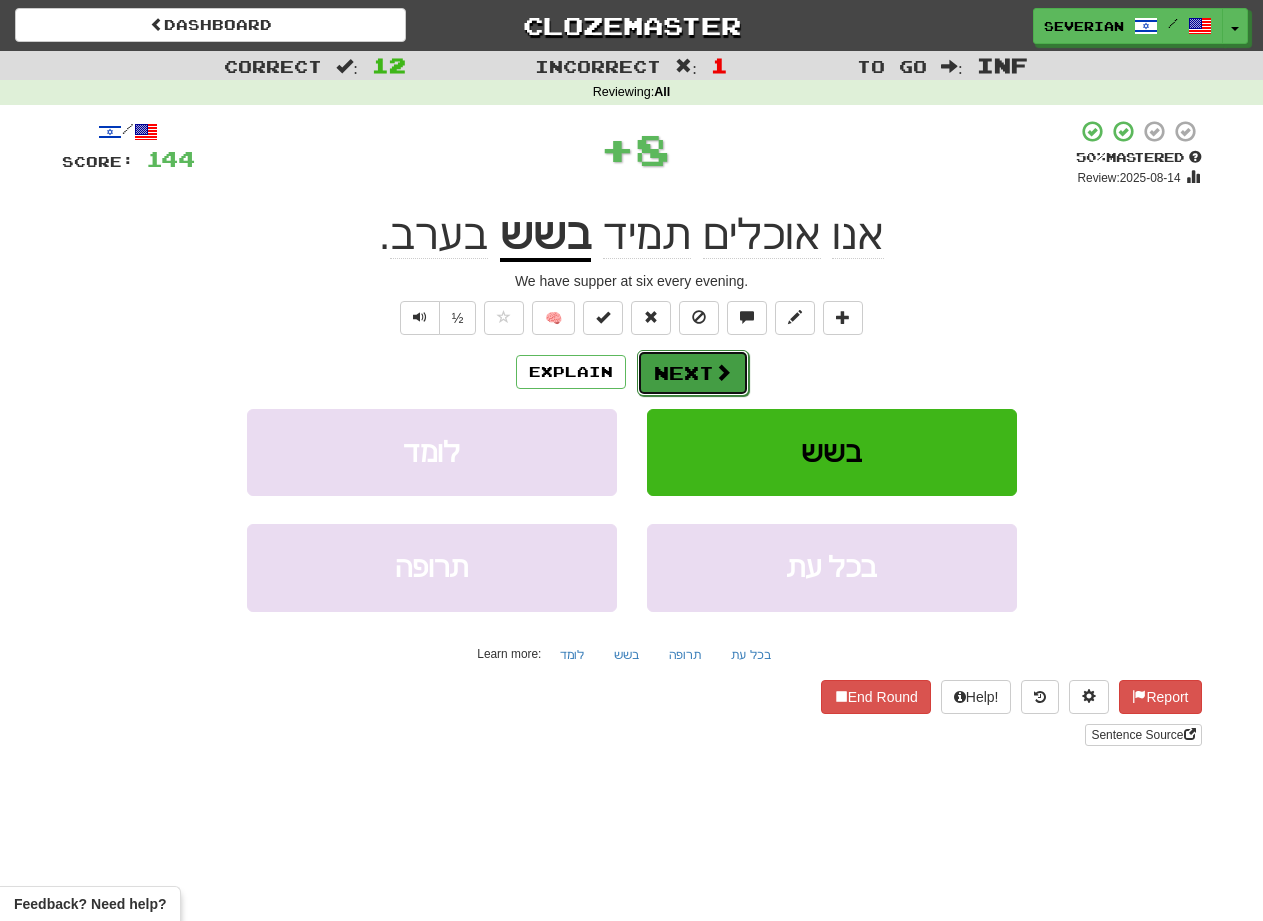 click on "Next" at bounding box center [693, 373] 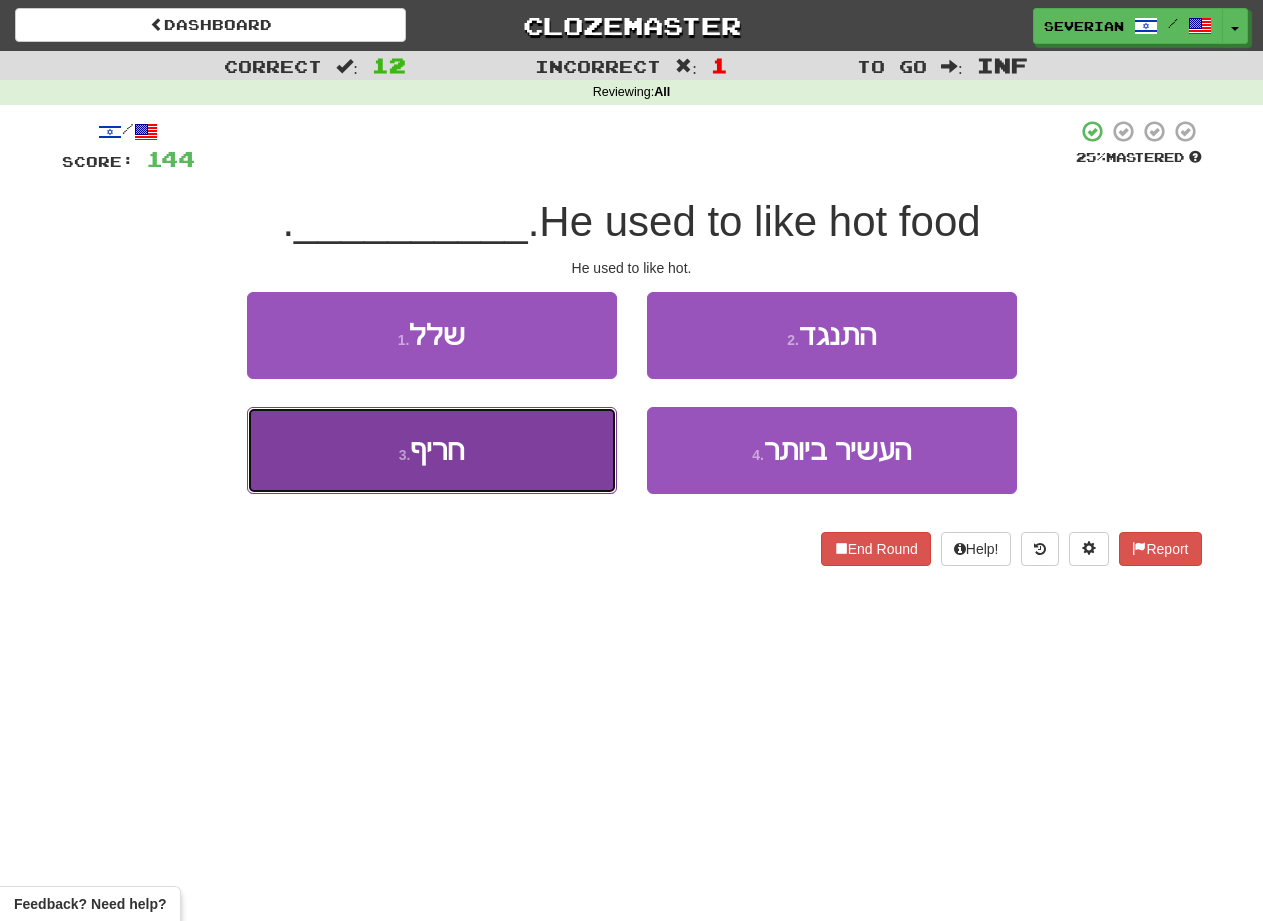 click on "3 .  חריף" at bounding box center [432, 450] 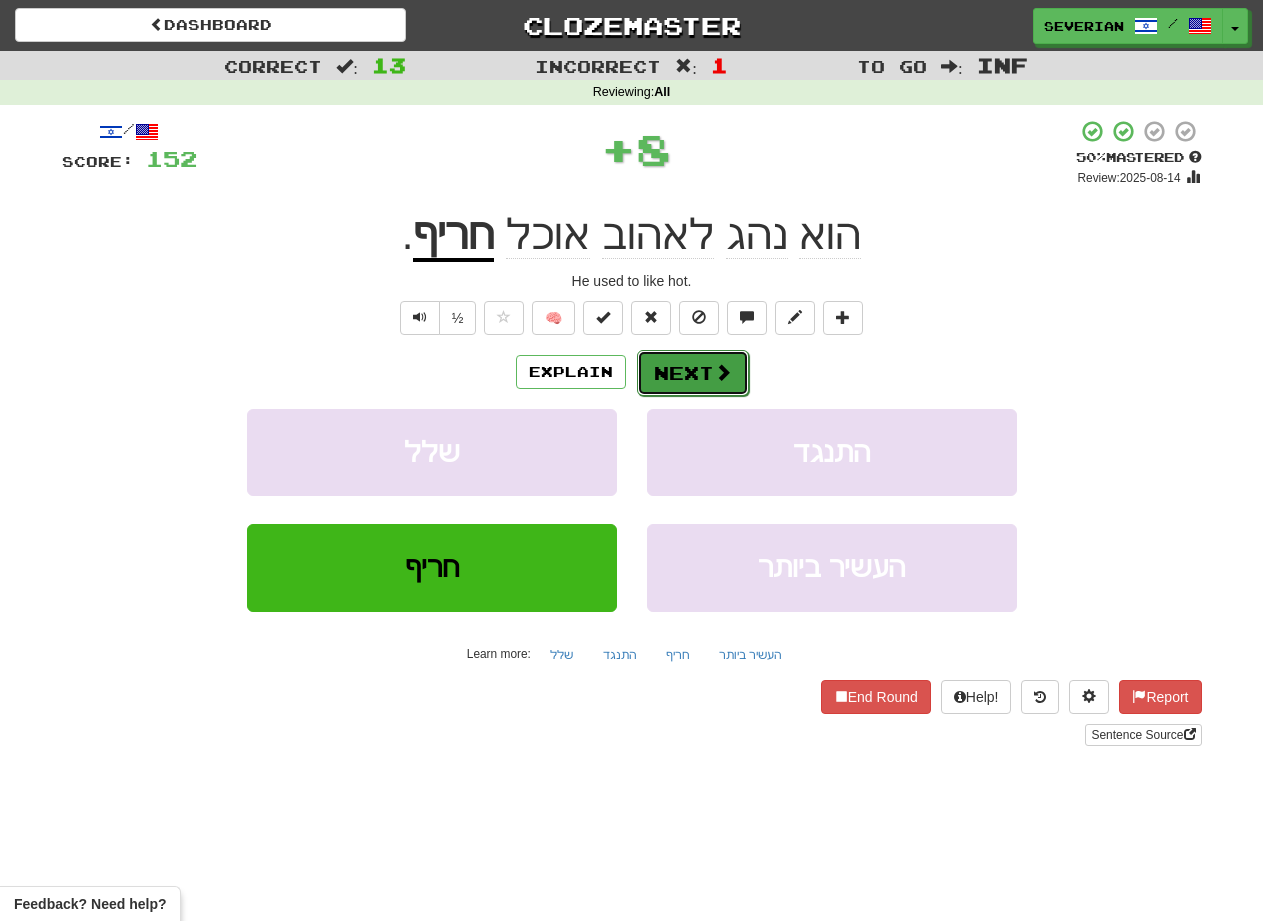 click on "Next" at bounding box center [693, 373] 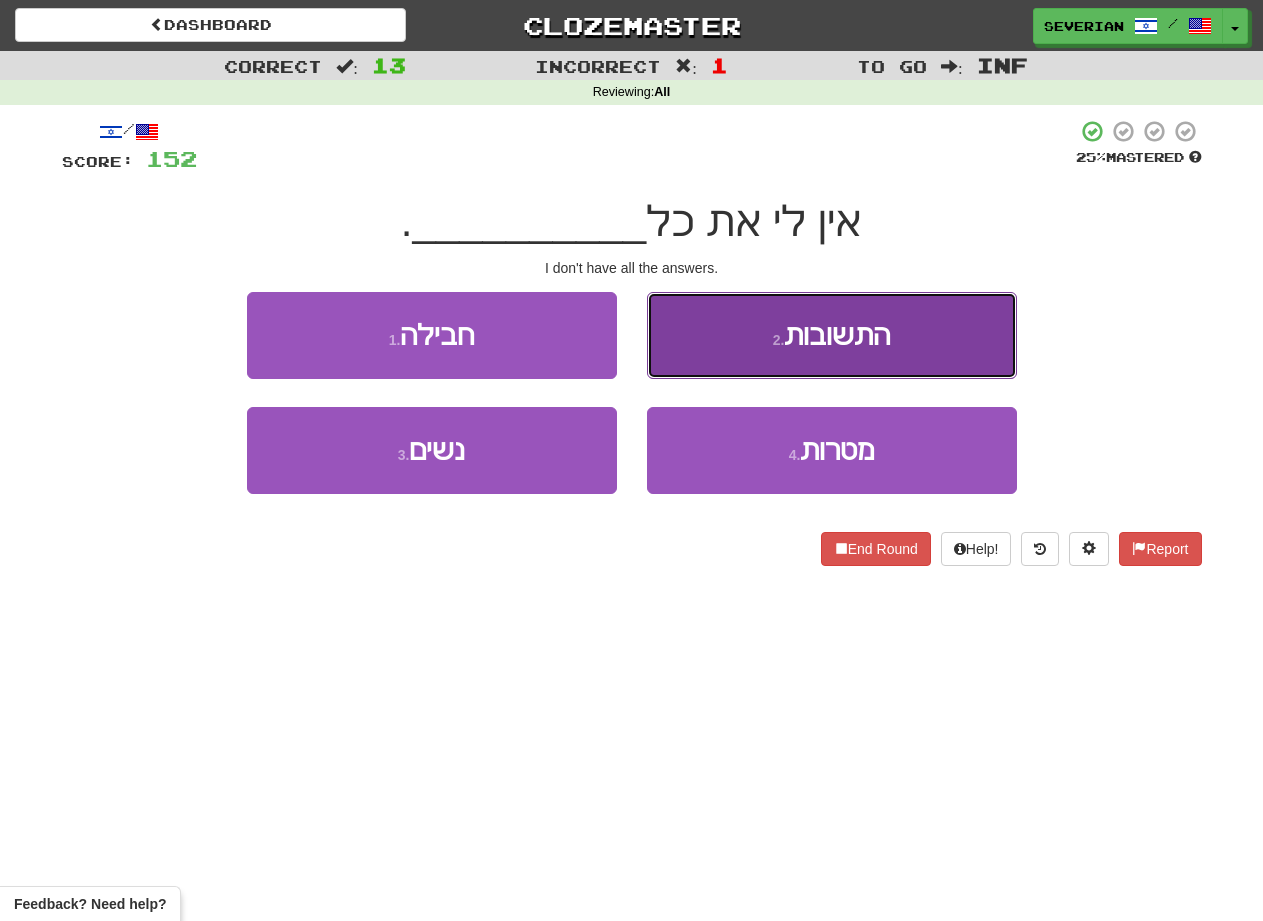 click on "2 .  התשובות" at bounding box center (832, 335) 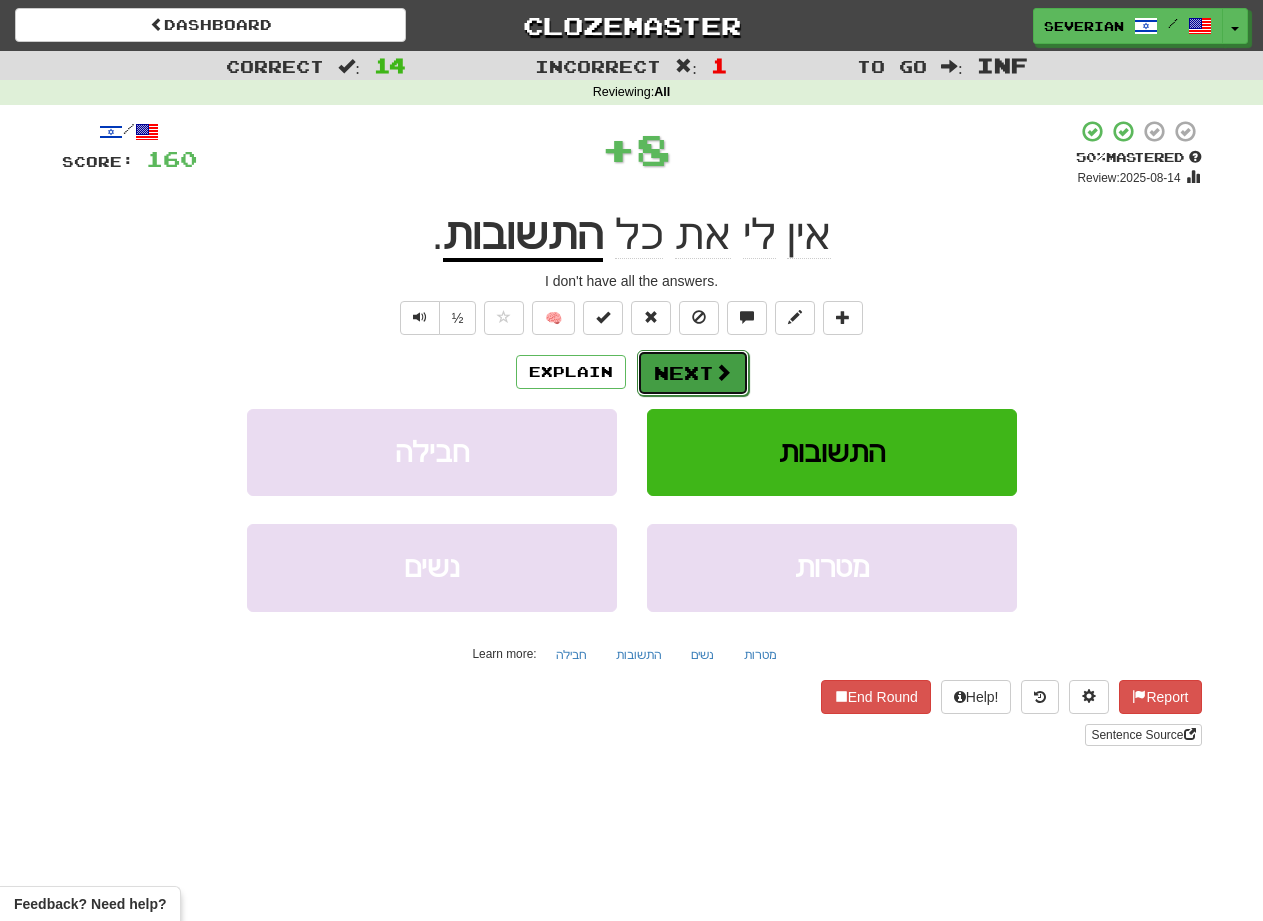 click on "Next" at bounding box center (693, 373) 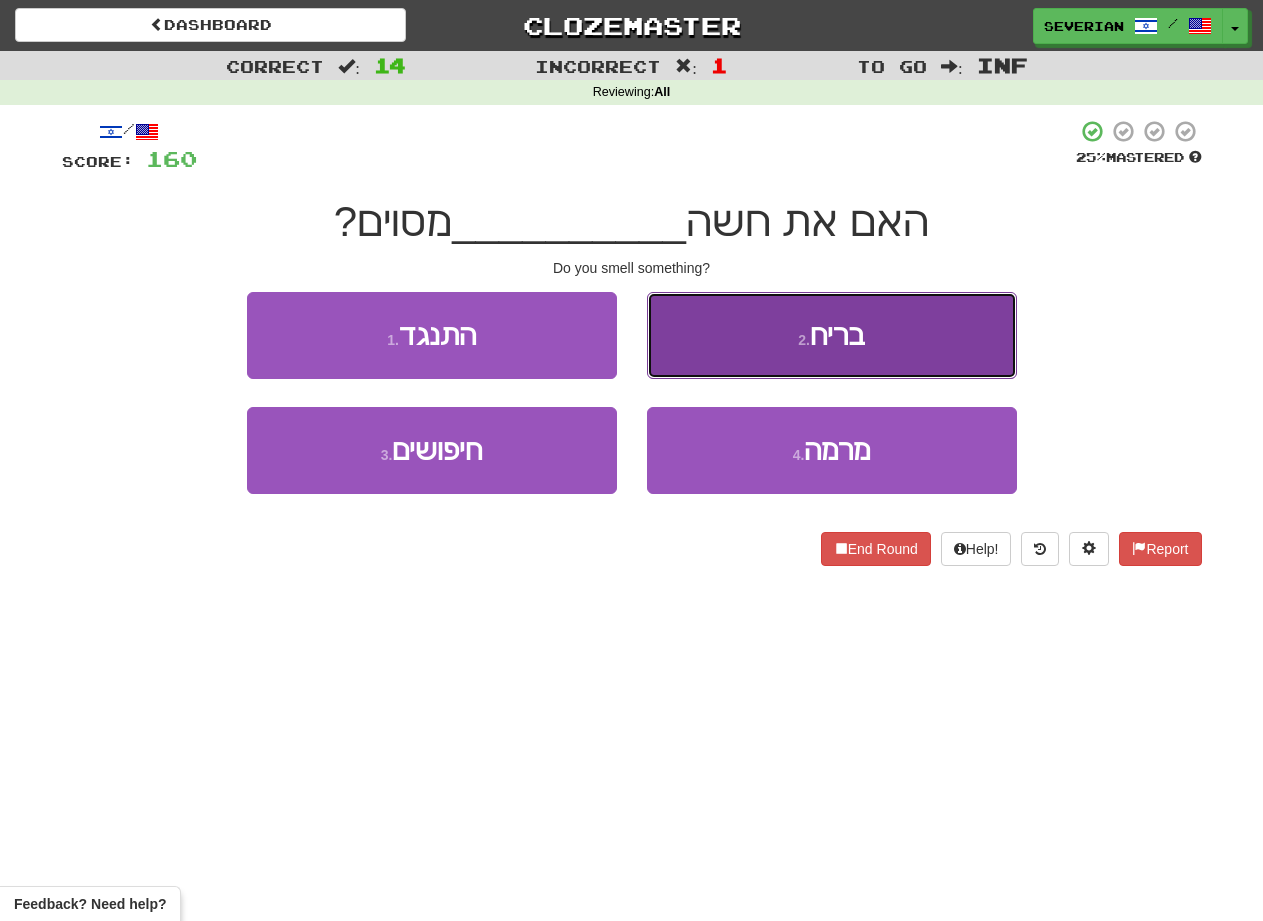 click on "2 .  בריח" at bounding box center [832, 335] 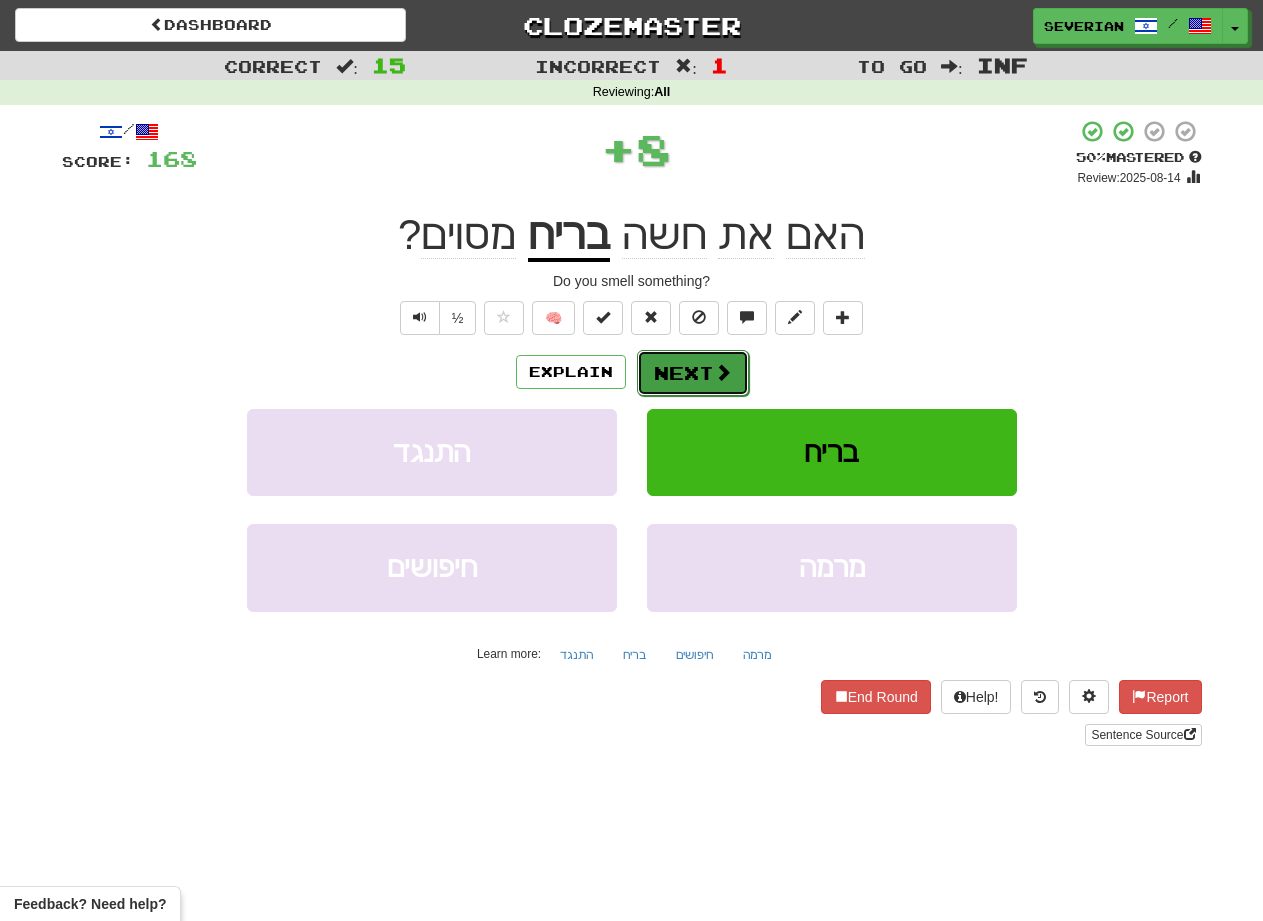 click on "Next" at bounding box center (693, 373) 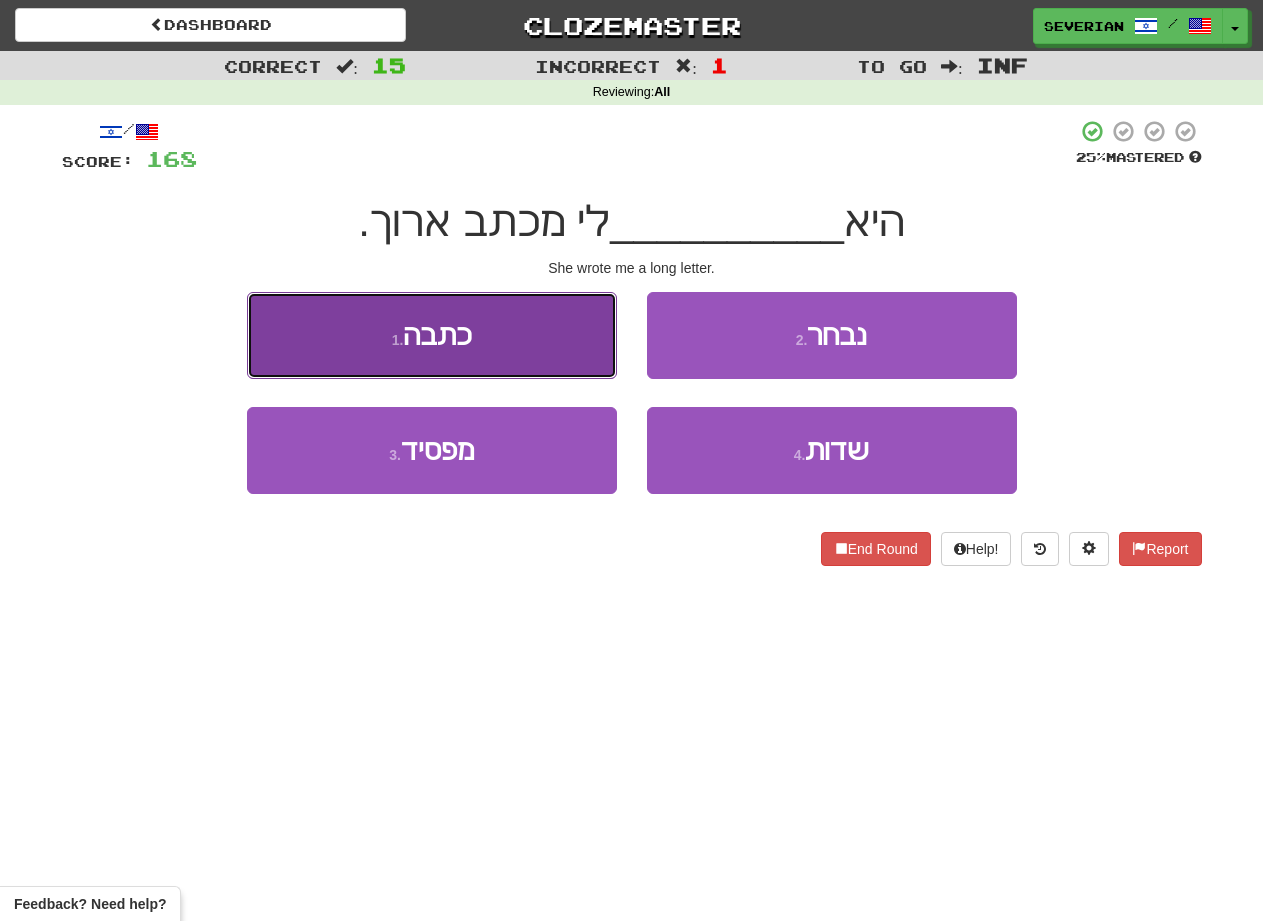 click on "1 .  כתבה" at bounding box center (432, 335) 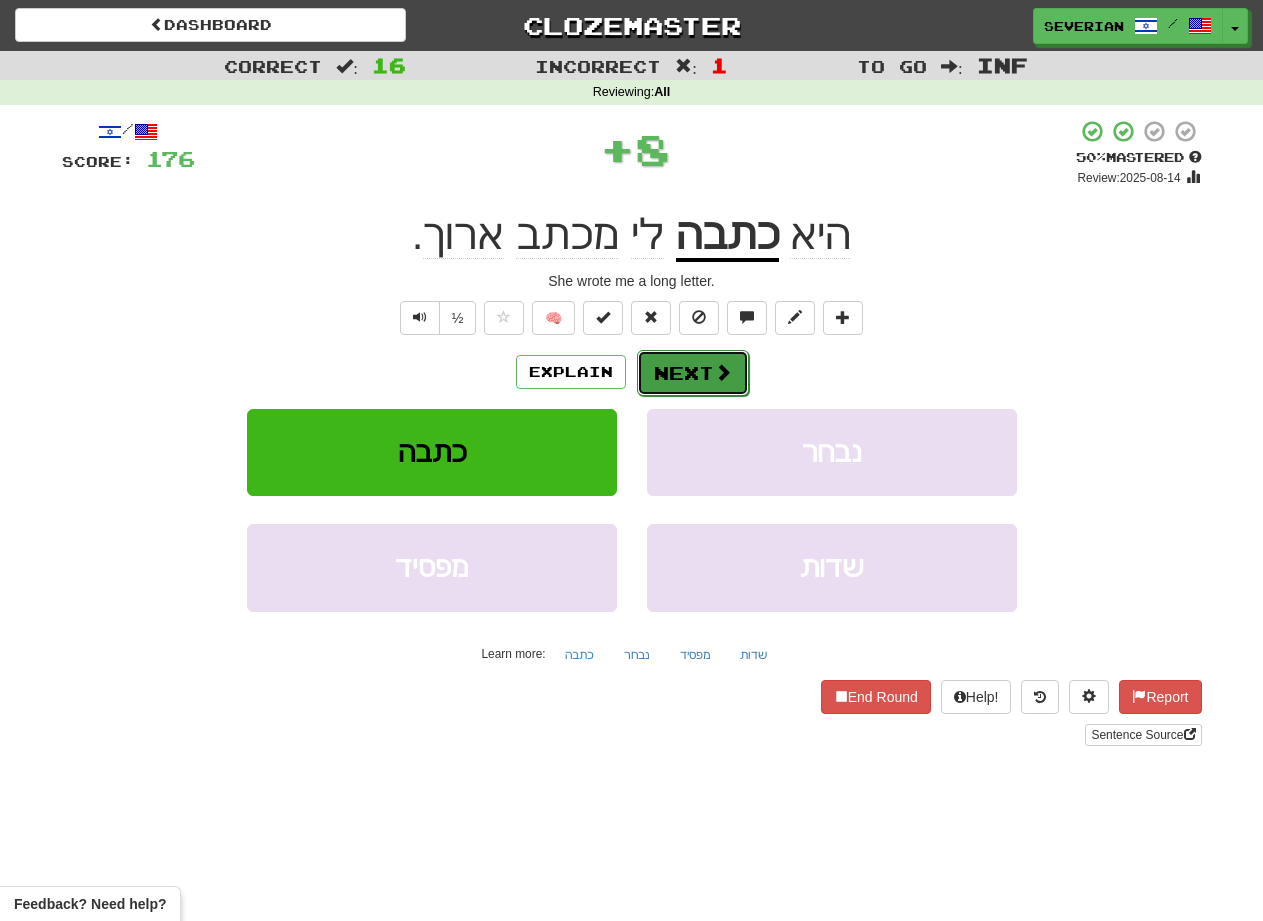 click on "Next" at bounding box center (693, 373) 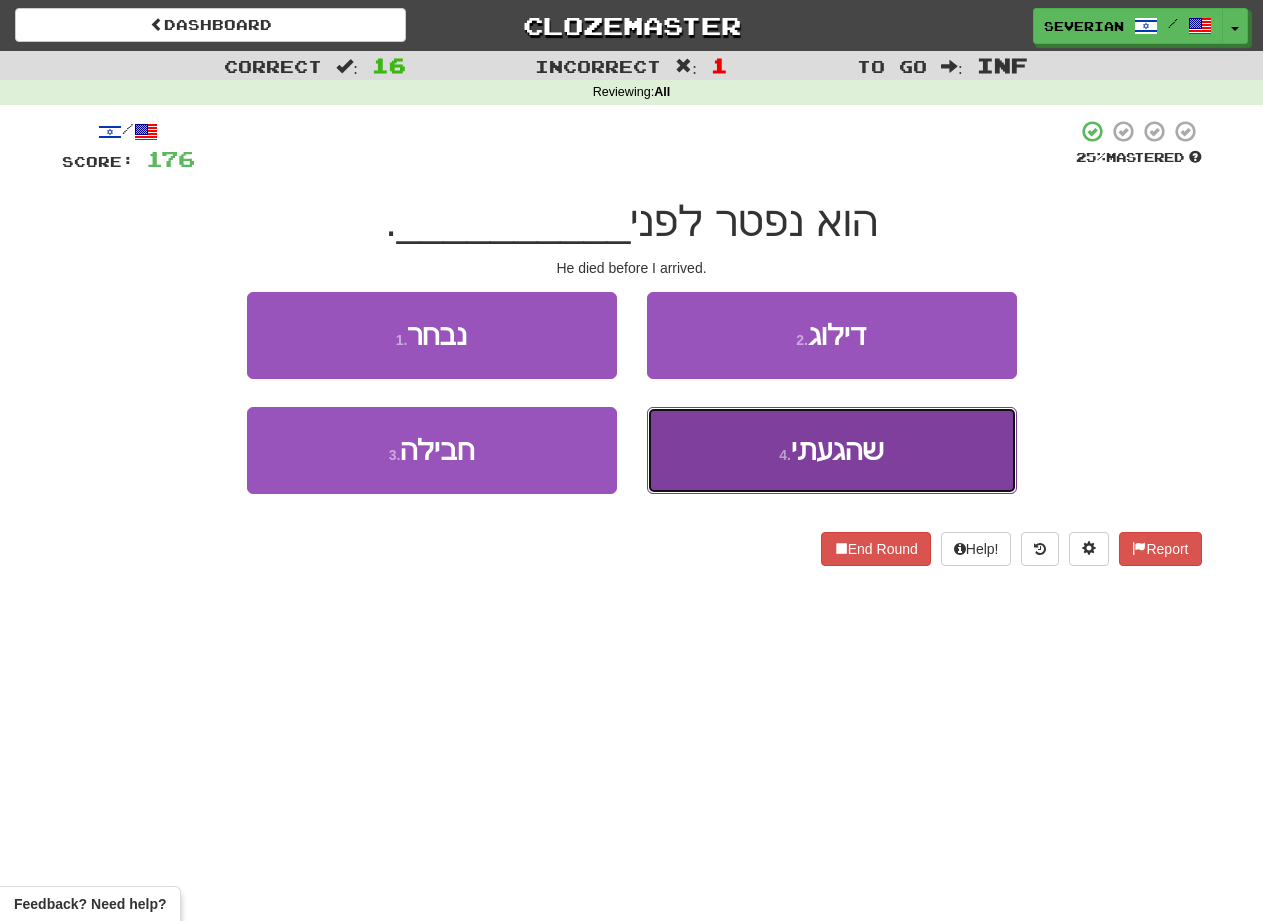 click on "4 .  שהגעתי" at bounding box center [832, 450] 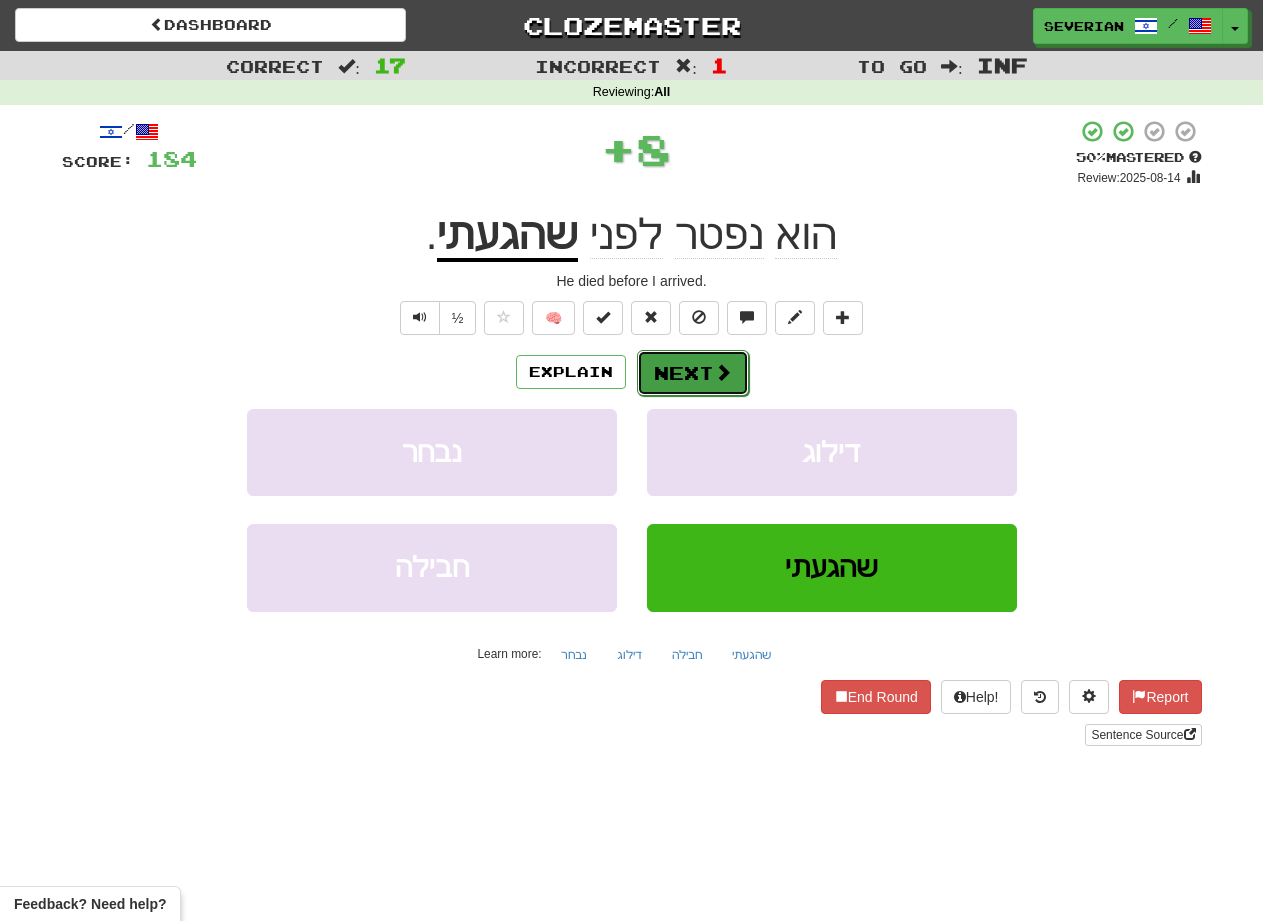 click on "Next" at bounding box center (693, 373) 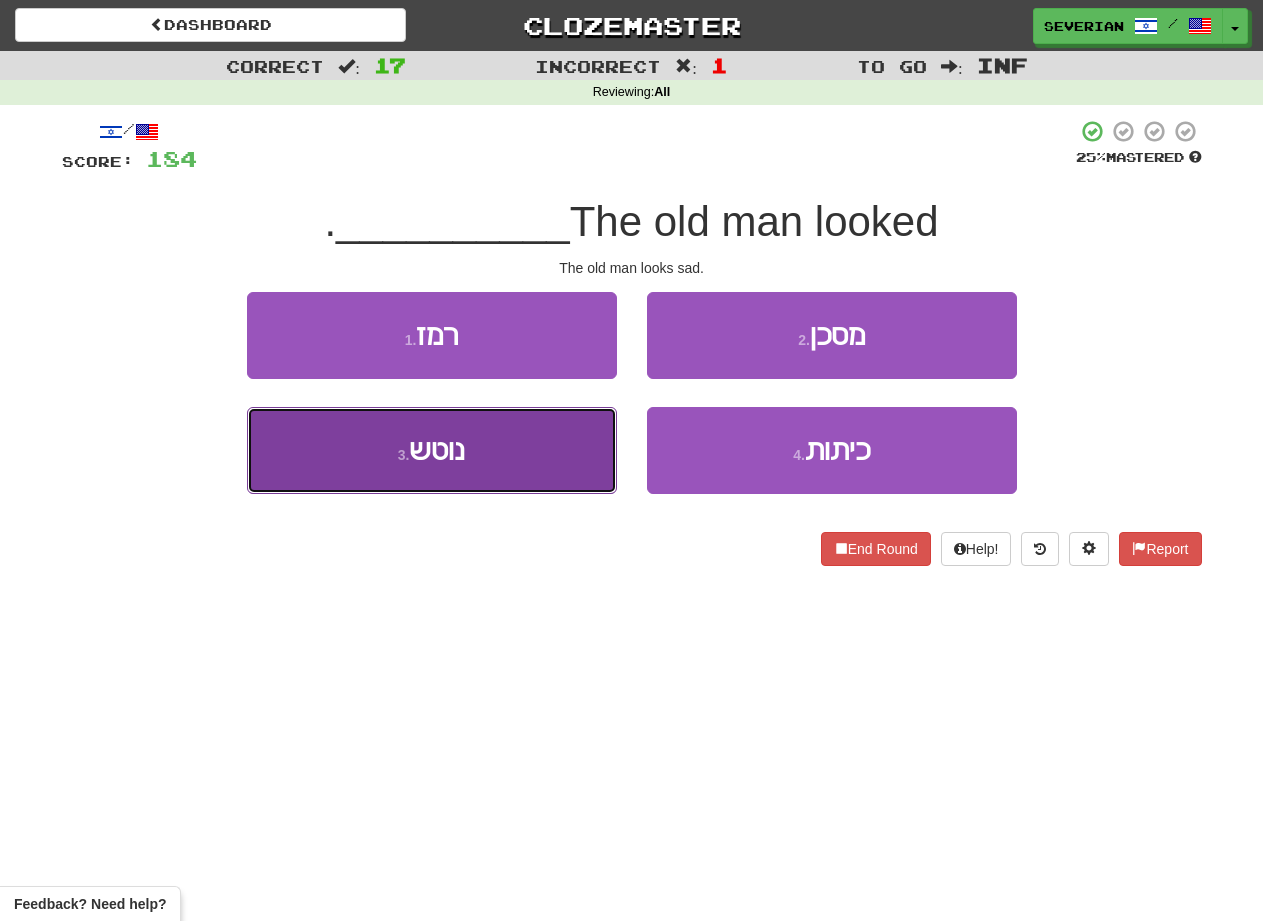 click on "3 .  נוטש" at bounding box center [432, 450] 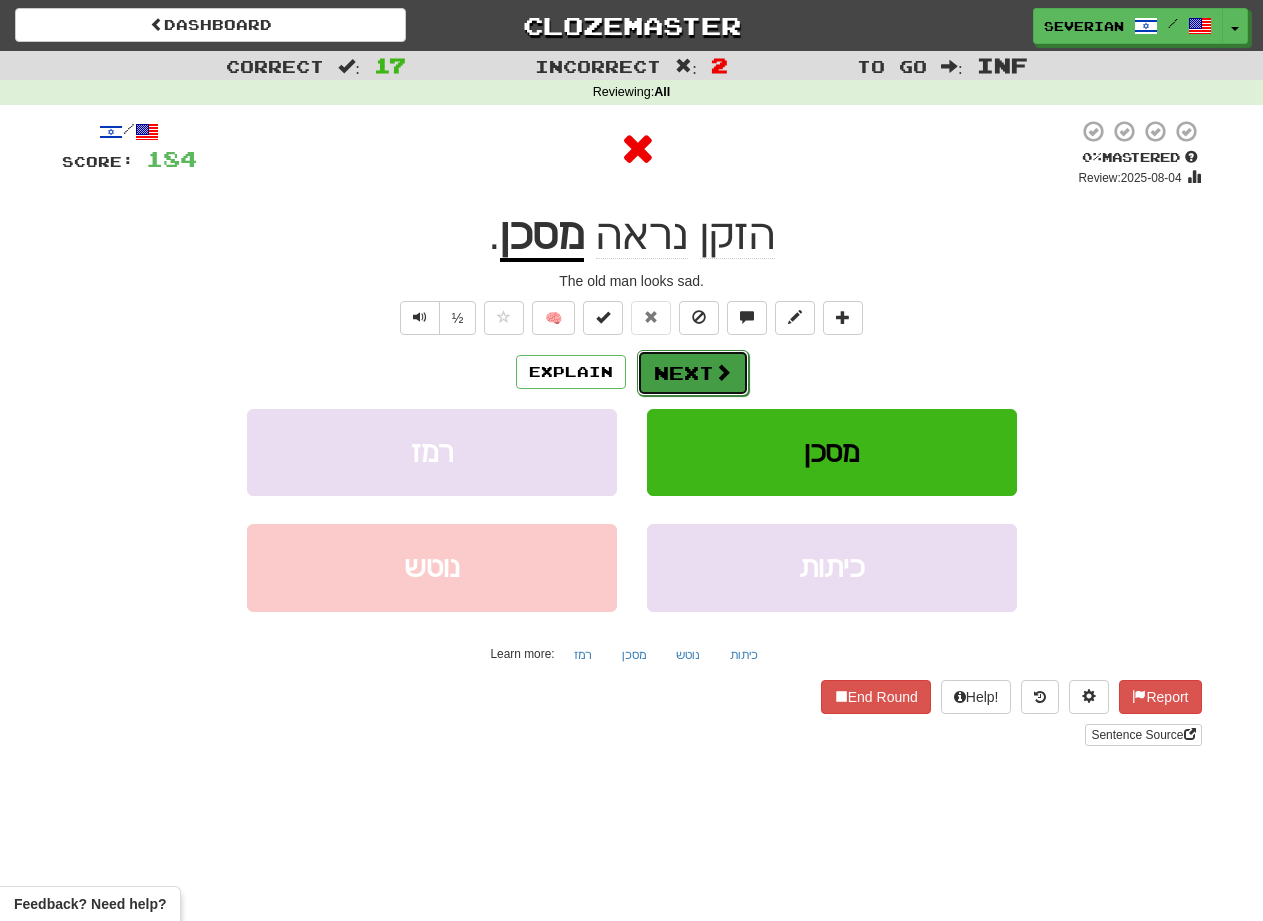 click on "Next" at bounding box center [693, 373] 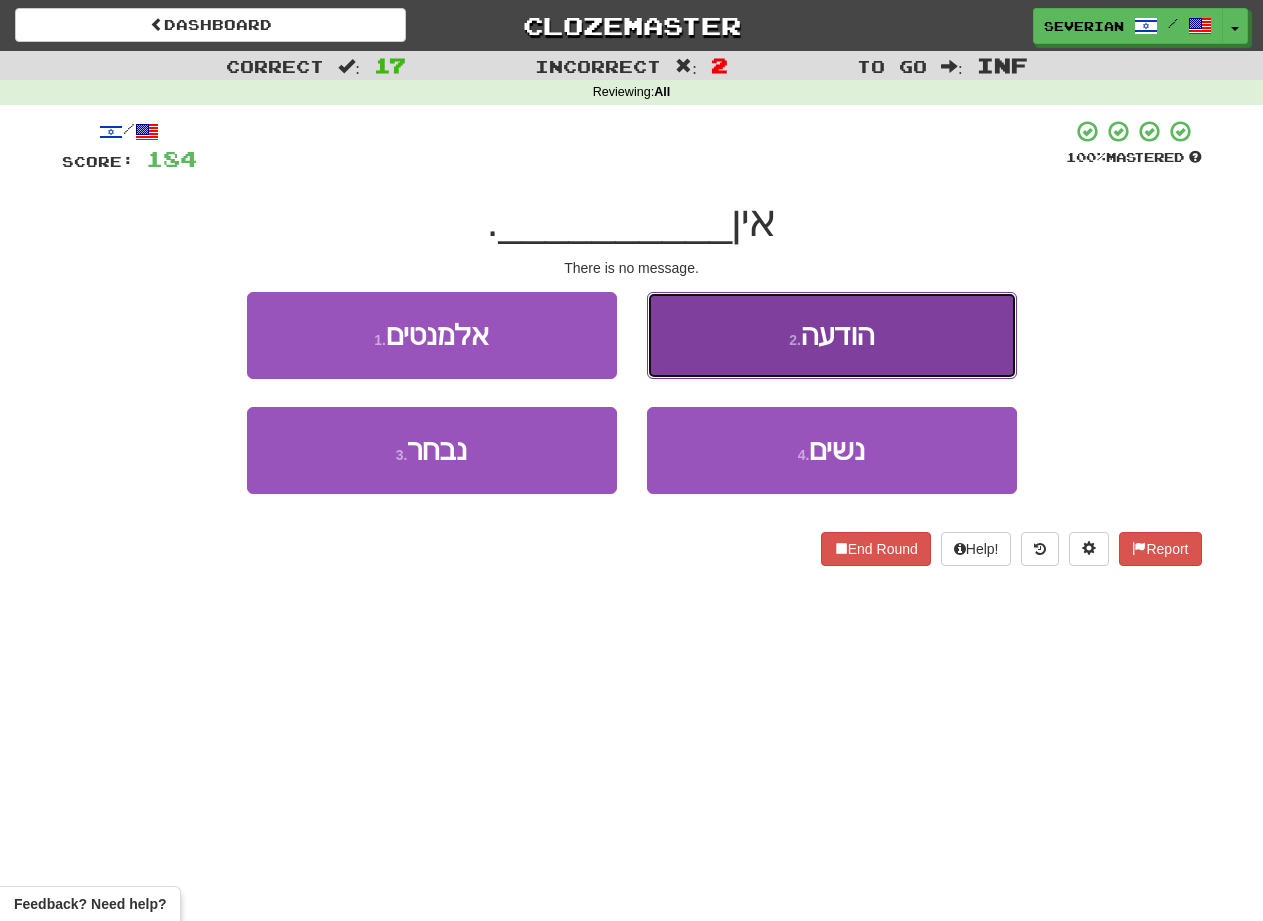 click on "הודעה" at bounding box center (837, 335) 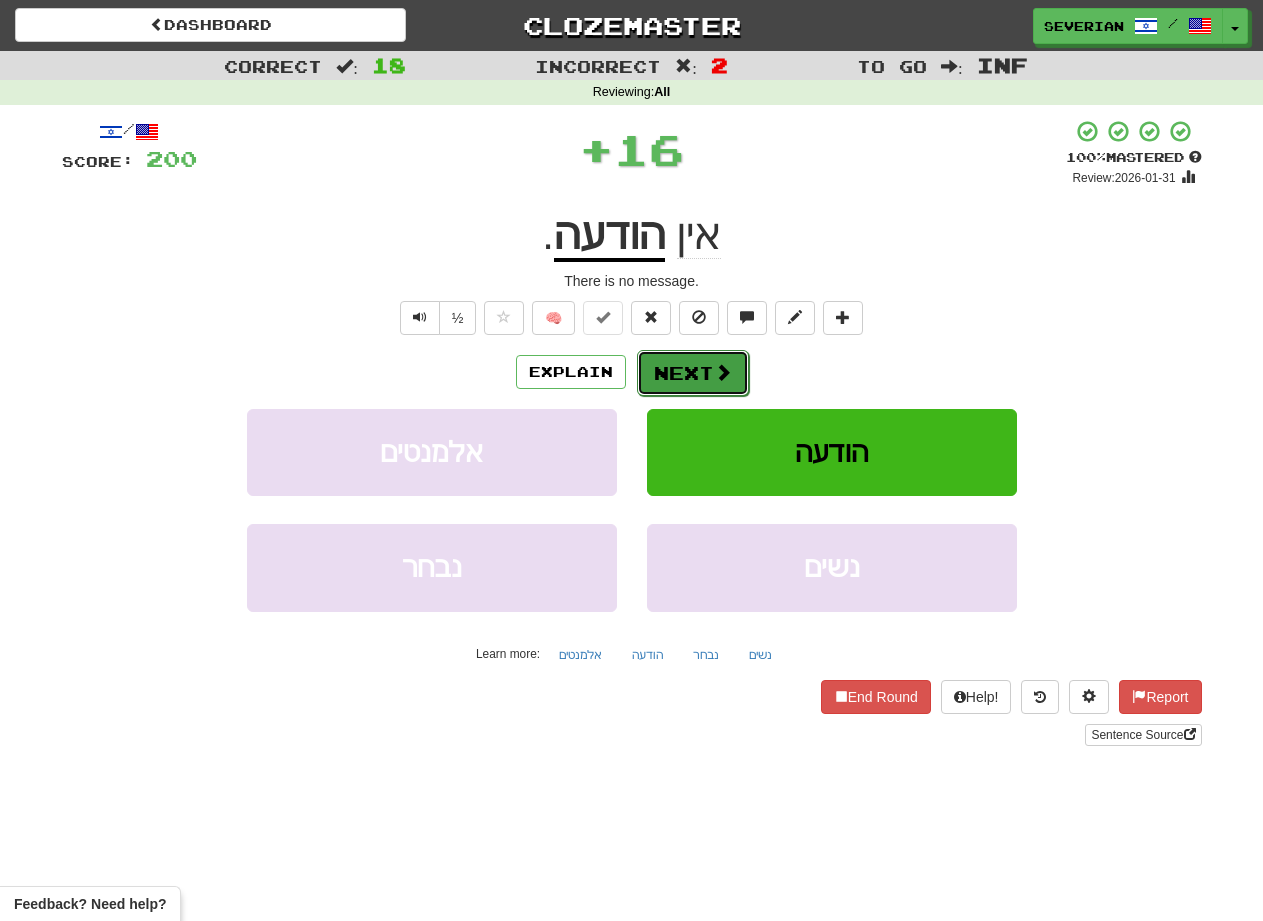 click at bounding box center (723, 372) 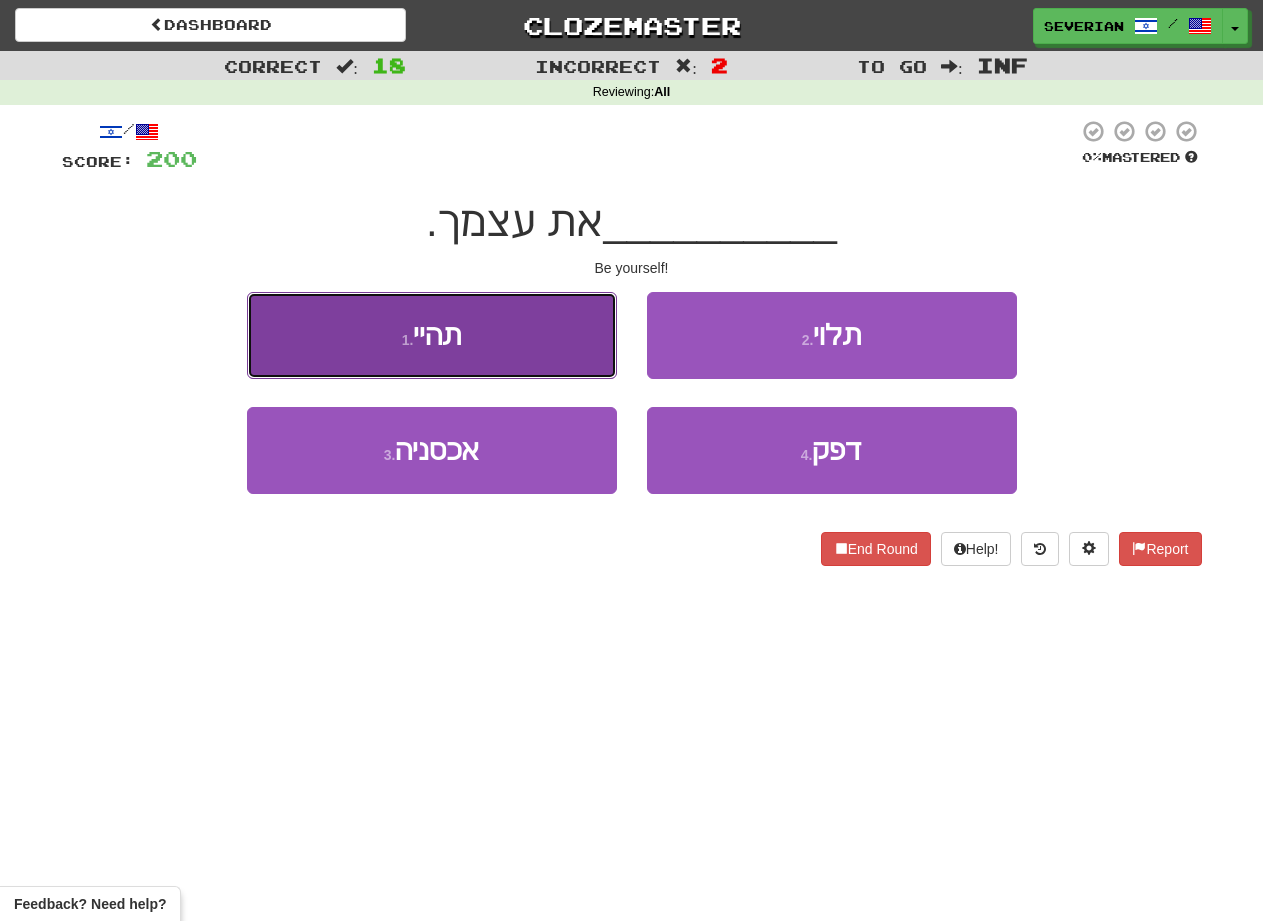 click on "1 .  תהיי" at bounding box center [432, 335] 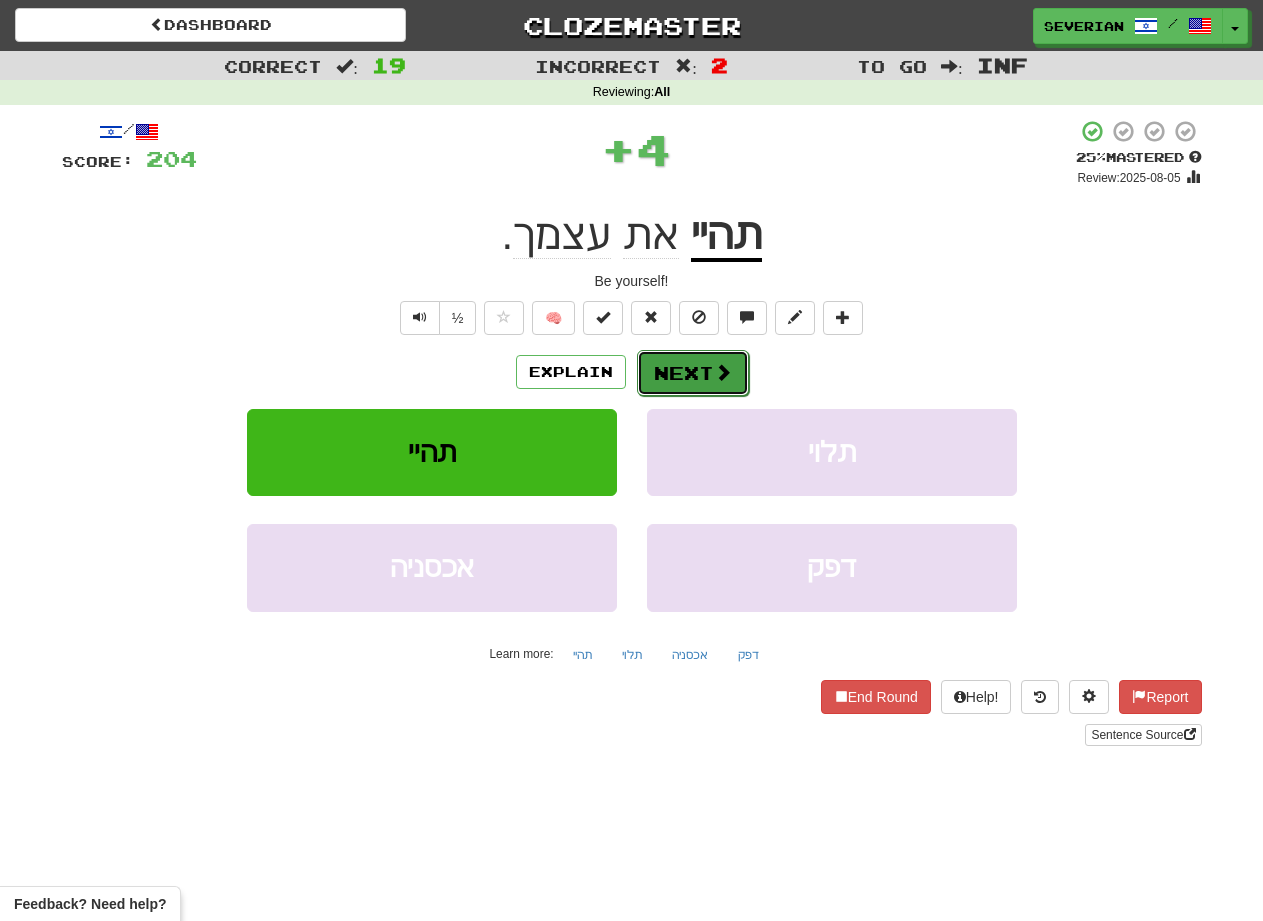 click on "Next" at bounding box center (693, 373) 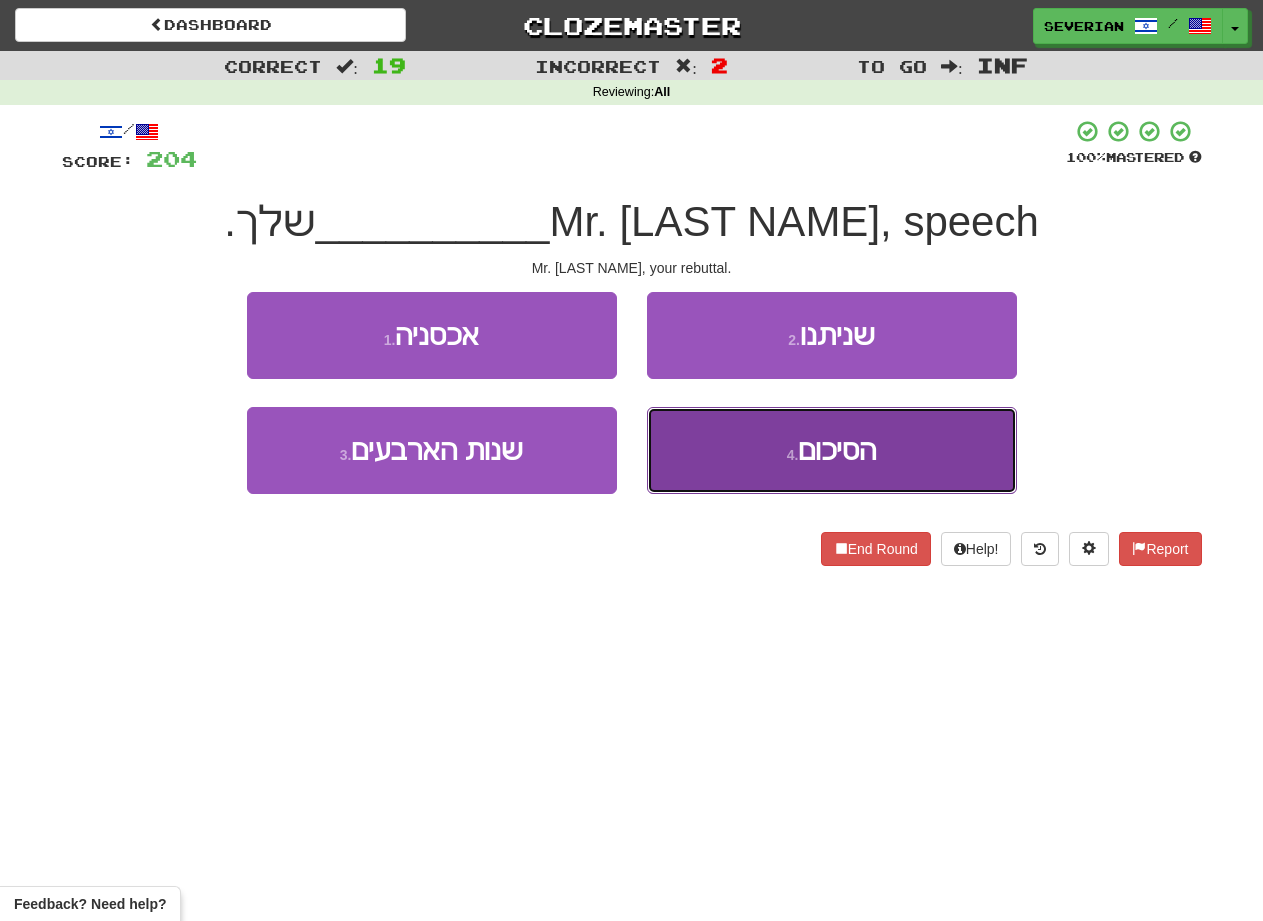 click on "4 .  הסיכום" at bounding box center (832, 450) 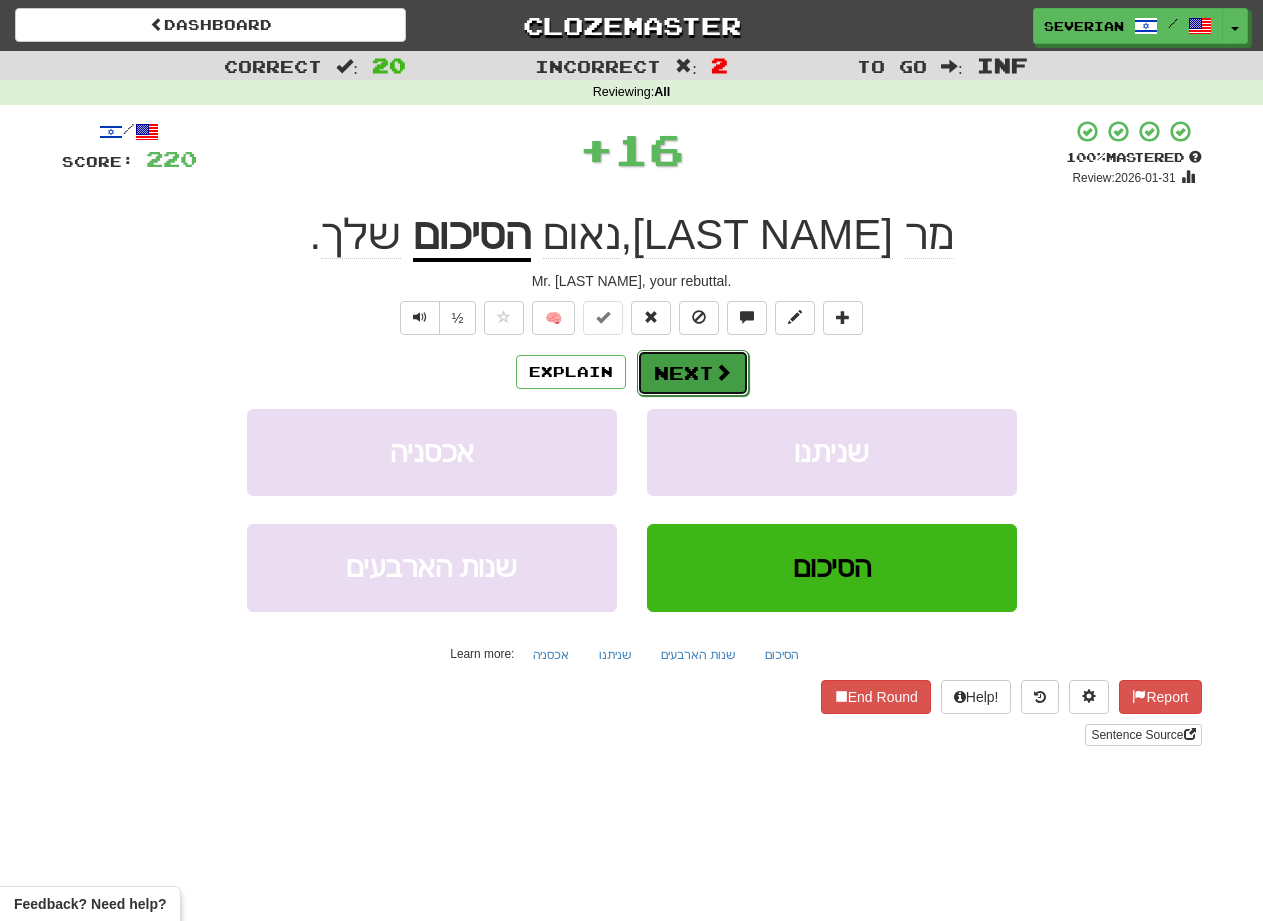 click on "Next" at bounding box center [693, 373] 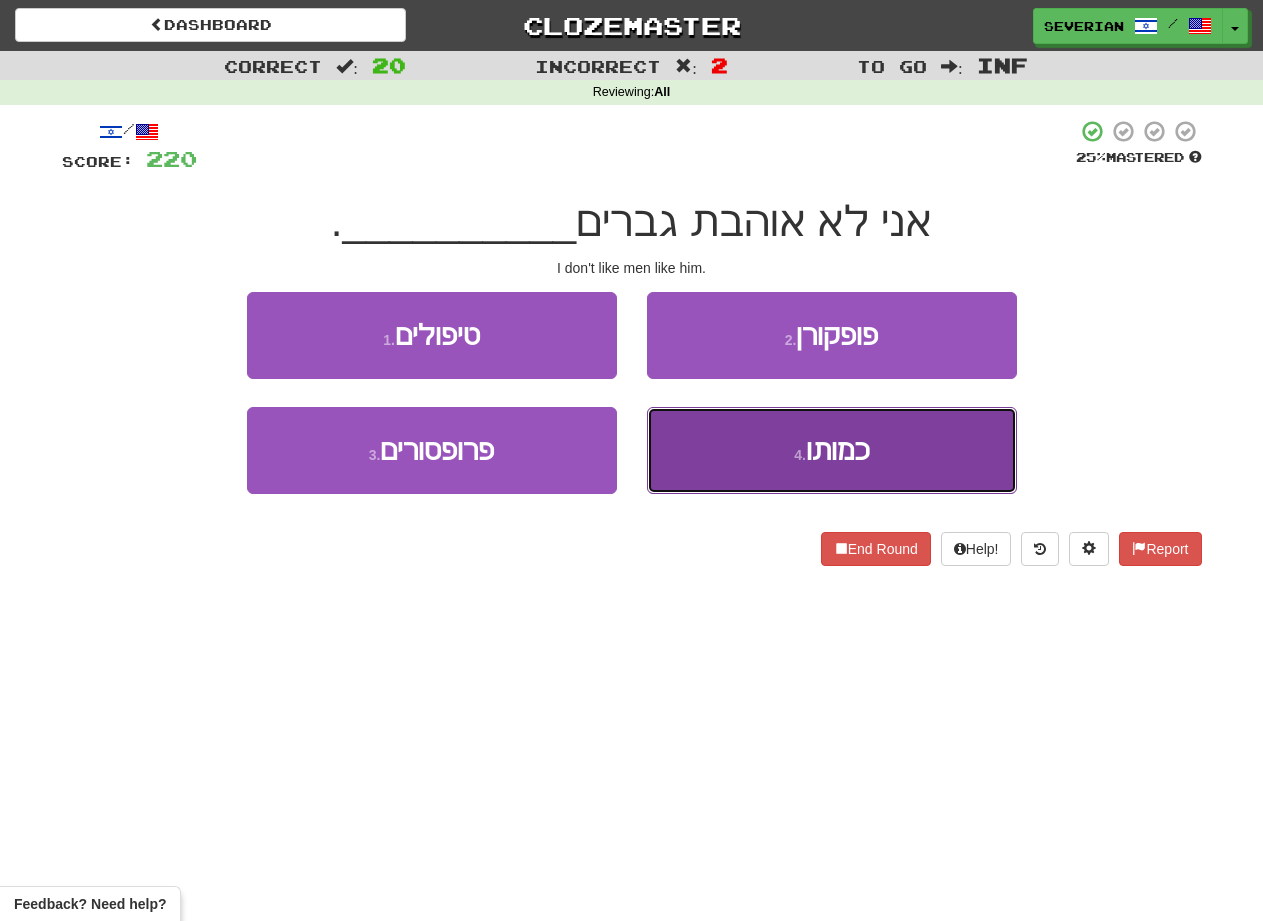 click on "4 .  כמותו" at bounding box center (832, 450) 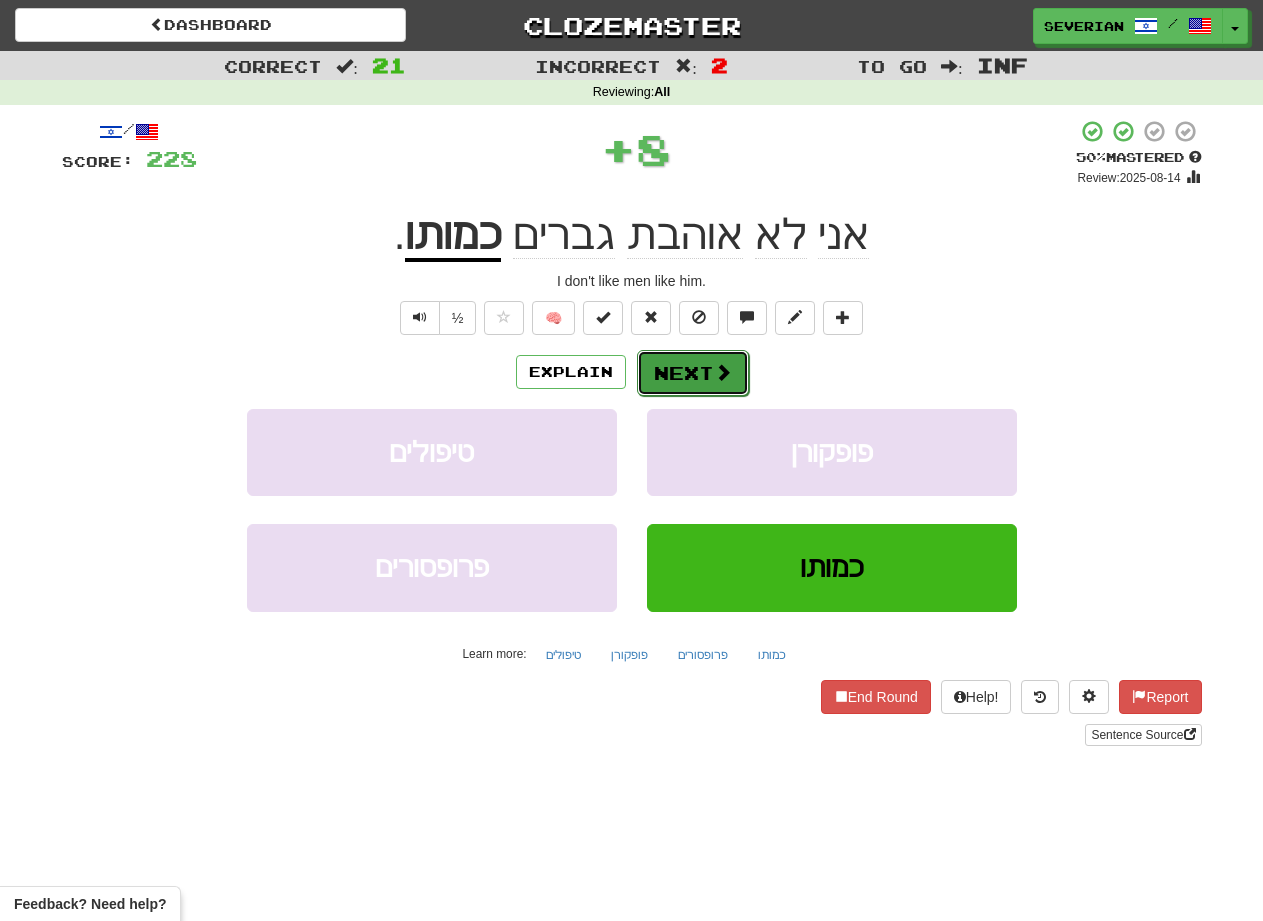 click on "Next" at bounding box center (693, 373) 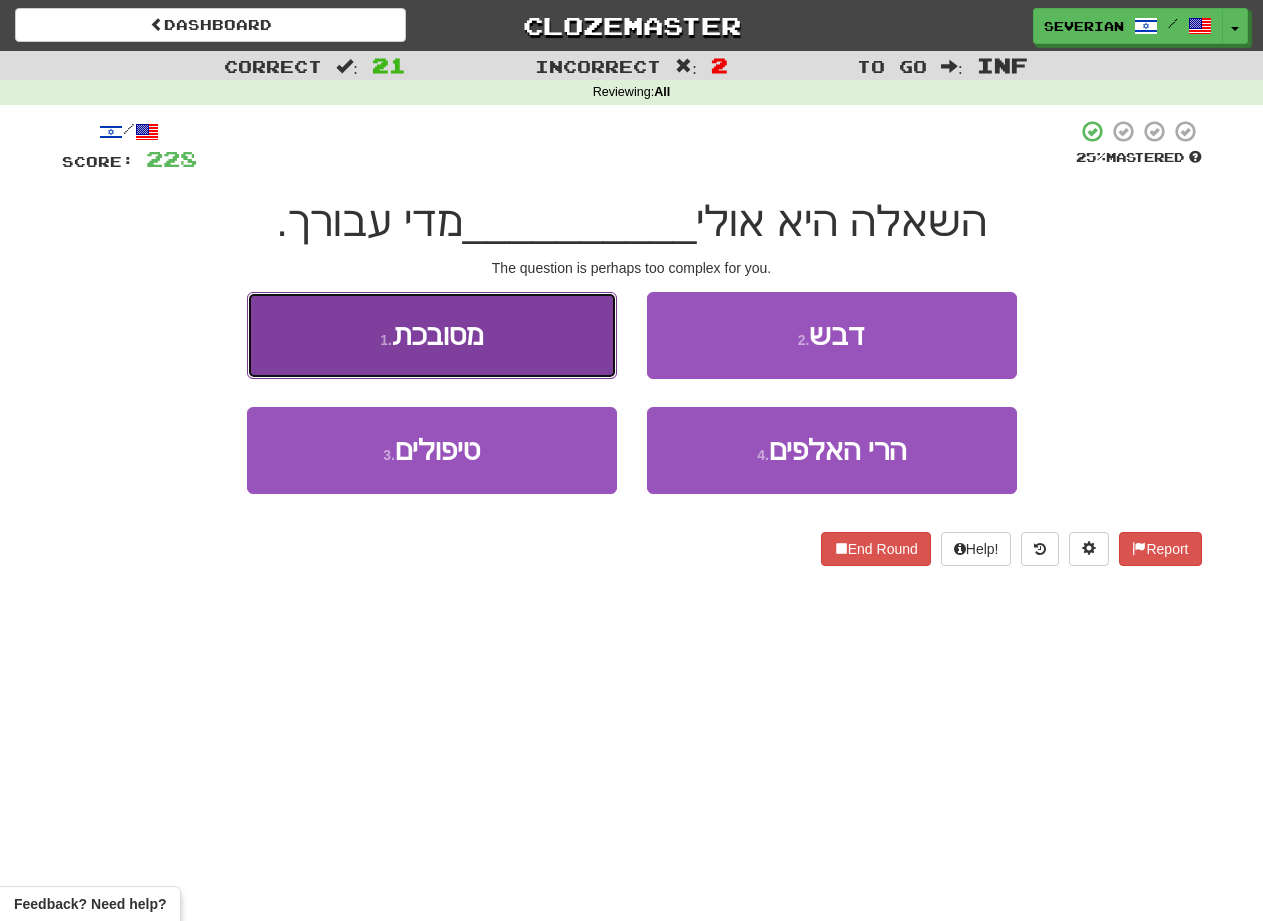 click on "1 .  מסובכת" at bounding box center (432, 335) 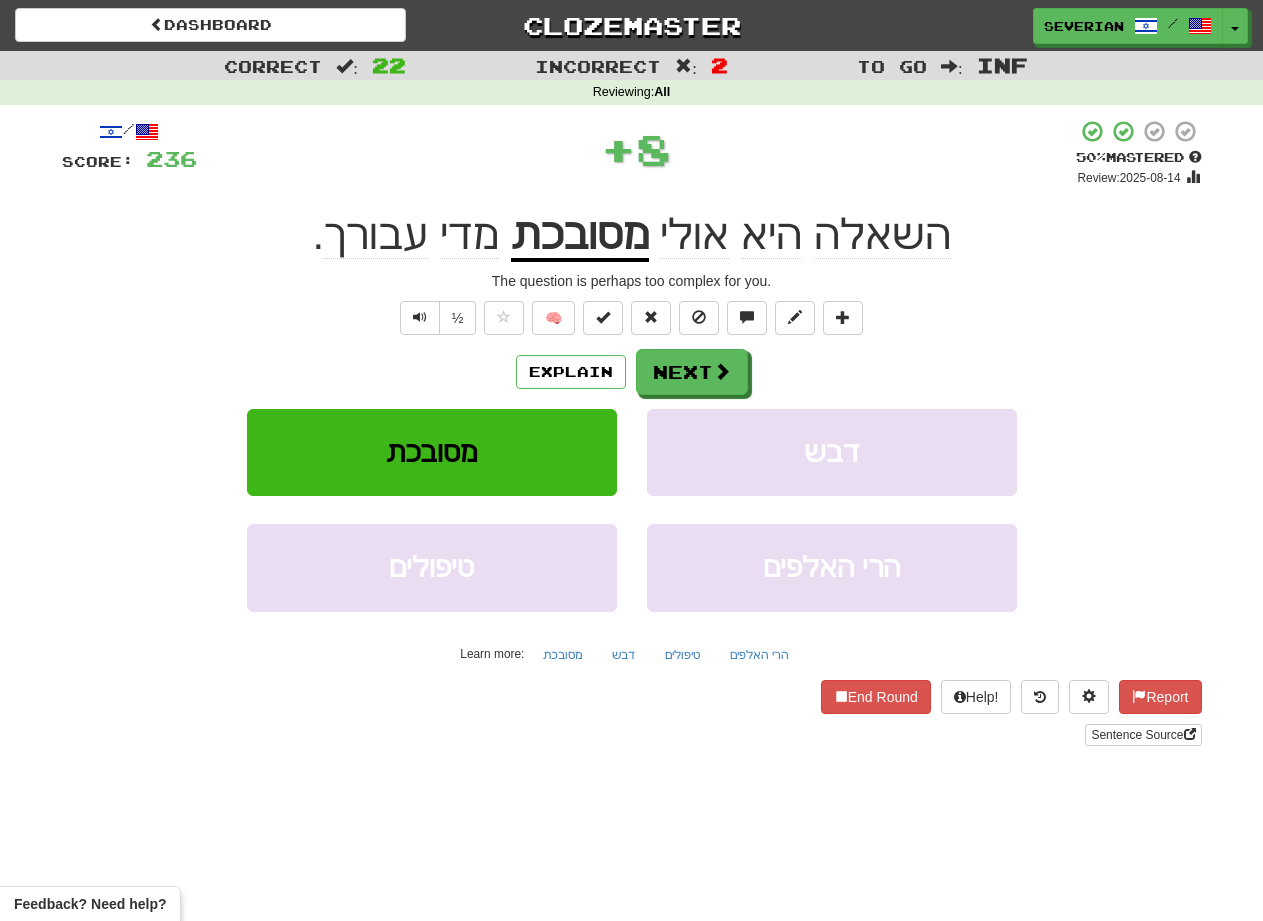 click on "Explain Next" at bounding box center [632, 372] 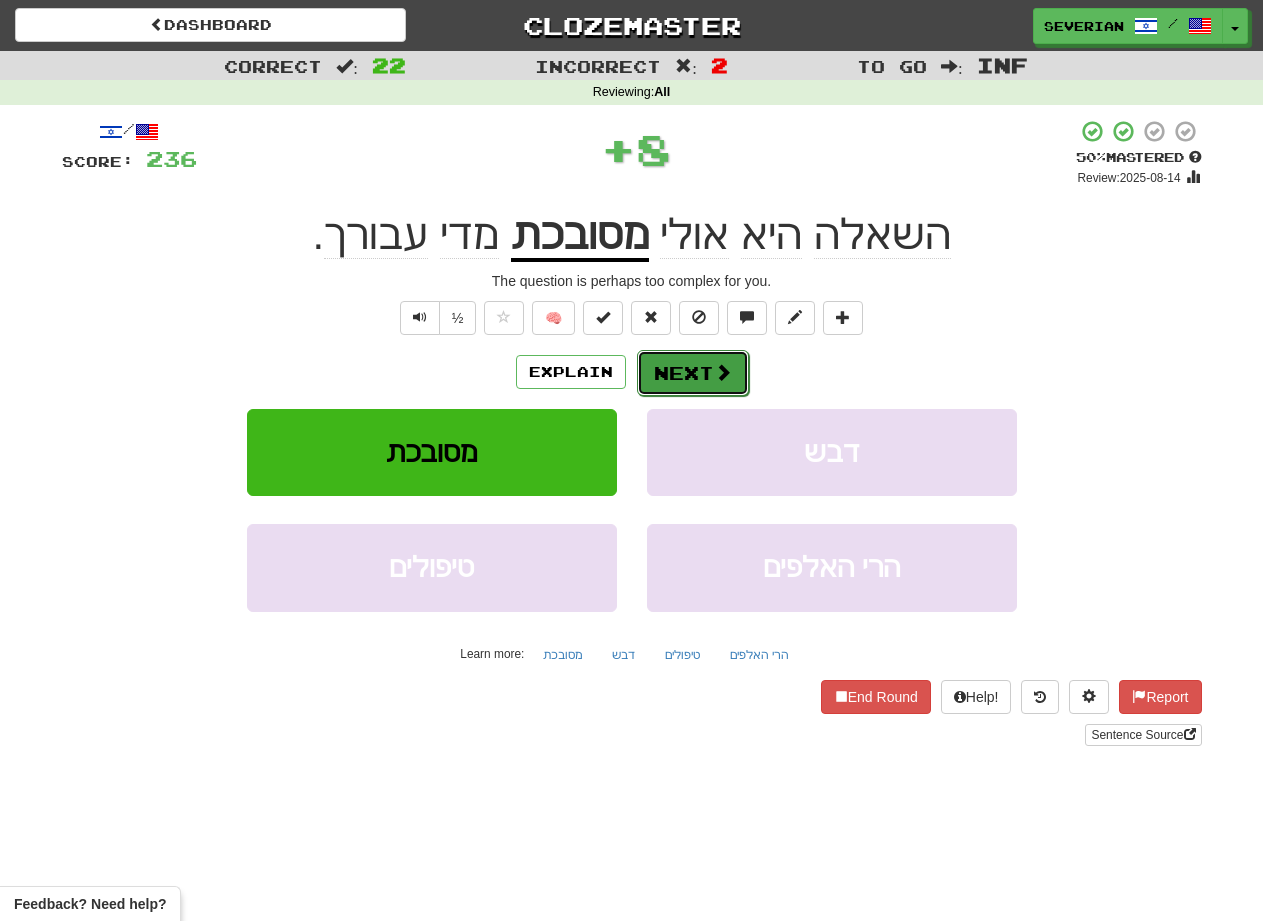 click on "Next" at bounding box center (693, 373) 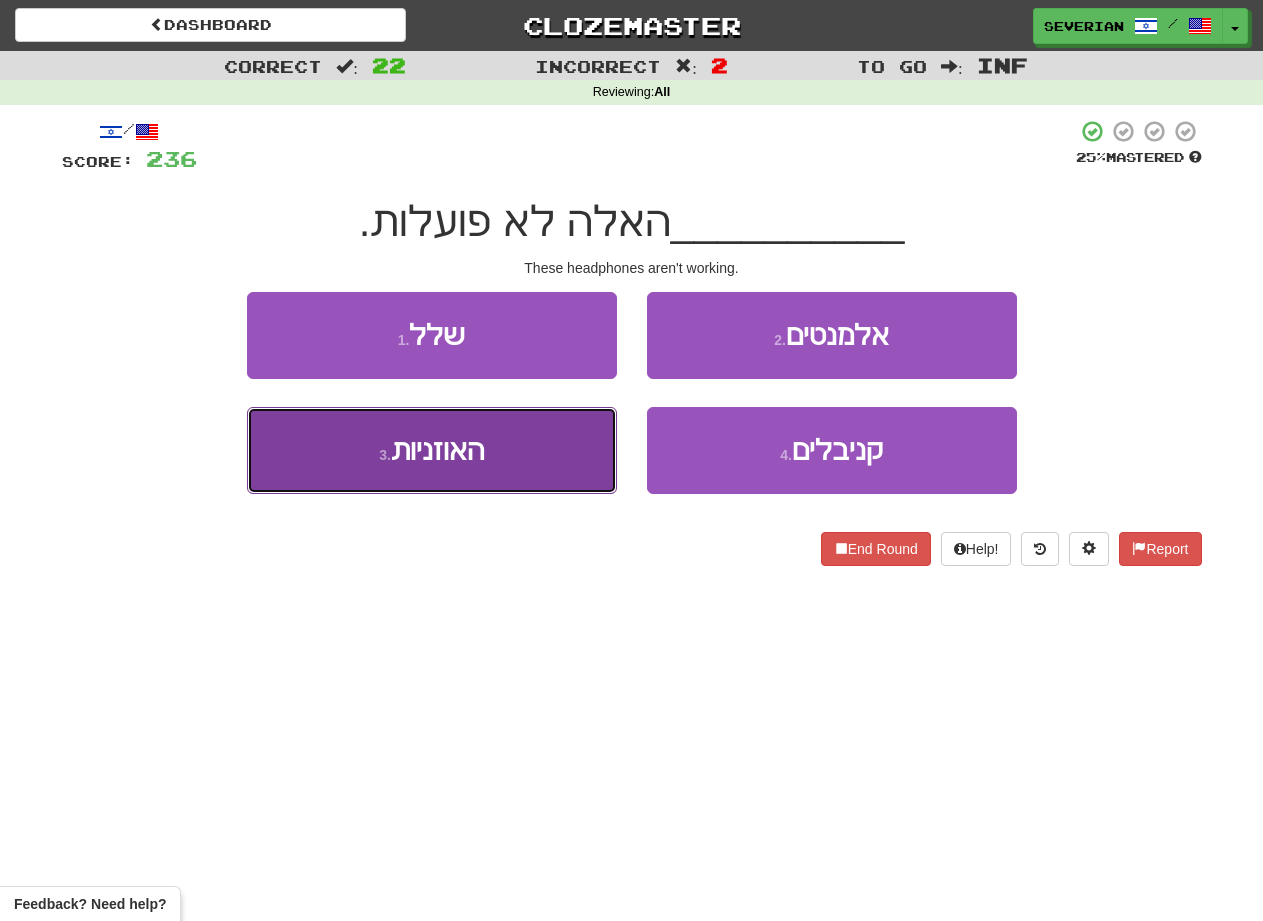 click on "האוזניות" at bounding box center [437, 450] 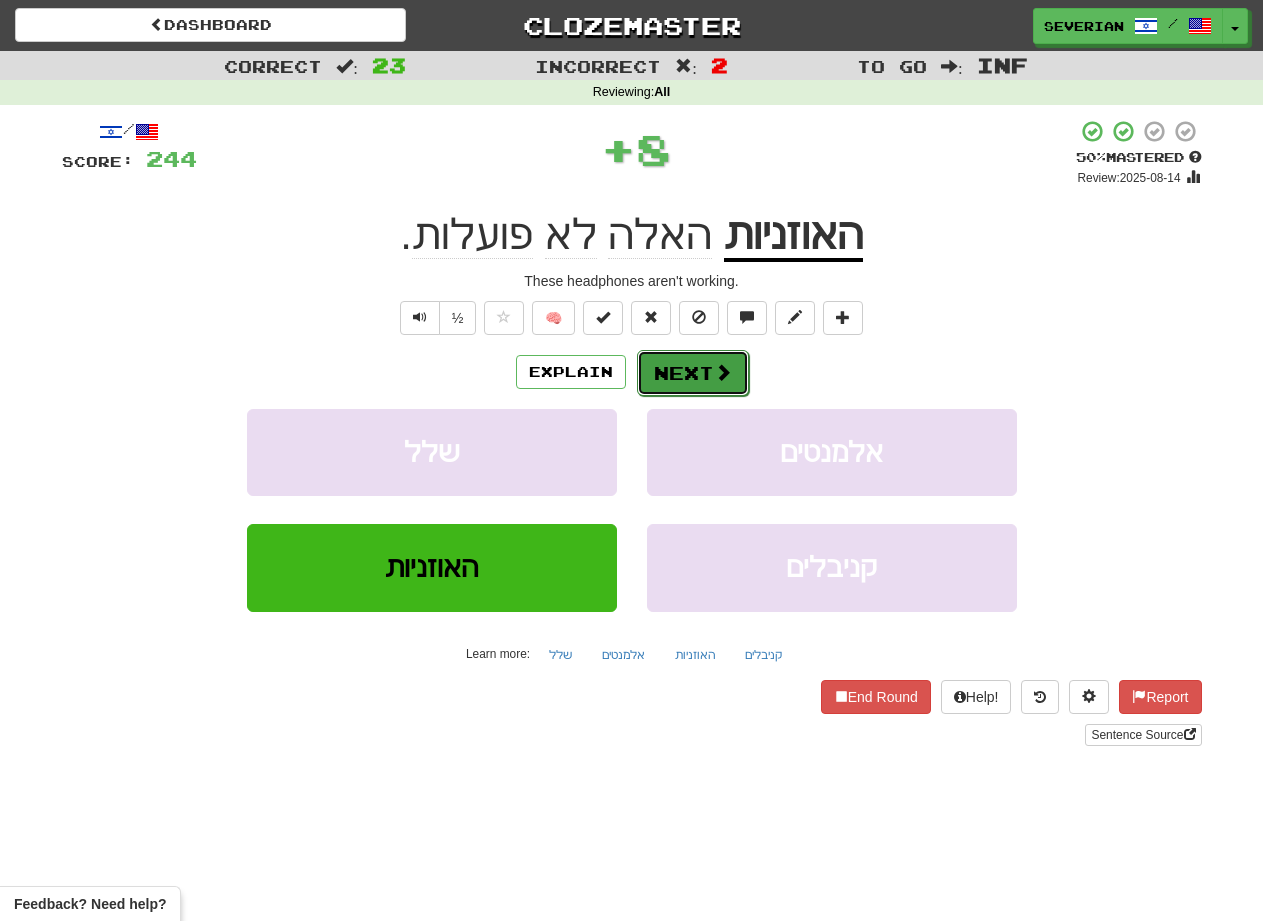 click on "Next" at bounding box center (693, 373) 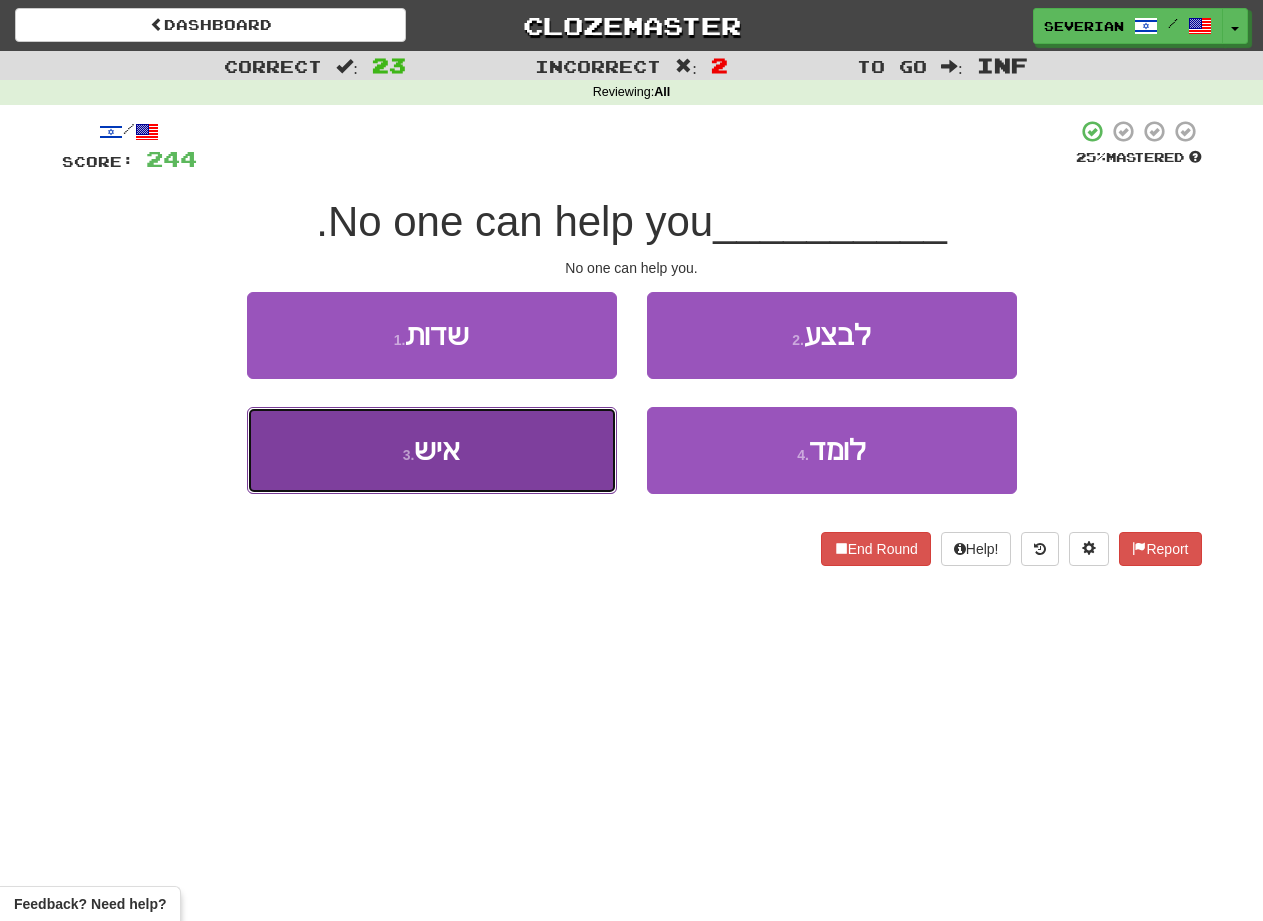 click on "3 .  איש" at bounding box center (432, 450) 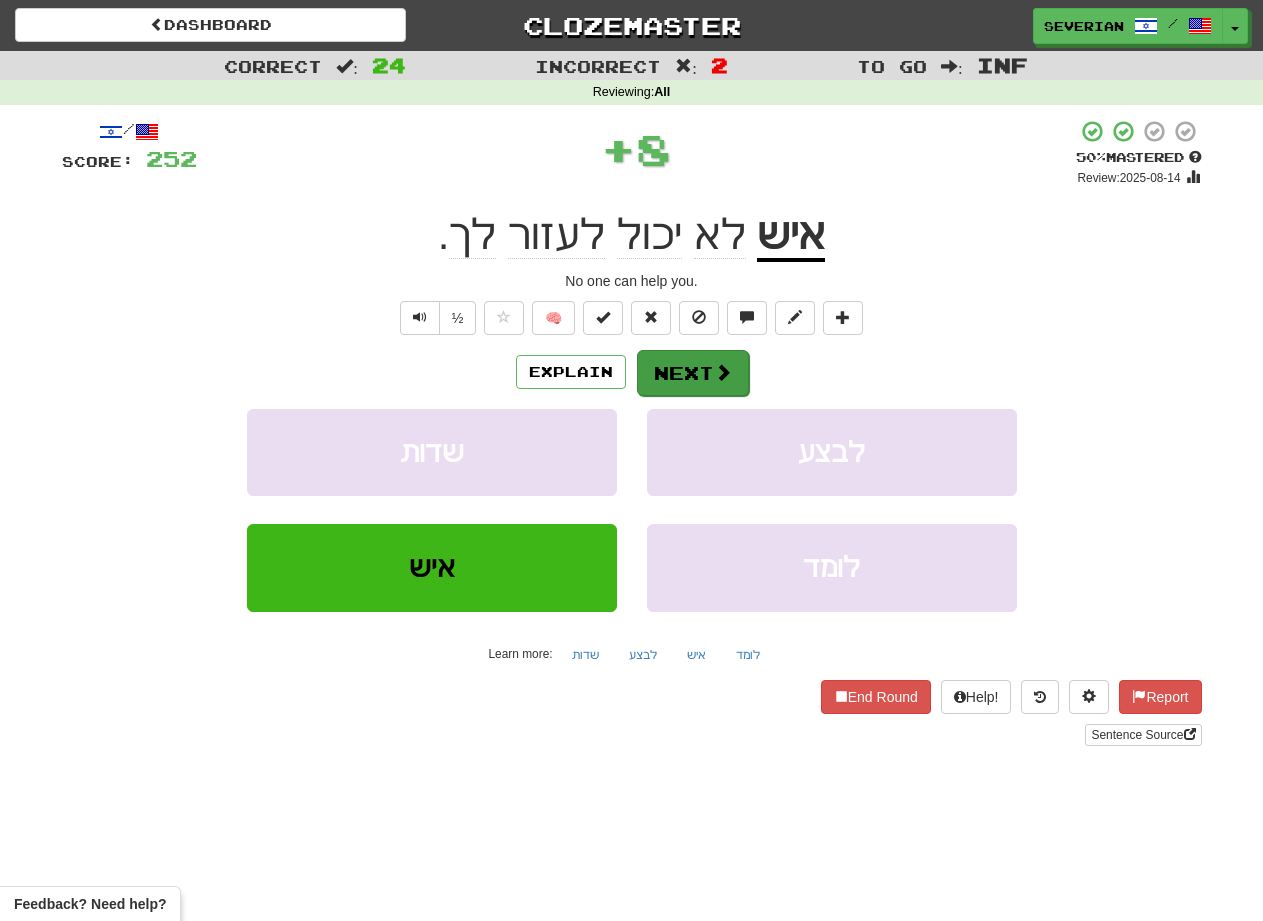 drag, startPoint x: 694, startPoint y: 347, endPoint x: 688, endPoint y: 368, distance: 21.84033 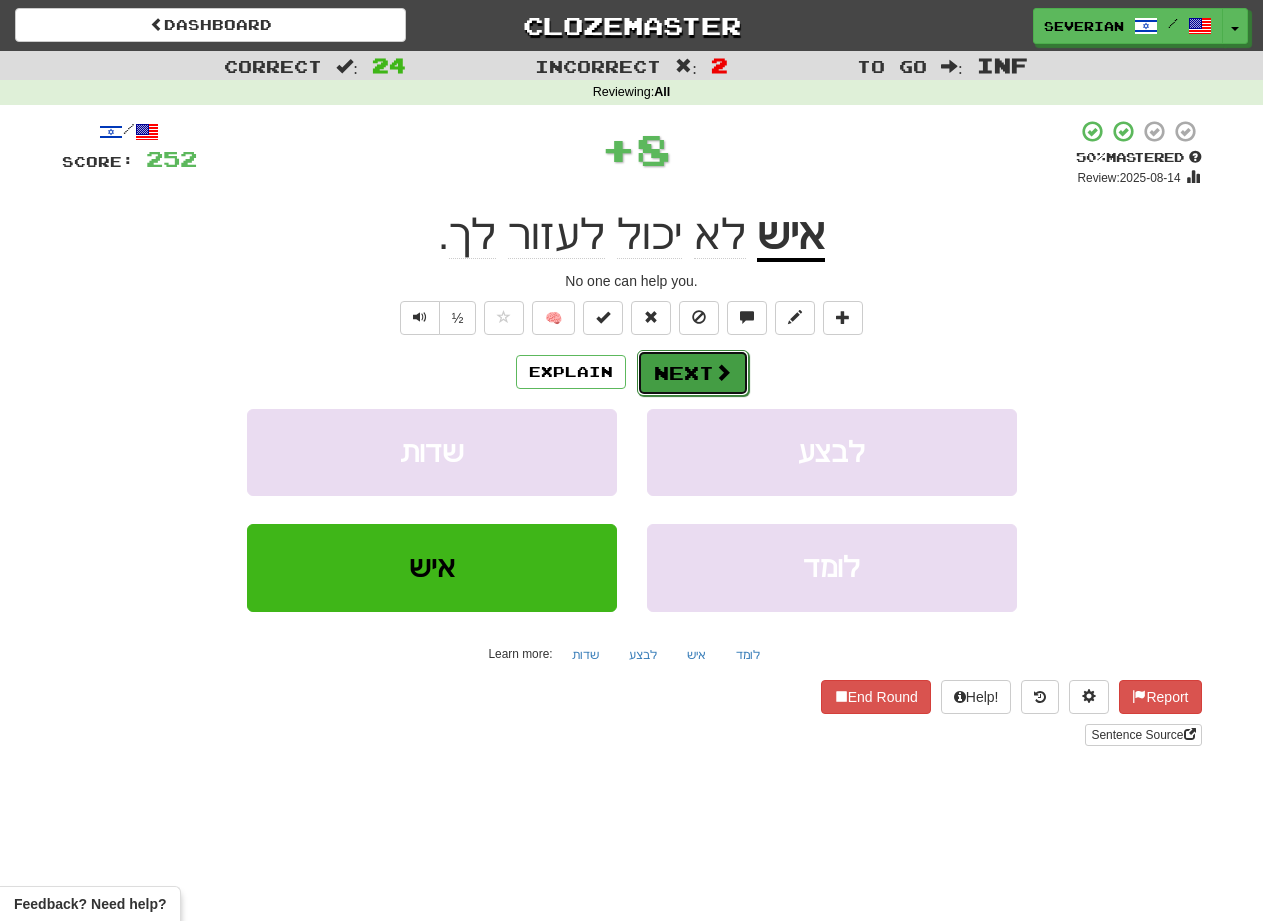 click on "Next" at bounding box center (693, 373) 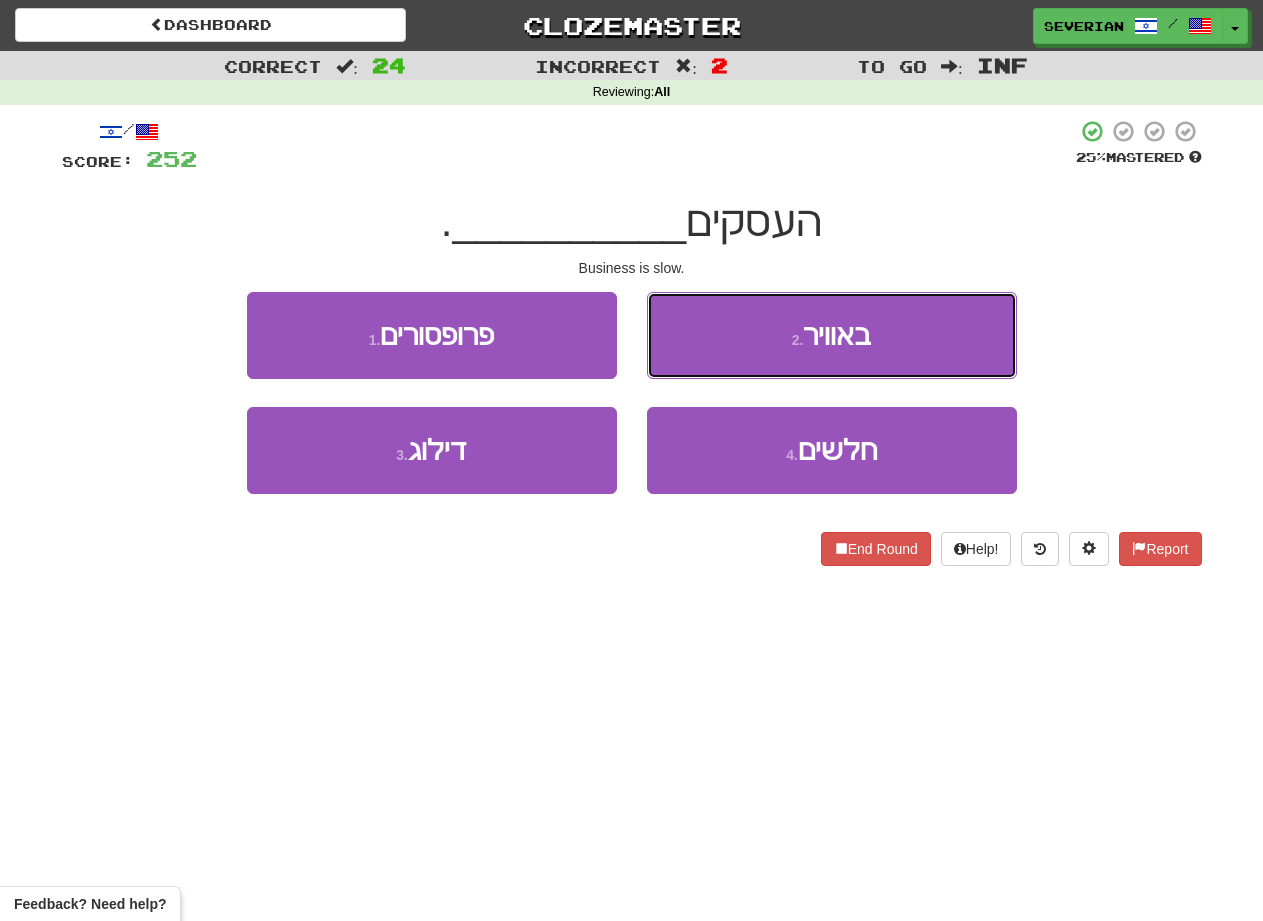 drag, startPoint x: 778, startPoint y: 357, endPoint x: 717, endPoint y: 613, distance: 263.16724 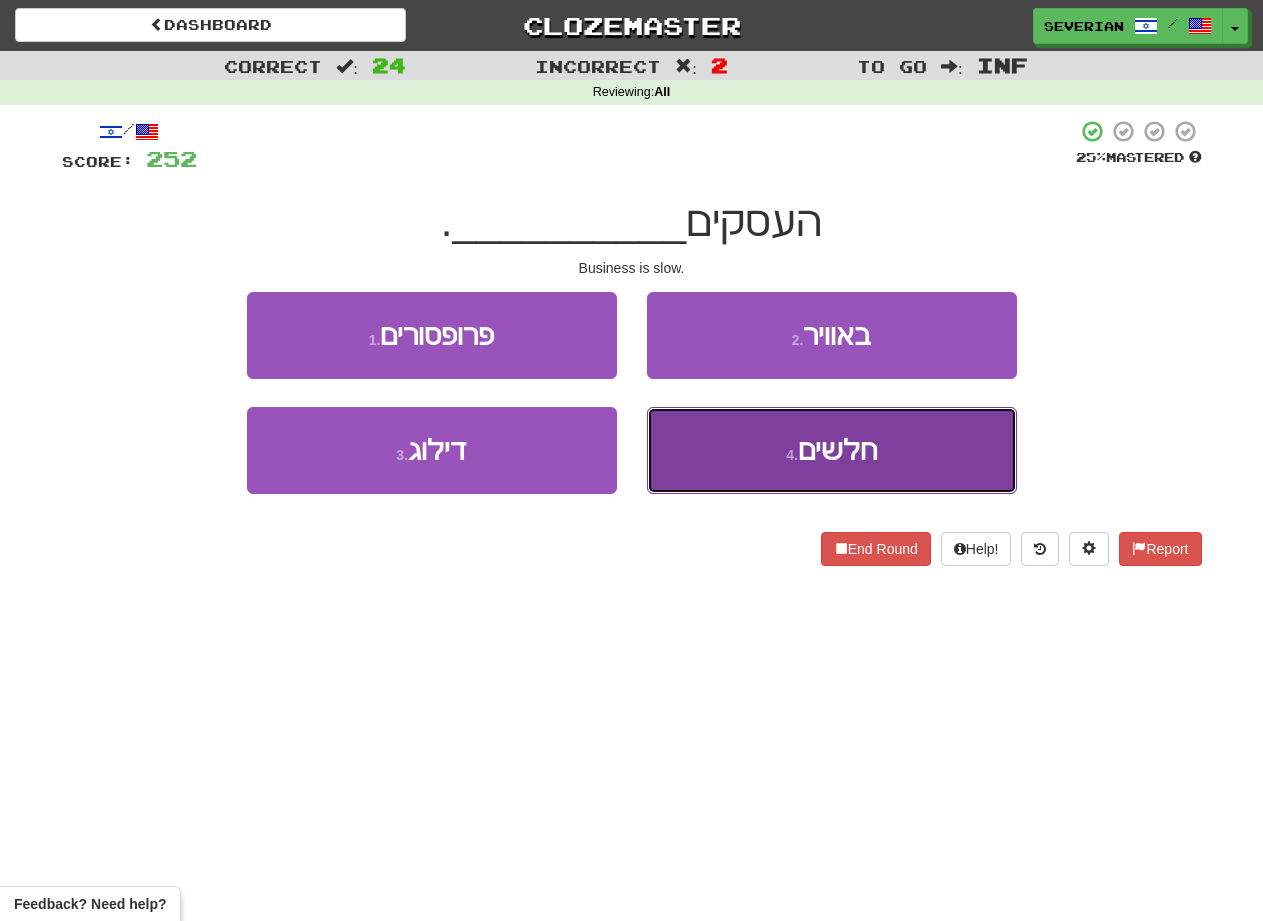 click on "4 .  חלשים" at bounding box center (832, 450) 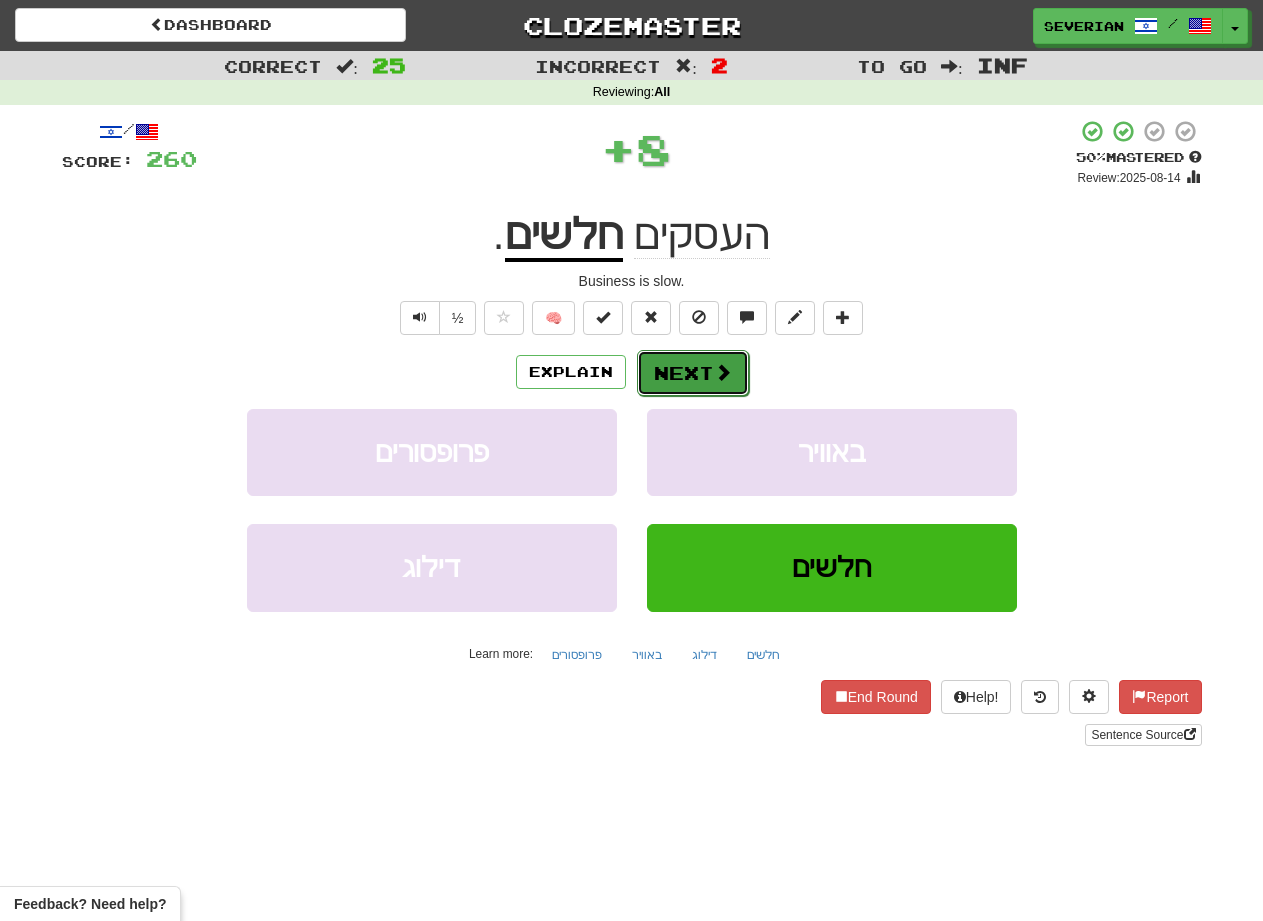 click on "Next" at bounding box center (693, 373) 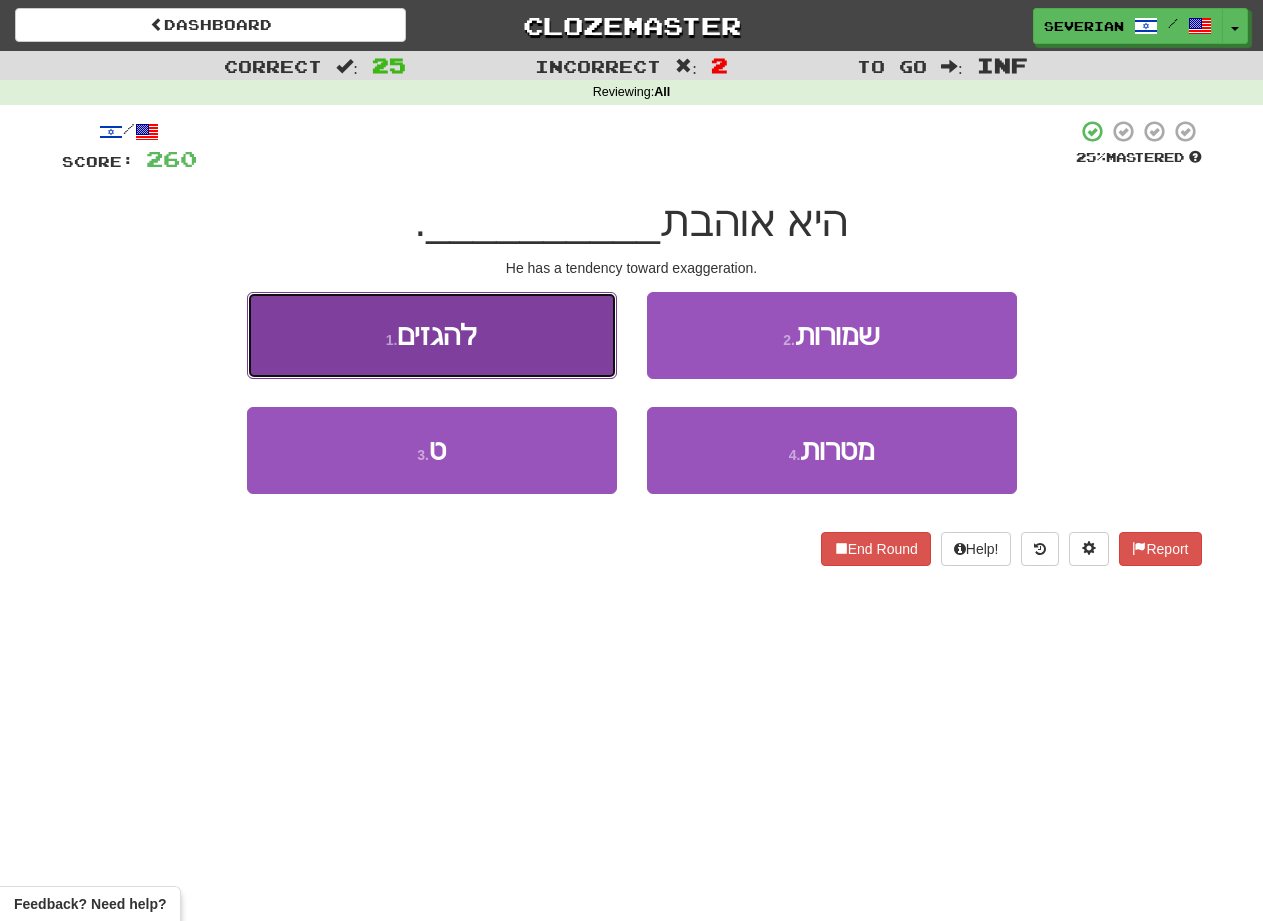 click on "1 .  להגזים" at bounding box center [432, 335] 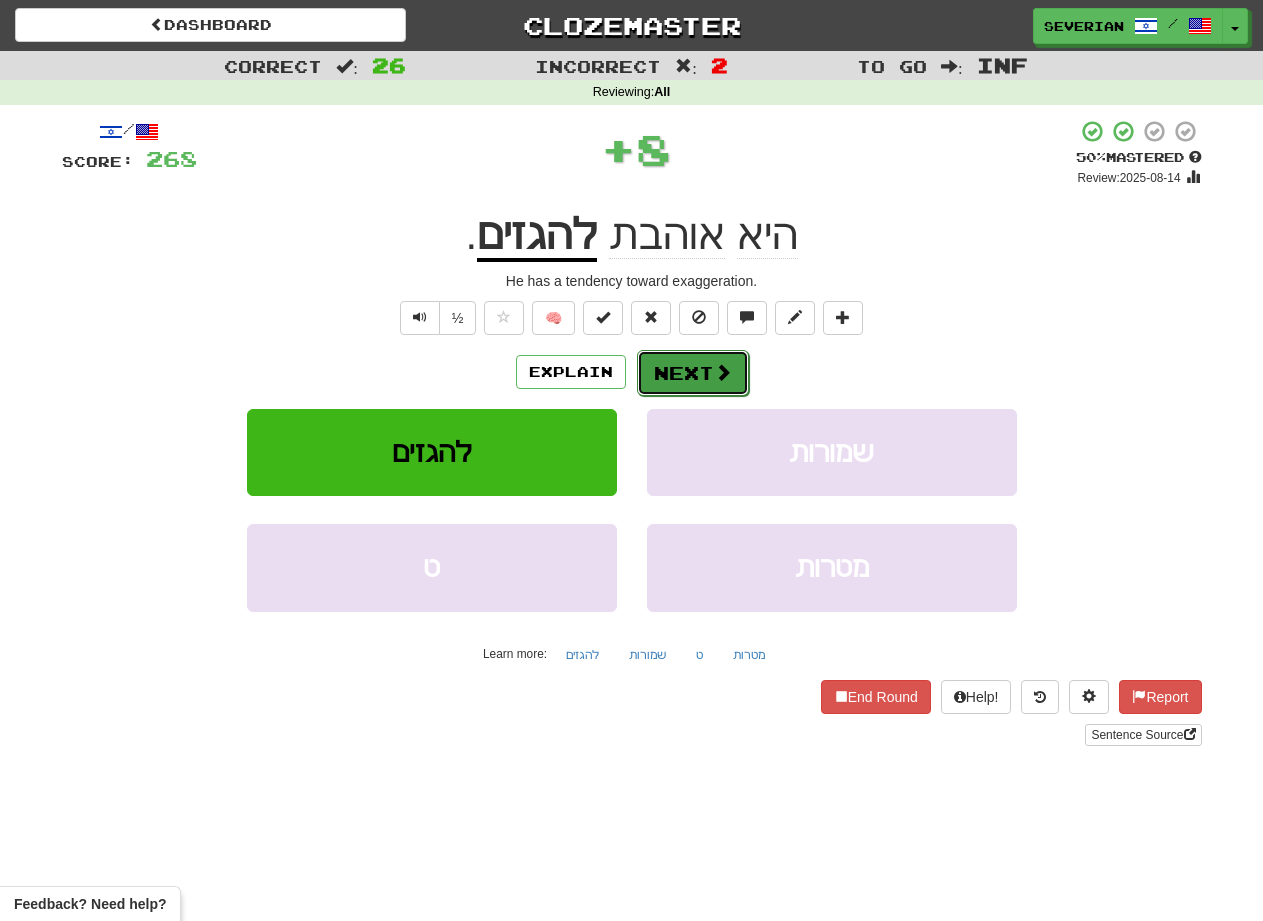 click on "Next" at bounding box center (693, 373) 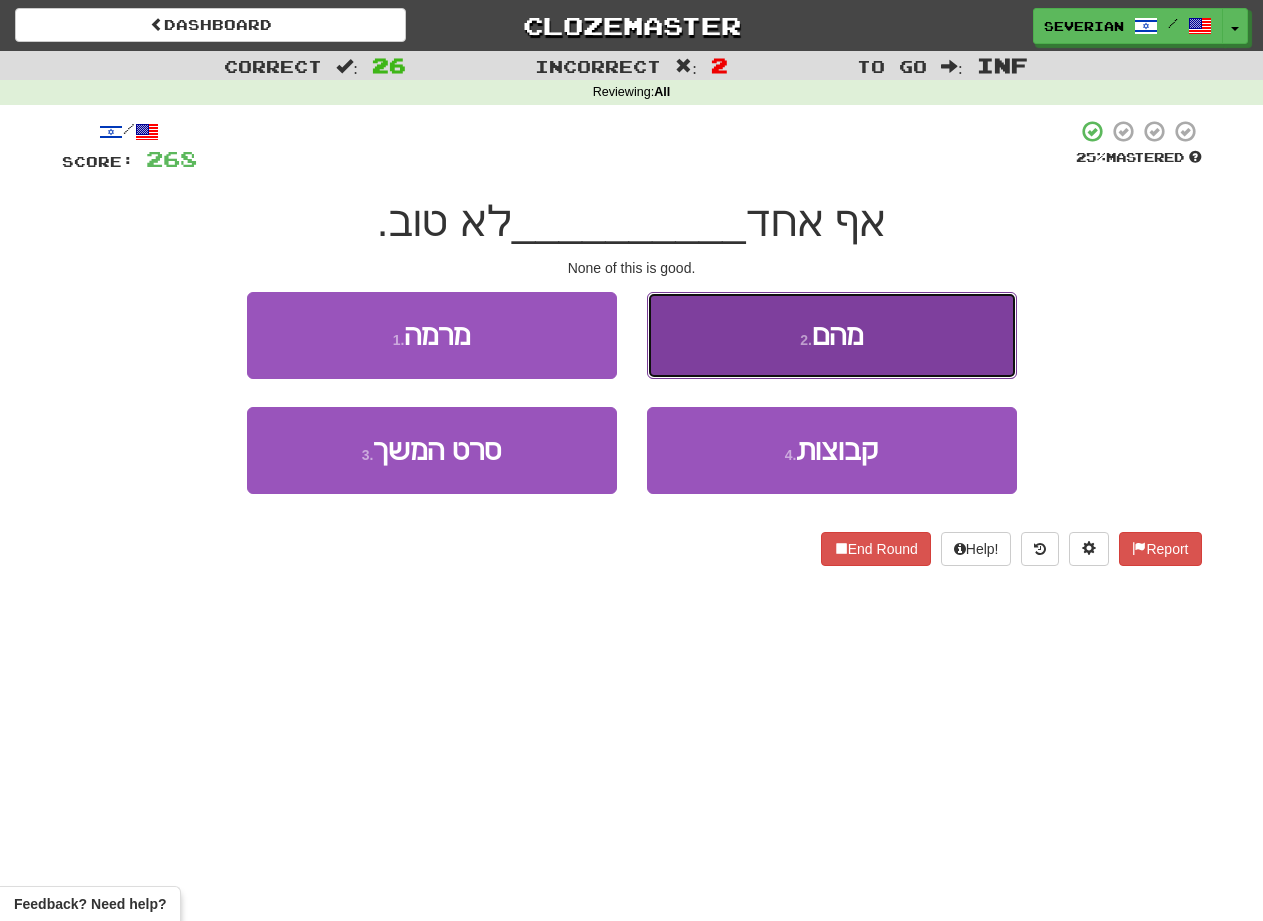 click on "2 .  מהם" at bounding box center (832, 335) 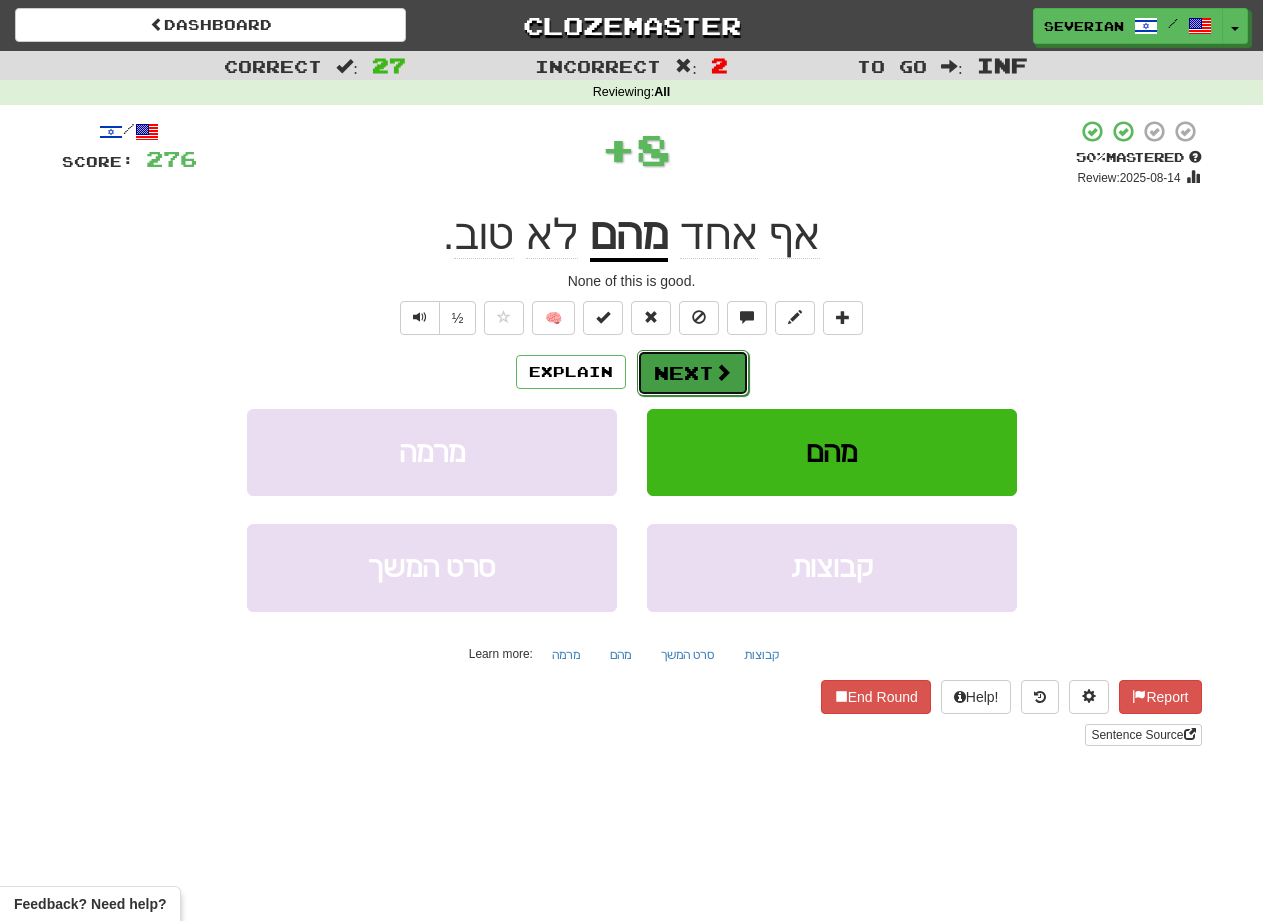 click on "Next" at bounding box center (693, 373) 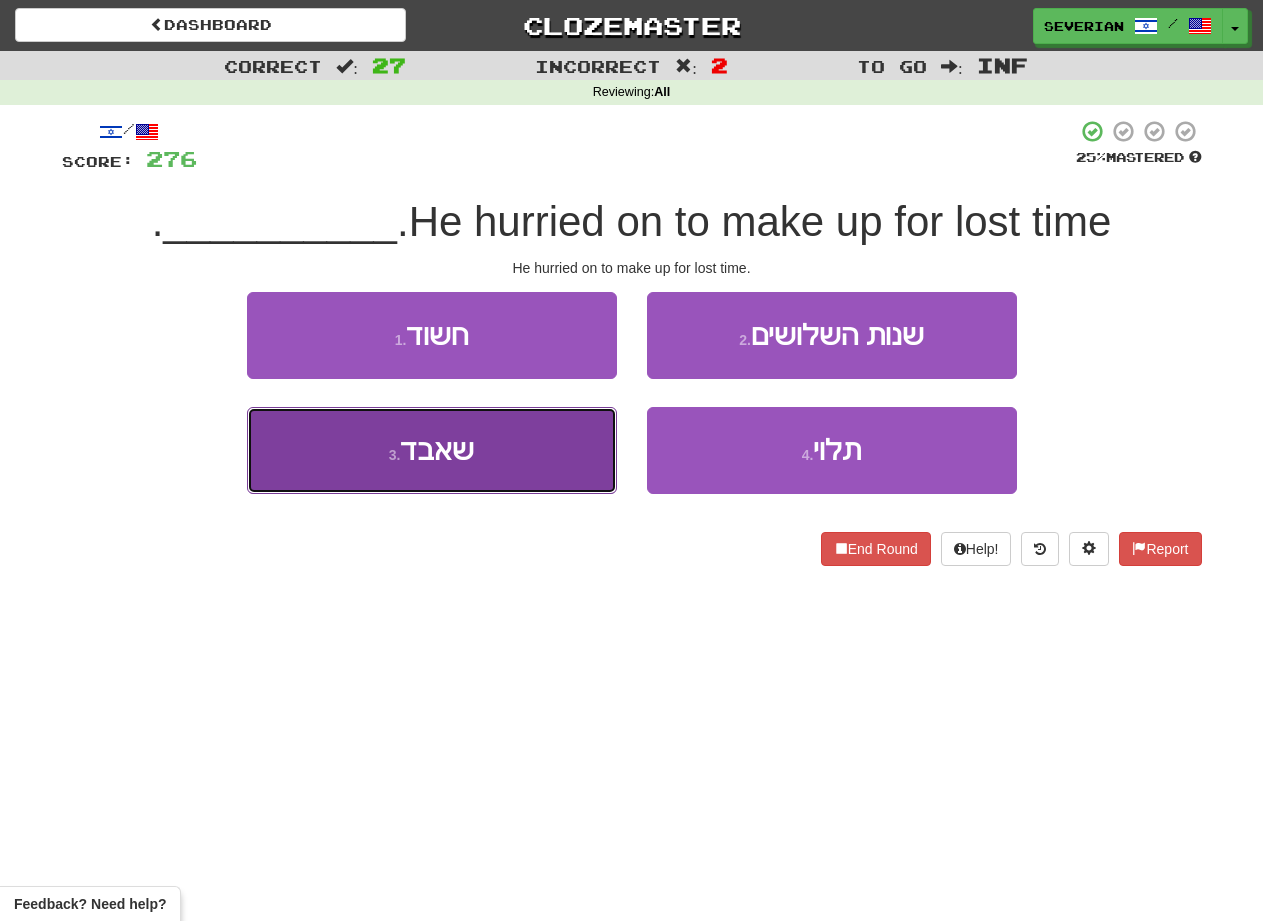 click on "שאבד" at bounding box center (437, 450) 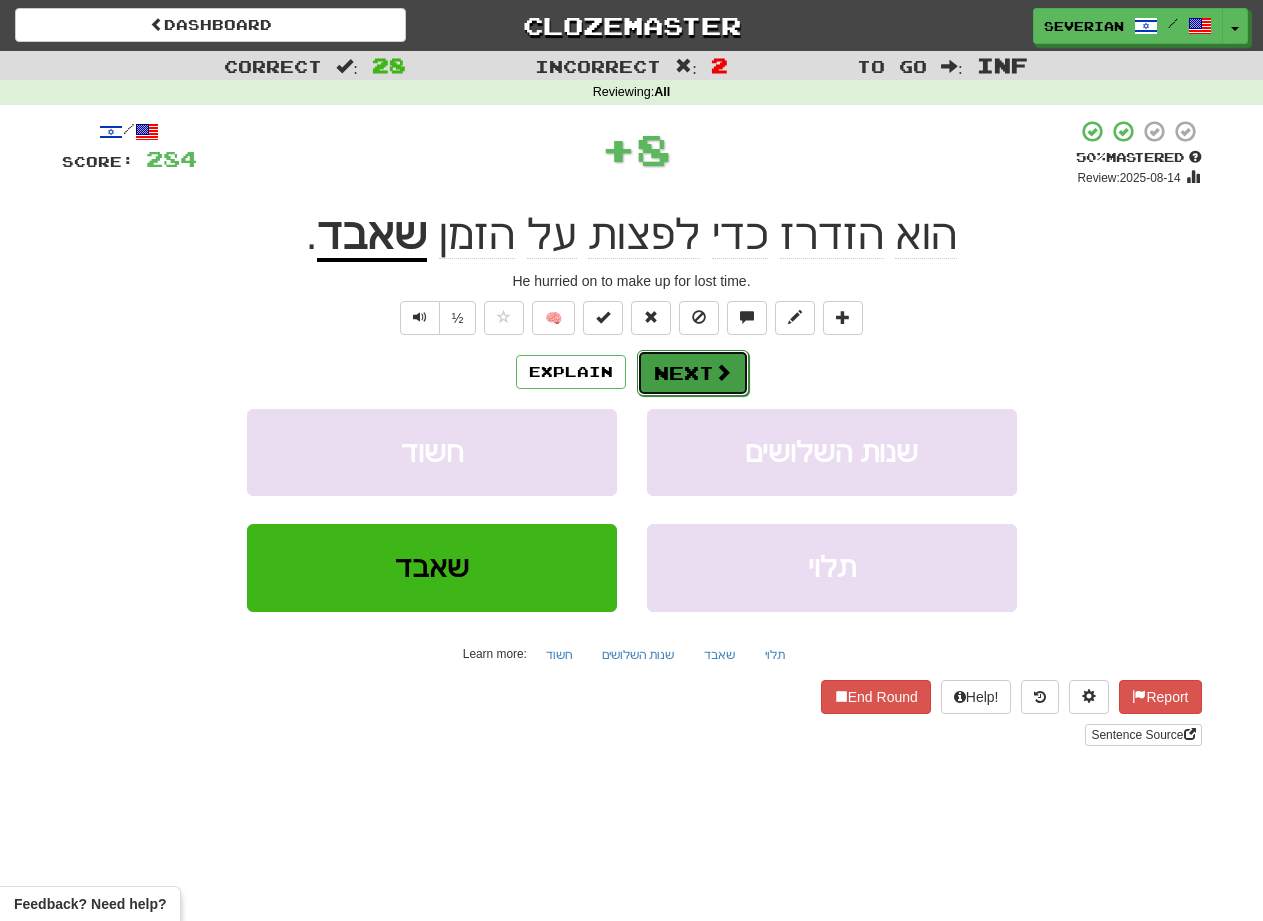 click on "Next" at bounding box center (693, 373) 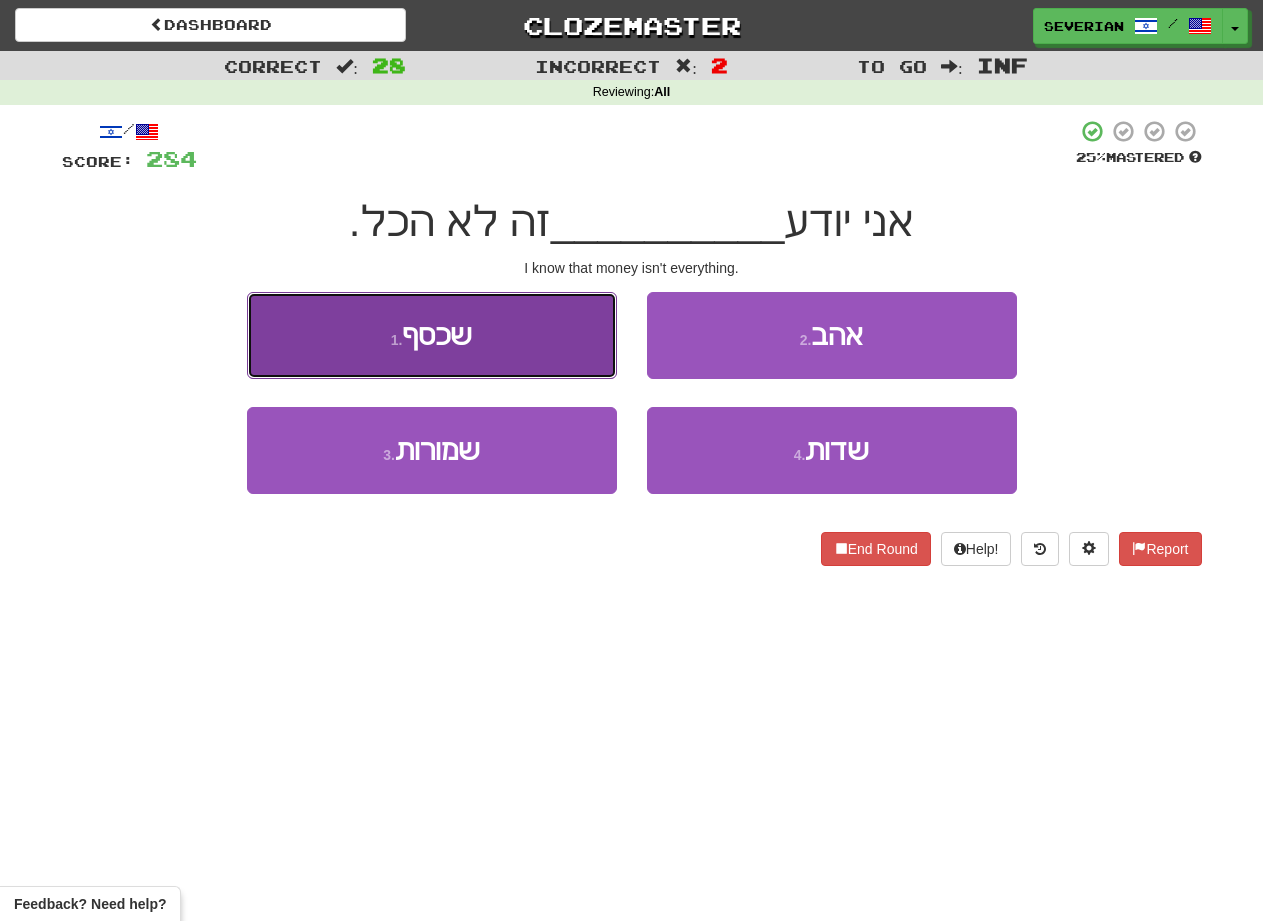click on "1 .  שכסף" at bounding box center (432, 335) 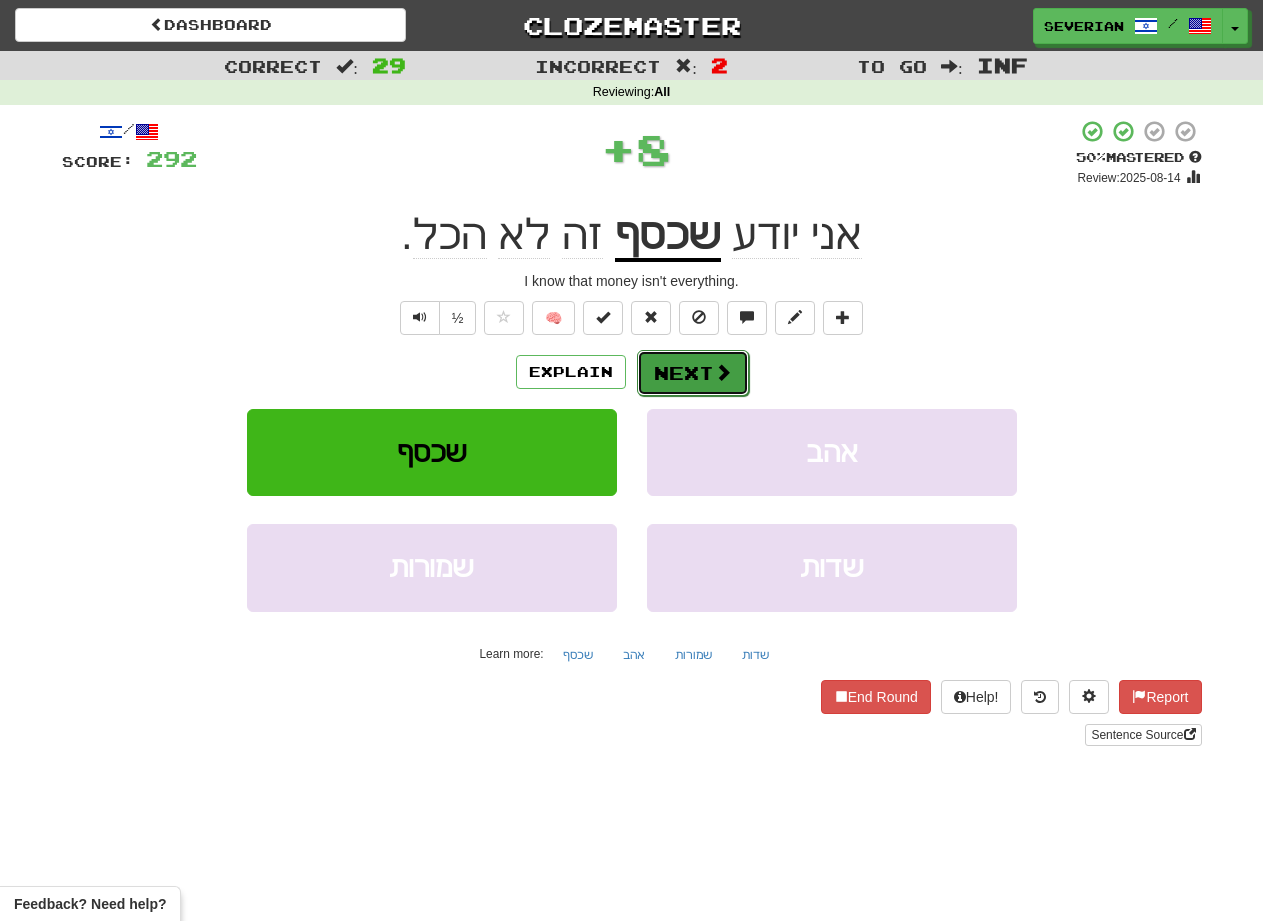 click on "Next" at bounding box center (693, 373) 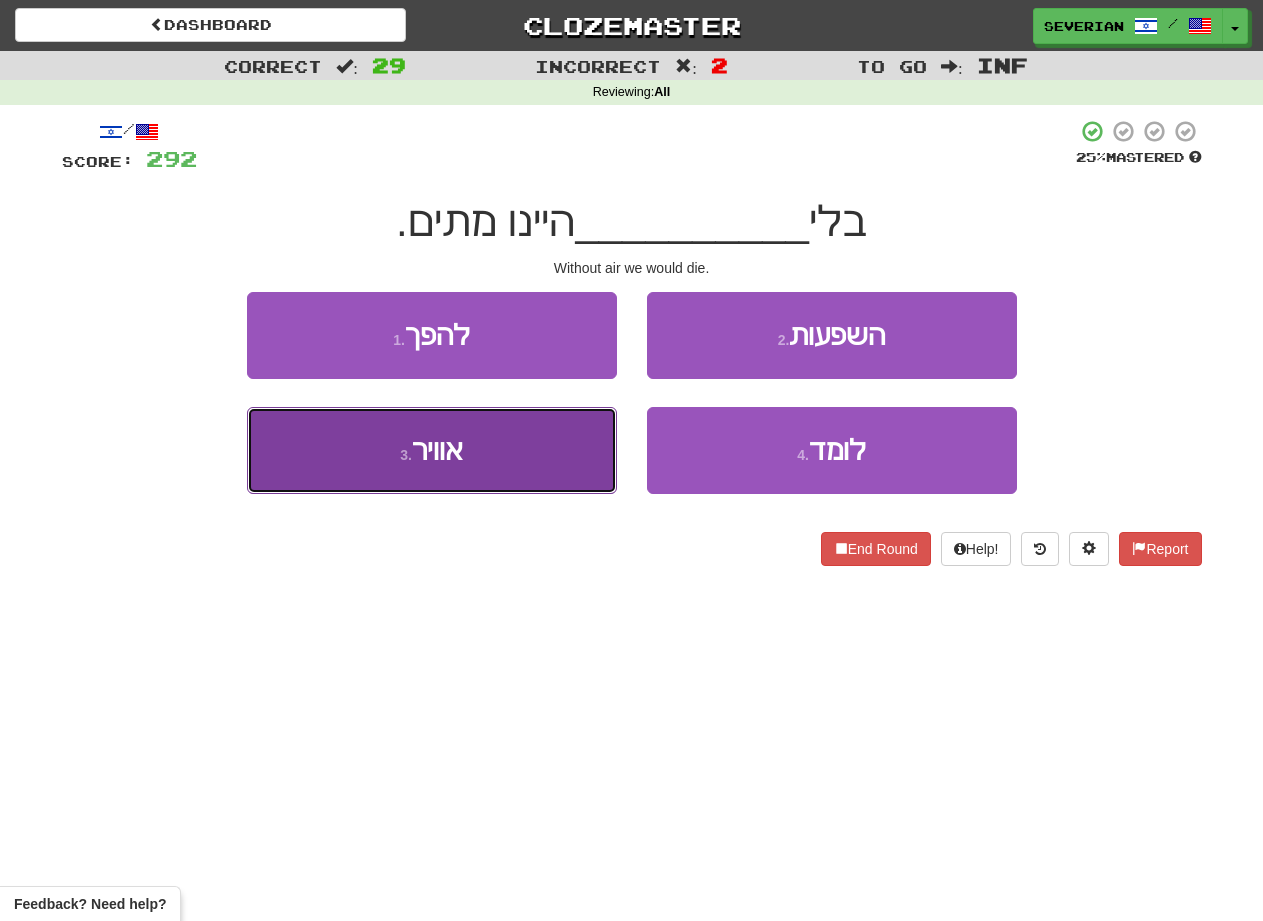 click on "3 .  אוויר" at bounding box center (432, 450) 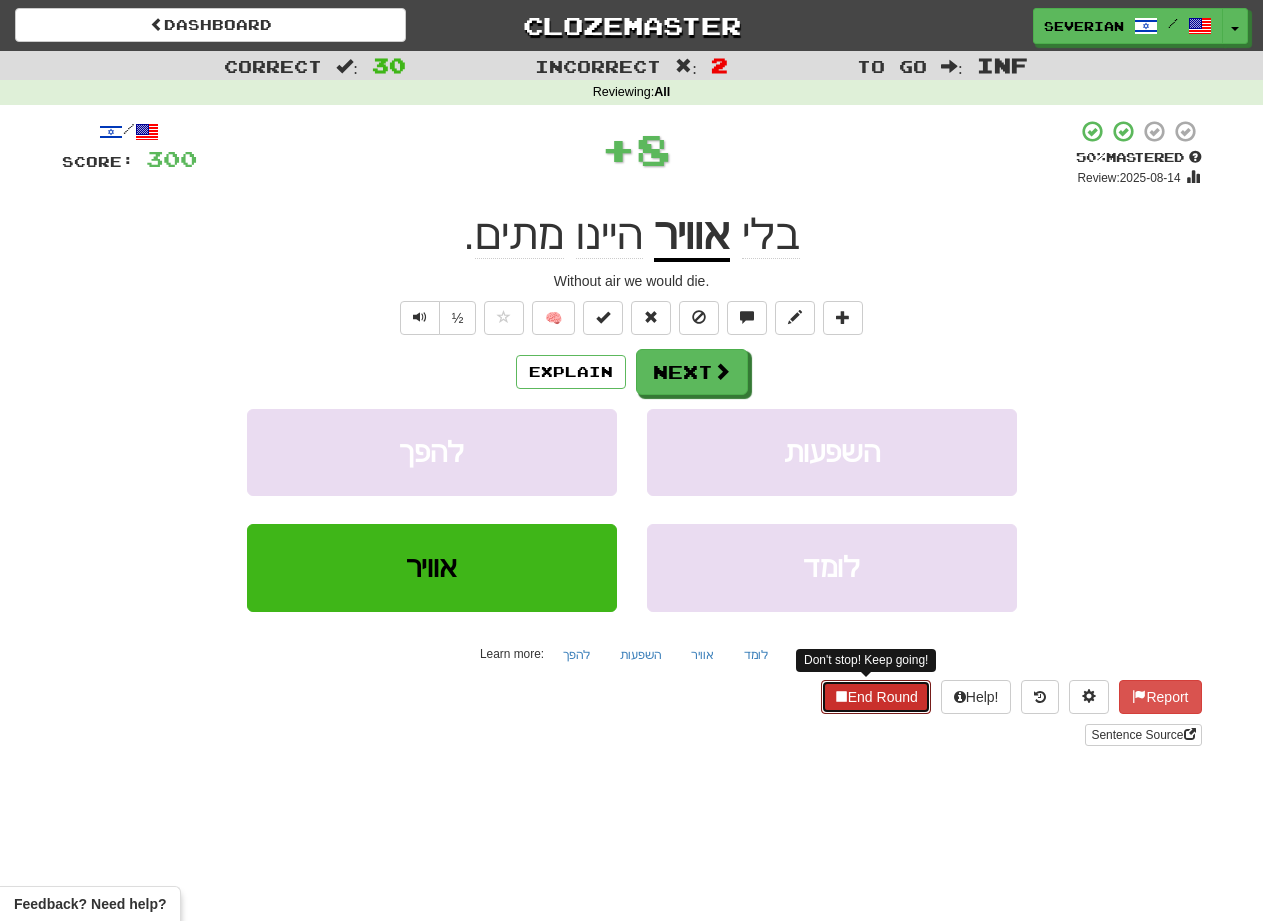 drag, startPoint x: 824, startPoint y: 693, endPoint x: 815, endPoint y: 615, distance: 78.51752 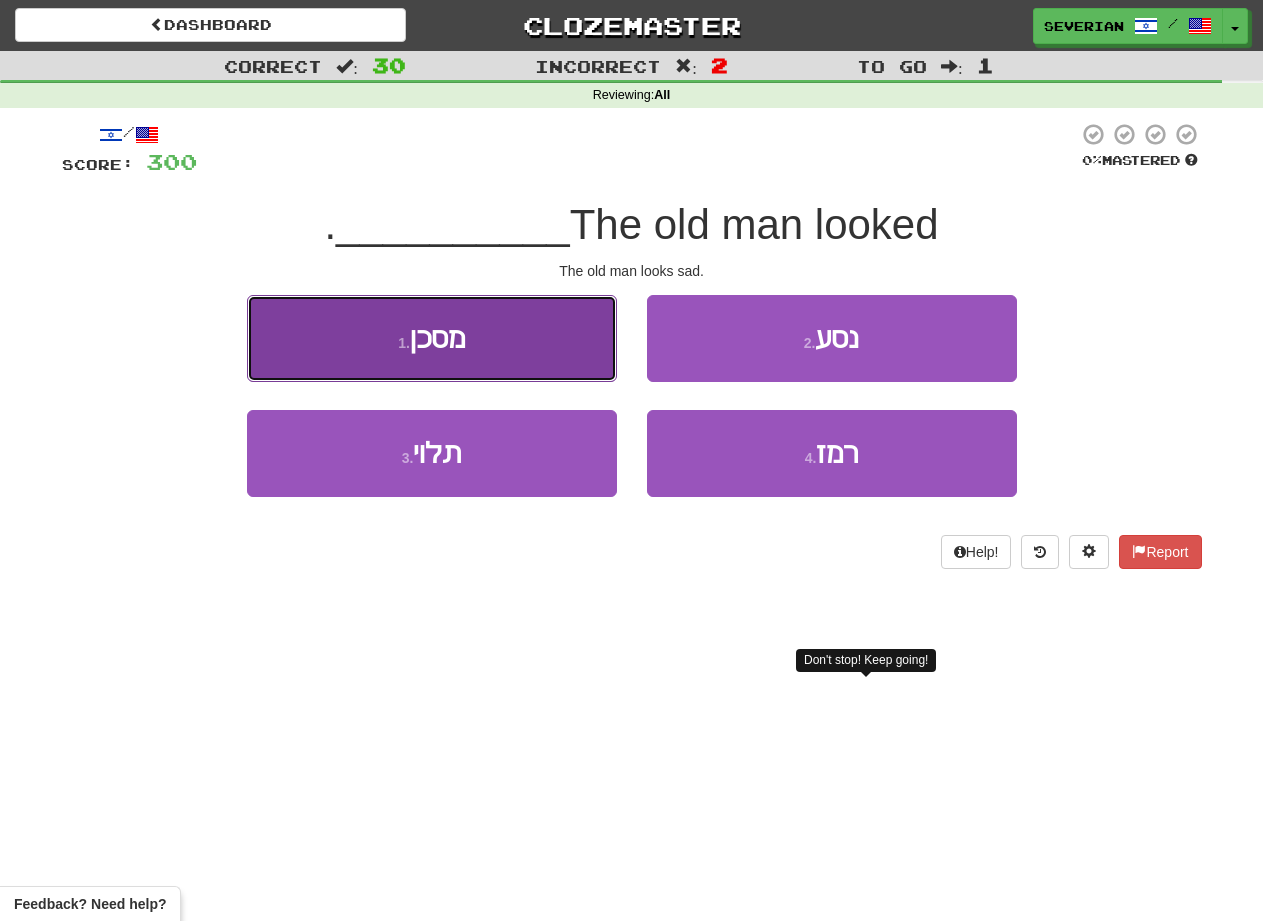 click on "1 .  מסכן" at bounding box center [432, 338] 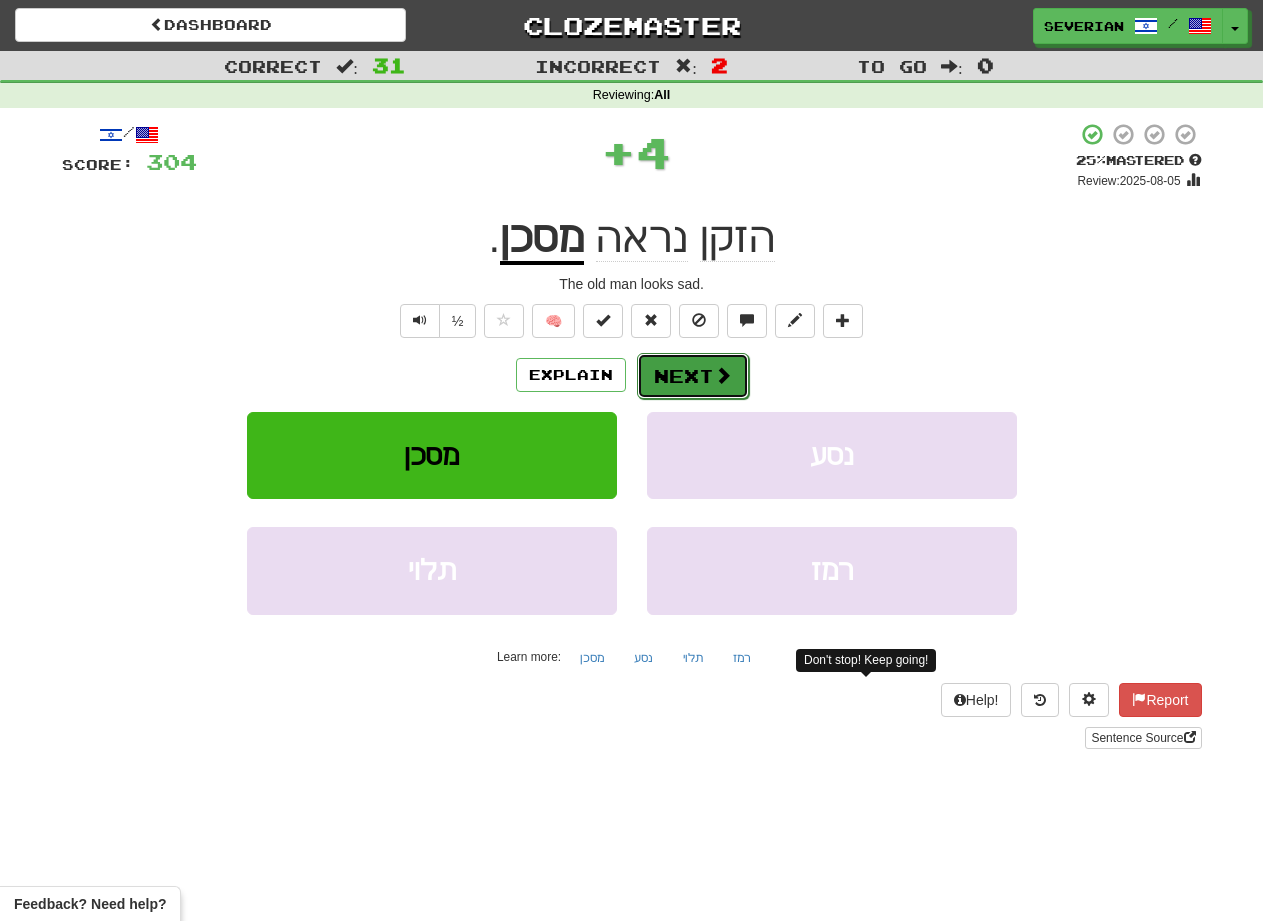 click on "Next" at bounding box center [693, 376] 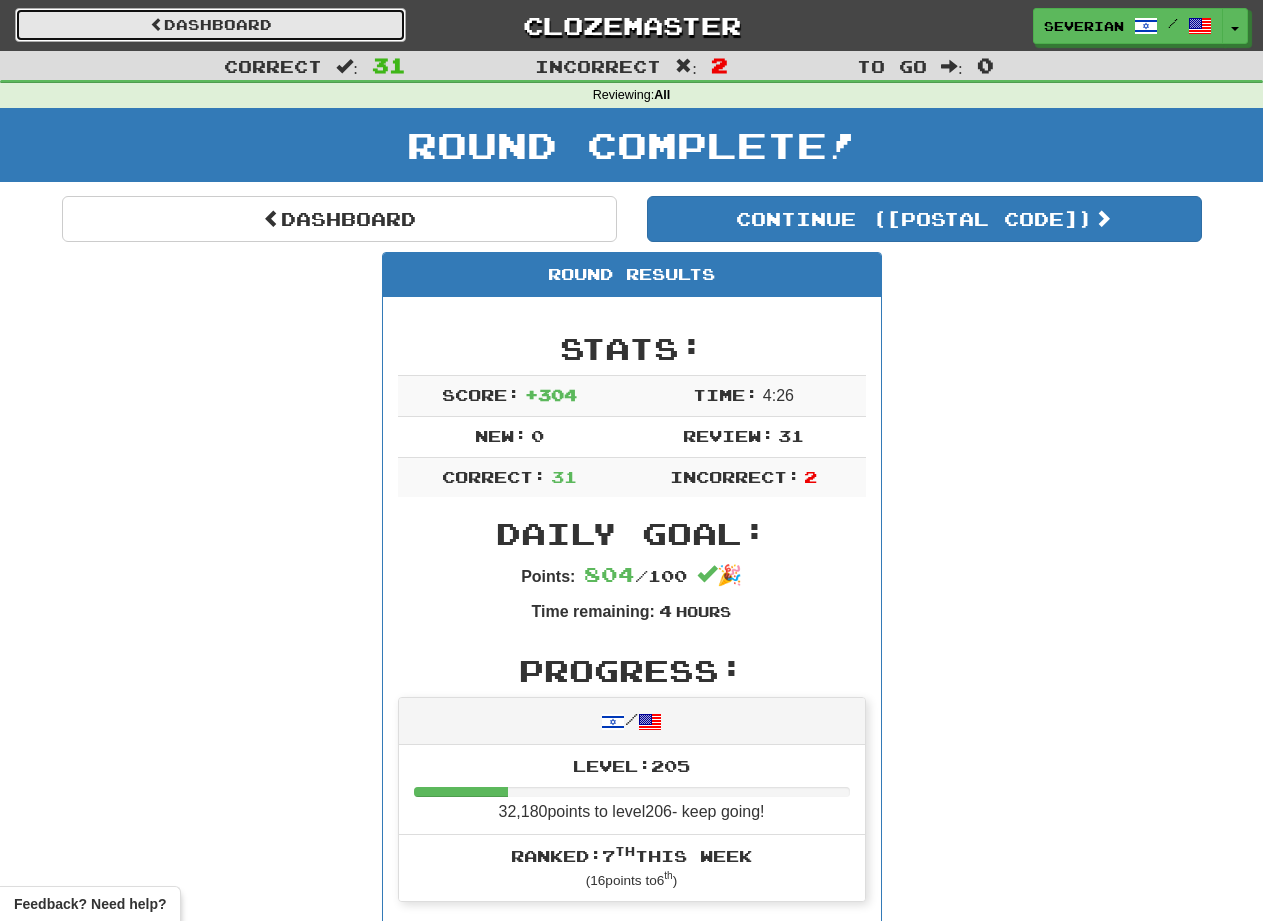drag, startPoint x: 241, startPoint y: 27, endPoint x: 259, endPoint y: 36, distance: 20.12461 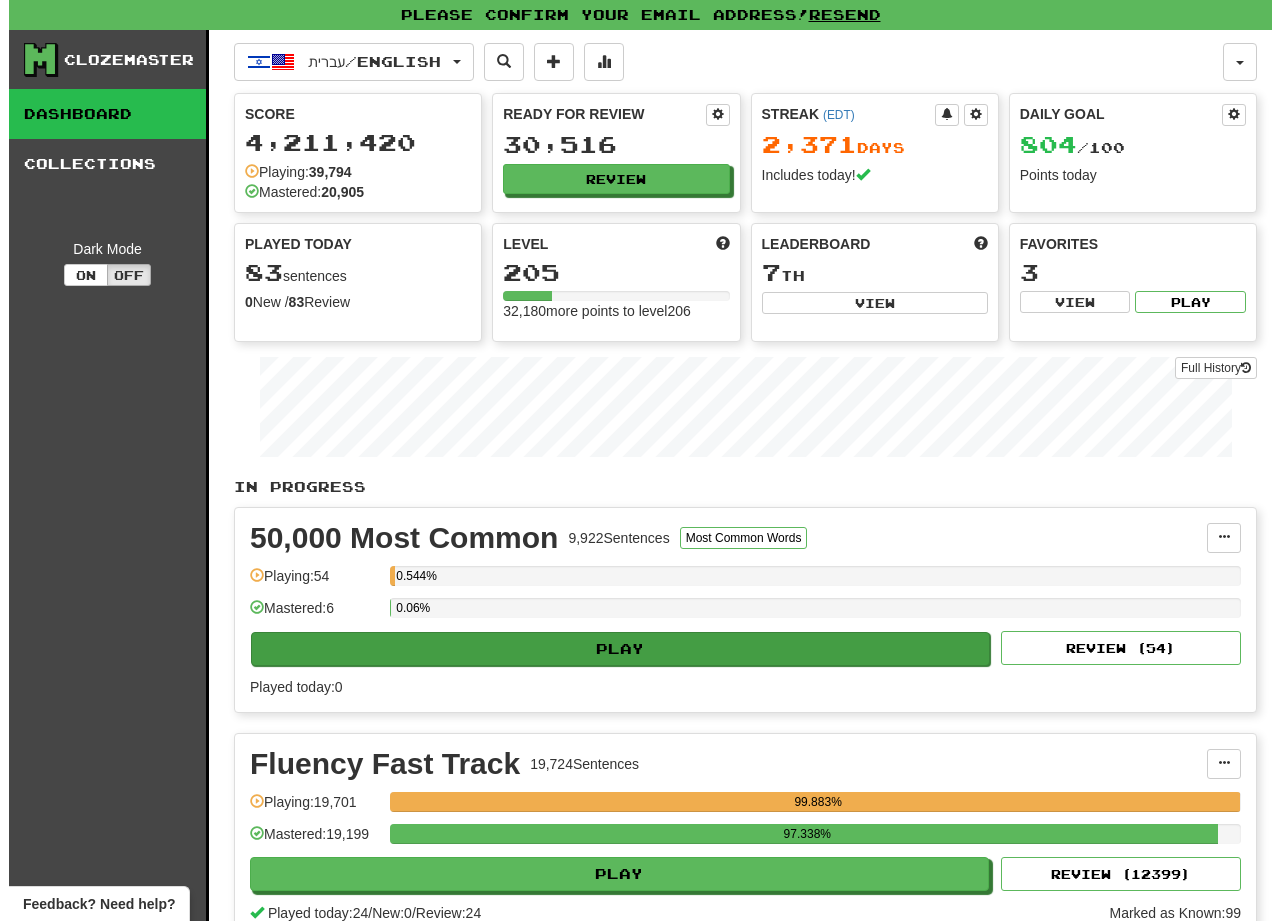 scroll, scrollTop: 0, scrollLeft: 0, axis: both 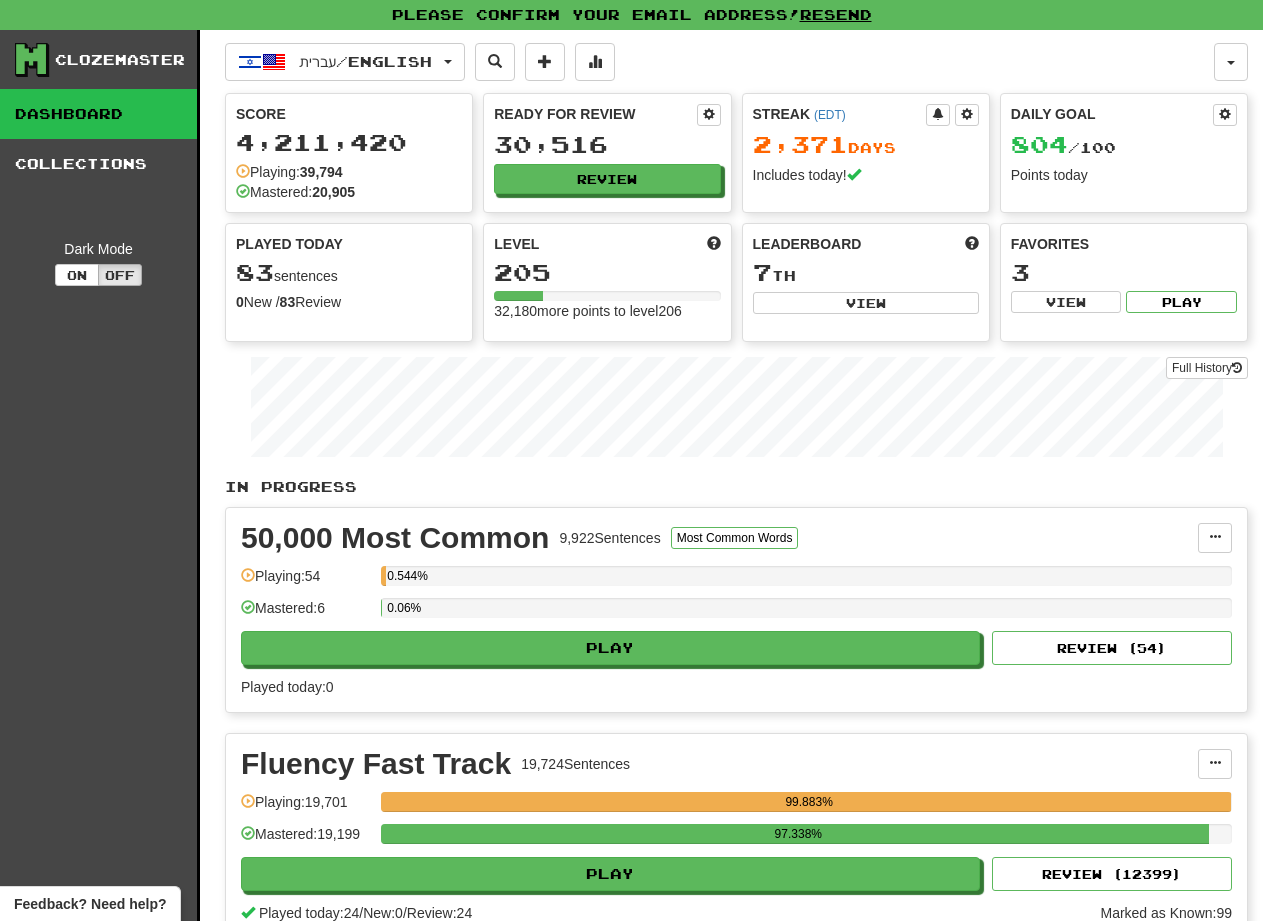 click on "Ready for Review 30,516   Review" at bounding box center [607, 149] 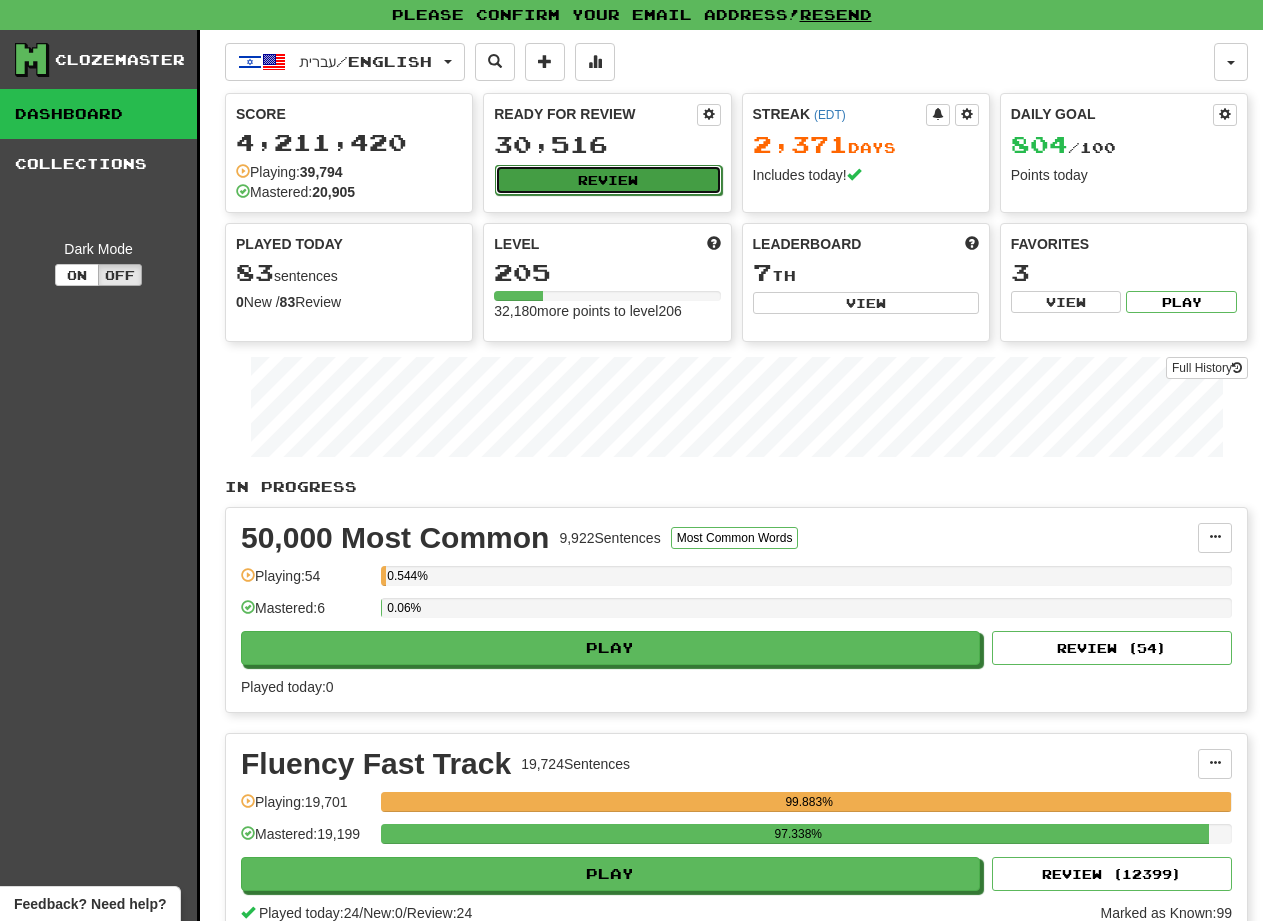 click on "Review" at bounding box center [608, 180] 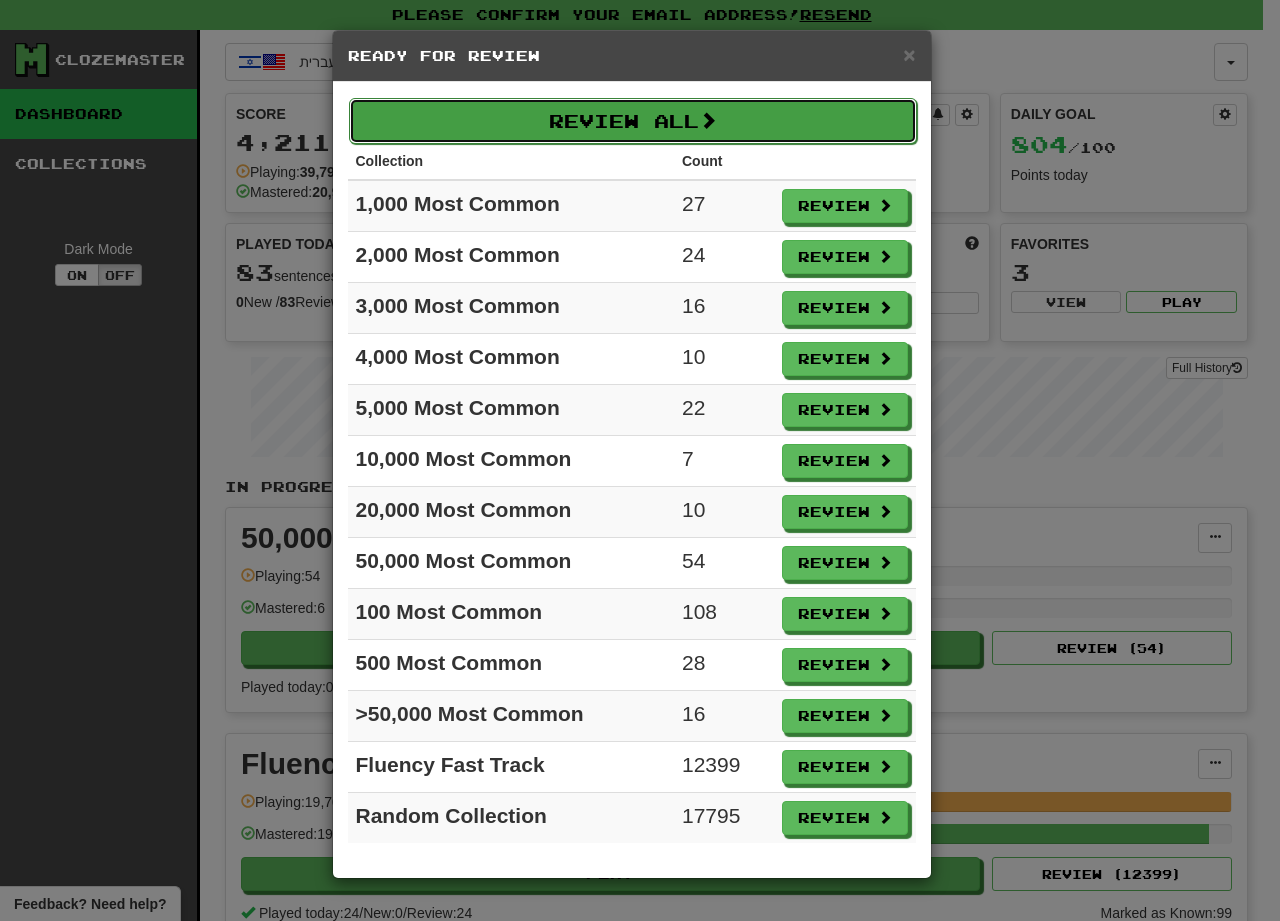 click on "Review All" at bounding box center [633, 121] 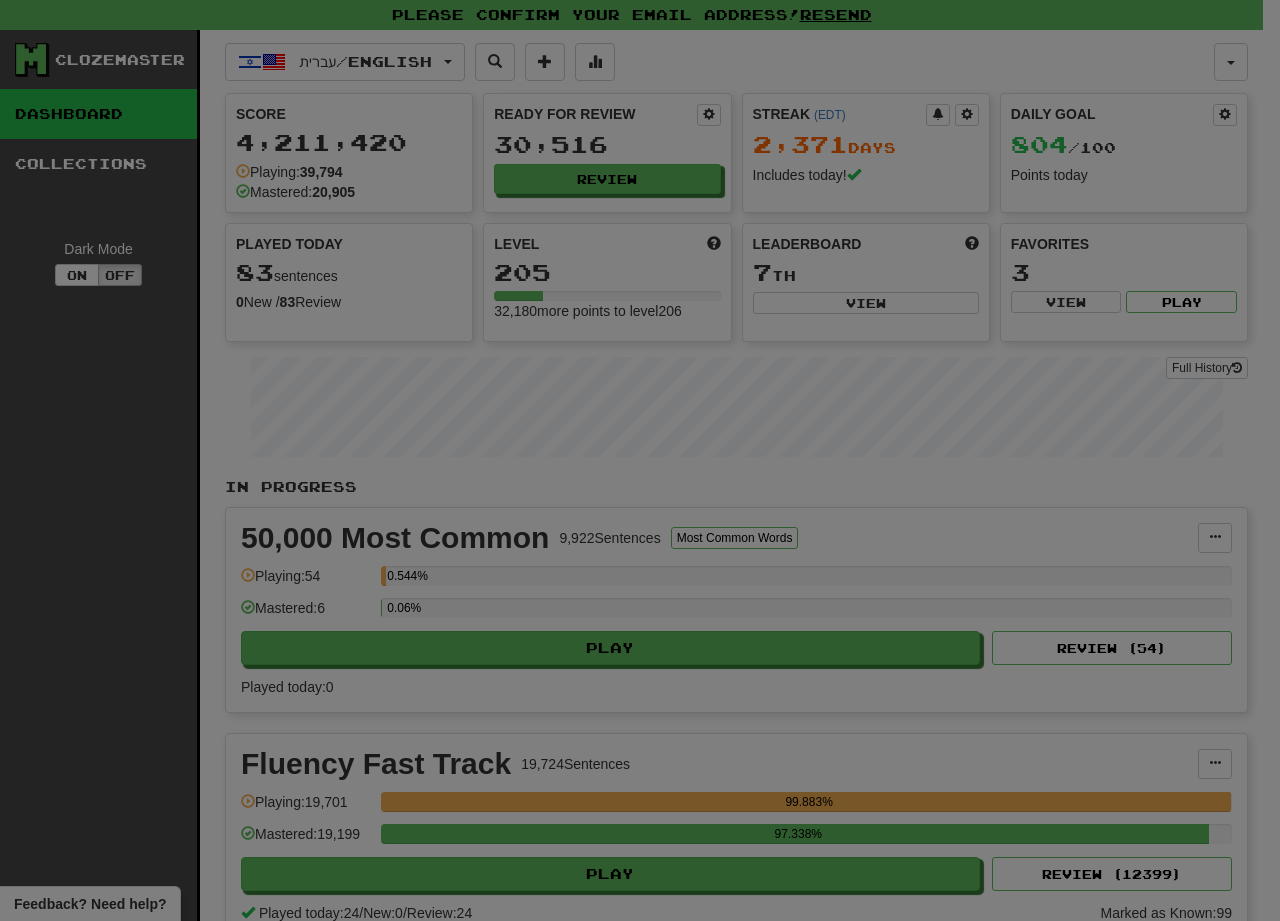 select on "********" 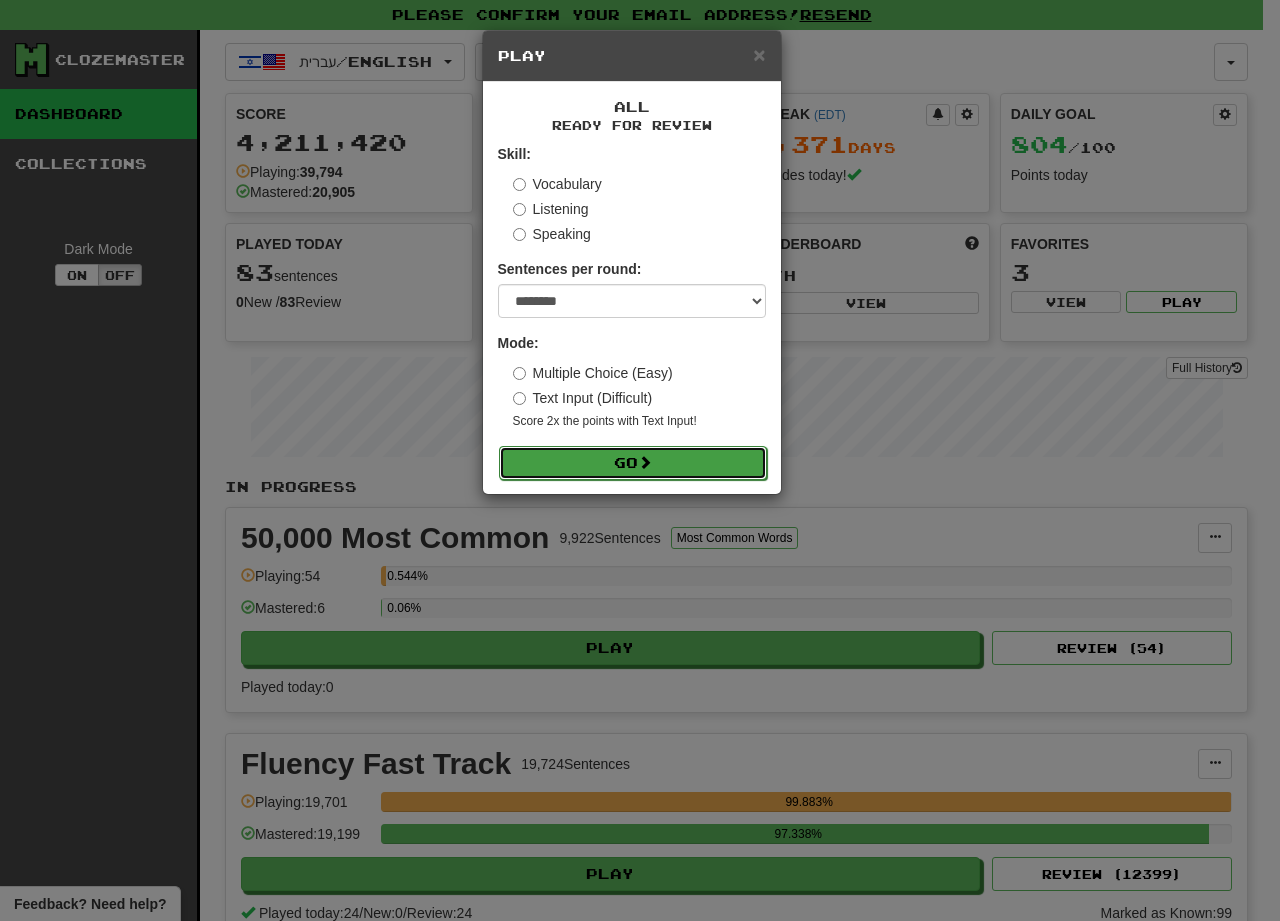 click on "Go" at bounding box center (633, 463) 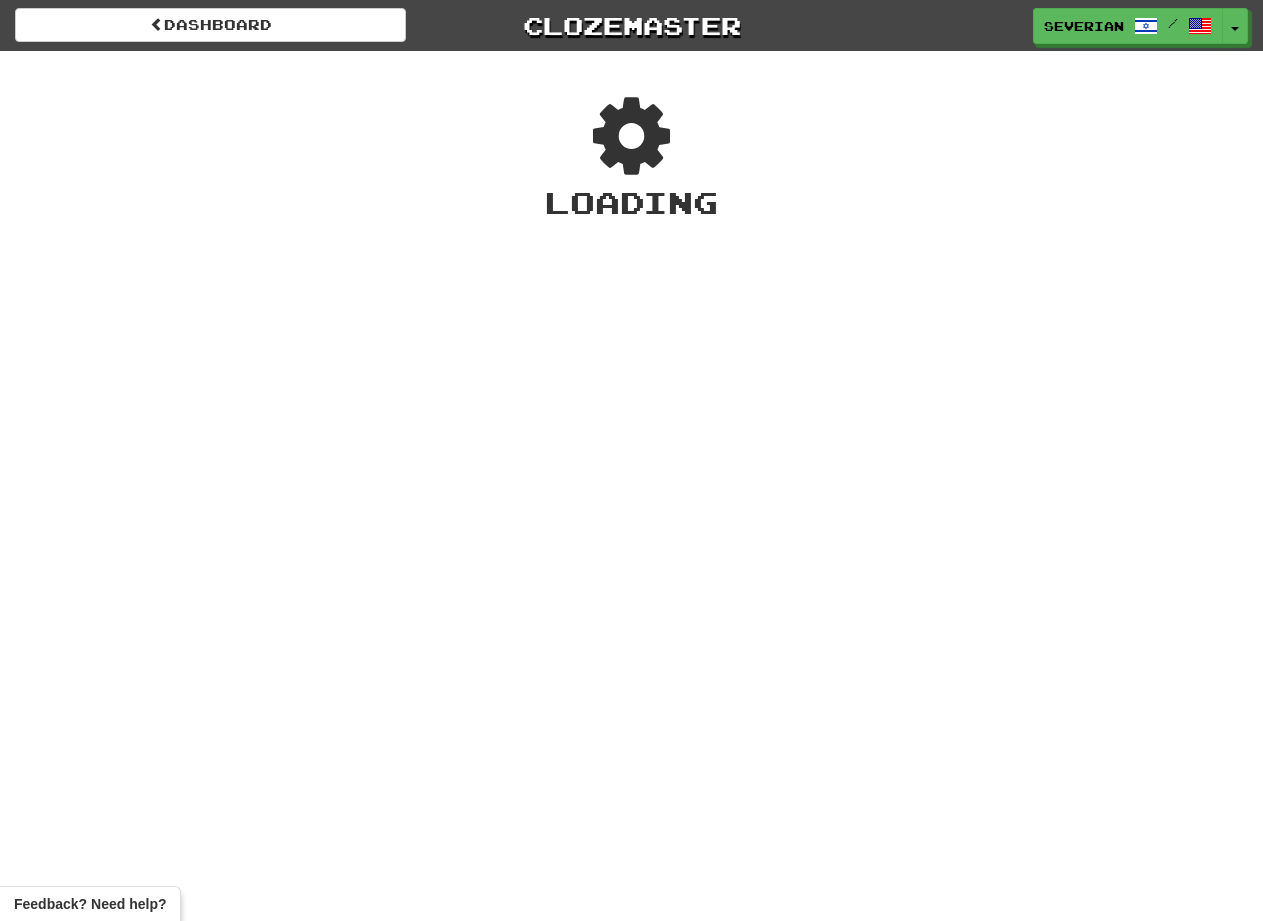 scroll, scrollTop: 0, scrollLeft: 0, axis: both 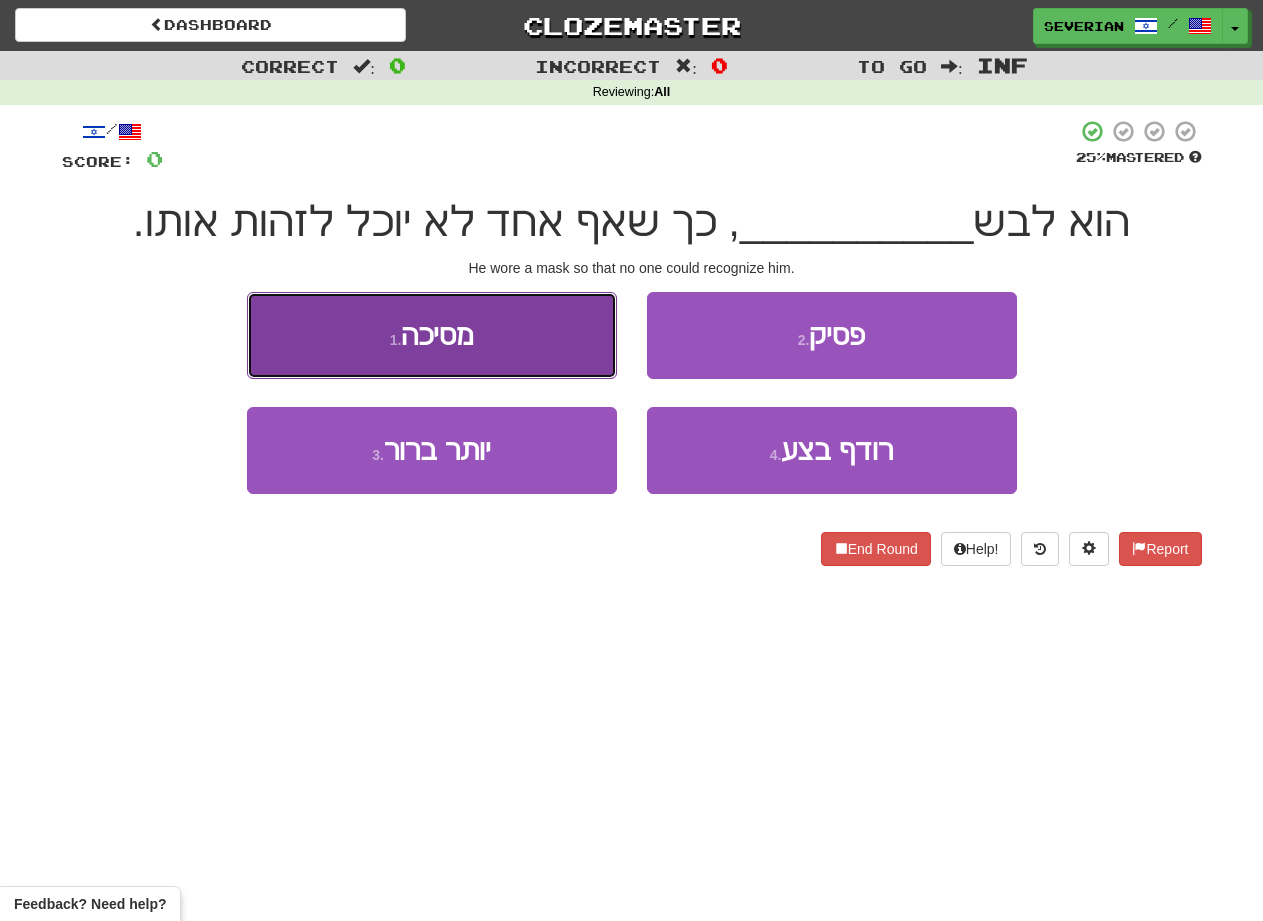 click on "1 .  מסיכה" at bounding box center [432, 335] 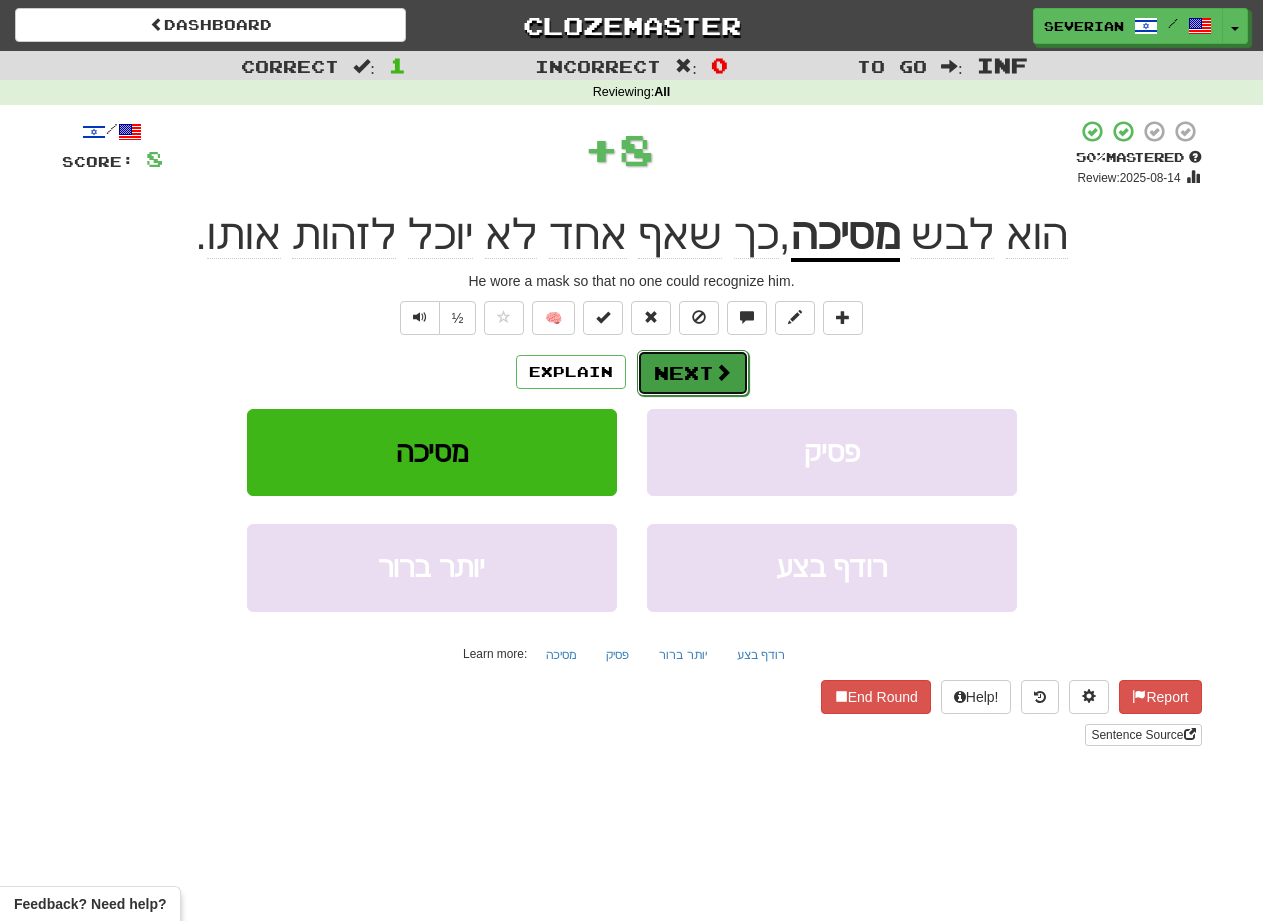 click on "Next" at bounding box center [693, 373] 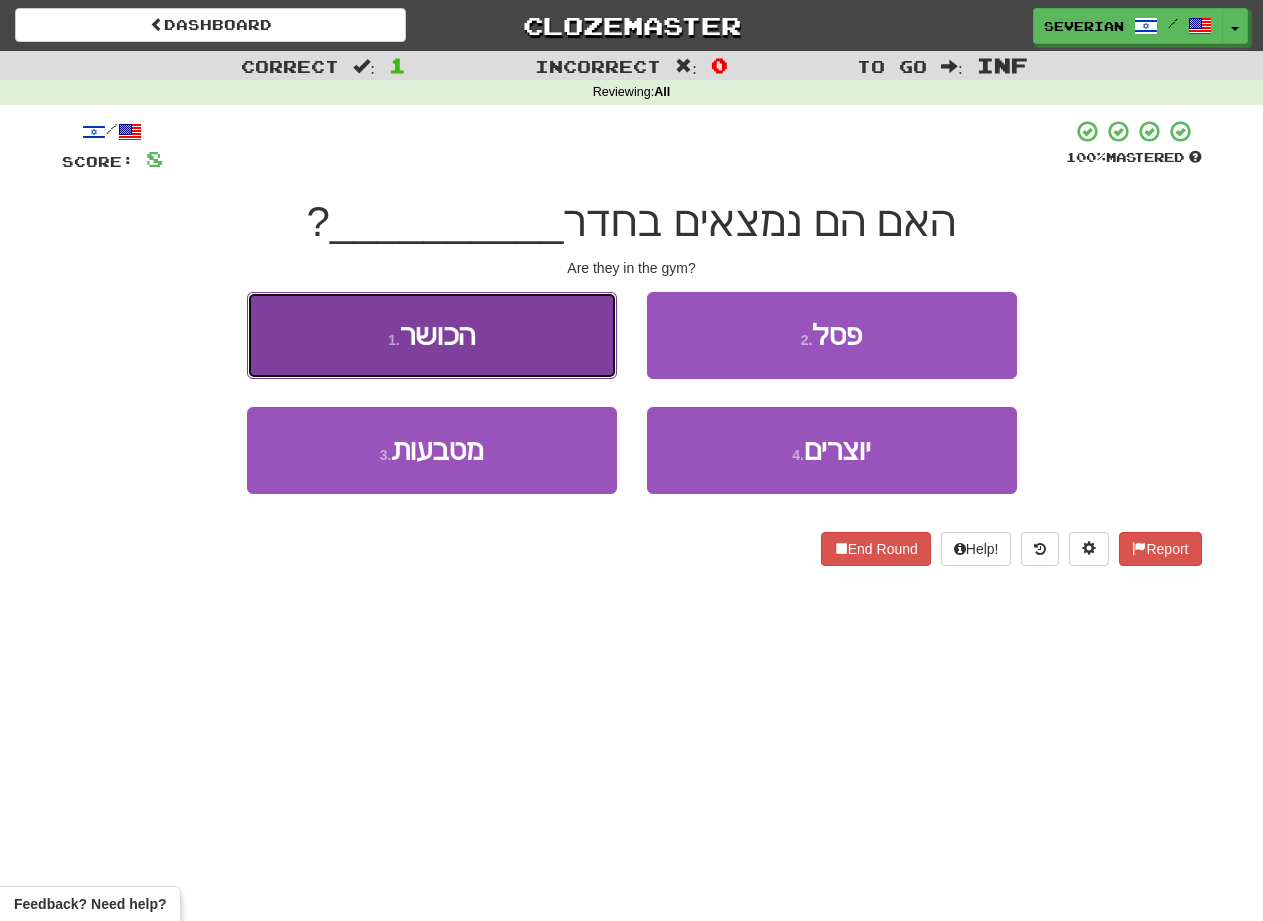 click on "1 .  הכושר" at bounding box center [432, 335] 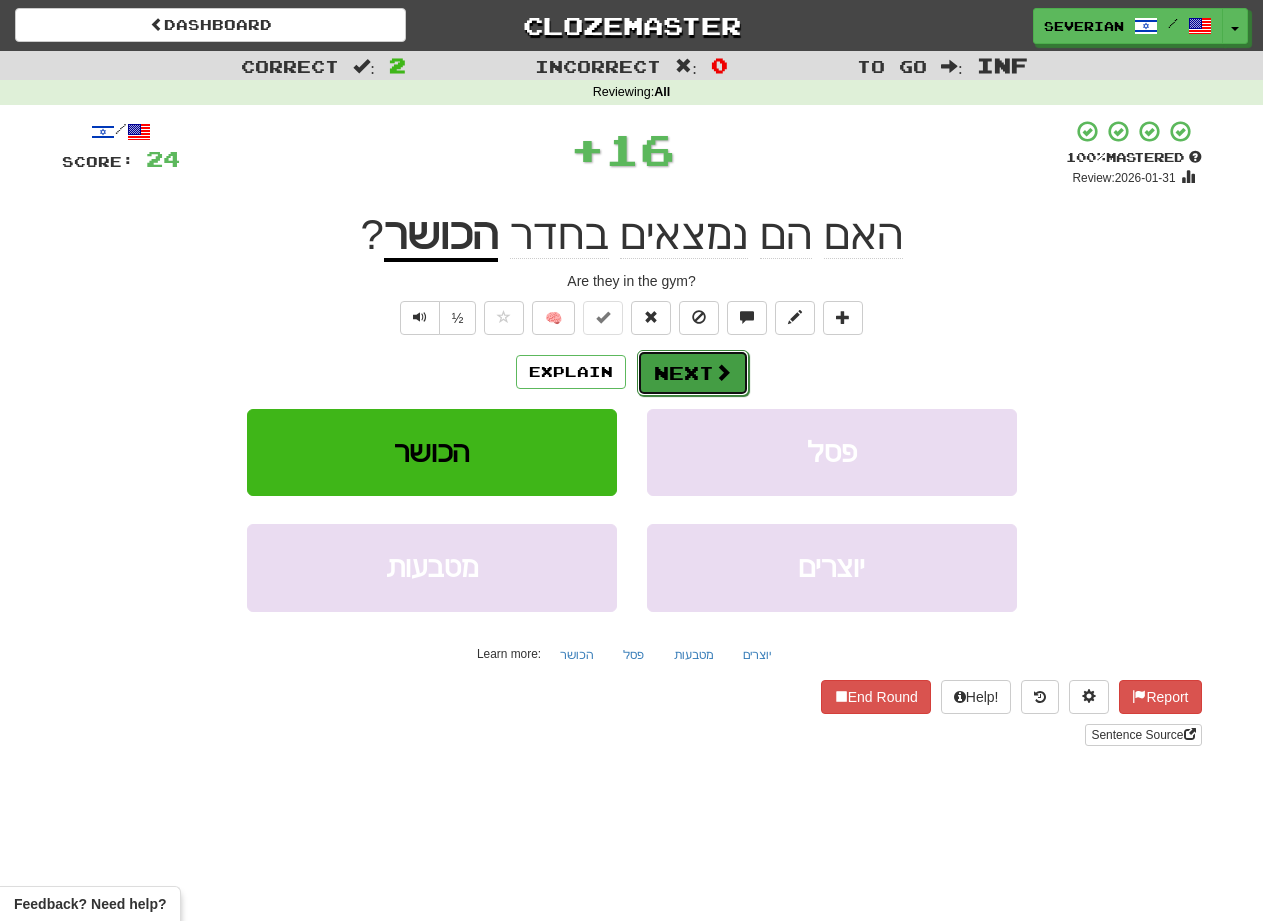 click on "Next" at bounding box center [693, 373] 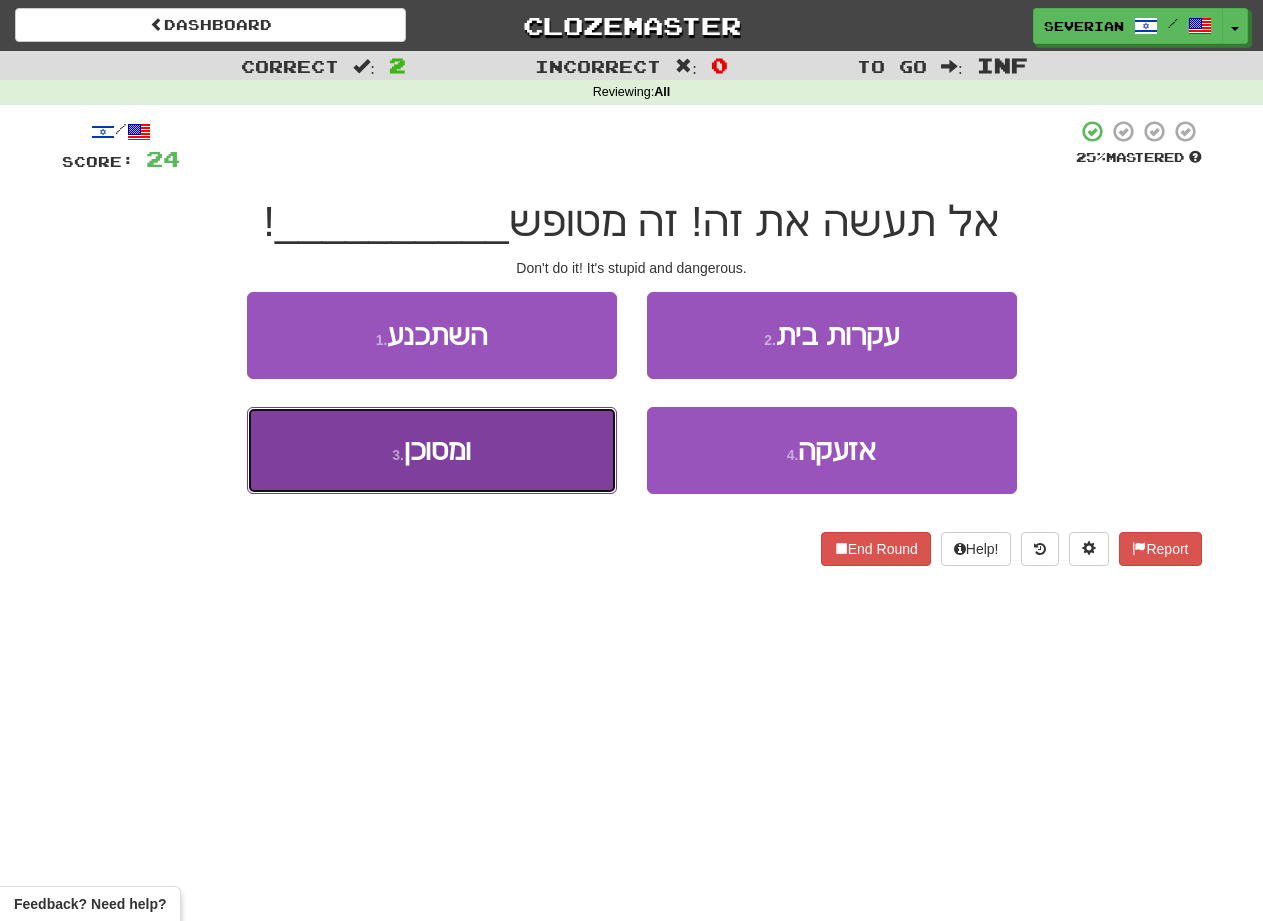 click on "3 .  ומסוכן" at bounding box center (432, 450) 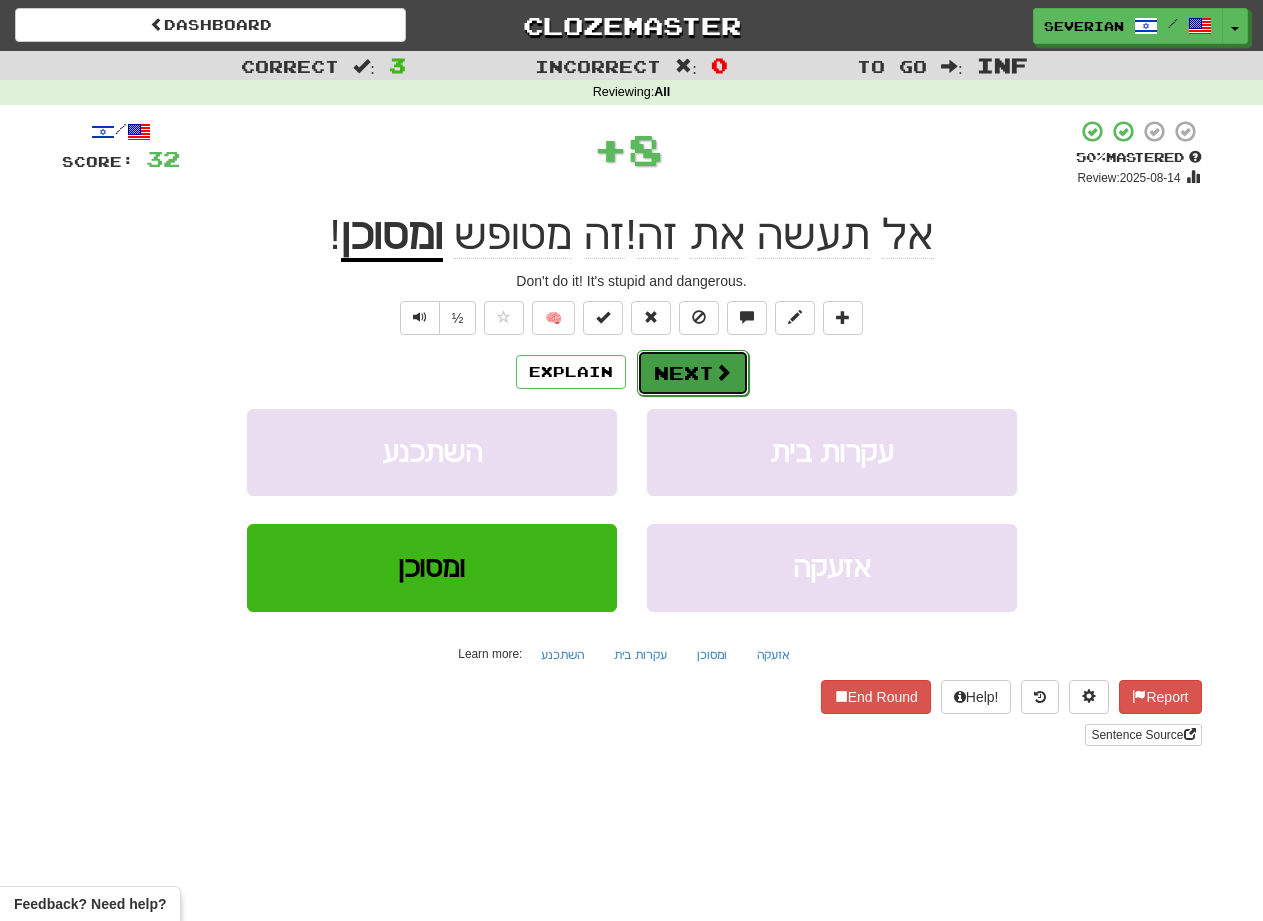 click on "Next" at bounding box center (693, 373) 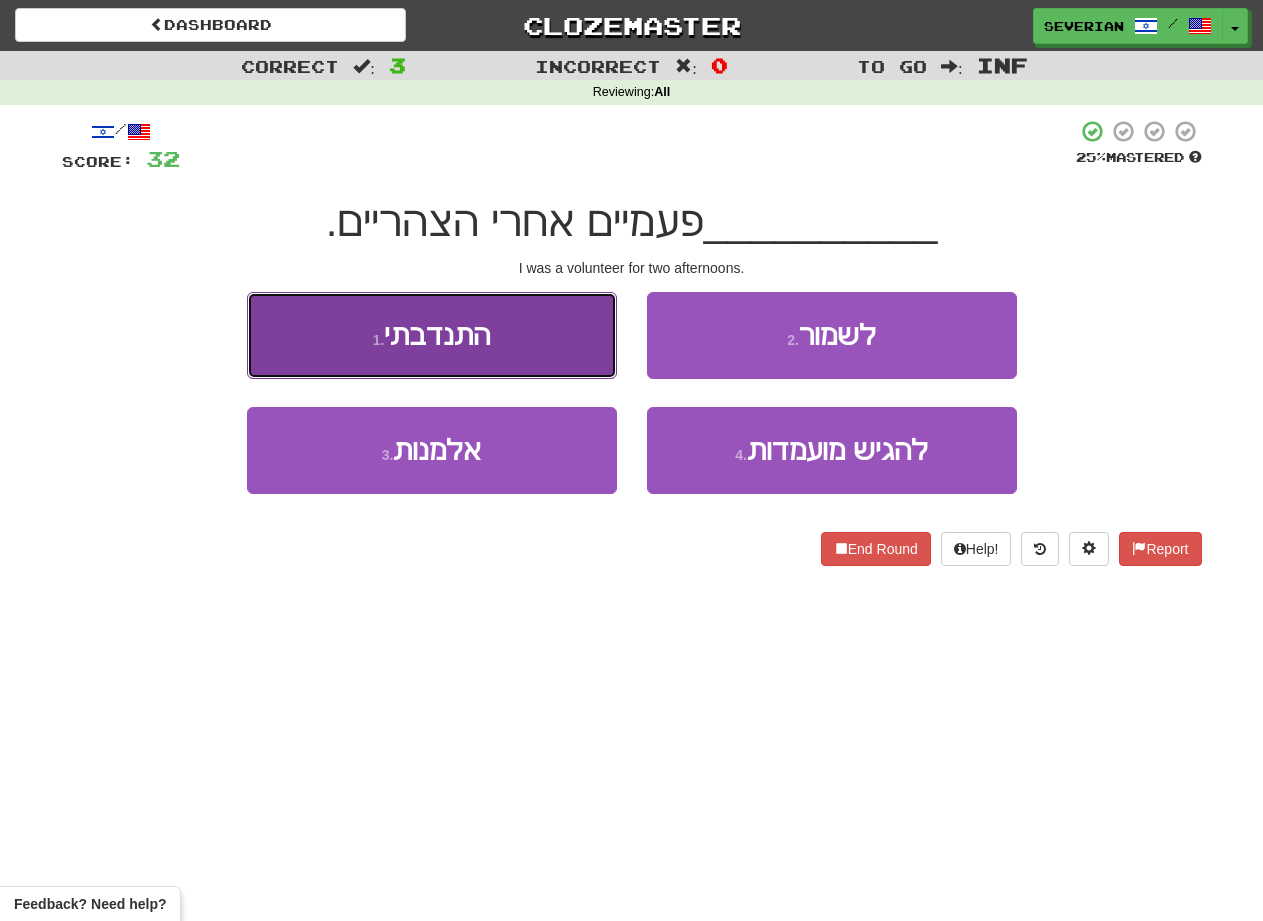 click on "1 .  התנדבתי" at bounding box center (432, 335) 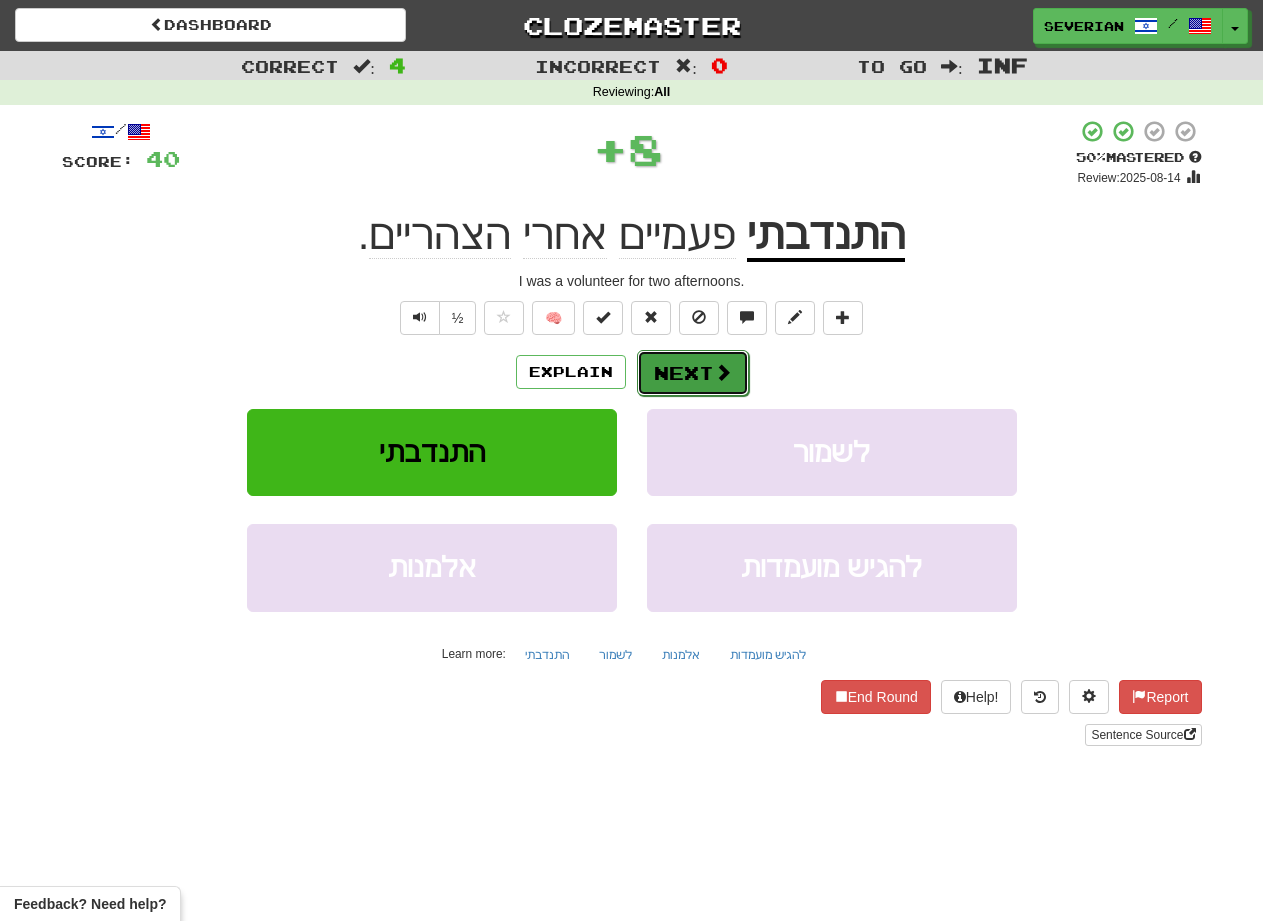 click on "Next" at bounding box center (693, 373) 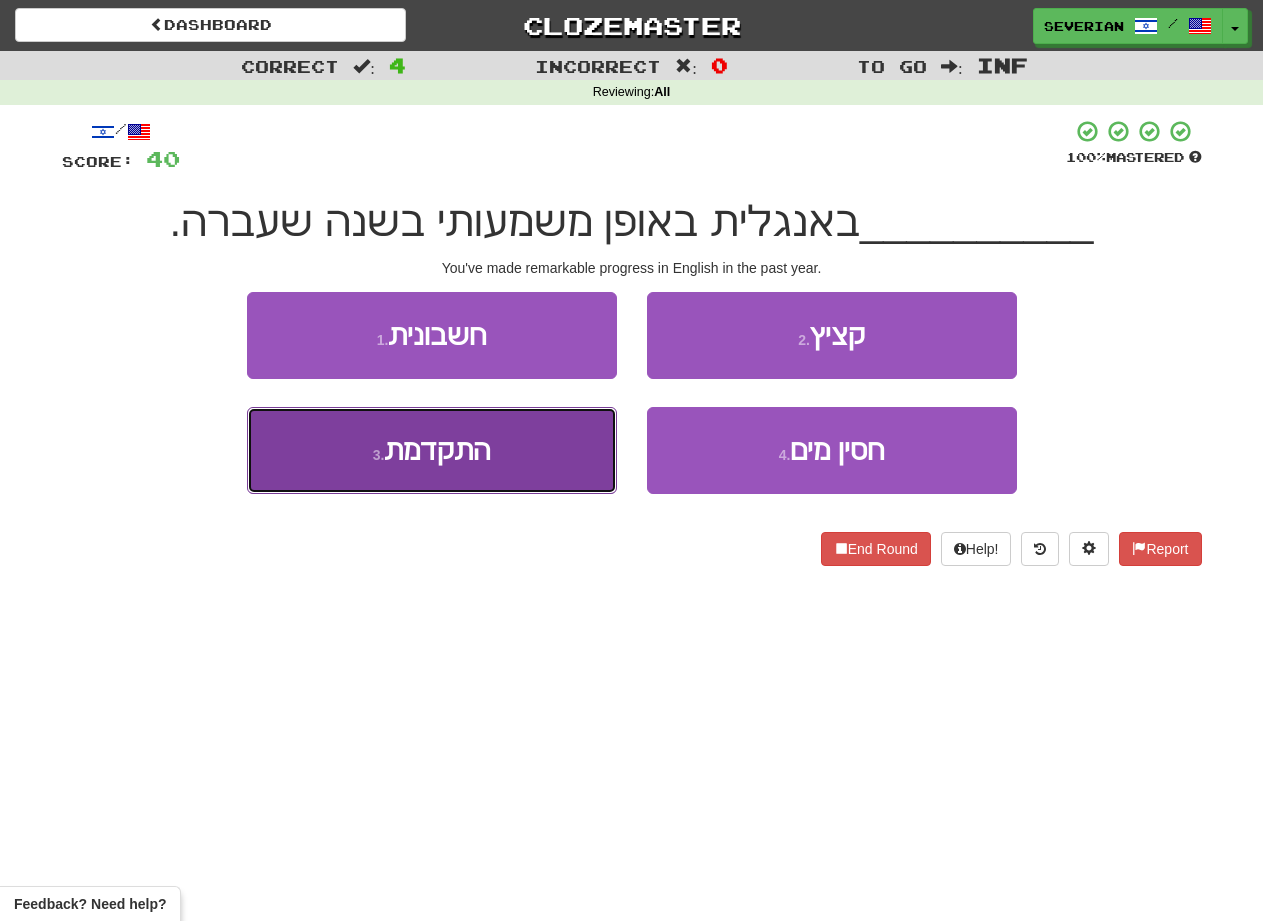 click on "התקדמת" at bounding box center [437, 450] 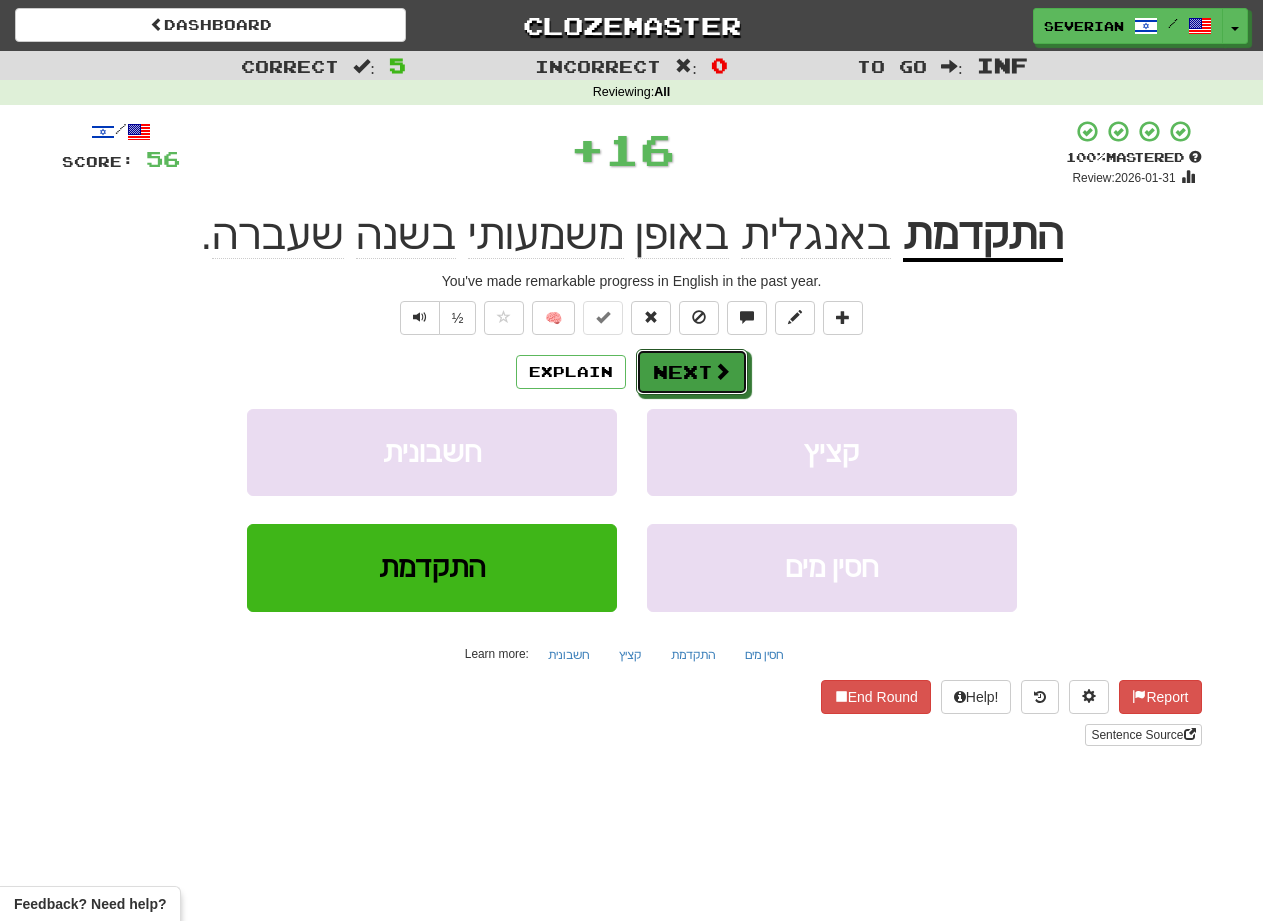 click on "Next" at bounding box center [692, 372] 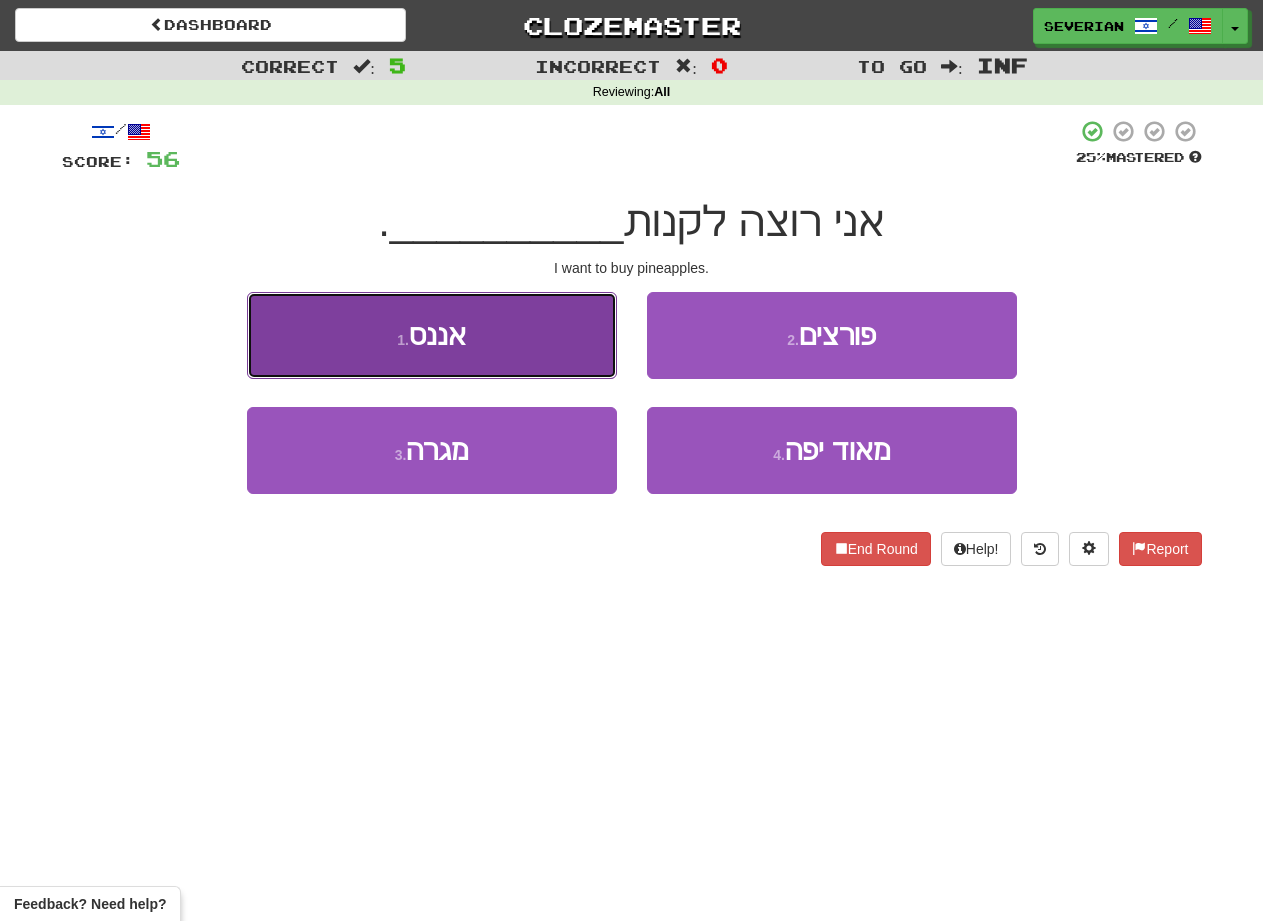 click on "1 .  אננס" at bounding box center [432, 335] 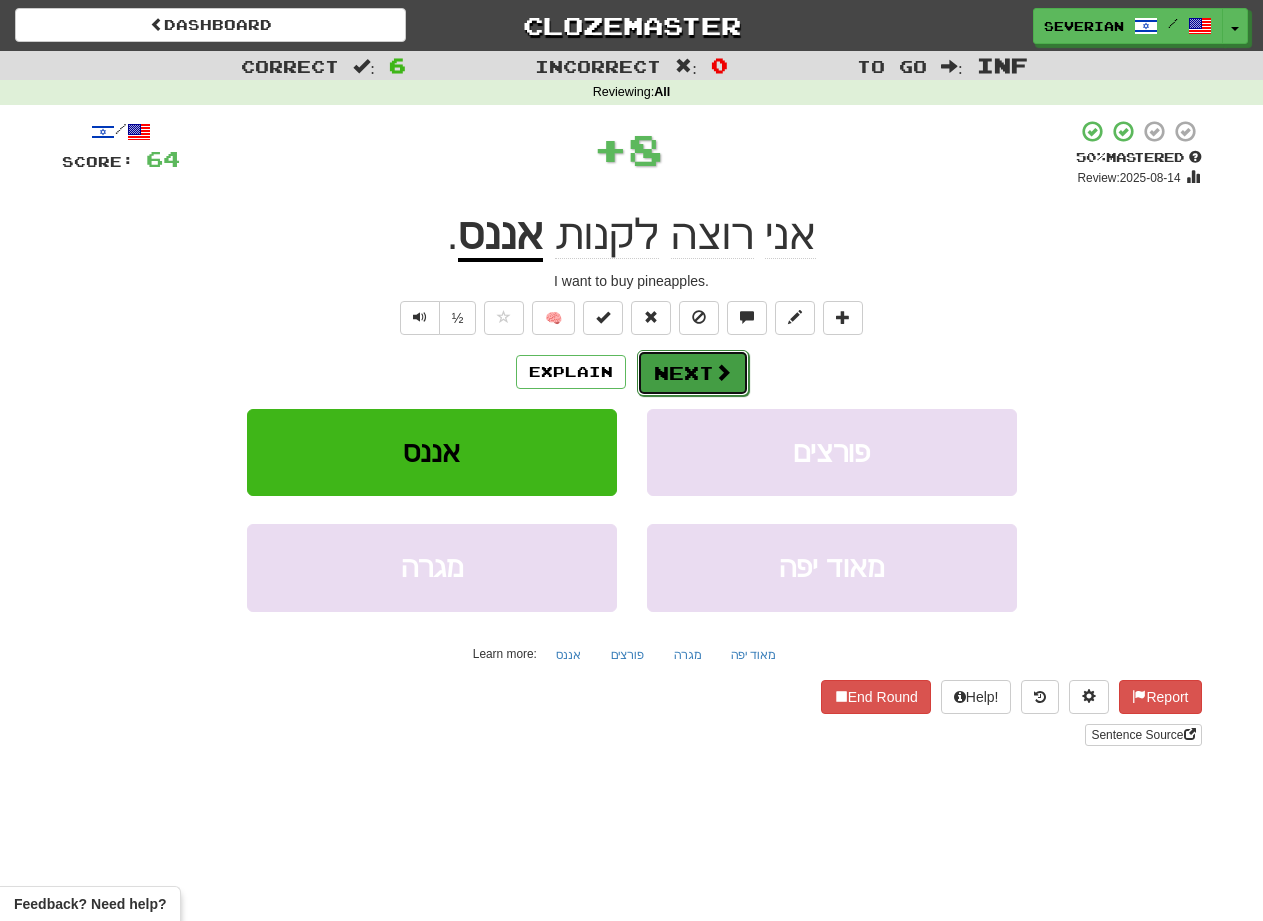 click on "Next" at bounding box center [693, 373] 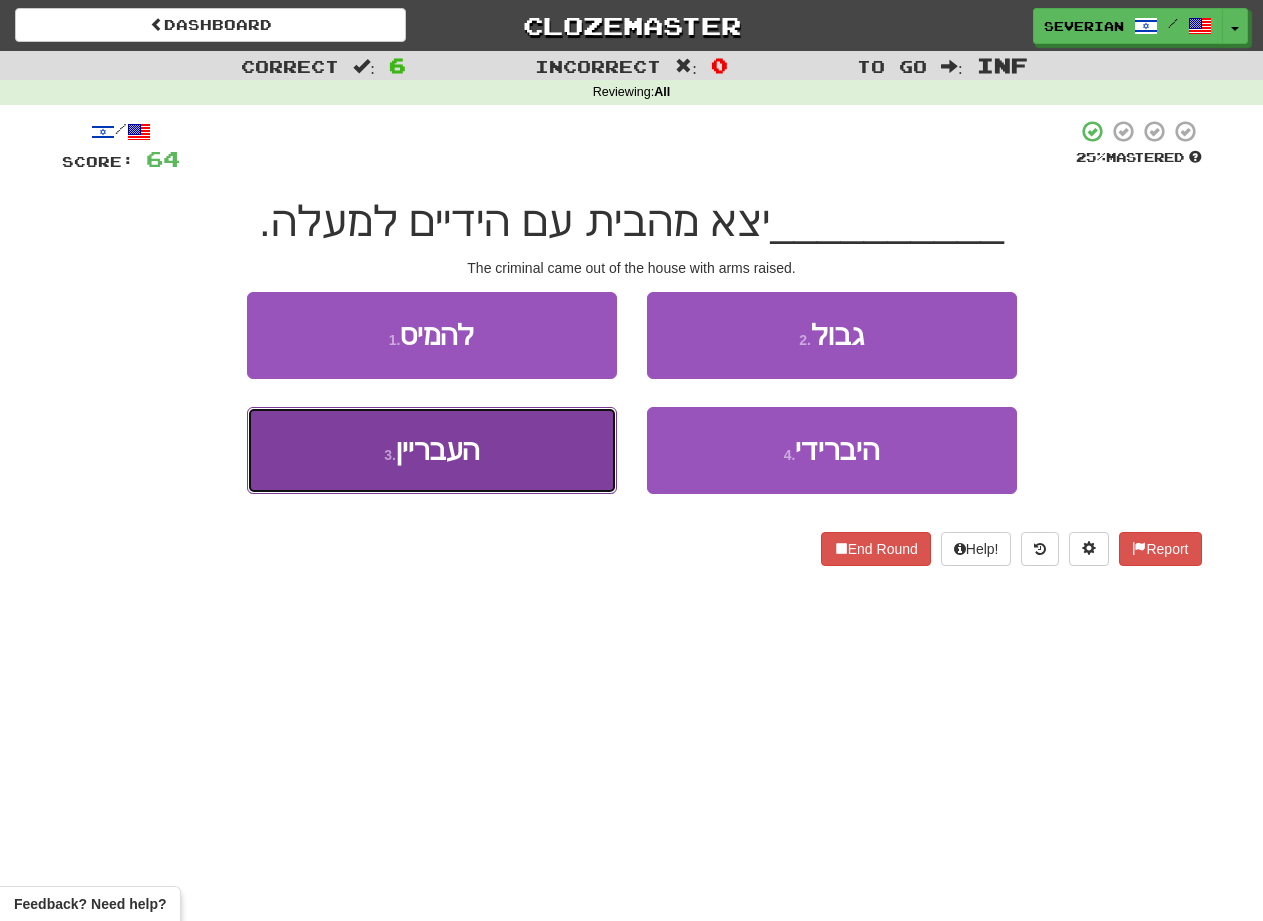 click on "העבריין" at bounding box center [437, 450] 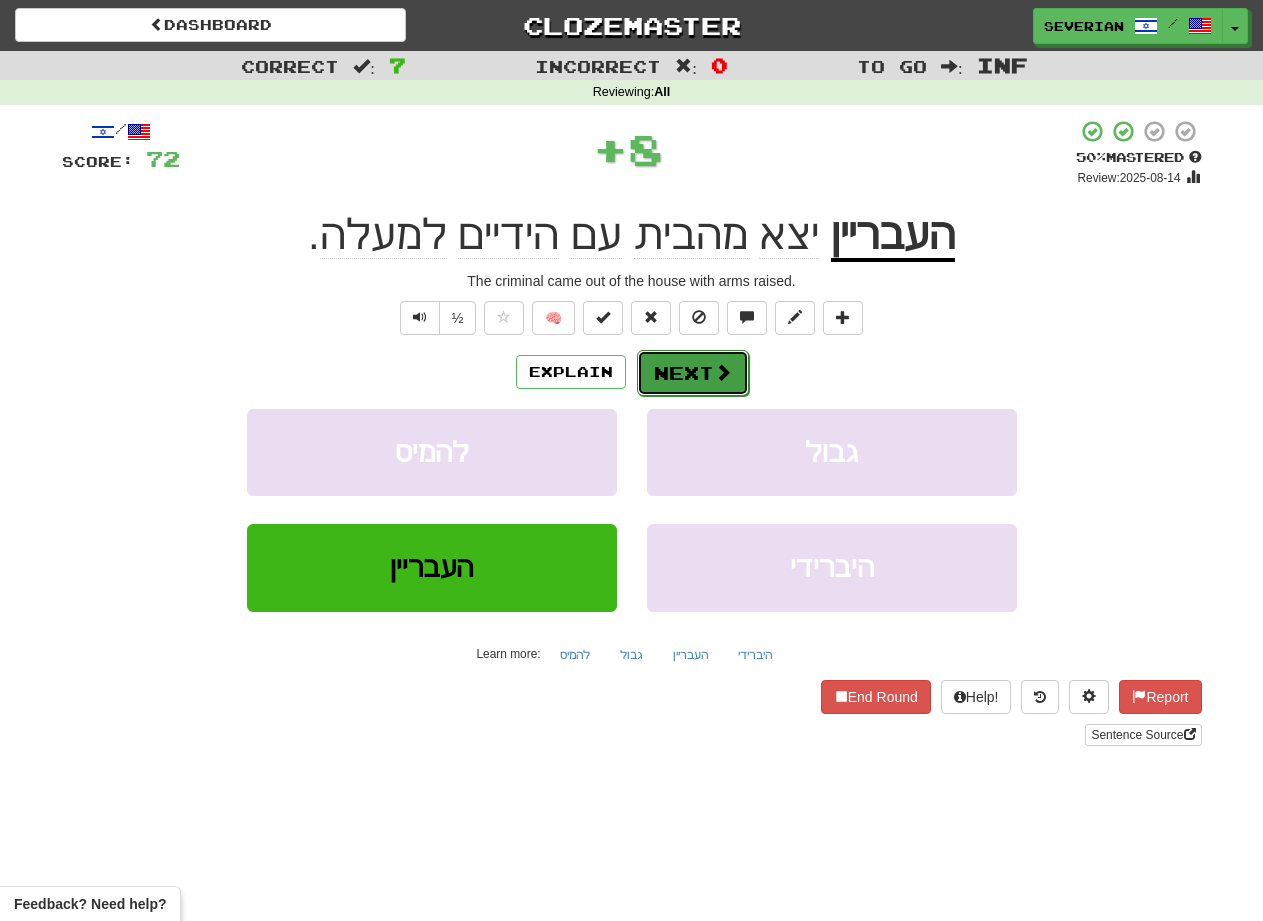 click on "Next" at bounding box center (693, 373) 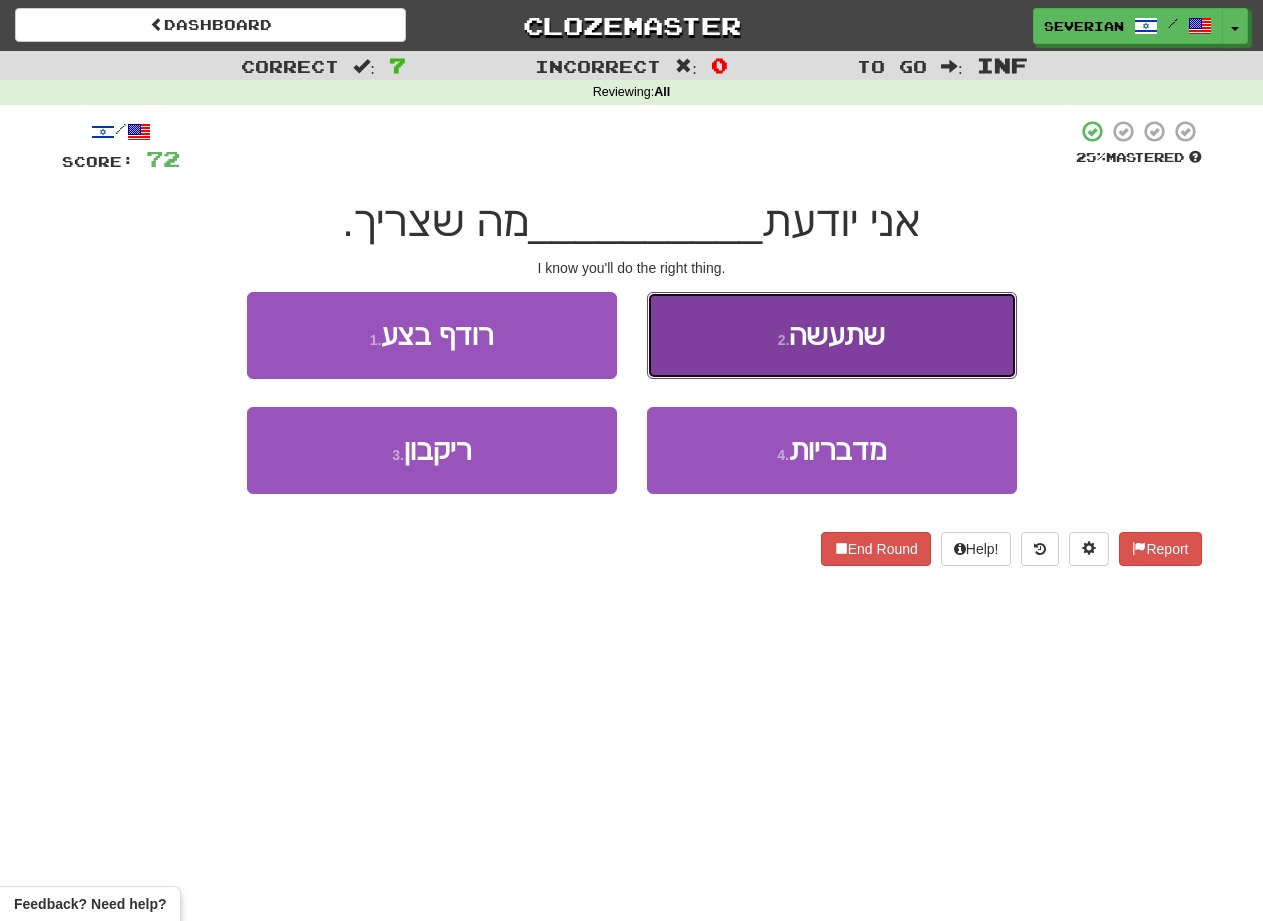 click on "2 .  שתעשה" at bounding box center [832, 335] 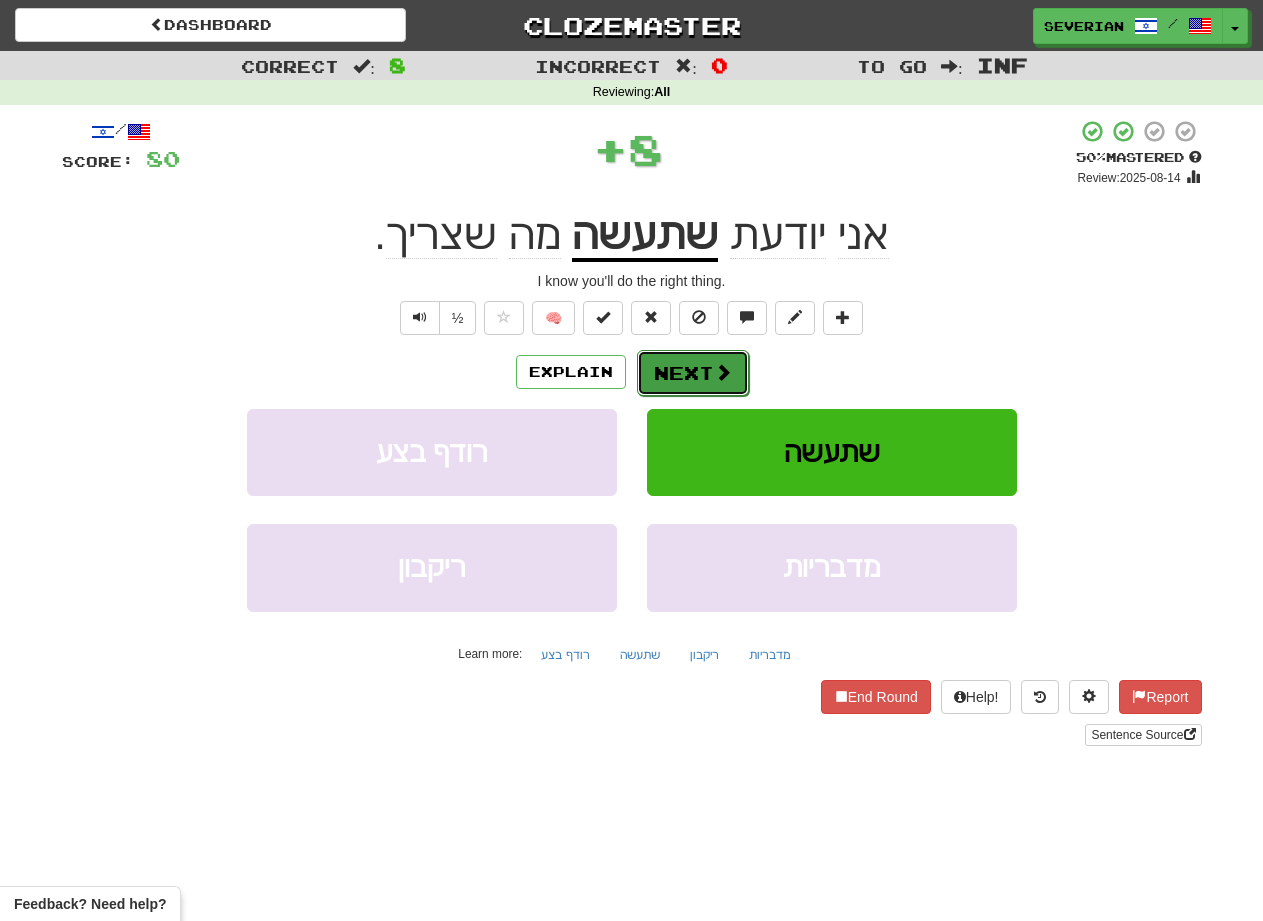 click on "Next" at bounding box center (693, 373) 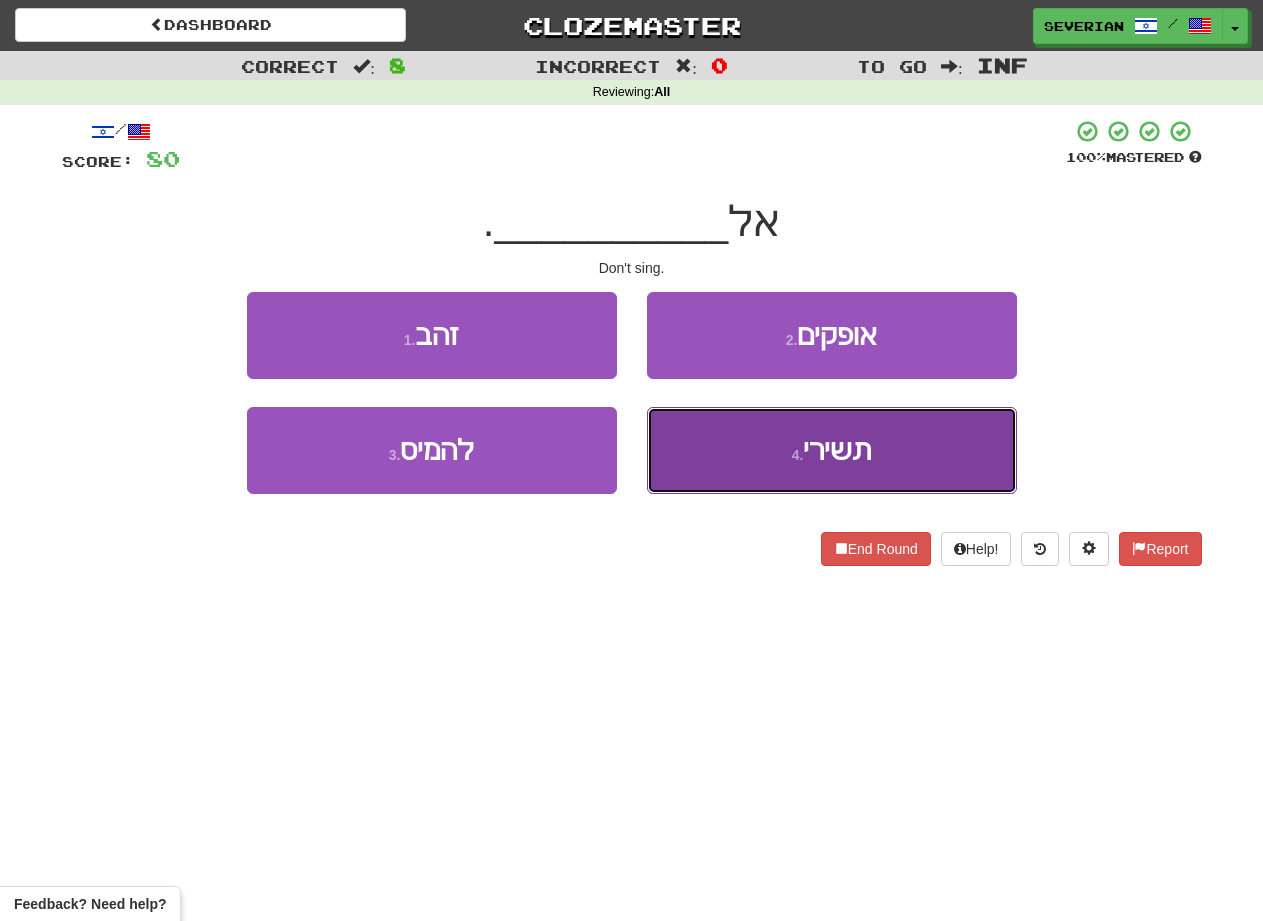 click on "4 .  תשירי" at bounding box center (832, 450) 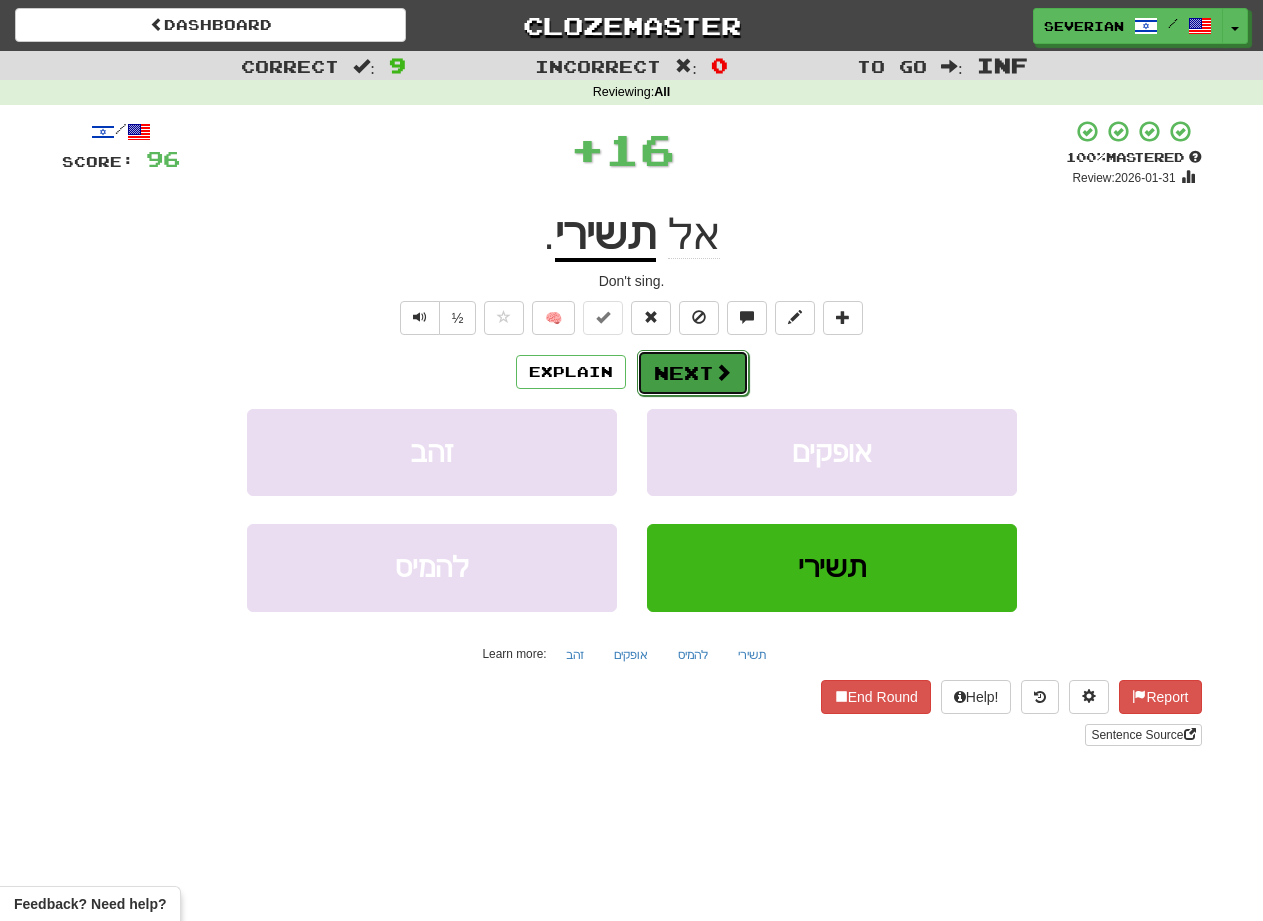 click on "Next" at bounding box center (693, 373) 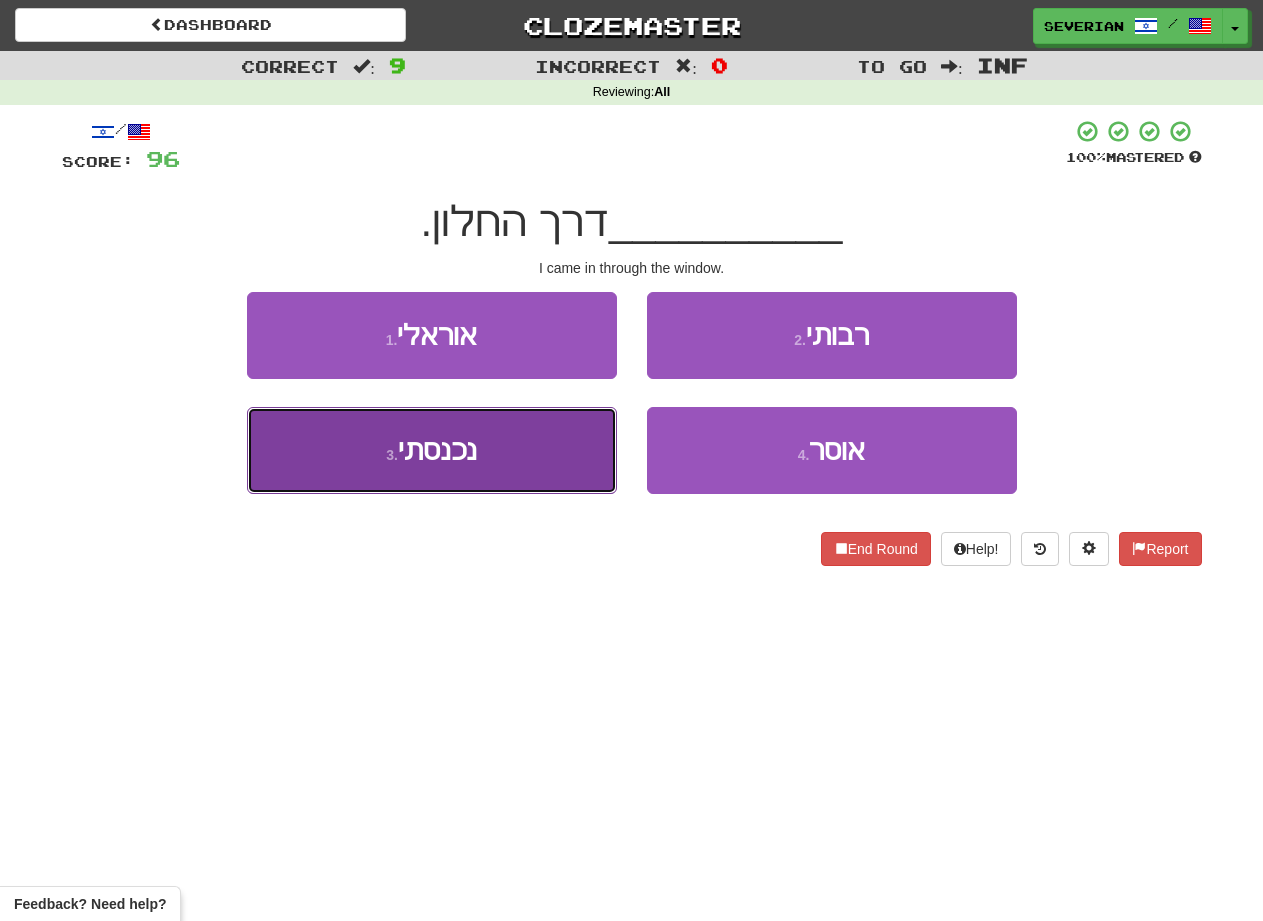 click on "3 .  נכנסתי" at bounding box center (432, 450) 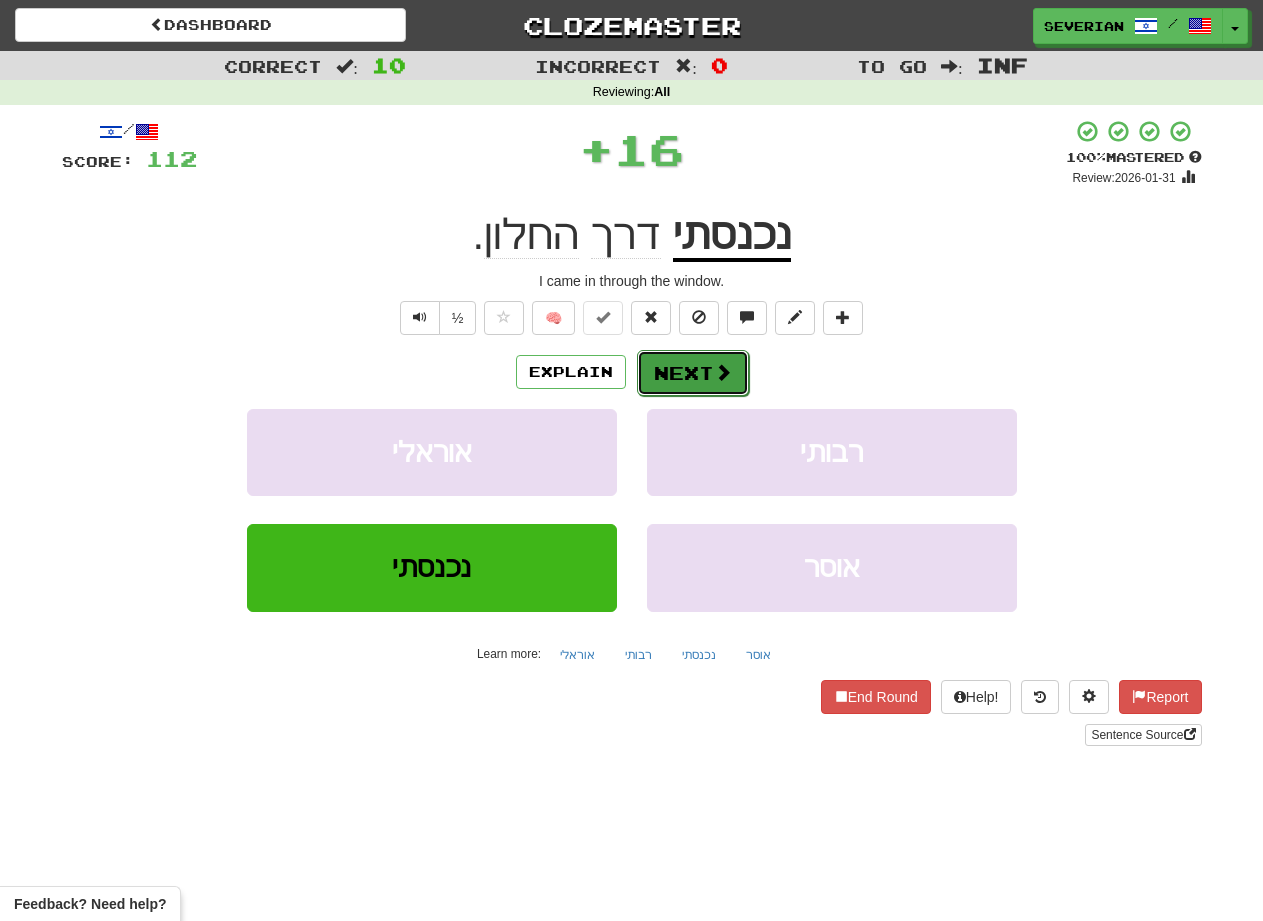 click on "Next" at bounding box center [693, 373] 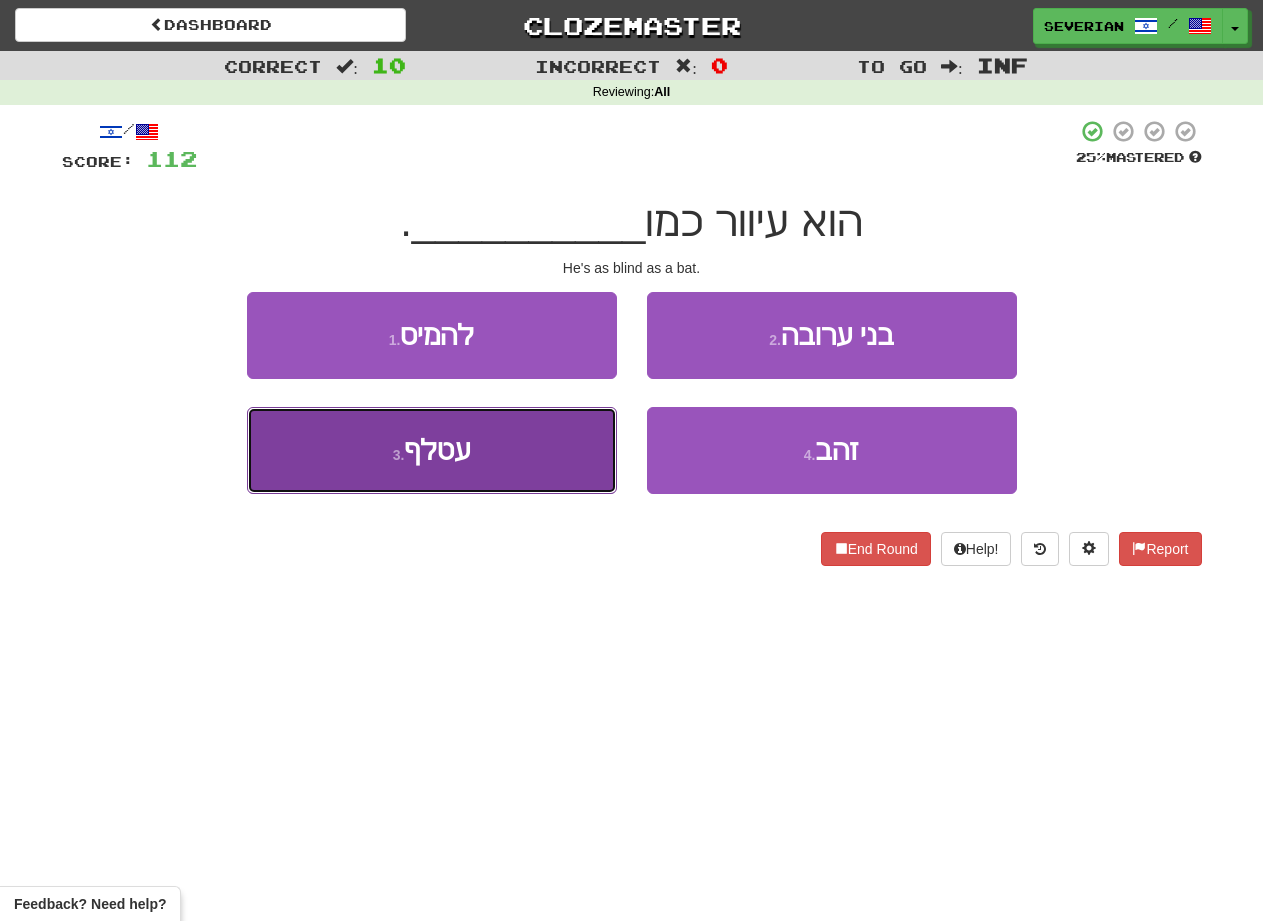 click on "3 .  עטלף" at bounding box center [432, 450] 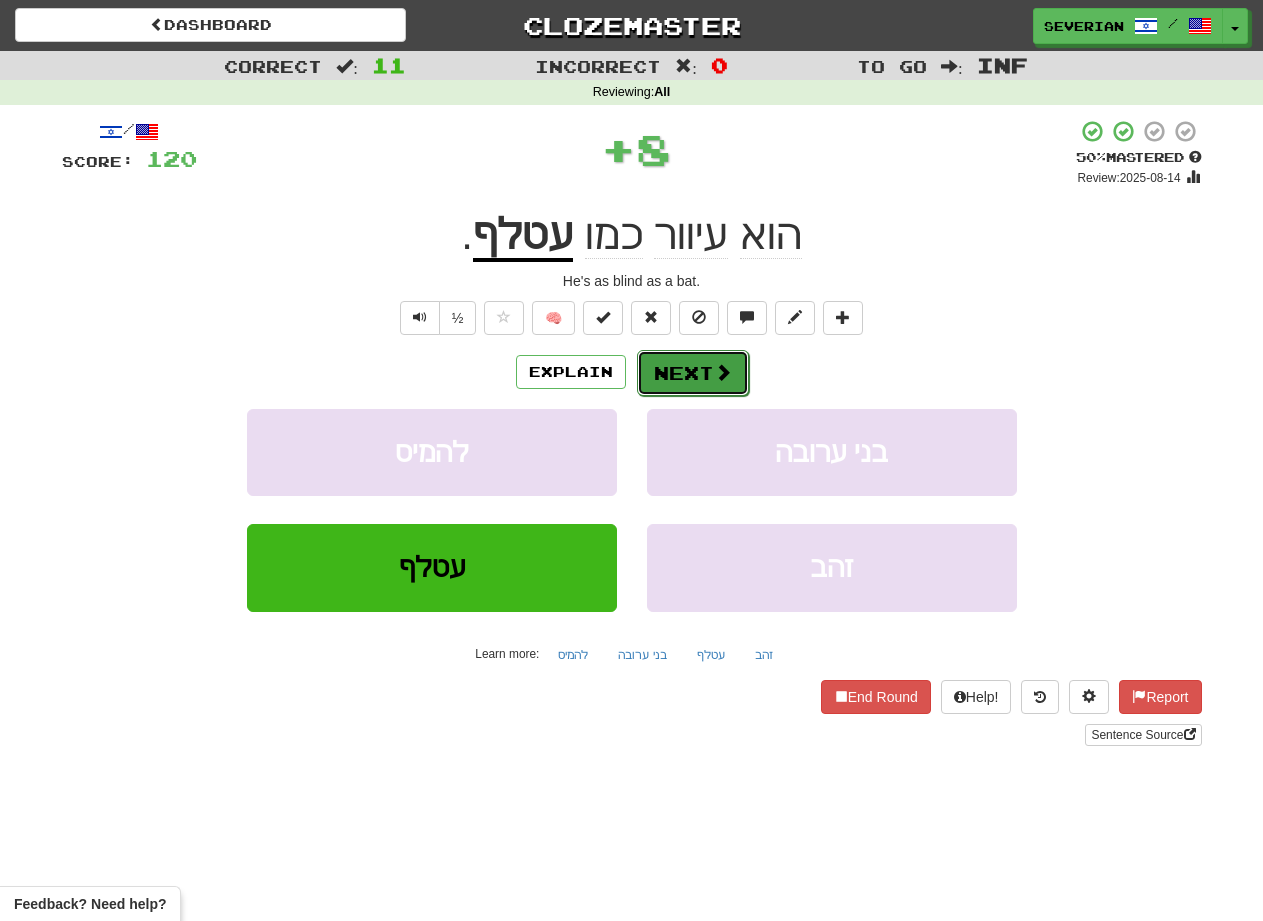 click on "Next" at bounding box center (693, 373) 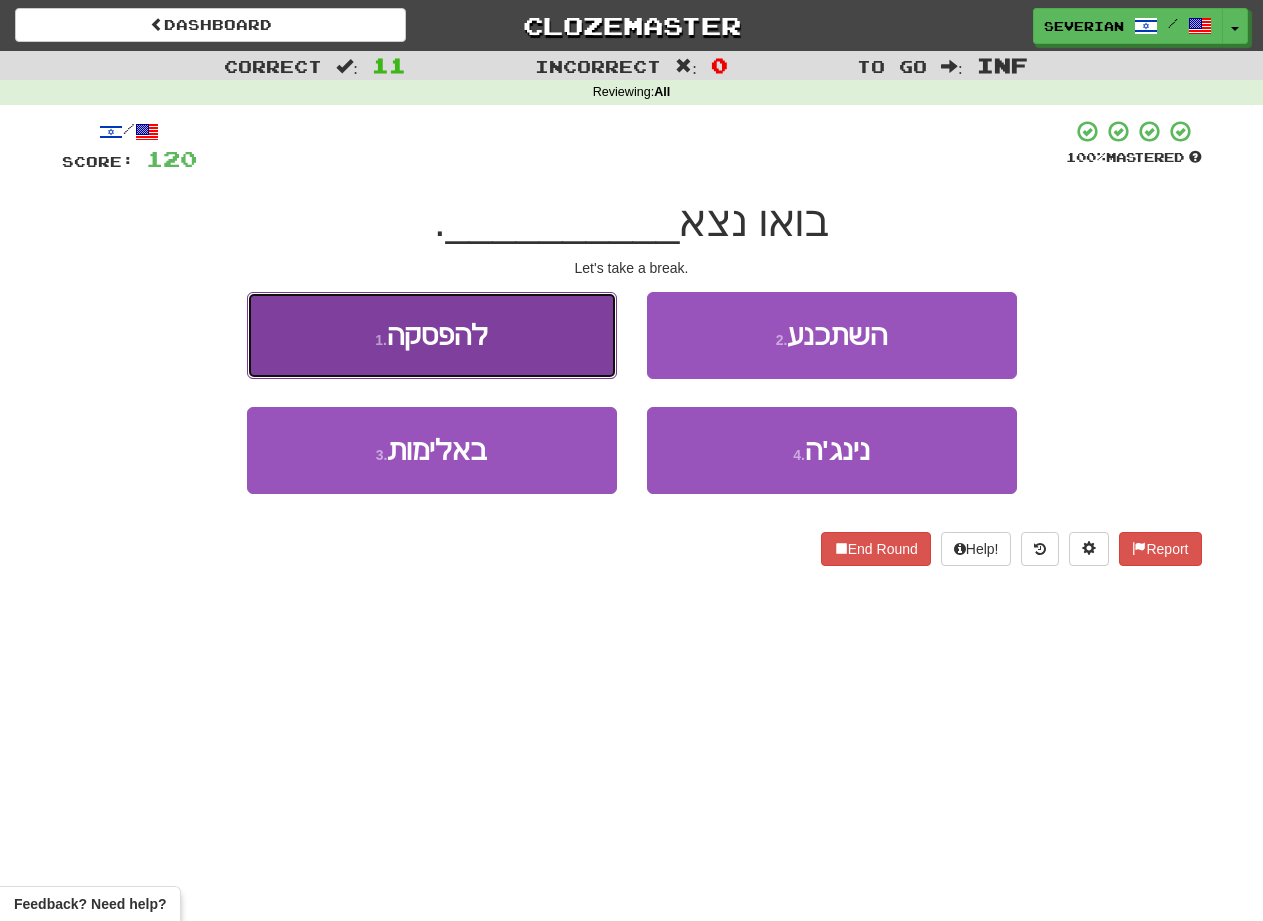 click on "להפסקה" at bounding box center [437, 335] 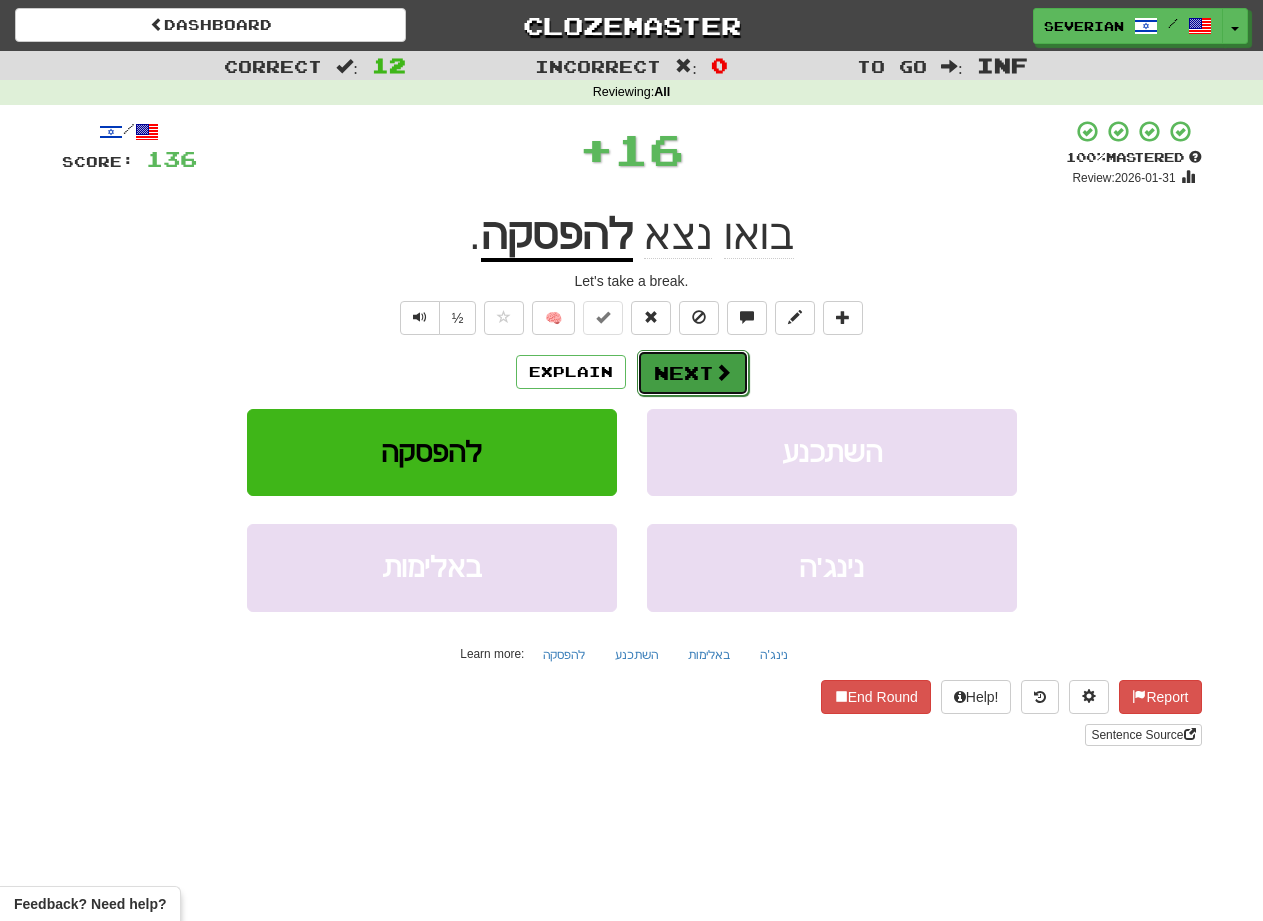 click on "Next" at bounding box center (693, 373) 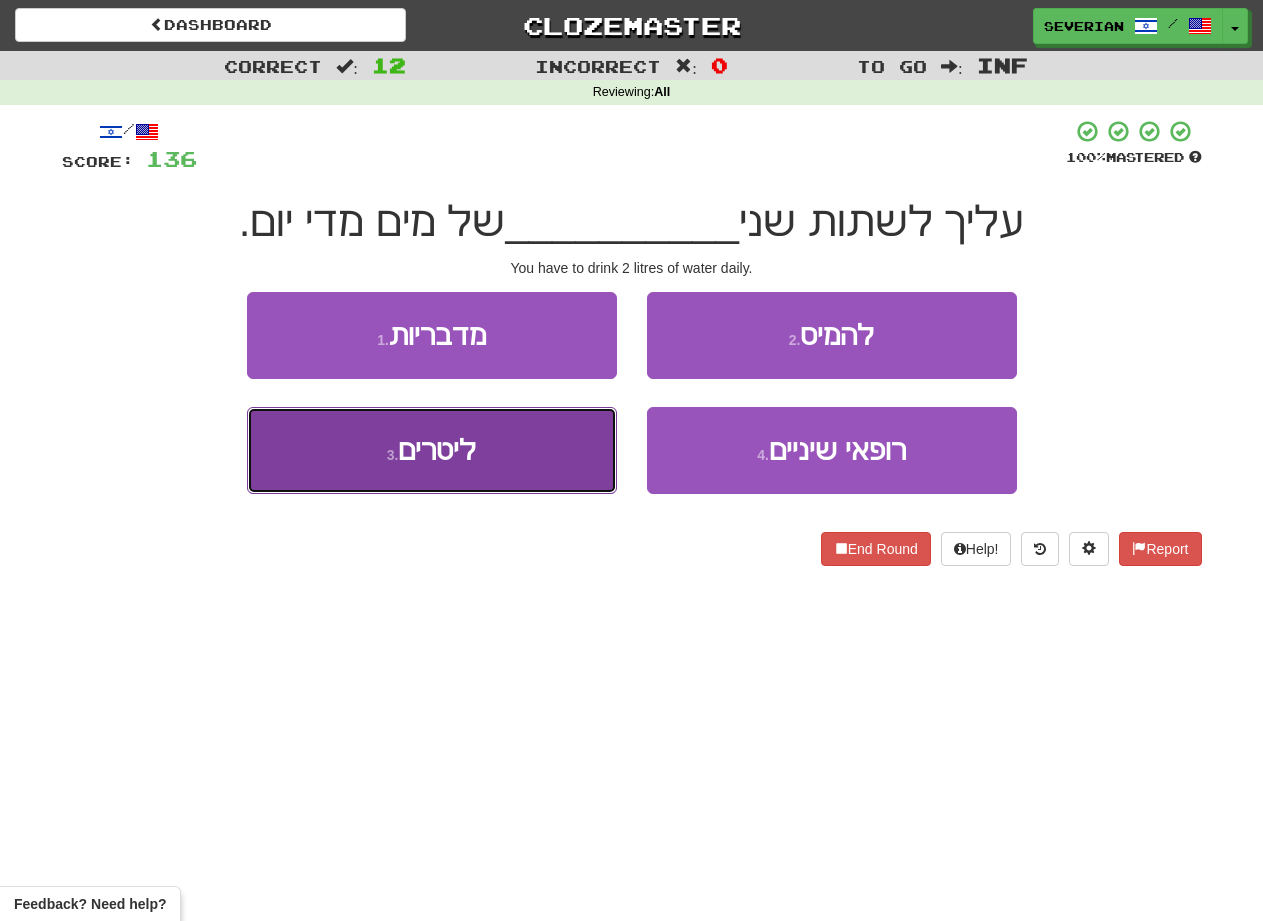 click on "3 .  ליטרים" at bounding box center (432, 450) 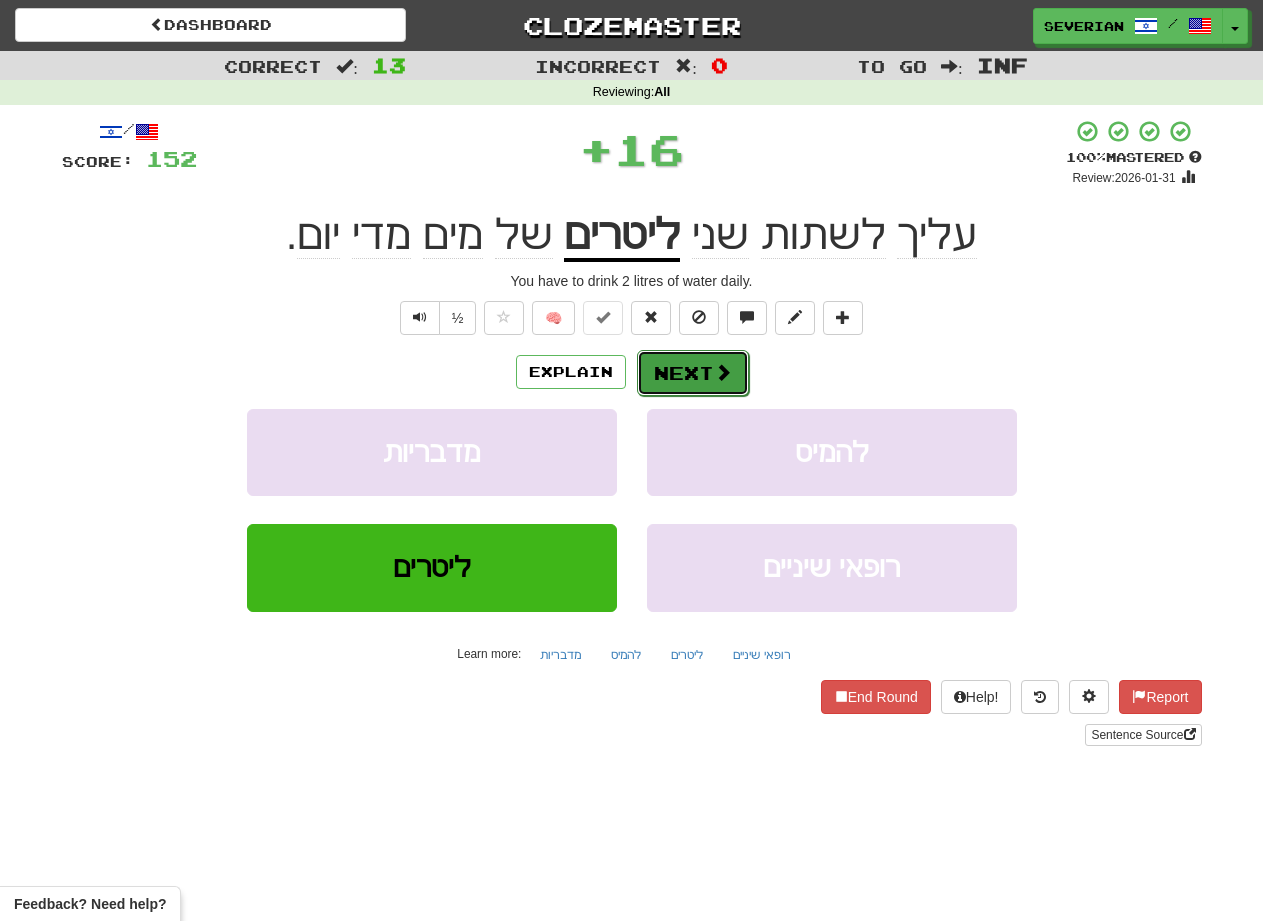 click on "Next" at bounding box center (693, 373) 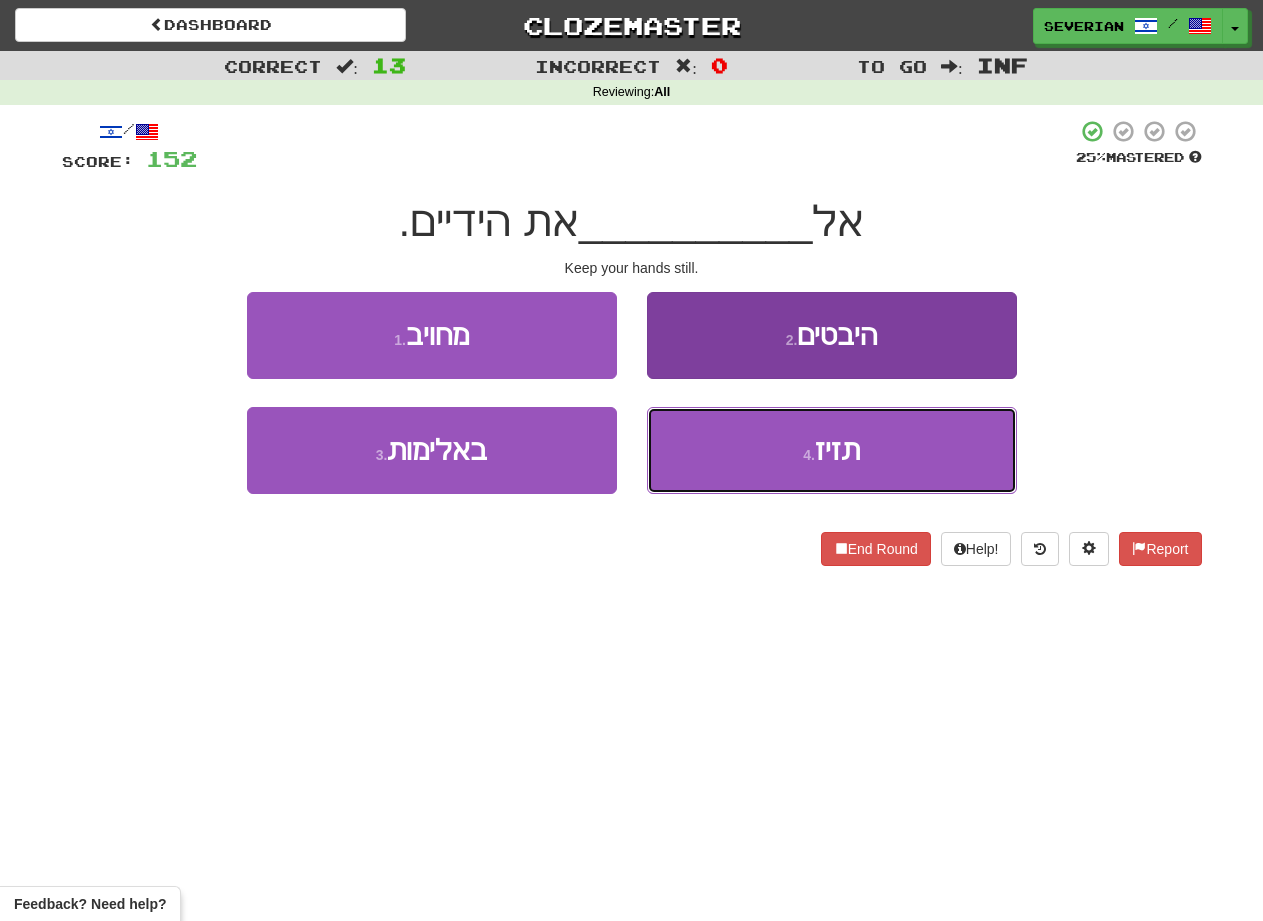 drag, startPoint x: 677, startPoint y: 459, endPoint x: 684, endPoint y: 445, distance: 15.652476 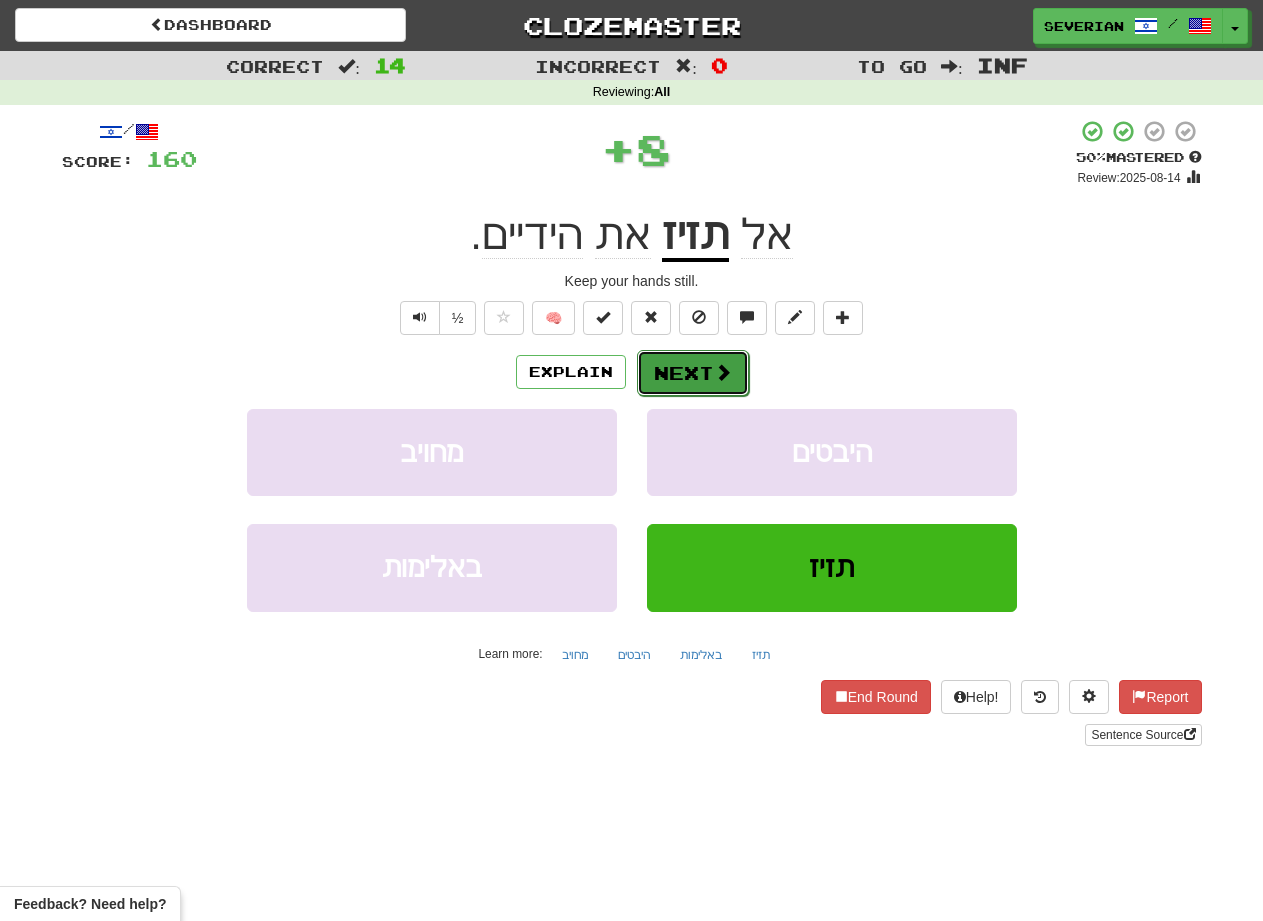 click on "Next" at bounding box center [693, 373] 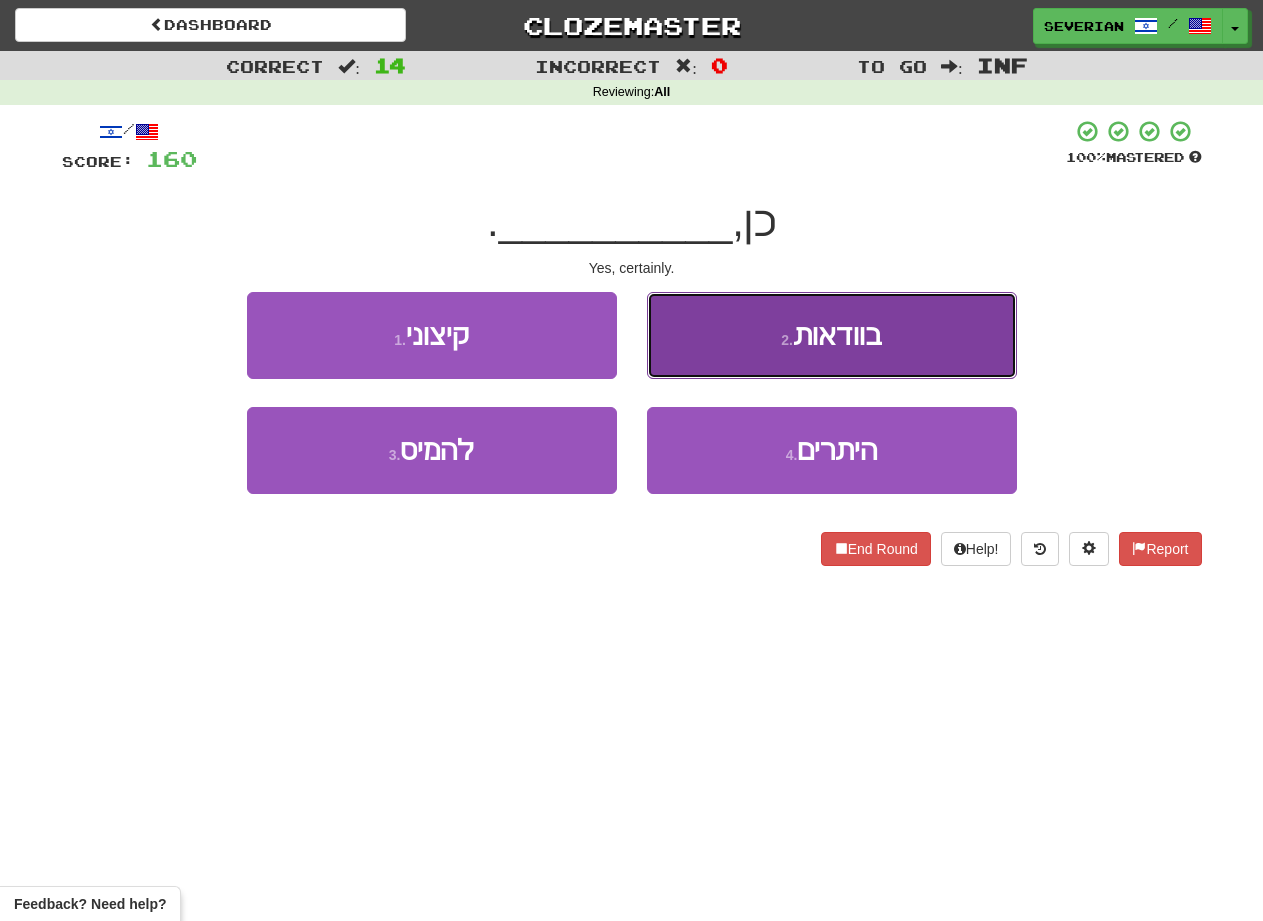 click on "2 .  בוודאות" at bounding box center [832, 335] 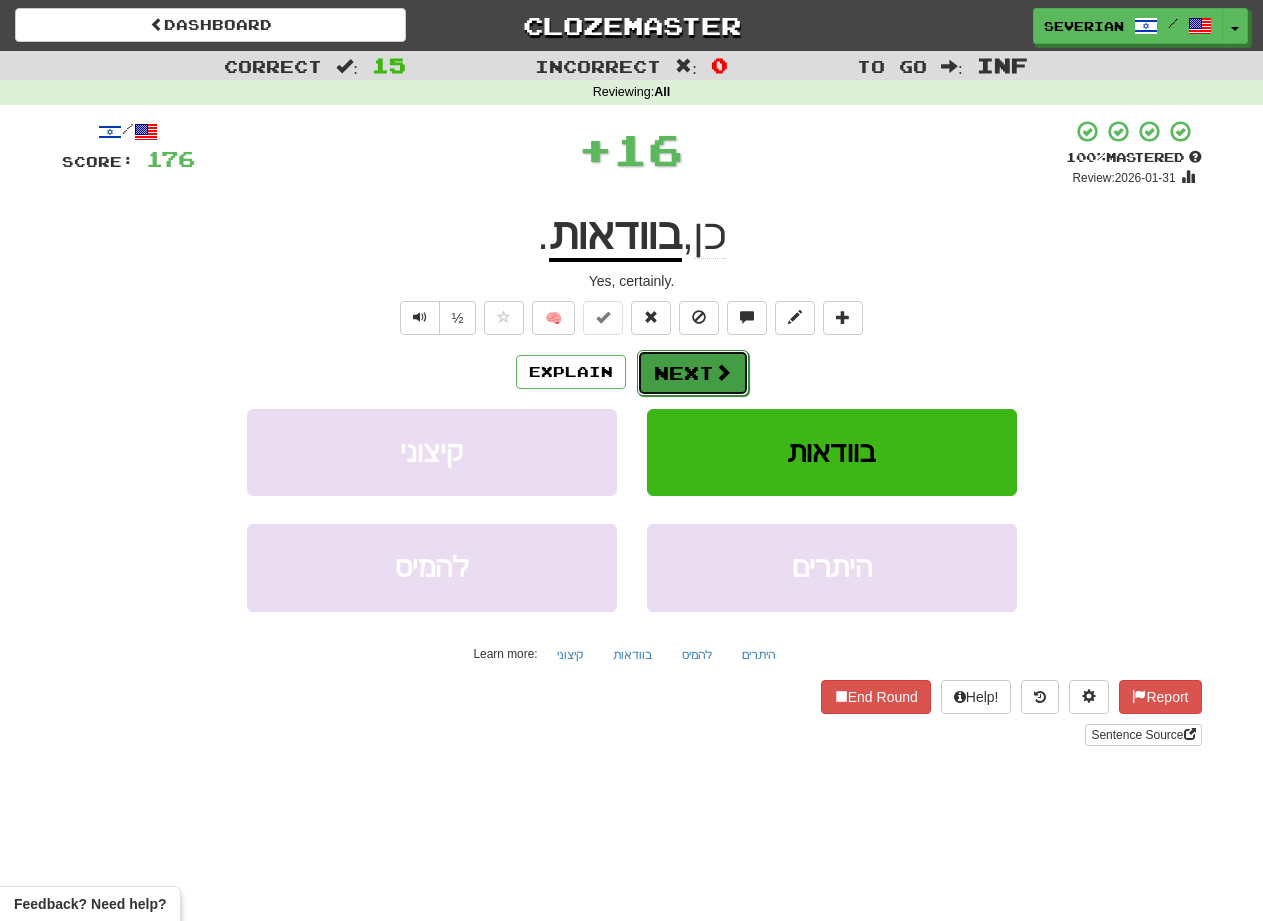 click on "Next" at bounding box center (693, 373) 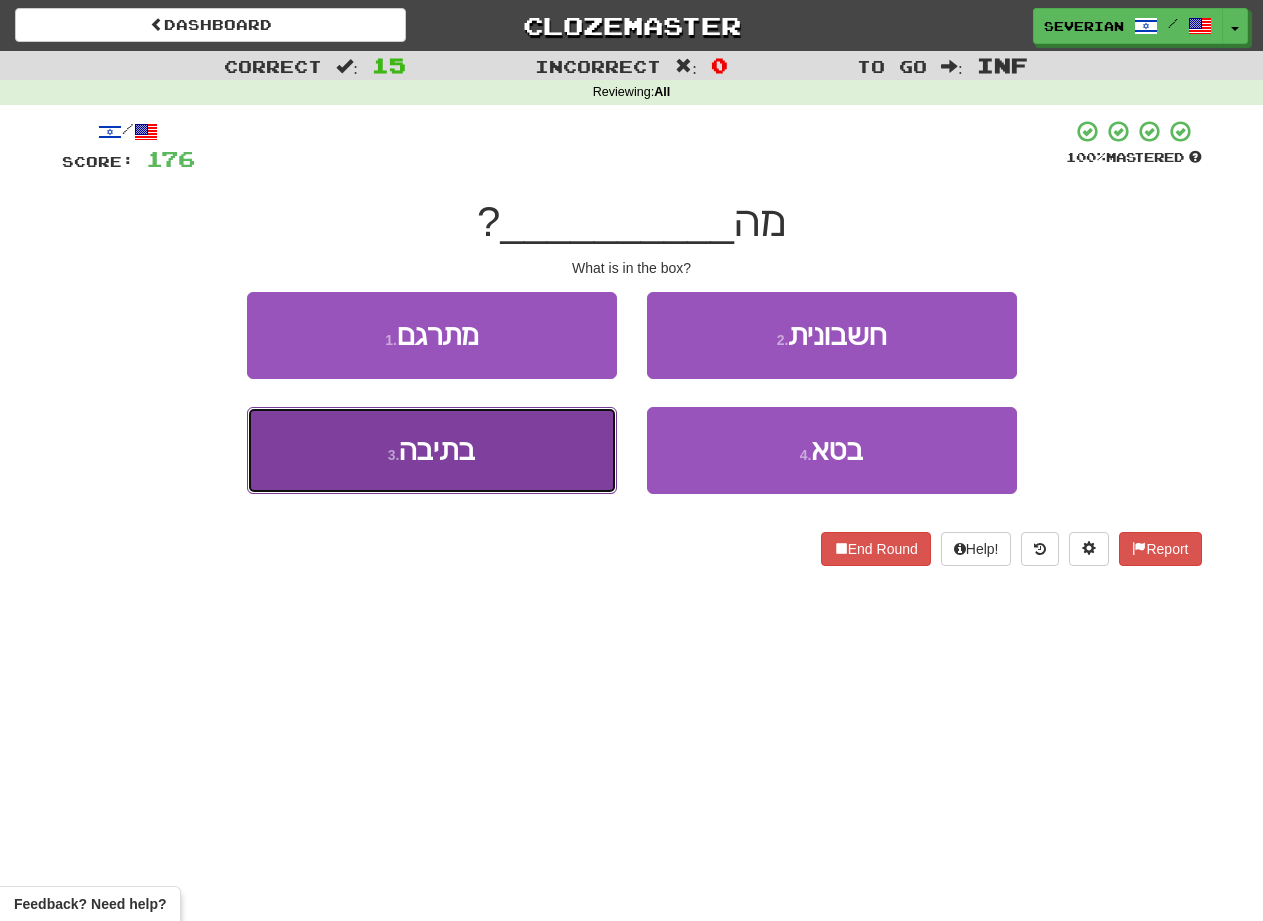 click on "3 .  בתיבה" at bounding box center [432, 450] 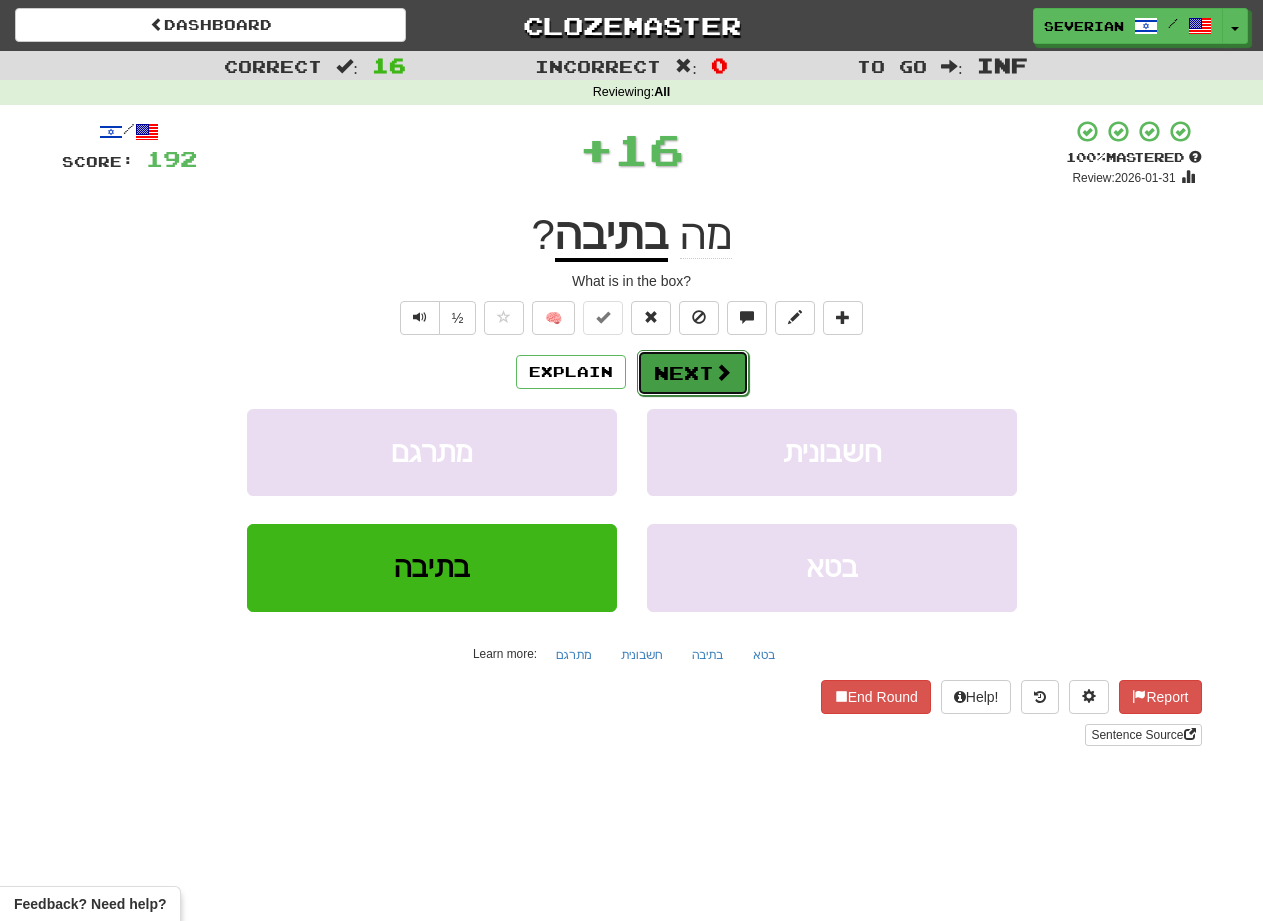 click on "Next" at bounding box center (693, 373) 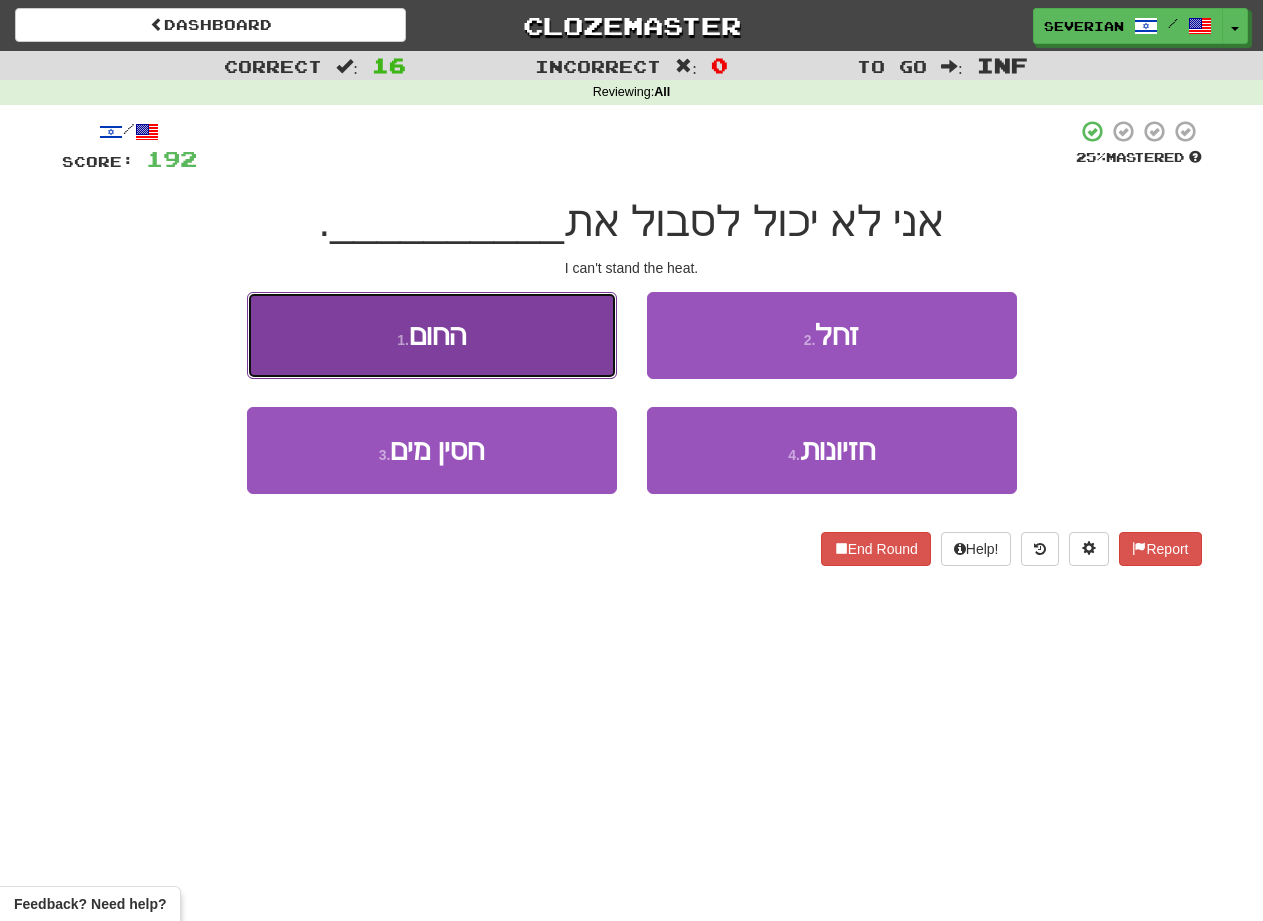 click on "1 .  החום" at bounding box center (432, 335) 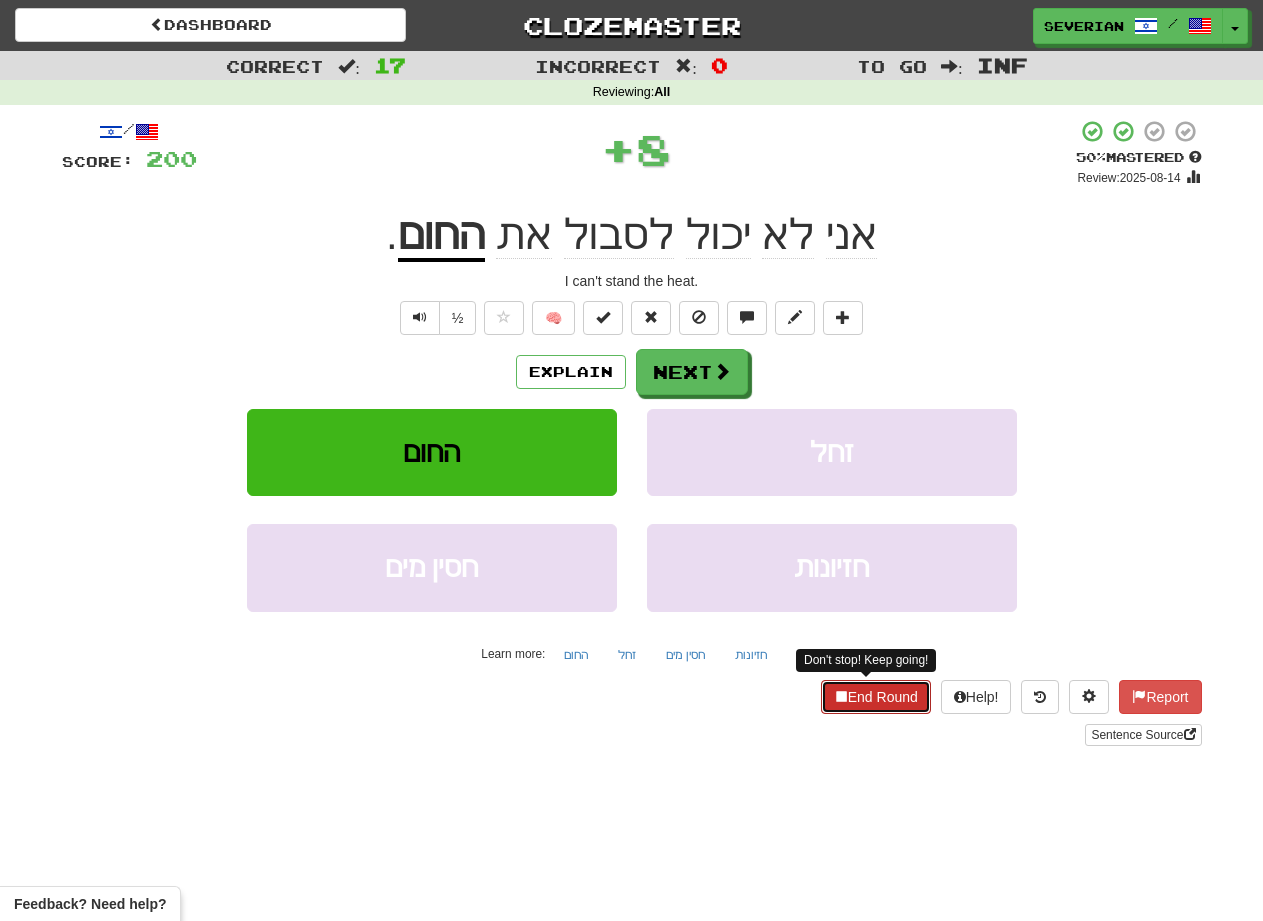 click on "End Round" at bounding box center (876, 697) 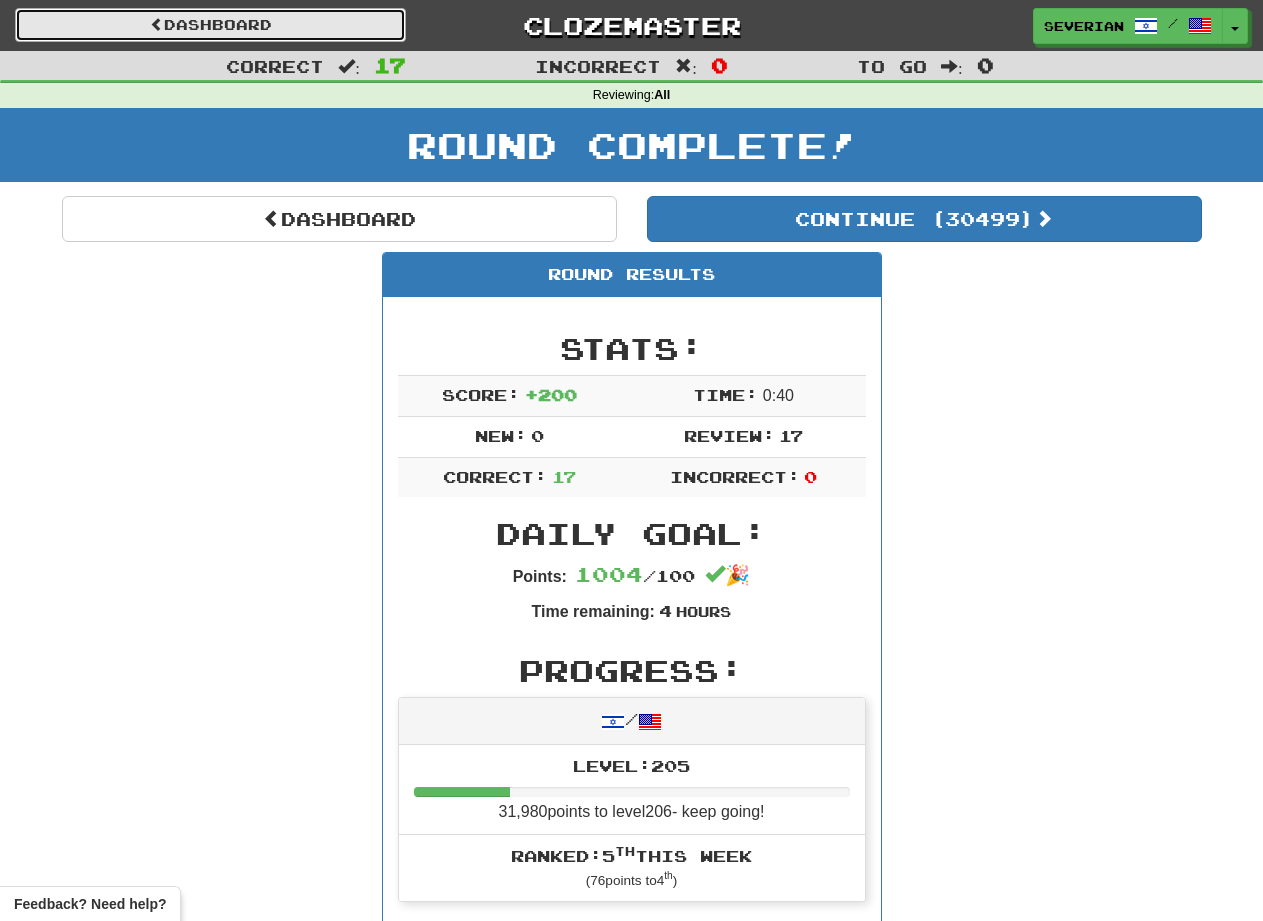 click on "Dashboard" at bounding box center [210, 25] 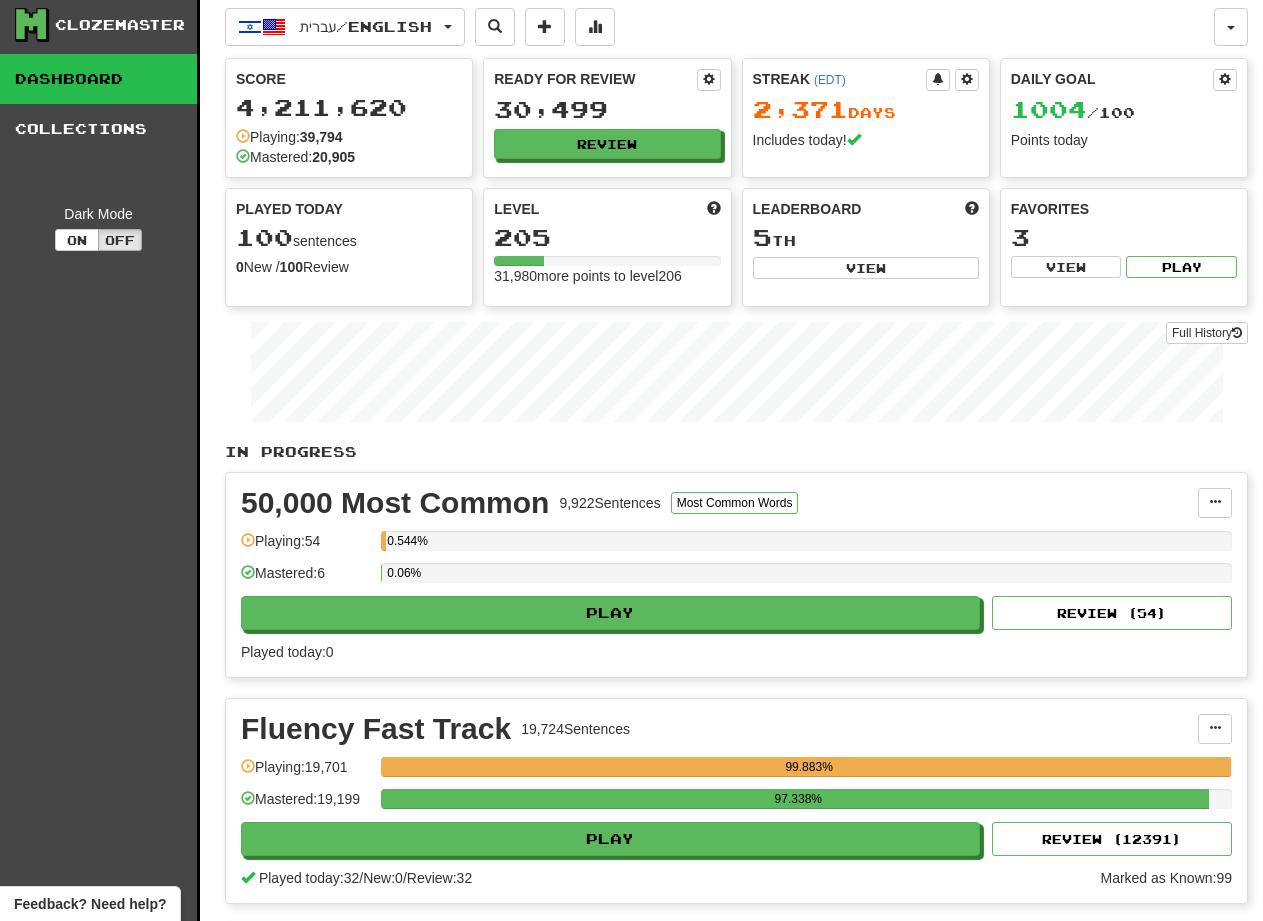 scroll, scrollTop: 0, scrollLeft: 0, axis: both 